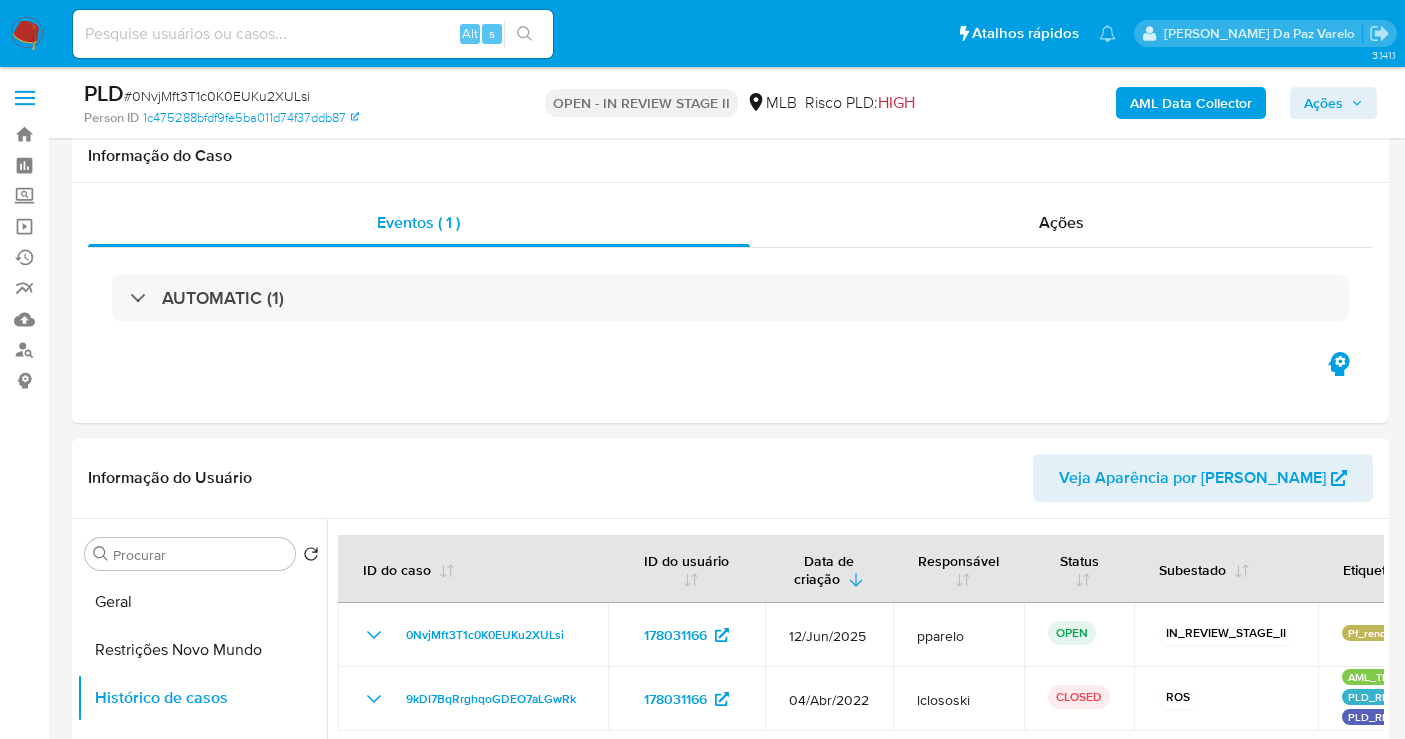 select on "10" 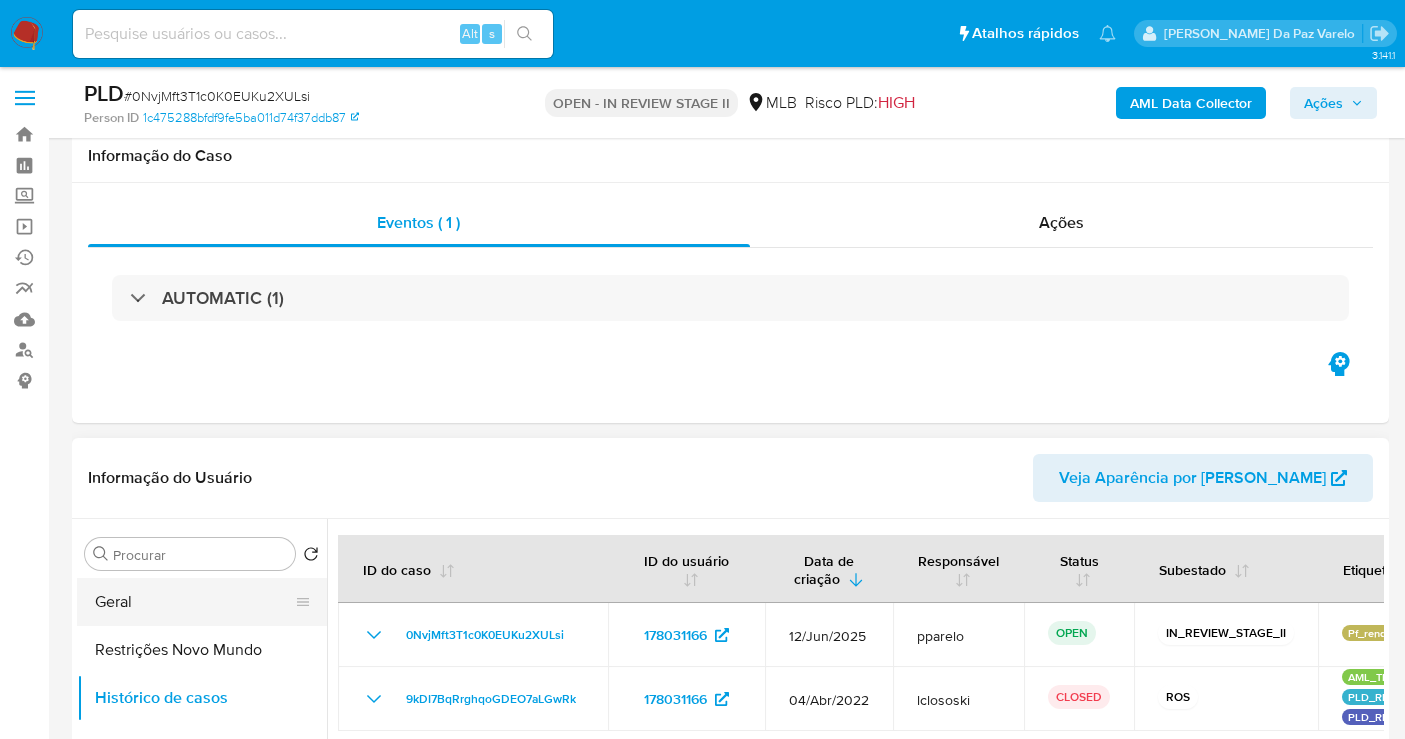 scroll, scrollTop: 333, scrollLeft: 0, axis: vertical 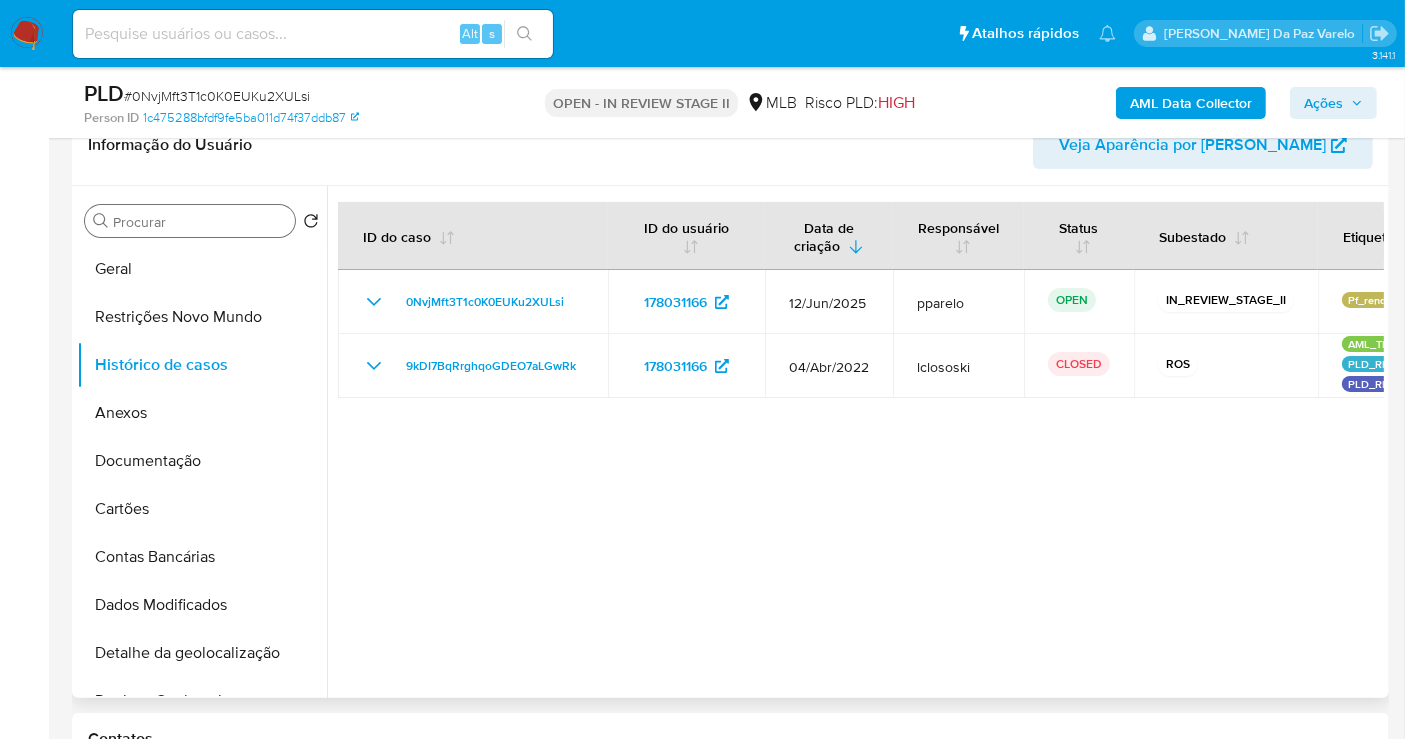 drag, startPoint x: 181, startPoint y: 231, endPoint x: 180, endPoint y: 221, distance: 10.049875 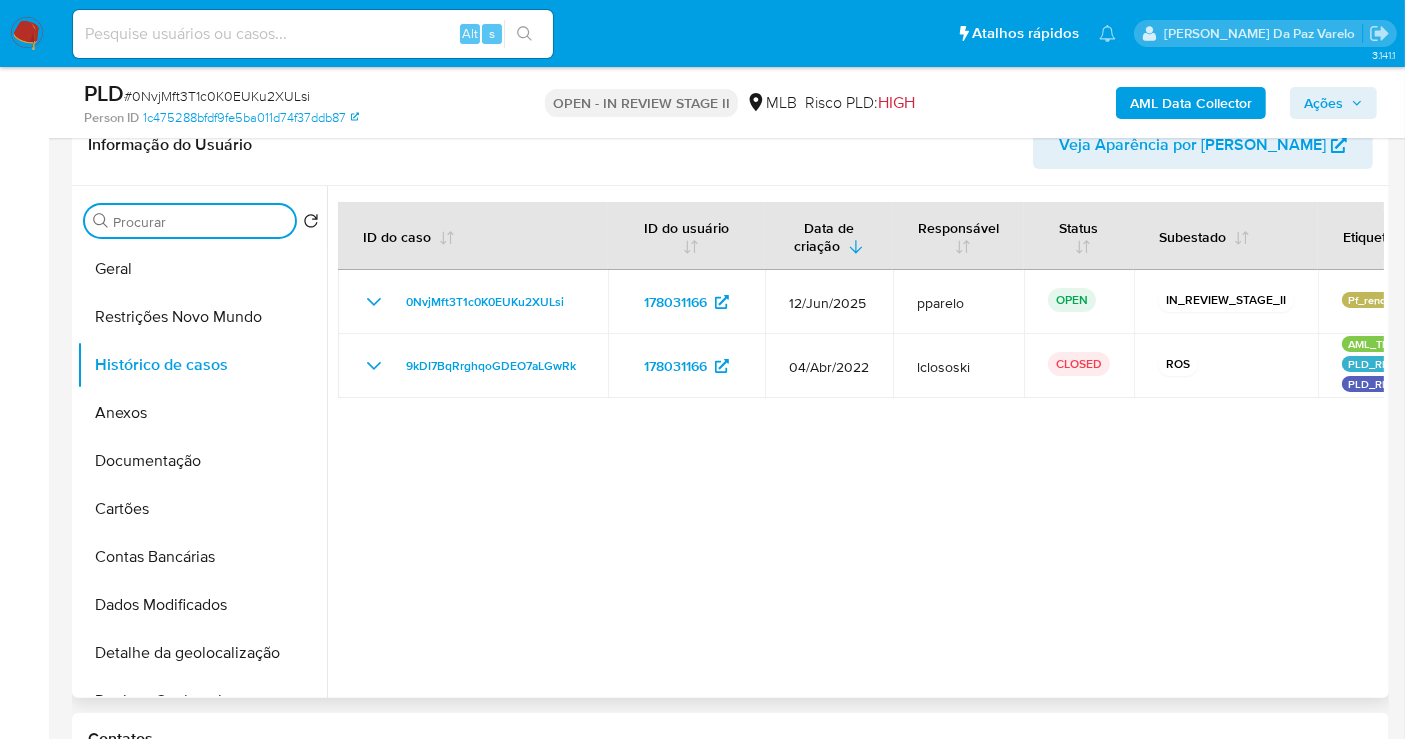 click on "Procurar" at bounding box center (200, 222) 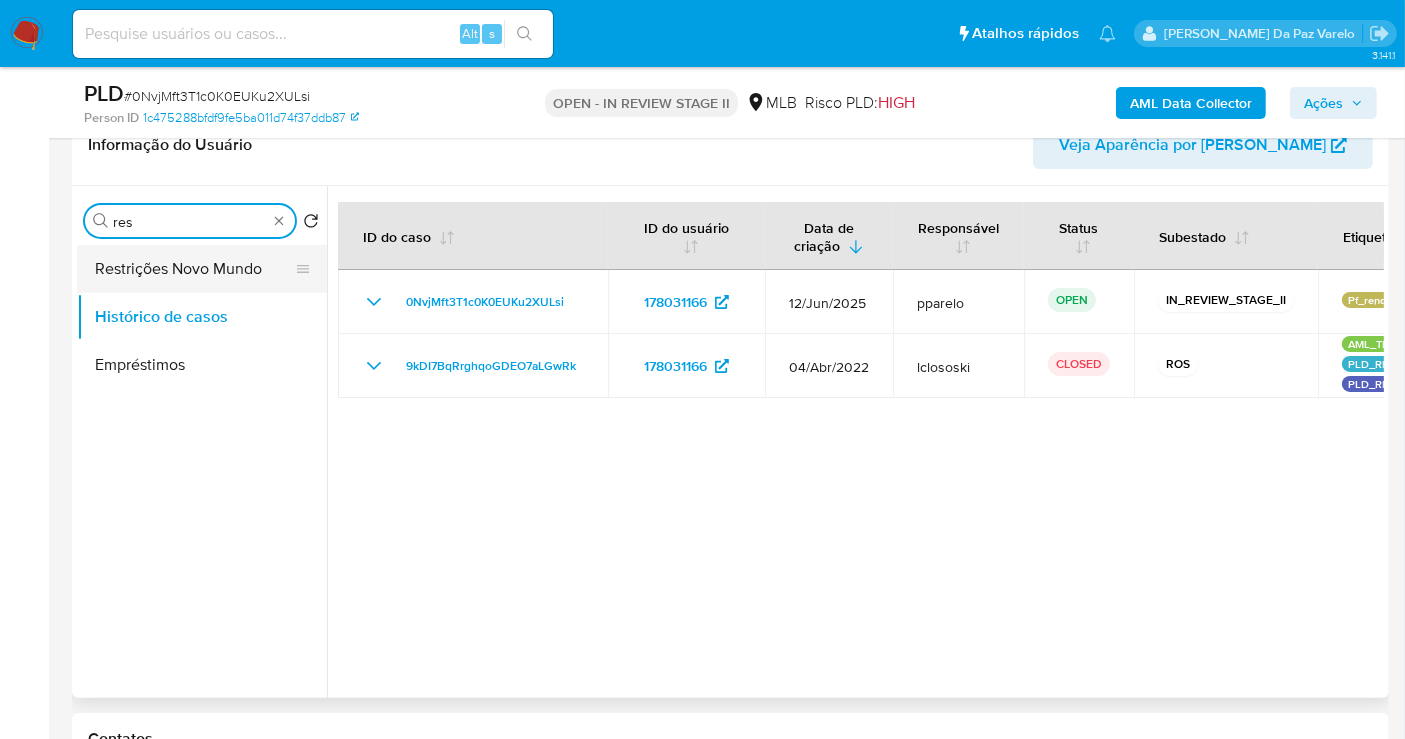 type on "res" 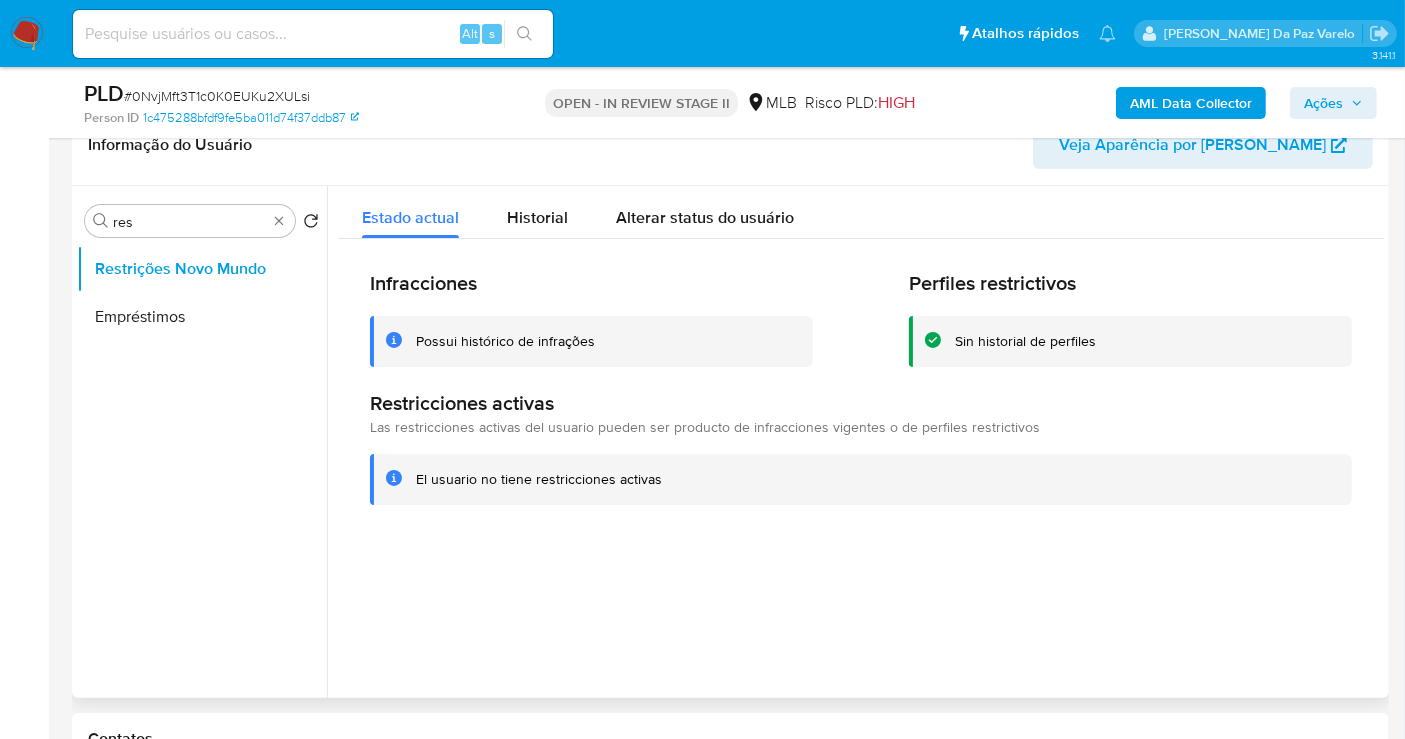 type 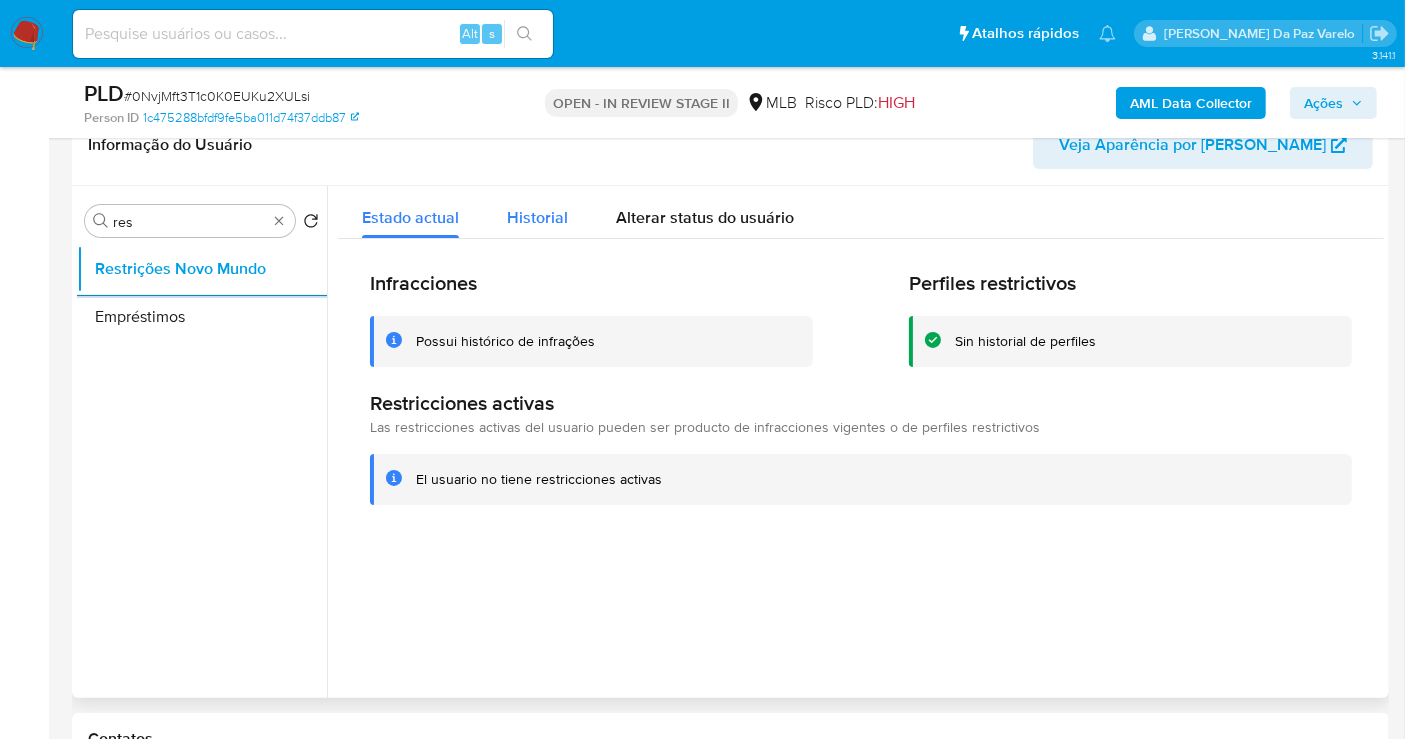 click on "Historial" at bounding box center [537, 217] 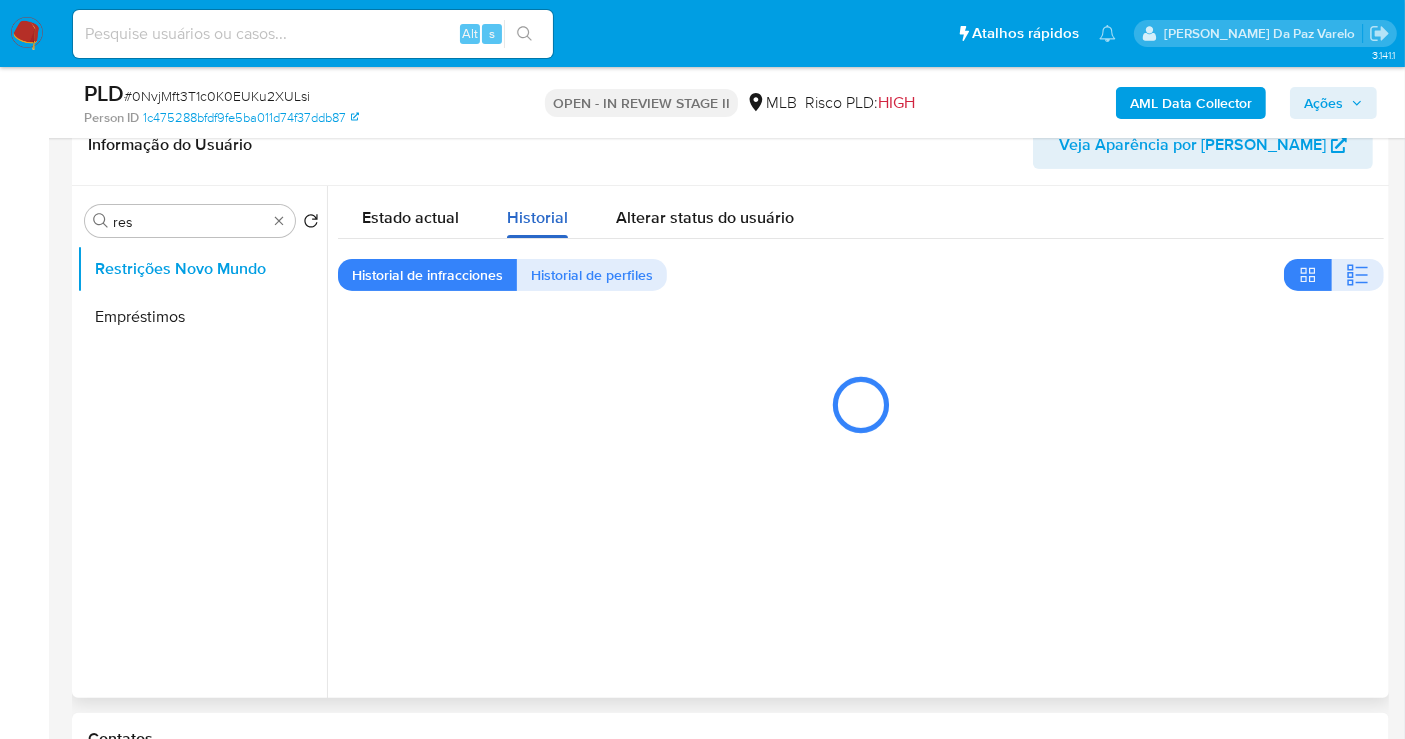 drag, startPoint x: 702, startPoint y: 205, endPoint x: 525, endPoint y: 214, distance: 177.22867 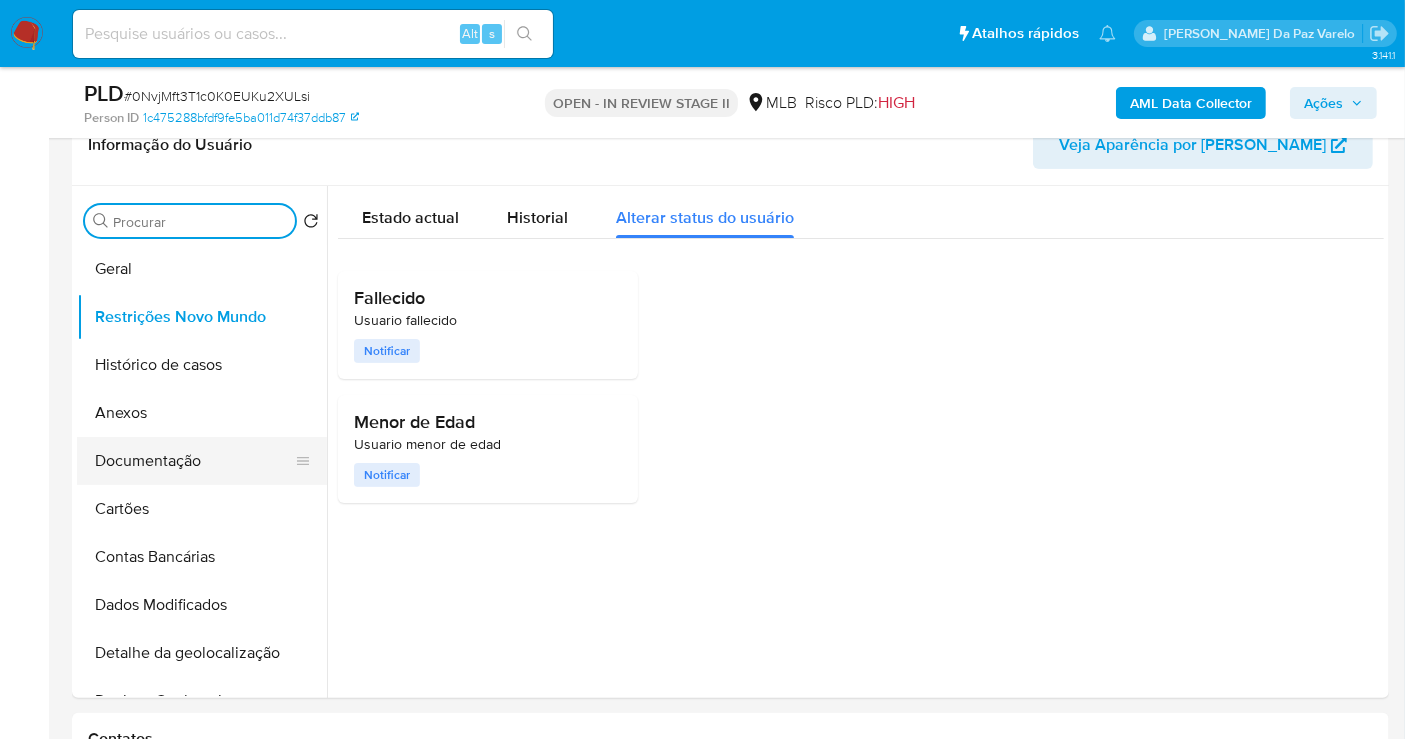 click on "Documentação" at bounding box center [194, 461] 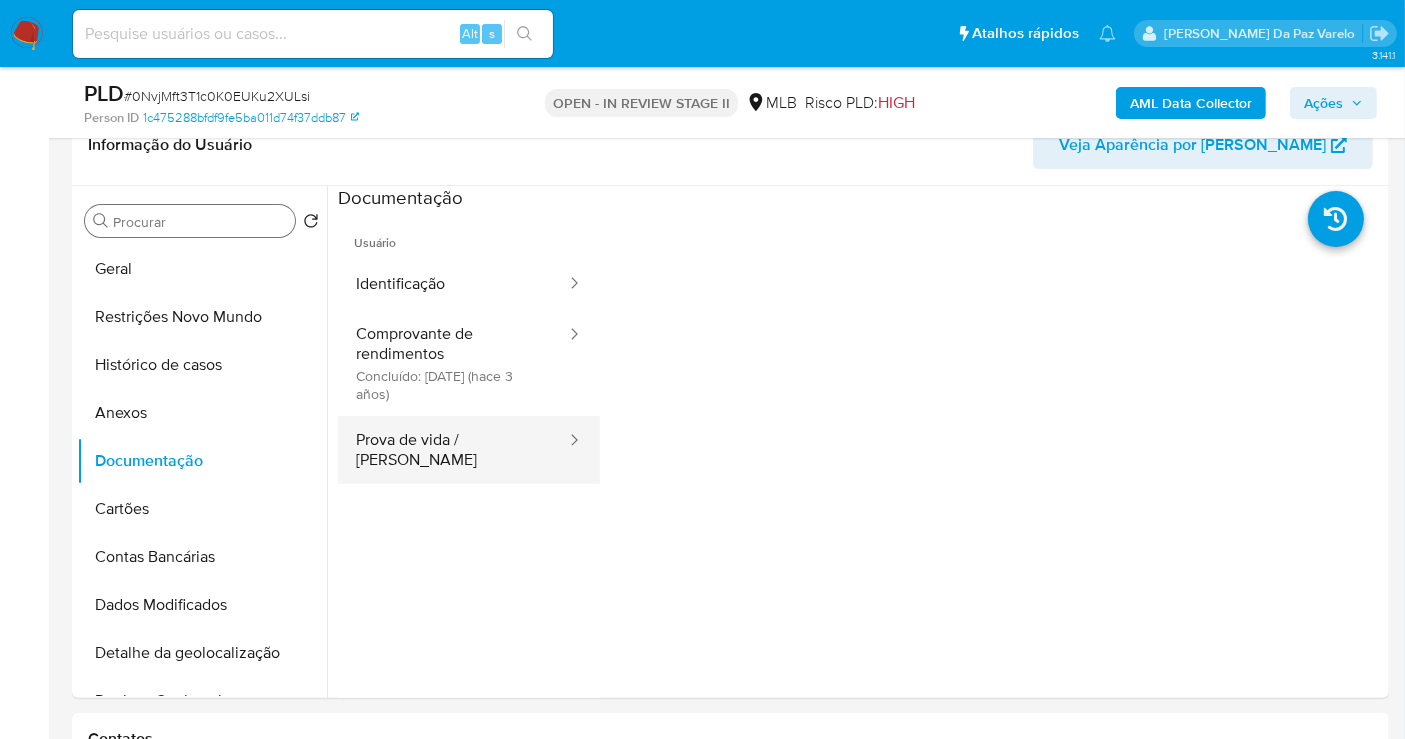 click on "Prova de vida / Selfie" at bounding box center [453, 450] 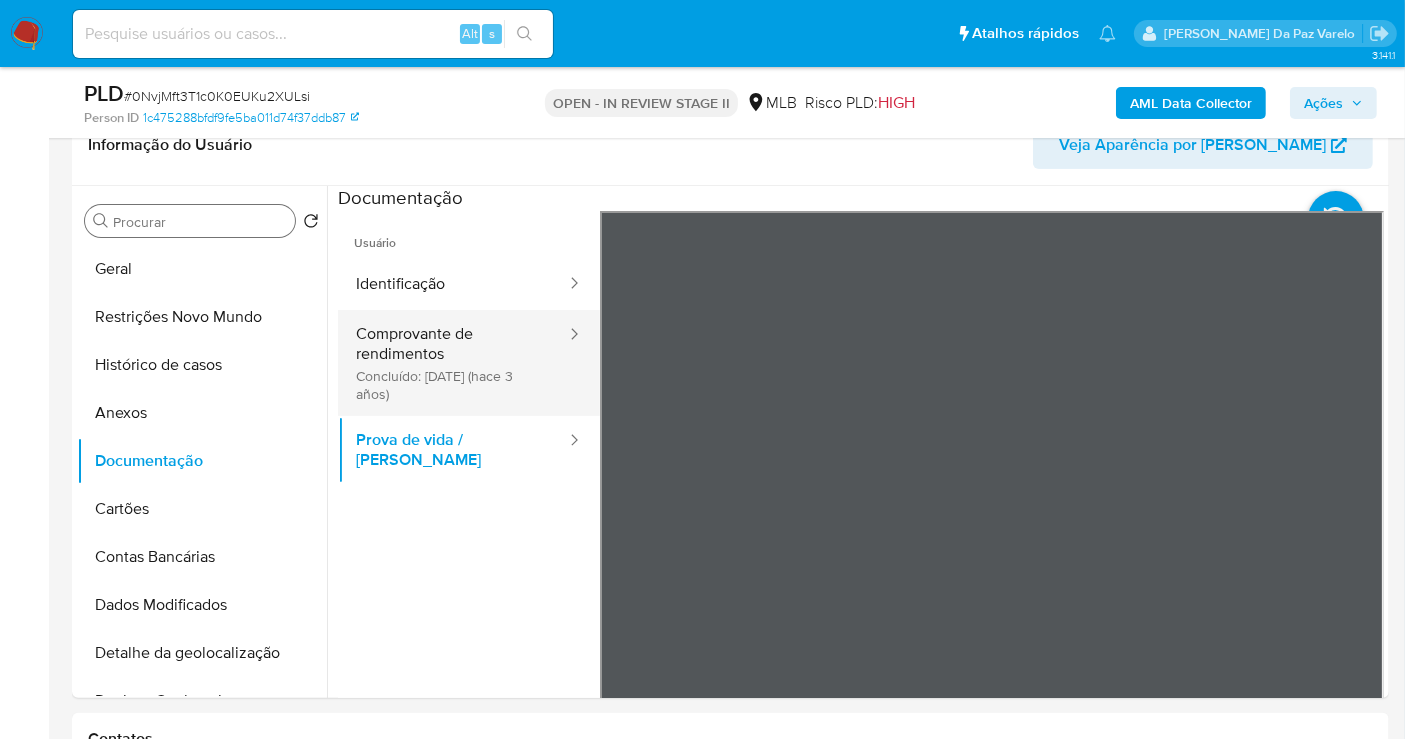 click on "Comprovante de rendimentos Concluído: 29/06/2022 (hace 3 años)" at bounding box center [453, 363] 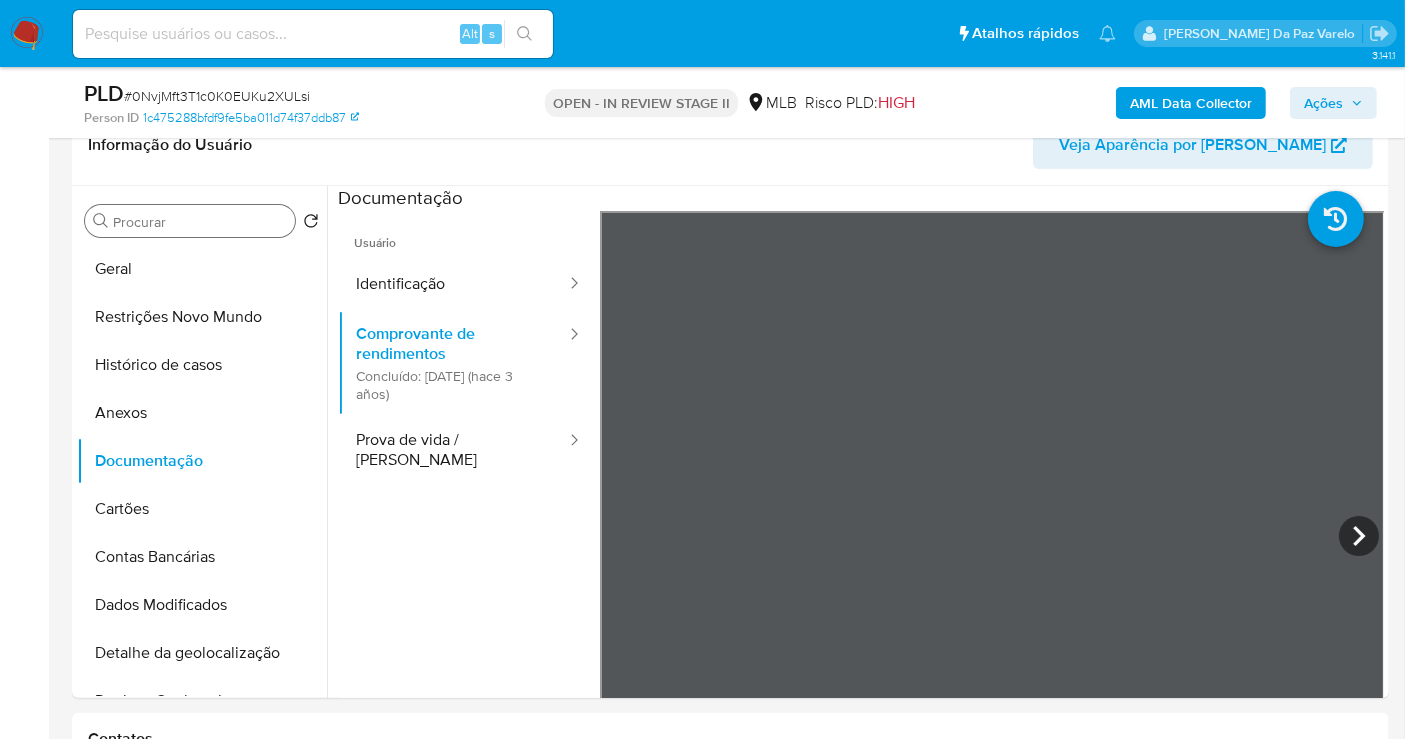 click at bounding box center [861, 518] 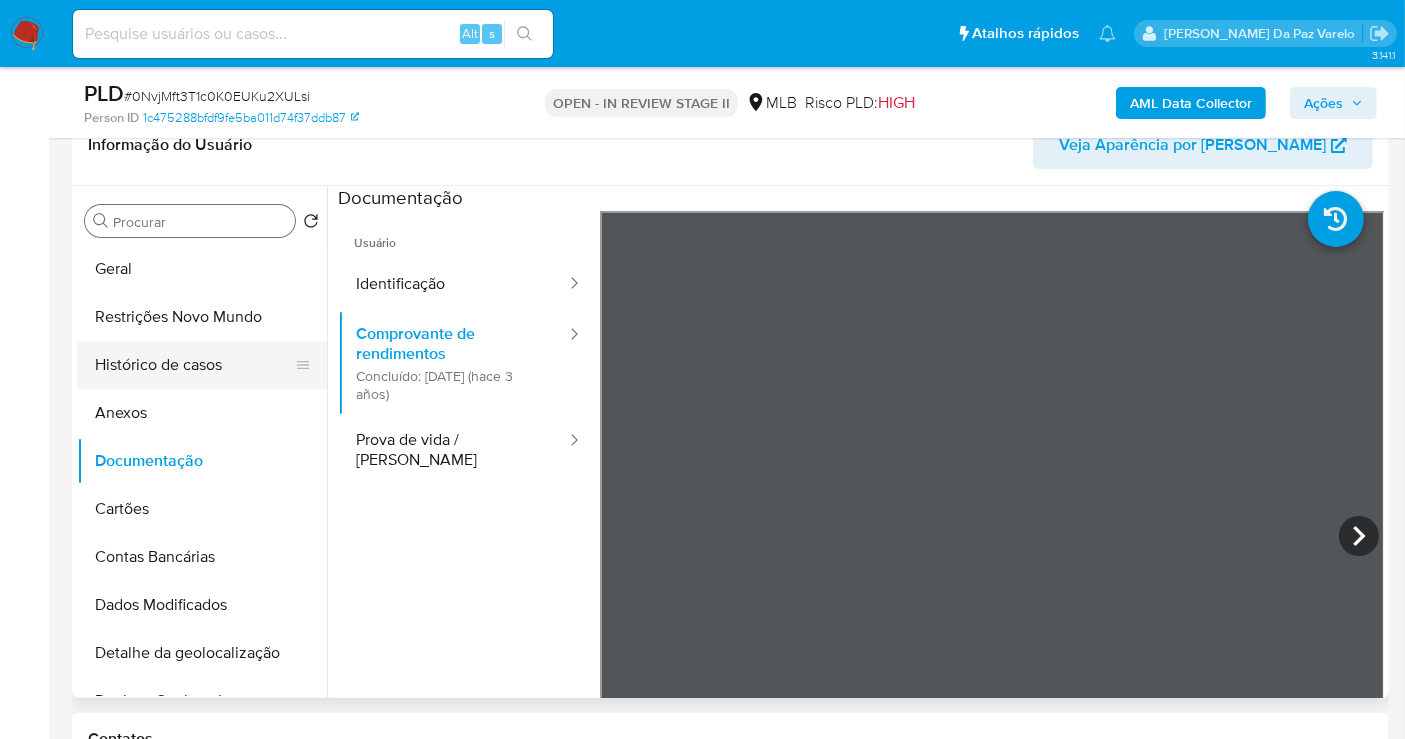 click on "Histórico de casos" at bounding box center (194, 365) 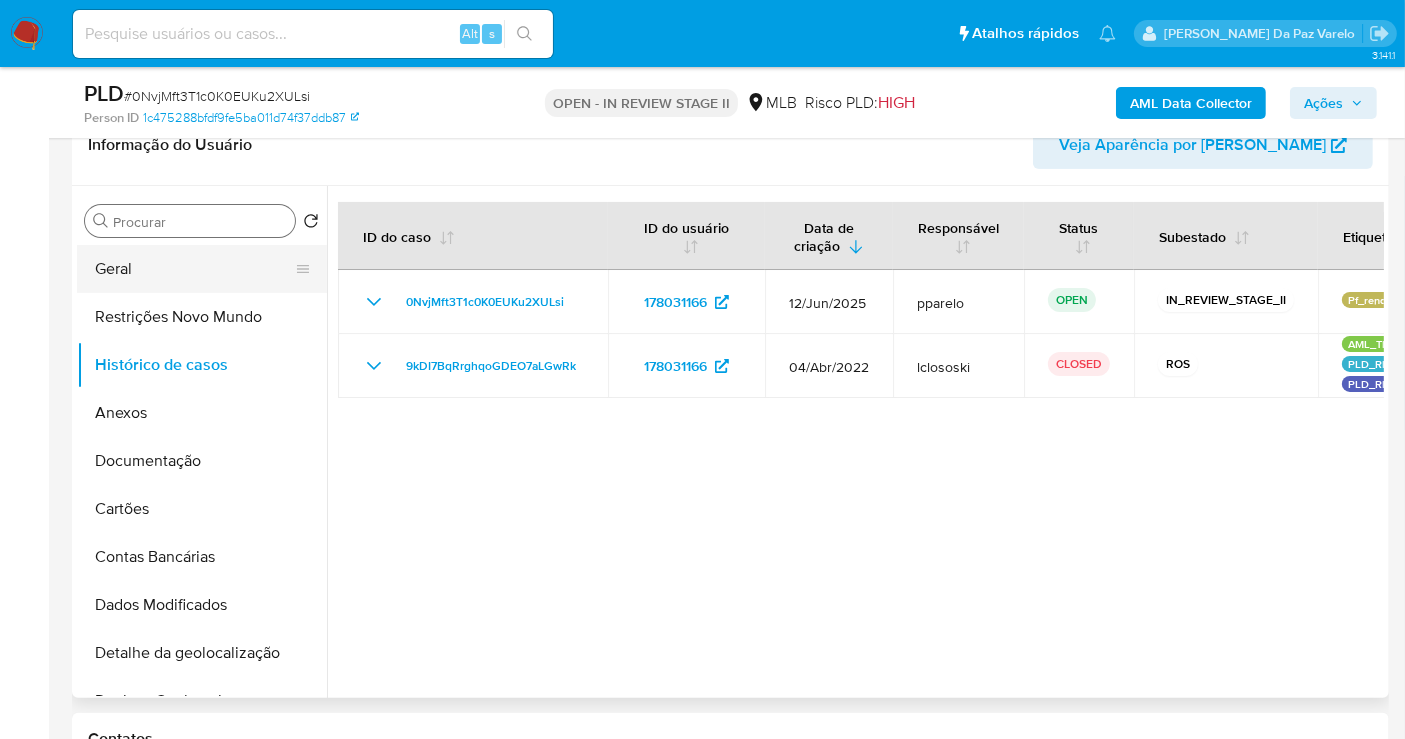 click on "Geral" at bounding box center (194, 269) 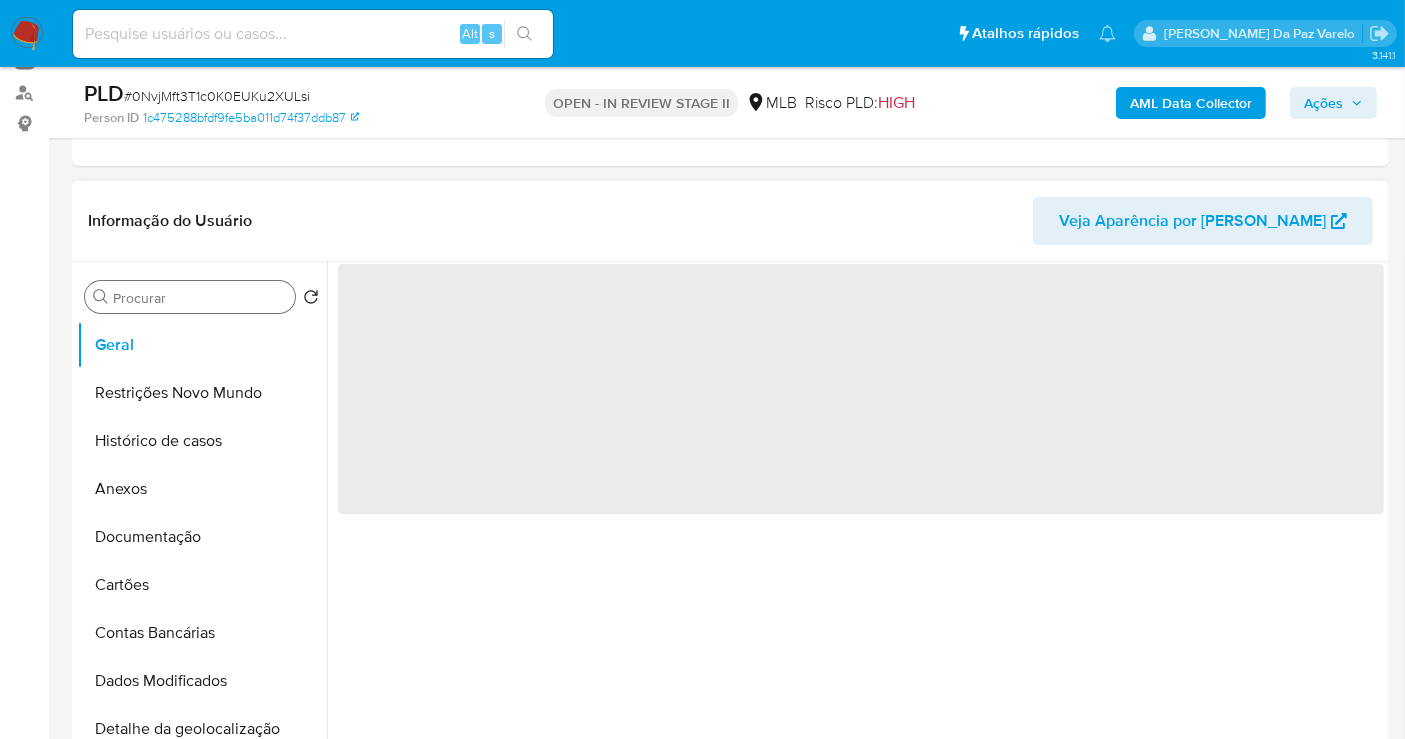 scroll, scrollTop: 222, scrollLeft: 0, axis: vertical 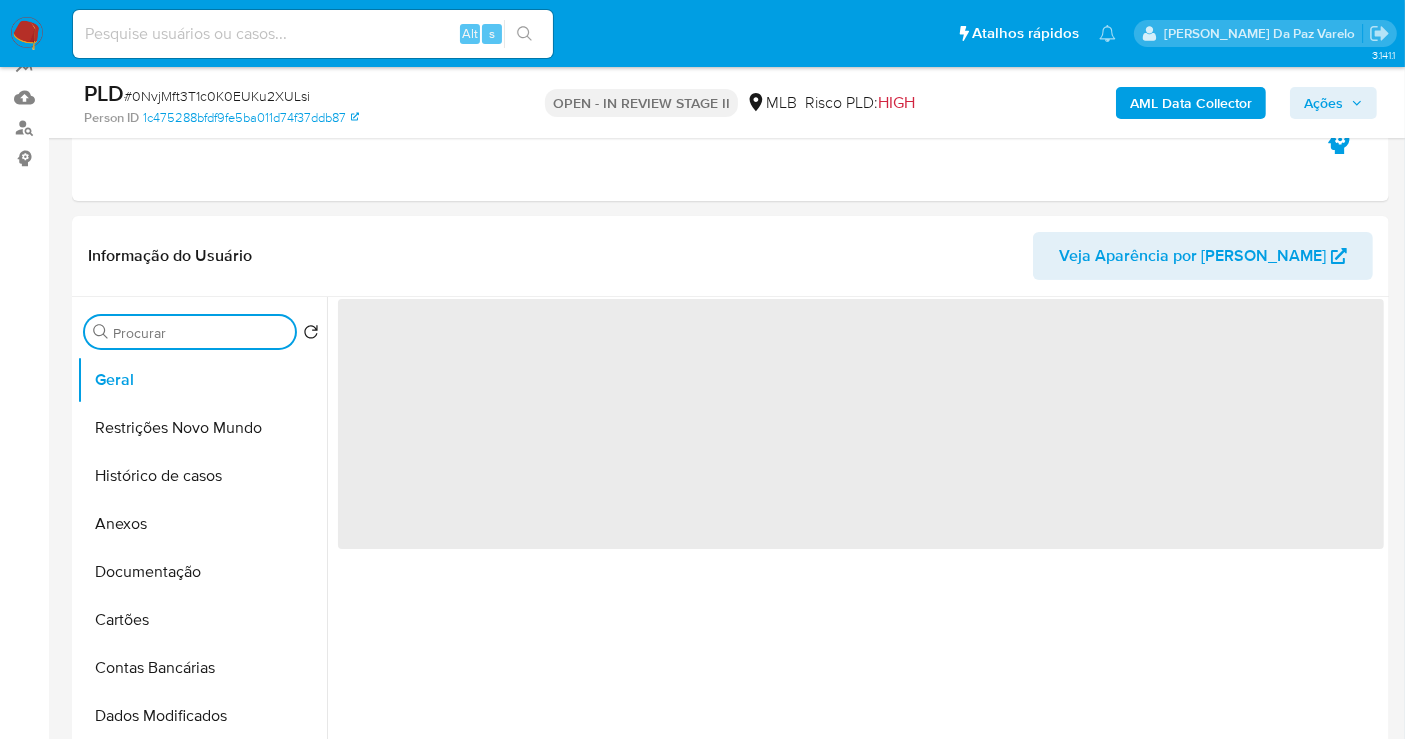 click on "Procurar" at bounding box center [200, 333] 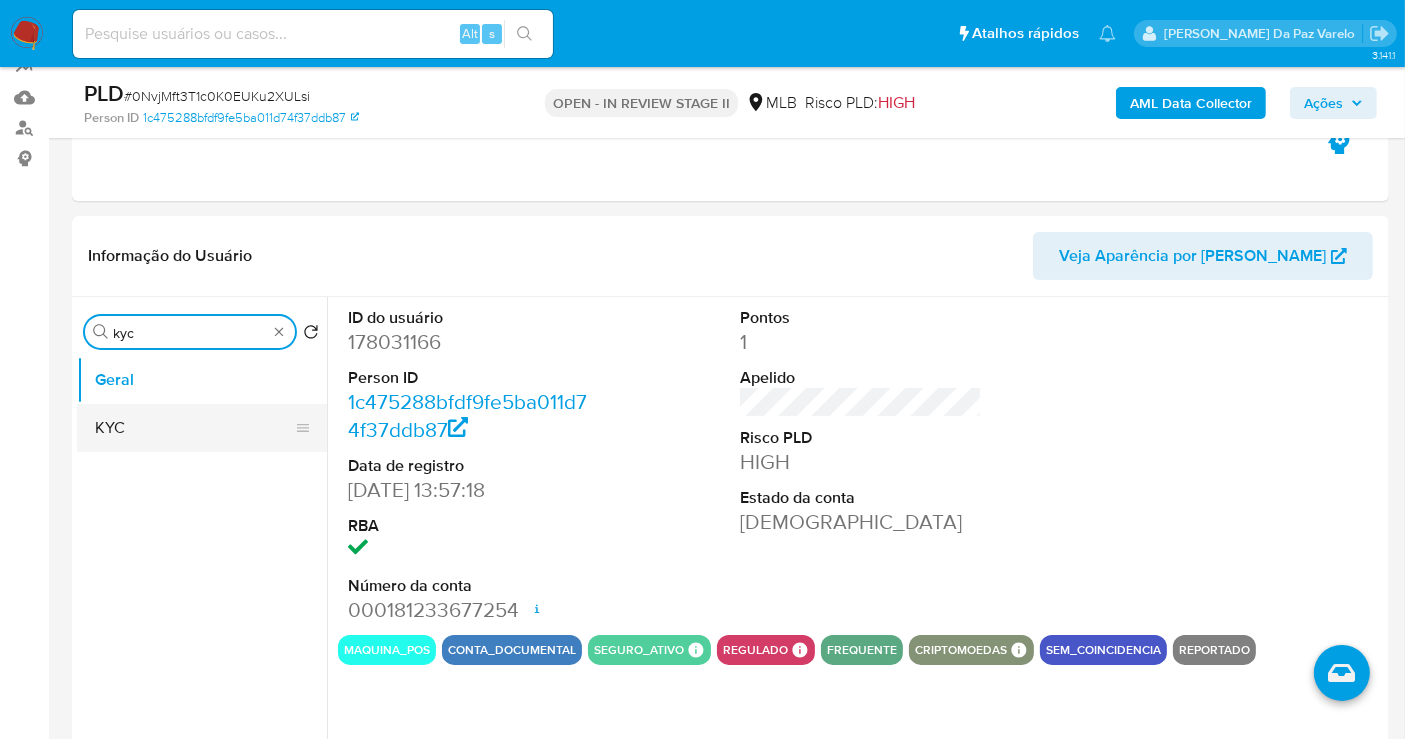 type on "kyc" 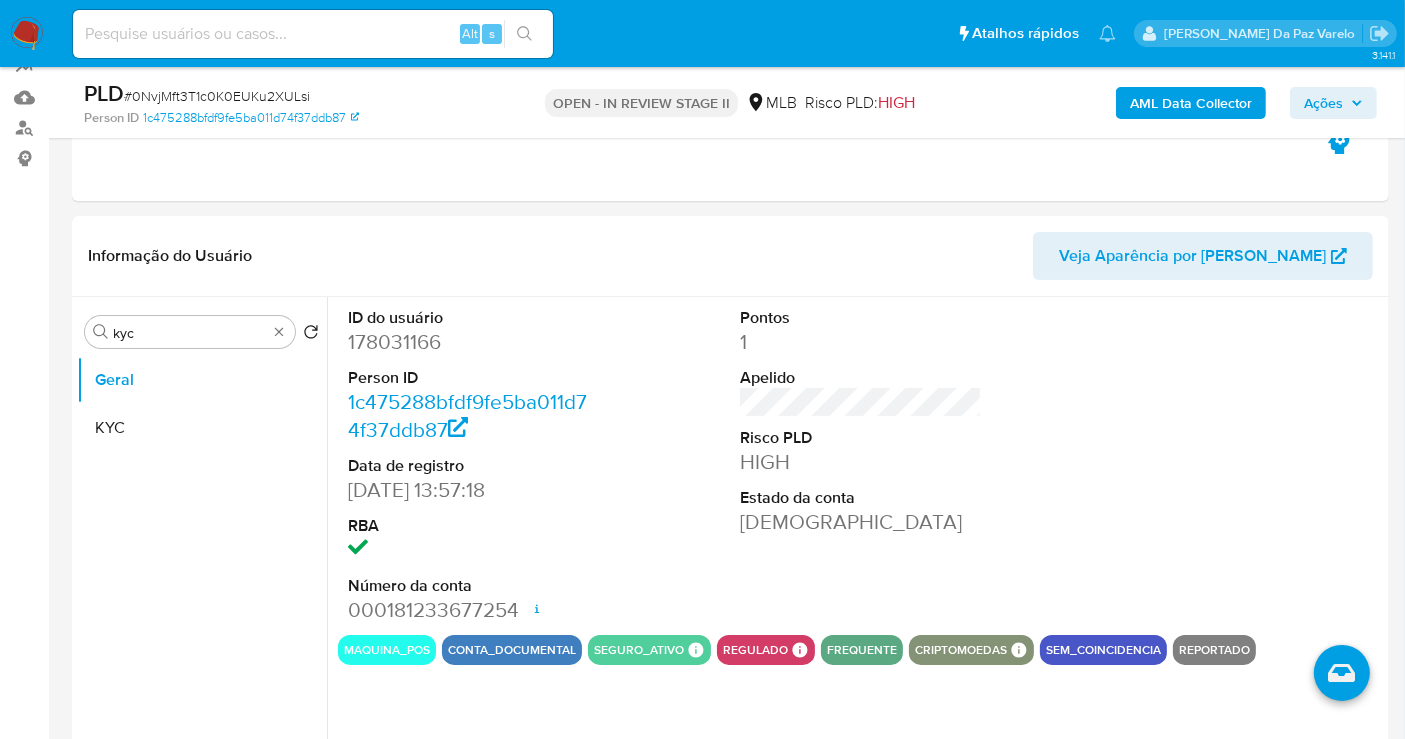 click on "KYC" at bounding box center [202, 428] 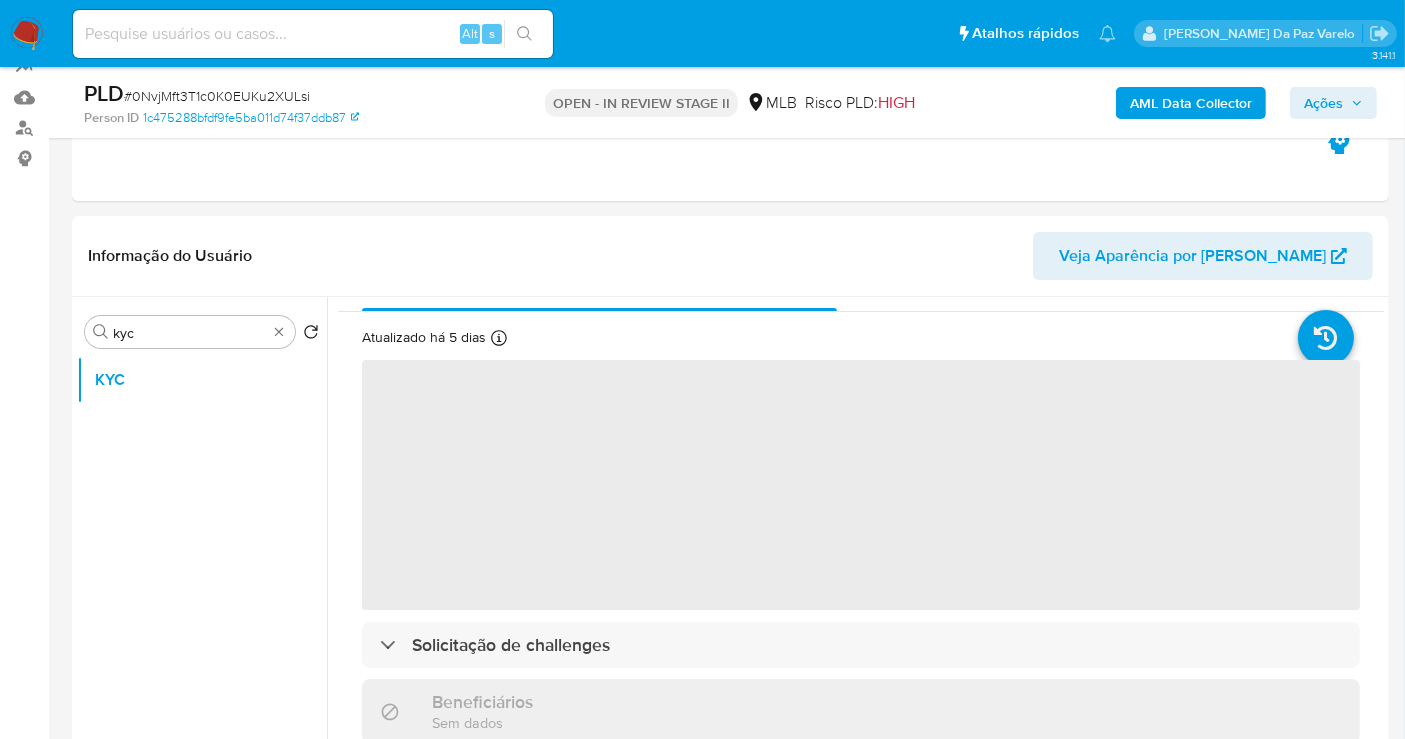 scroll, scrollTop: 0, scrollLeft: 0, axis: both 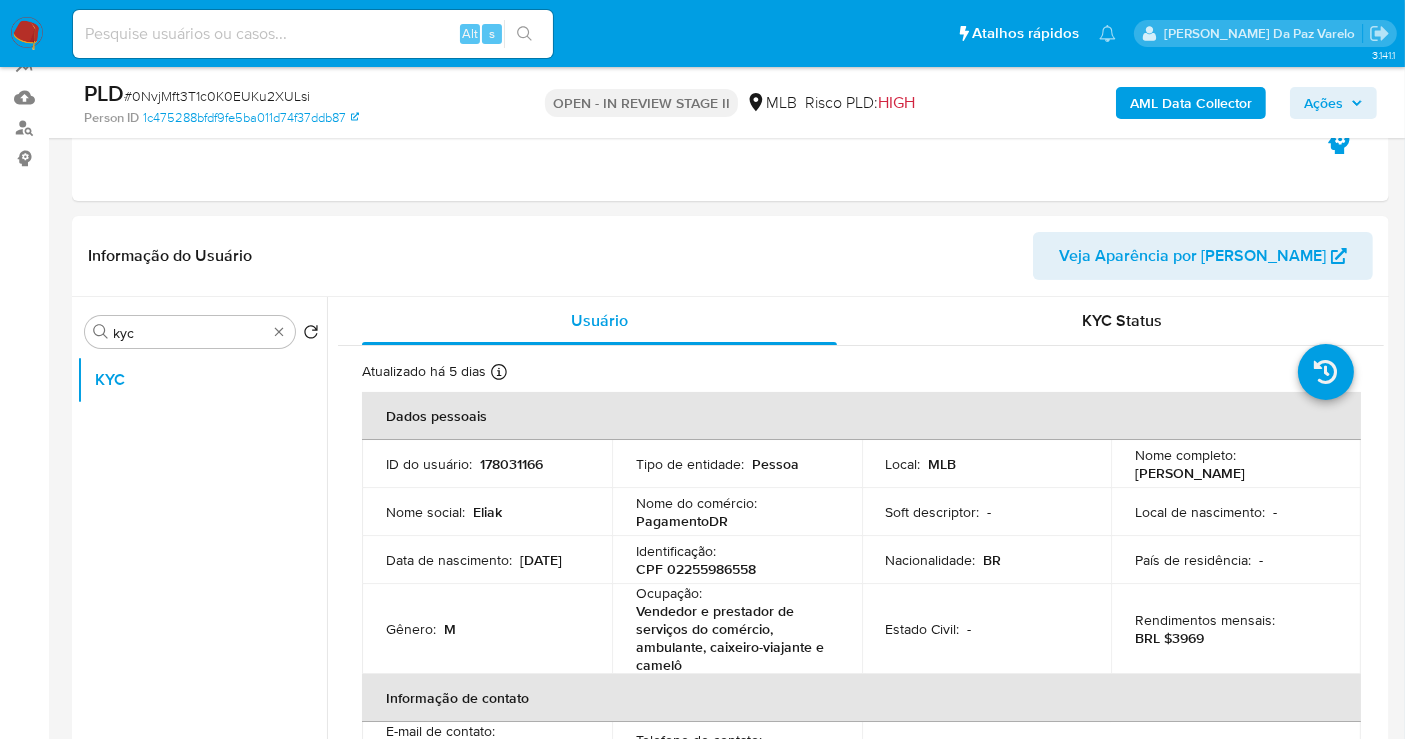 click on "Nome completo :    Eliak da Silva Novais" at bounding box center [1236, 464] 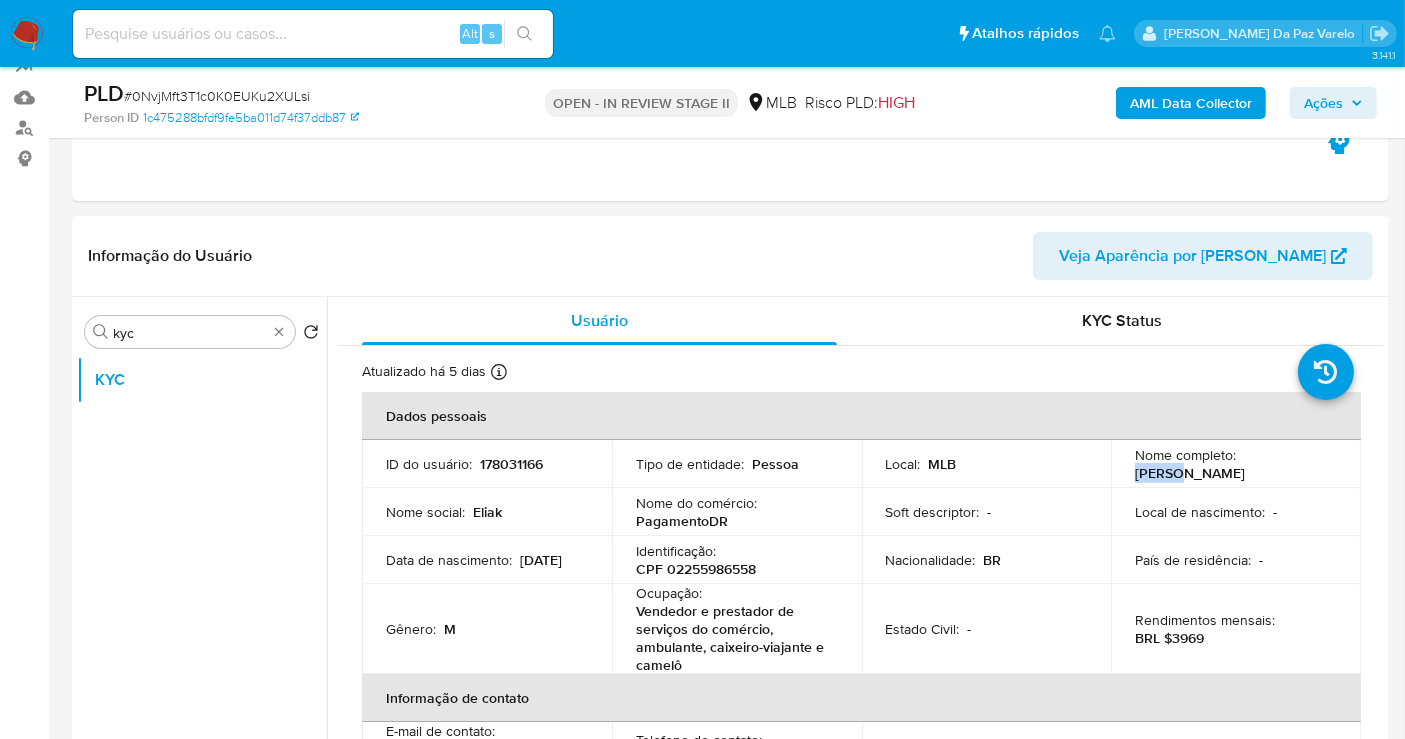 click on "Nome completo :    Eliak da Silva Novais" at bounding box center (1236, 464) 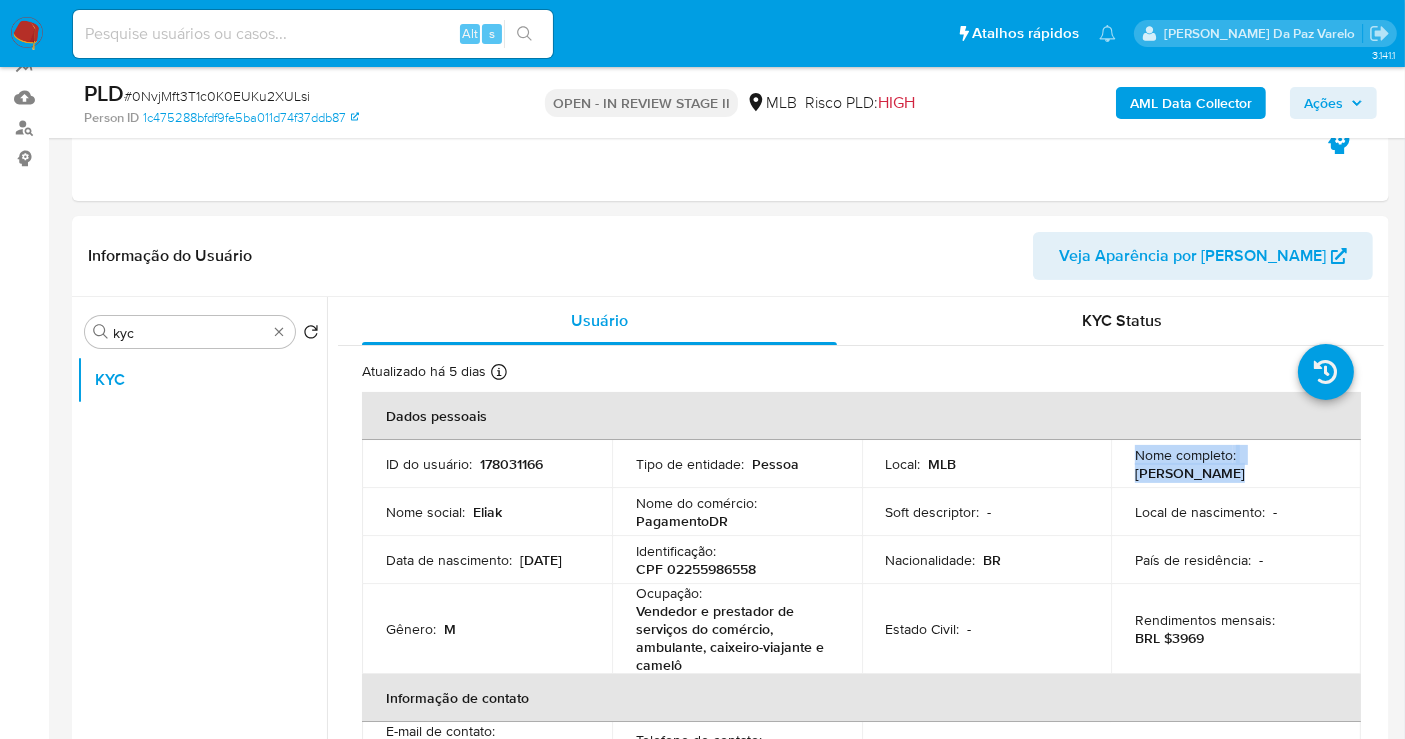 click on "Nome completo :    Eliak da Silva Novais" at bounding box center [1236, 464] 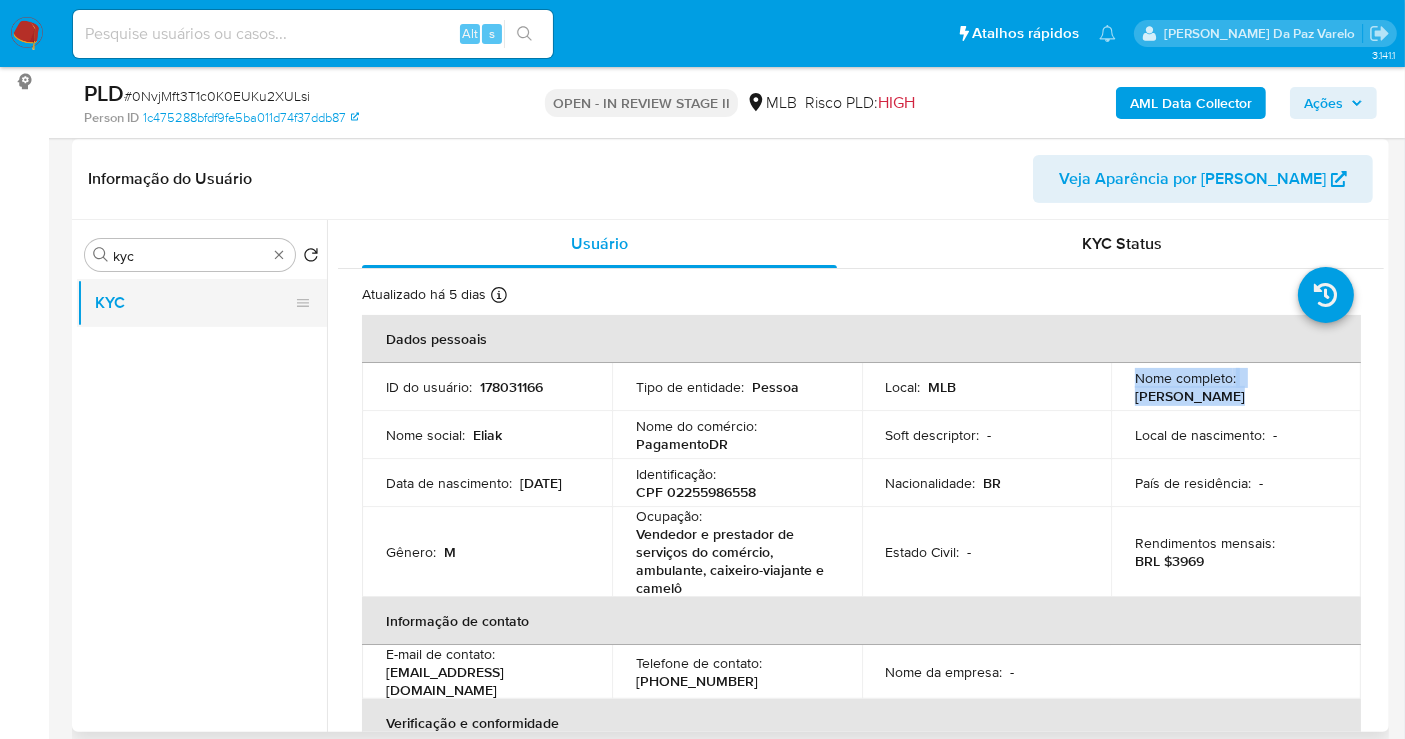 scroll, scrollTop: 333, scrollLeft: 0, axis: vertical 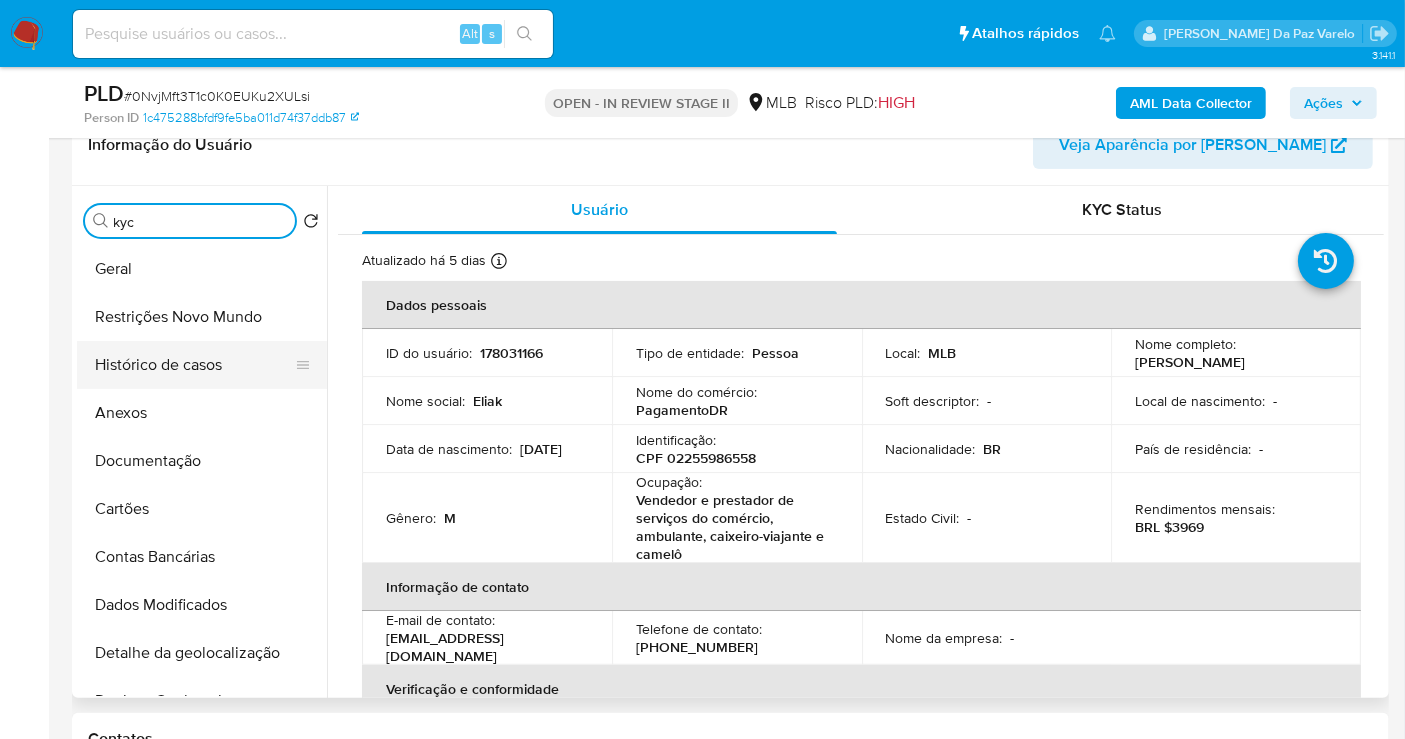 click on "Histórico de casos" at bounding box center [194, 365] 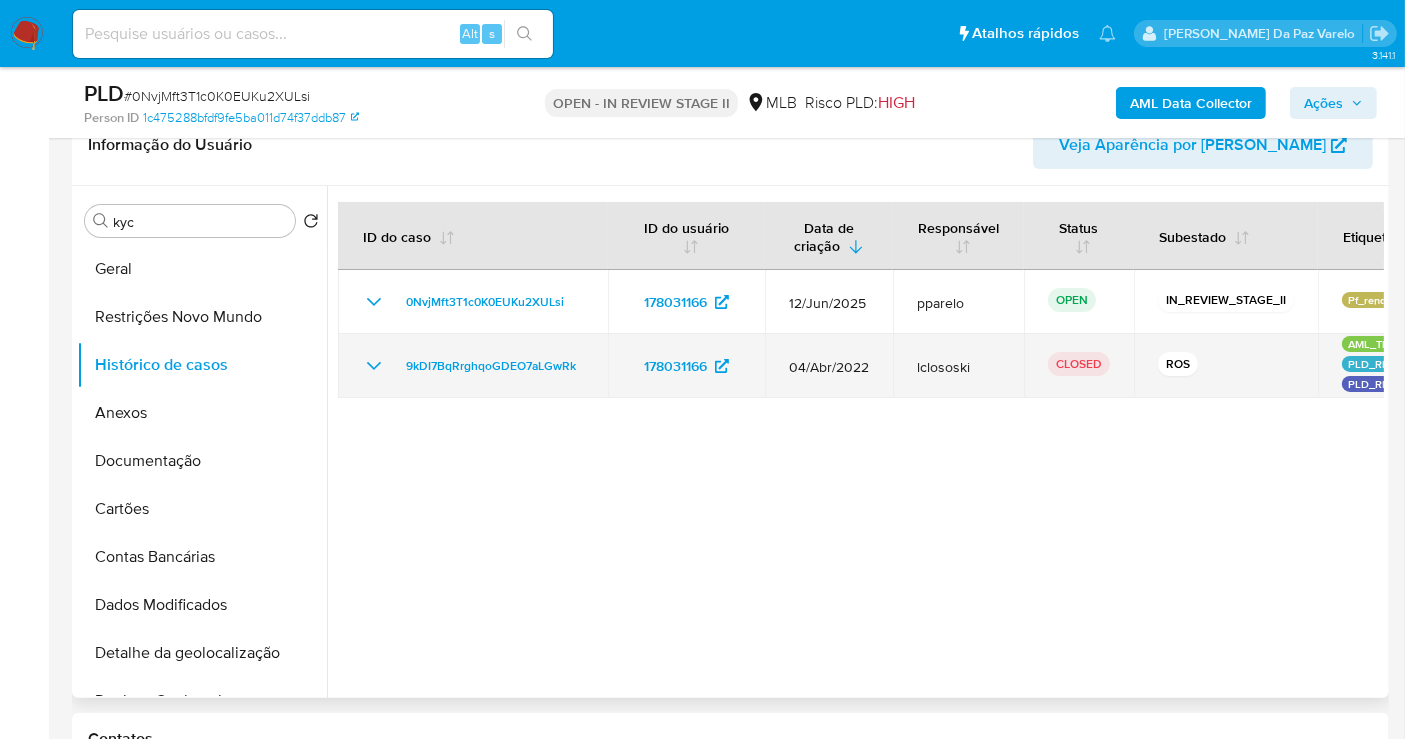 click 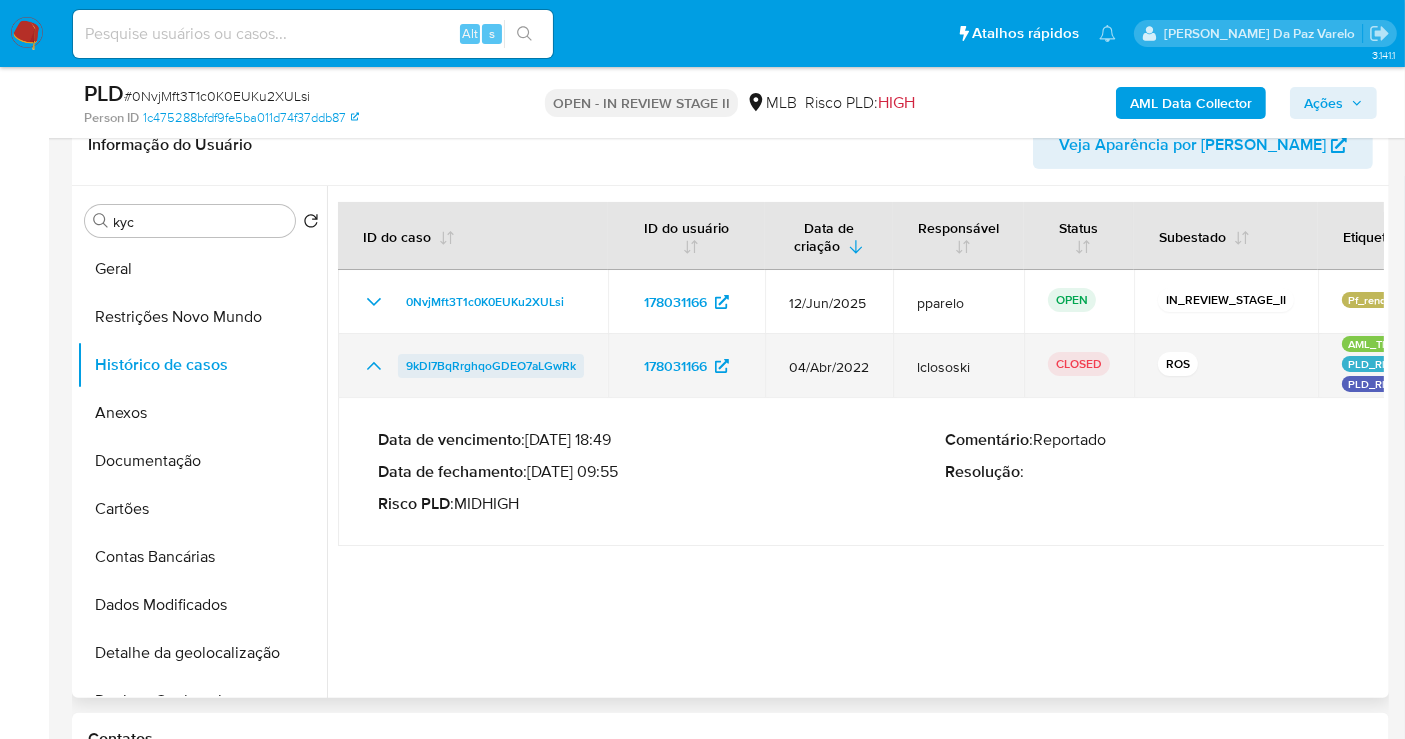 click on "9kDI7BqRrghqoGDEO7aLGwRk" at bounding box center (491, 366) 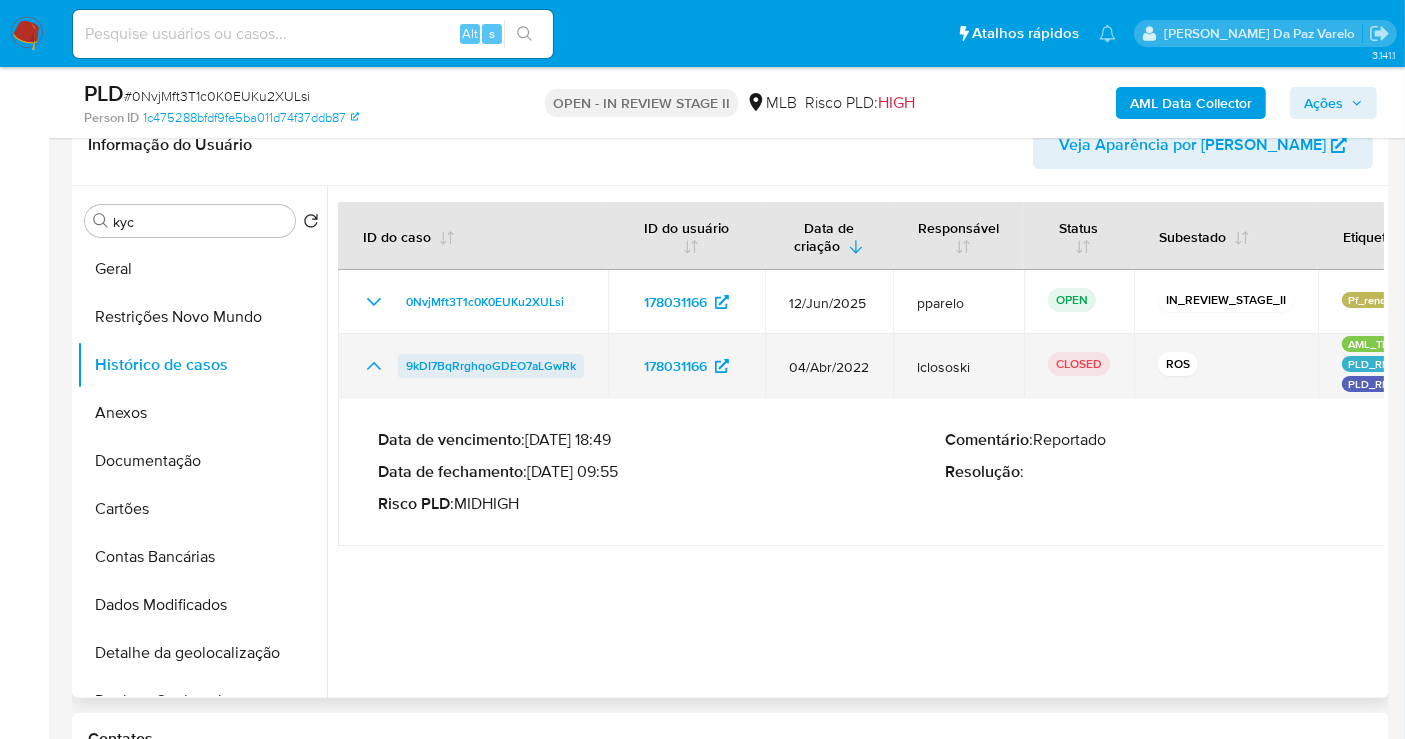 click on "9kDI7BqRrghqoGDEO7aLGwRk" at bounding box center [491, 366] 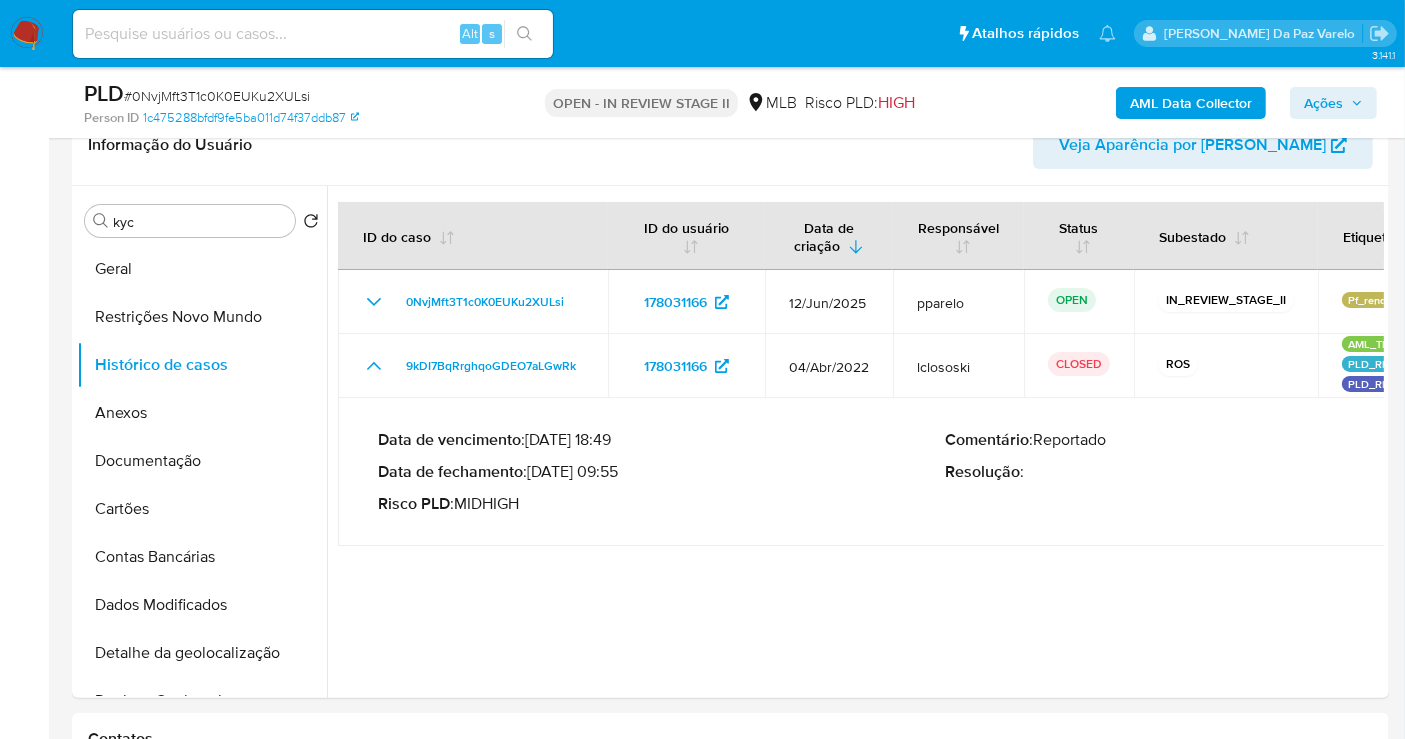 click at bounding box center [313, 34] 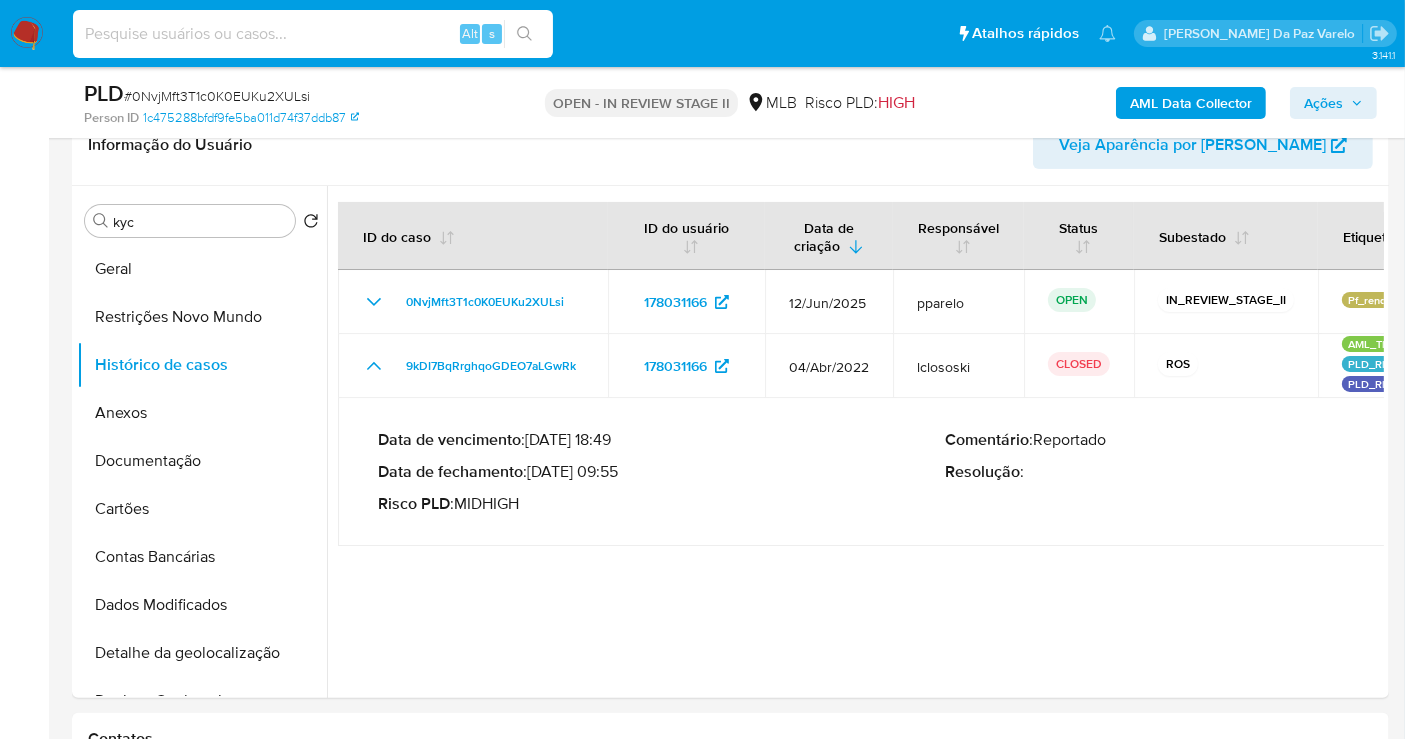 paste on "XCnFZdyW2MsbPVqeP8aelTd5" 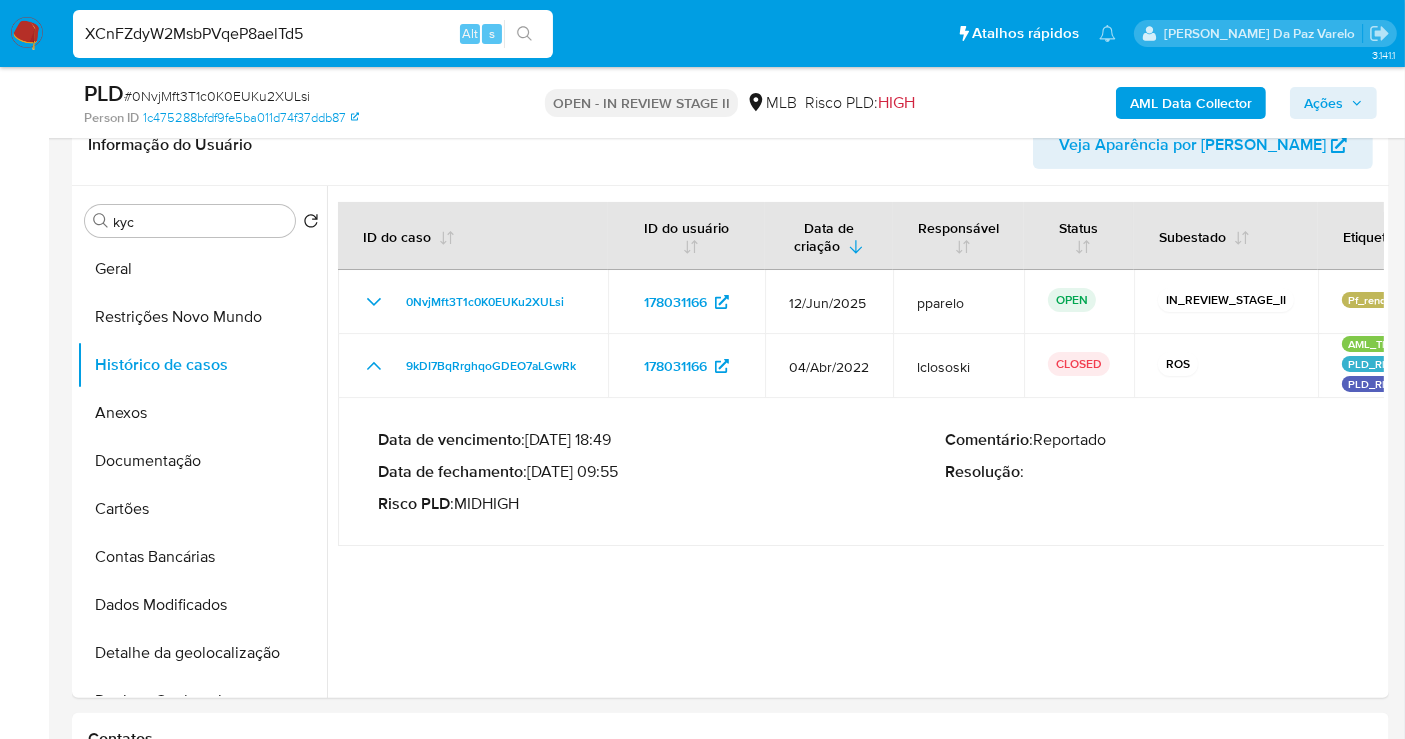 type on "XCnFZdyW2MsbPVqeP8aelTd5" 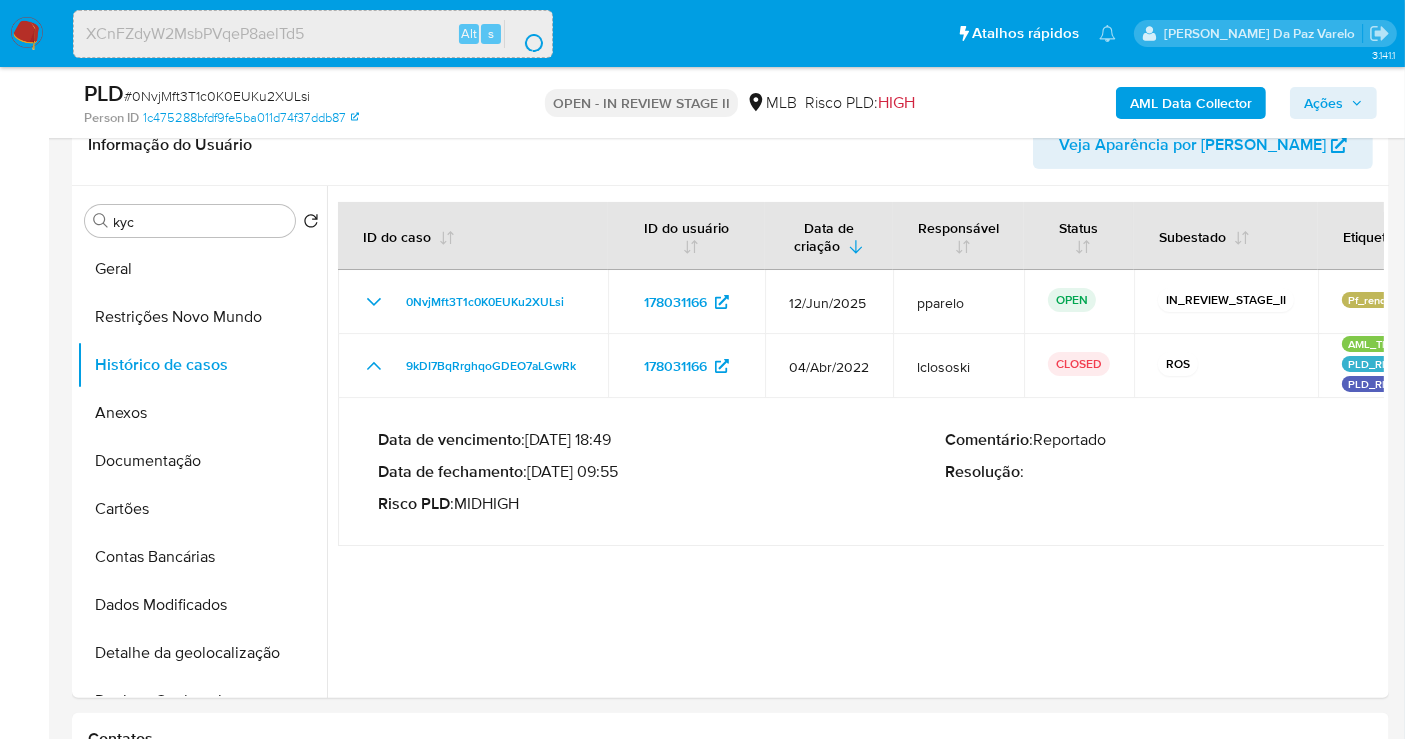 scroll, scrollTop: 0, scrollLeft: 0, axis: both 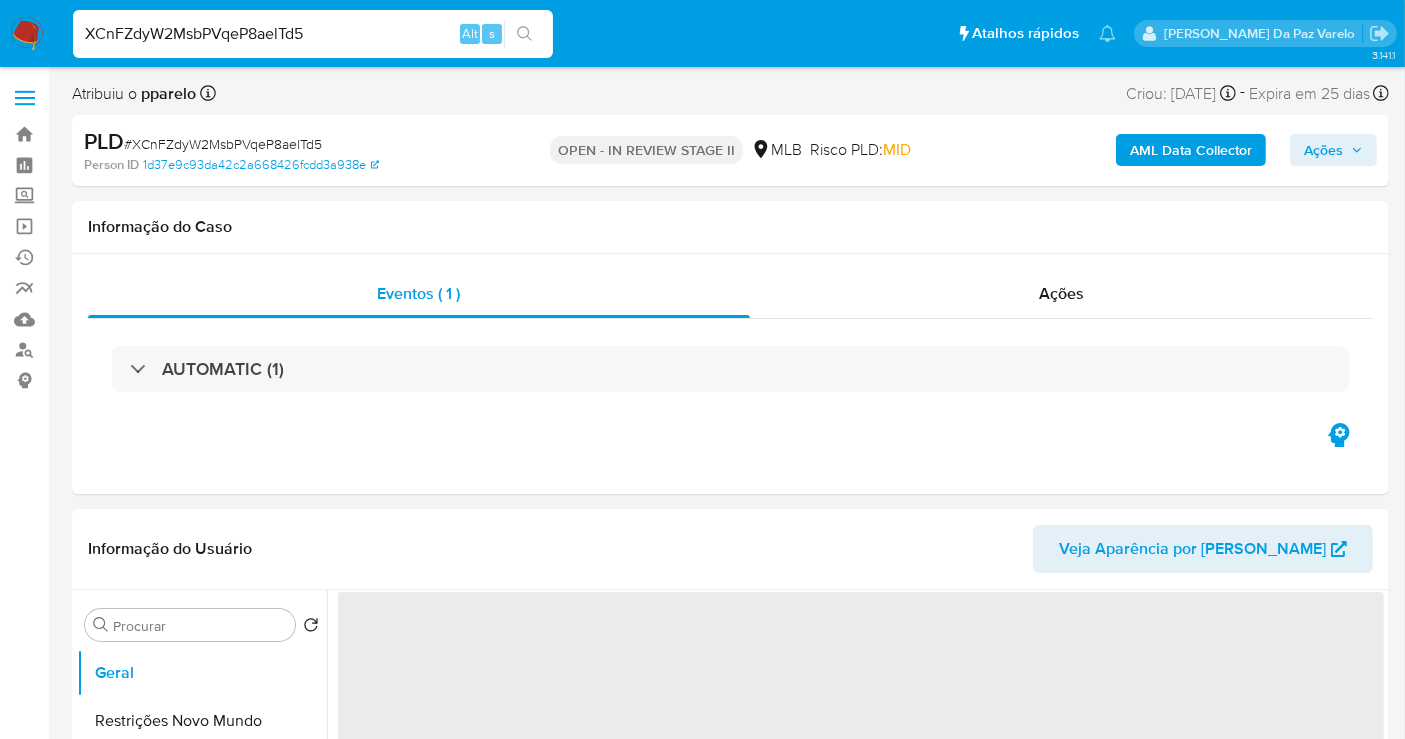 select on "10" 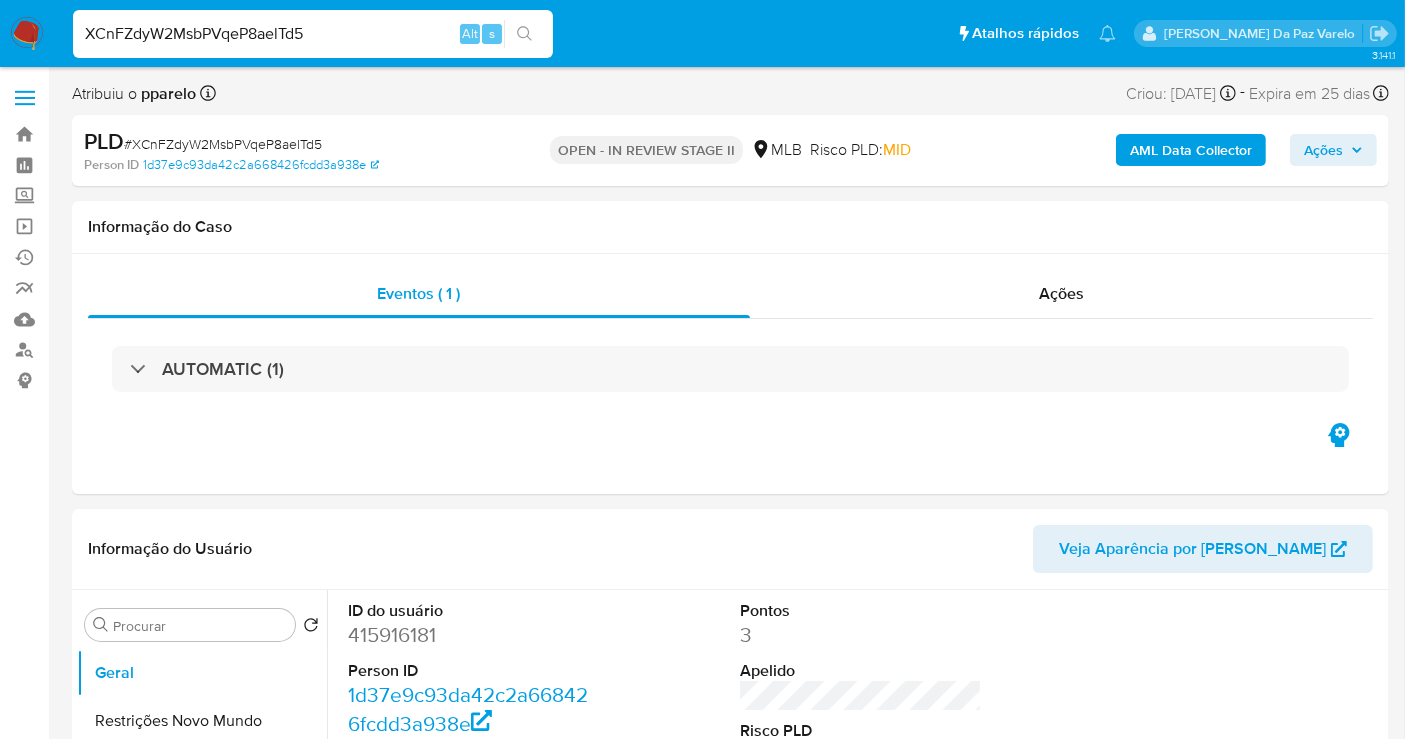 click on "XCnFZdyW2MsbPVqeP8aelTd5" at bounding box center [313, 34] 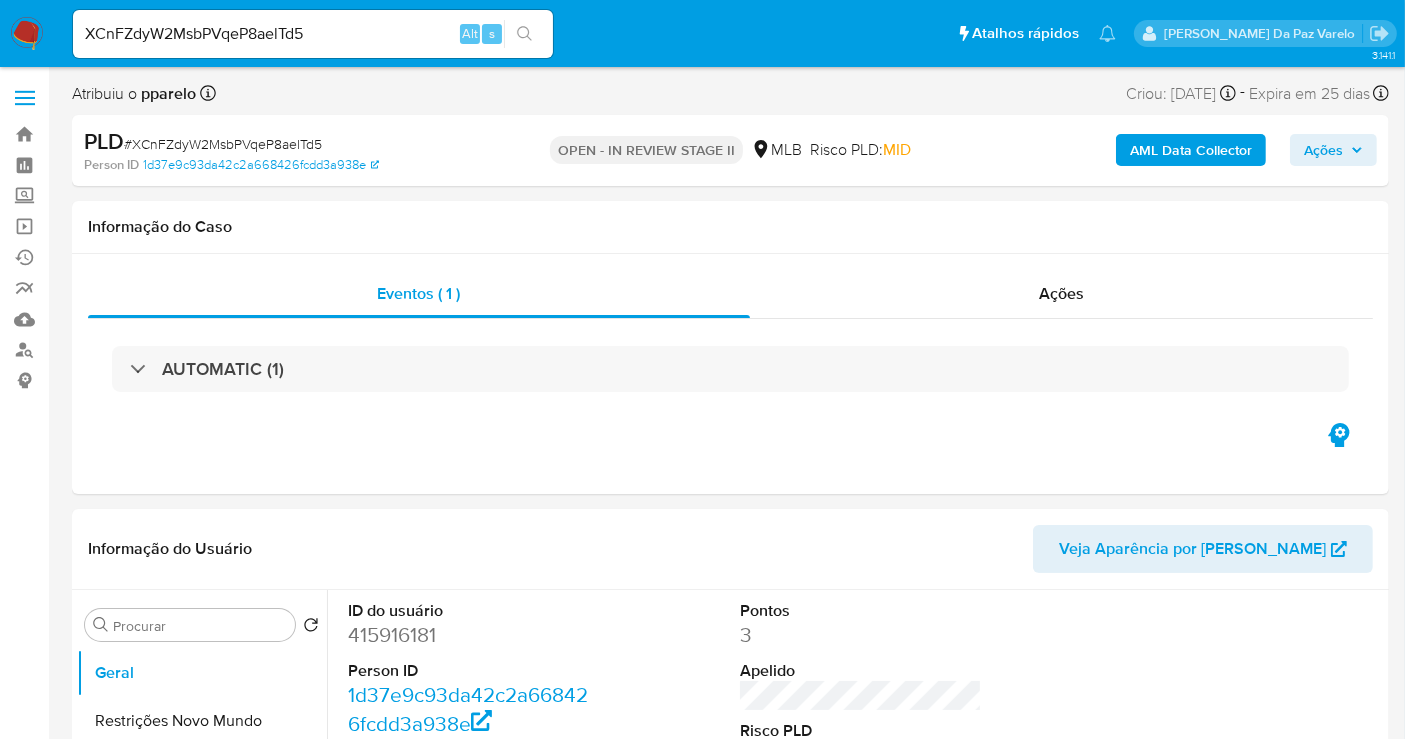 scroll, scrollTop: 533, scrollLeft: 0, axis: vertical 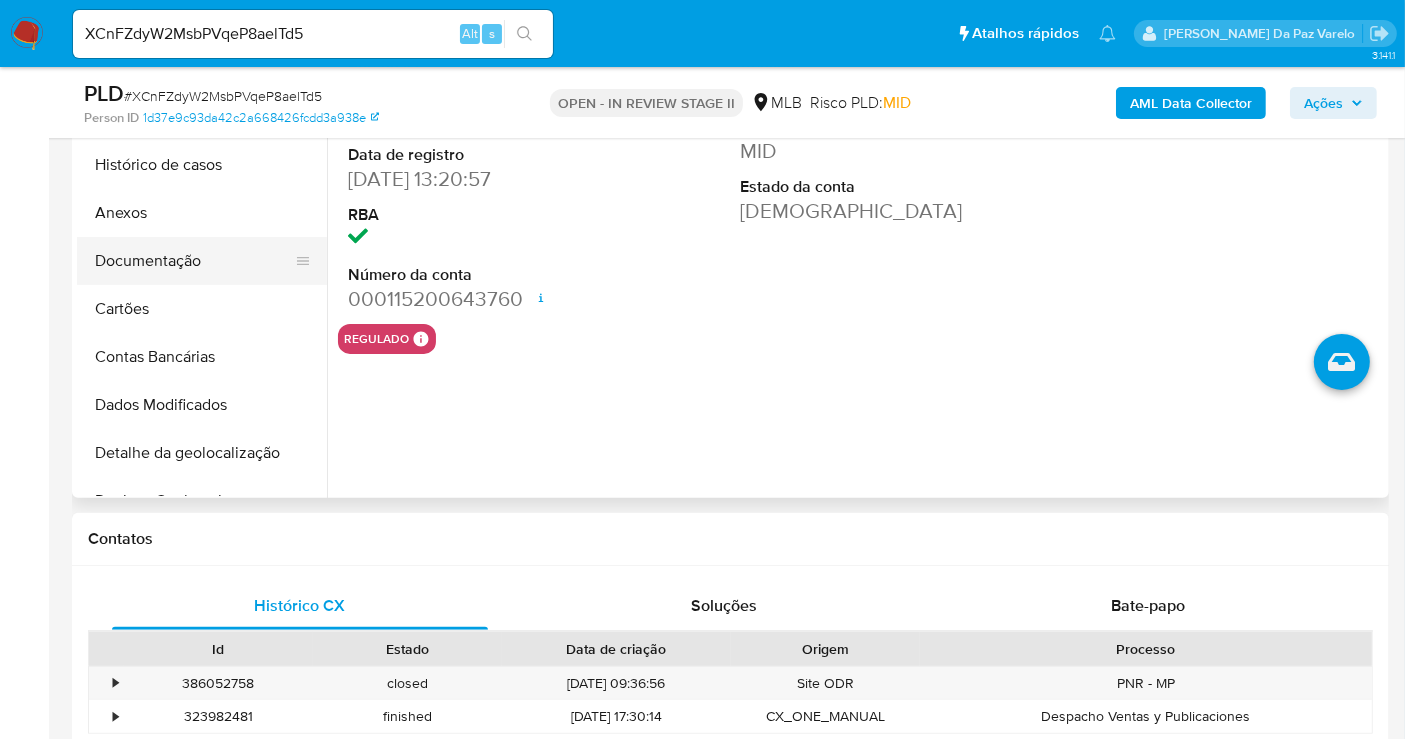 click on "Documentação" at bounding box center (194, 261) 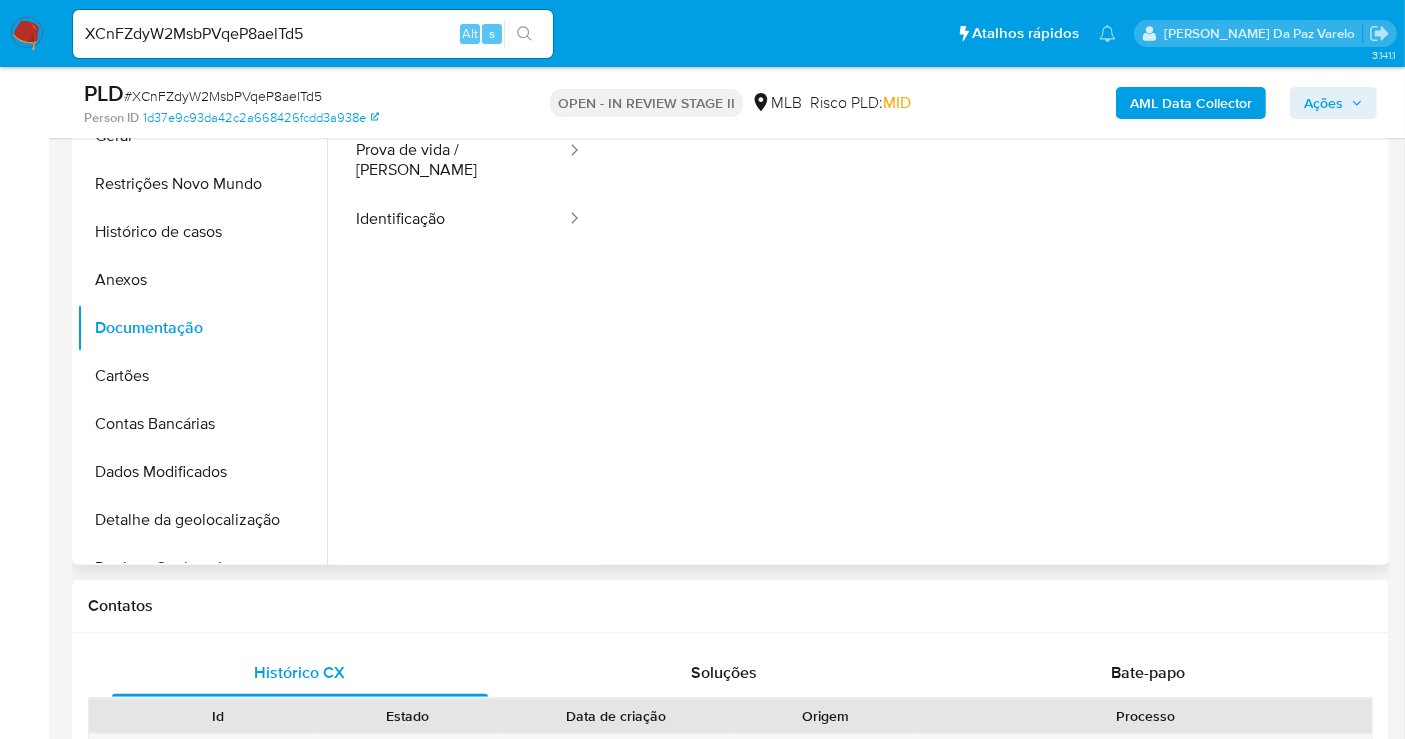 scroll, scrollTop: 422, scrollLeft: 0, axis: vertical 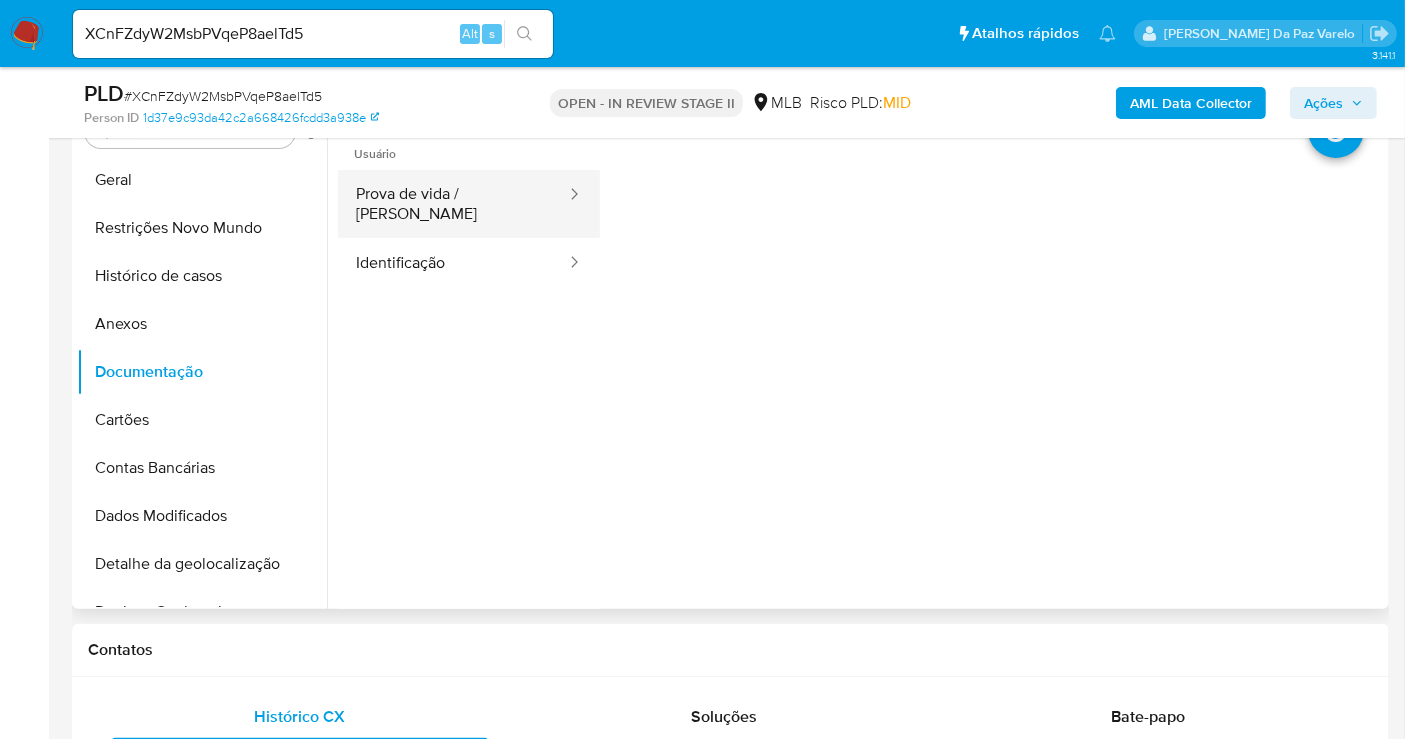 click on "Prova de vida / [PERSON_NAME]" at bounding box center [453, 204] 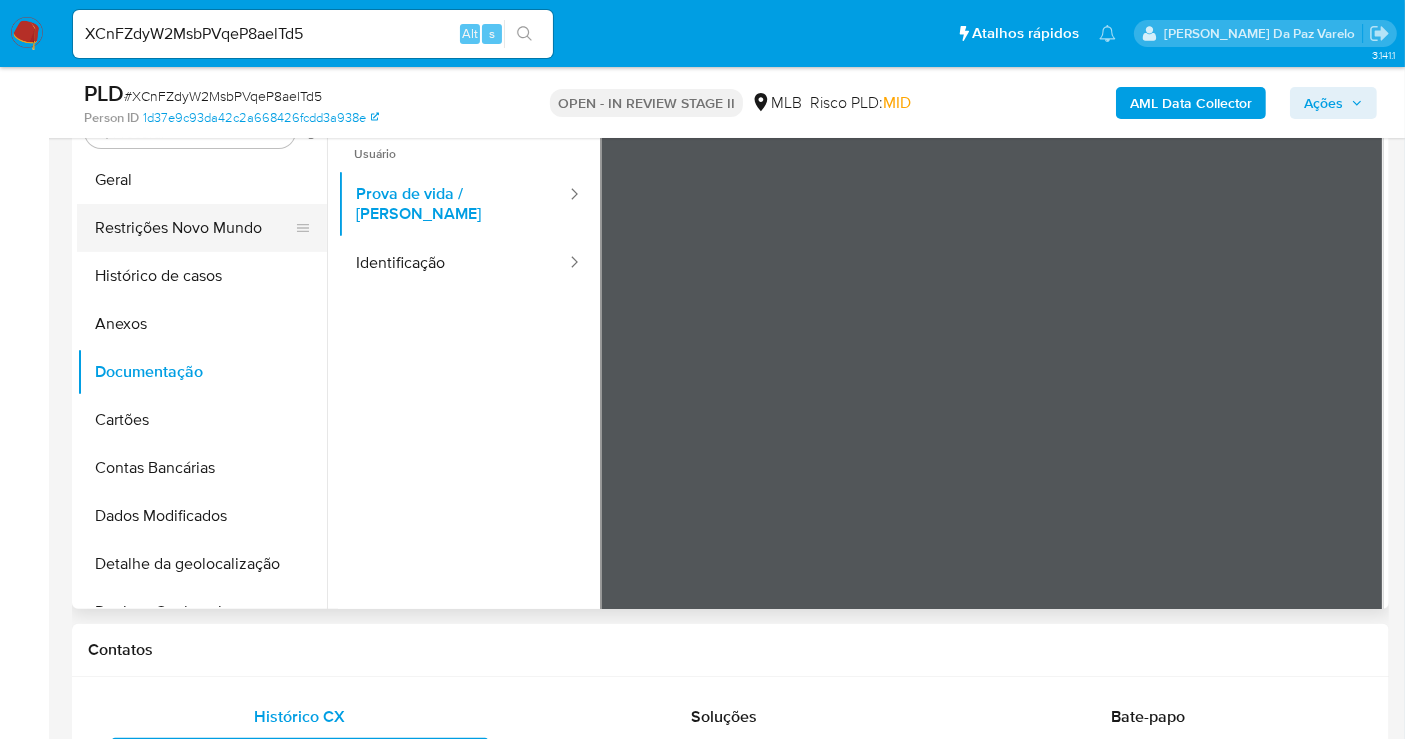 click on "Restrições Novo Mundo" at bounding box center [194, 228] 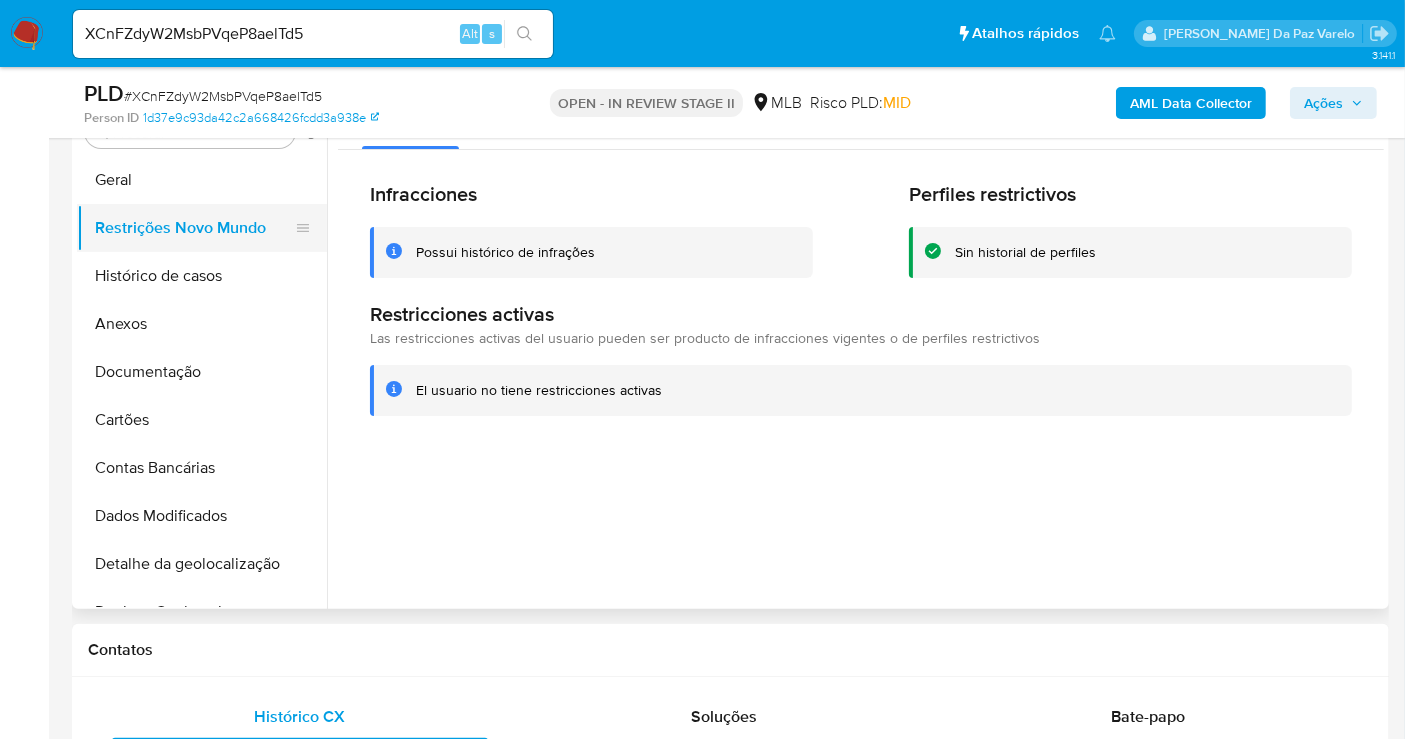 click on "Restrições Novo Mundo" at bounding box center [194, 228] 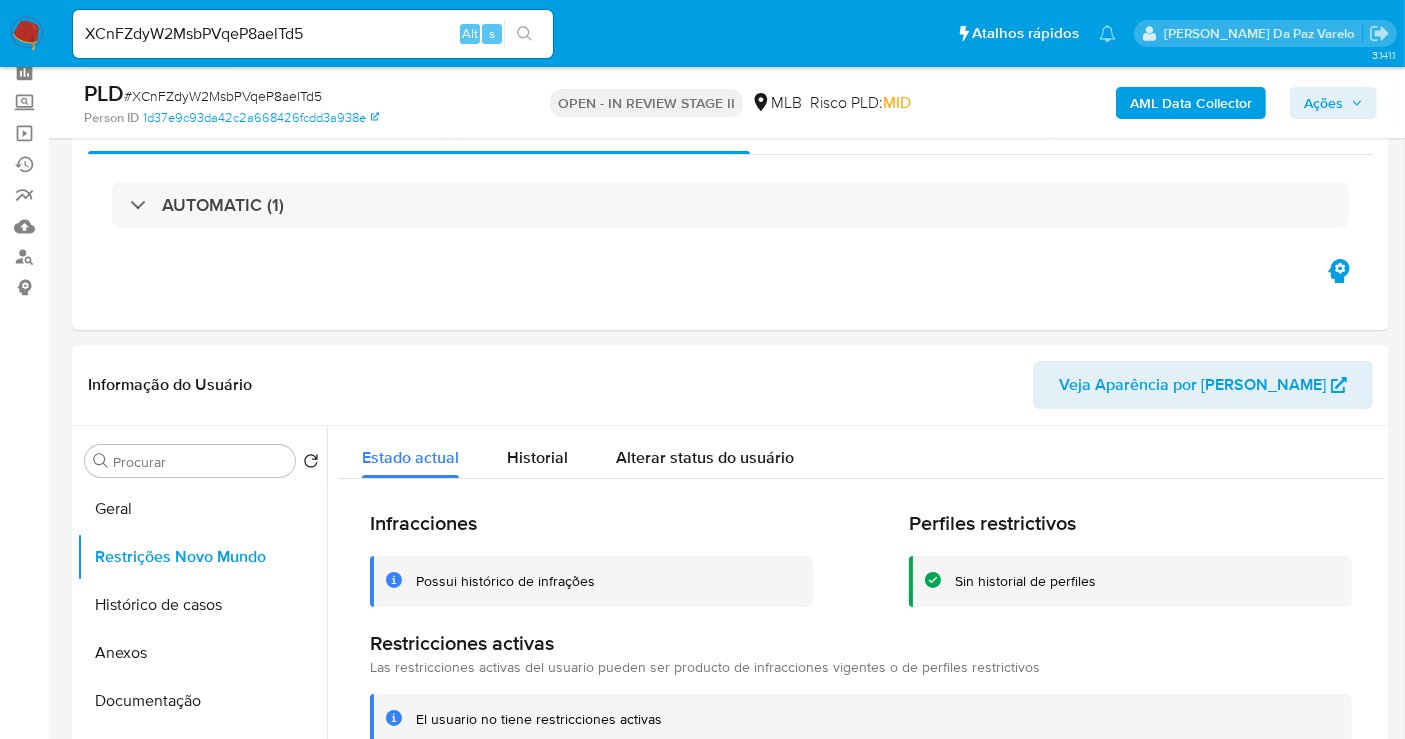 scroll, scrollTop: 88, scrollLeft: 0, axis: vertical 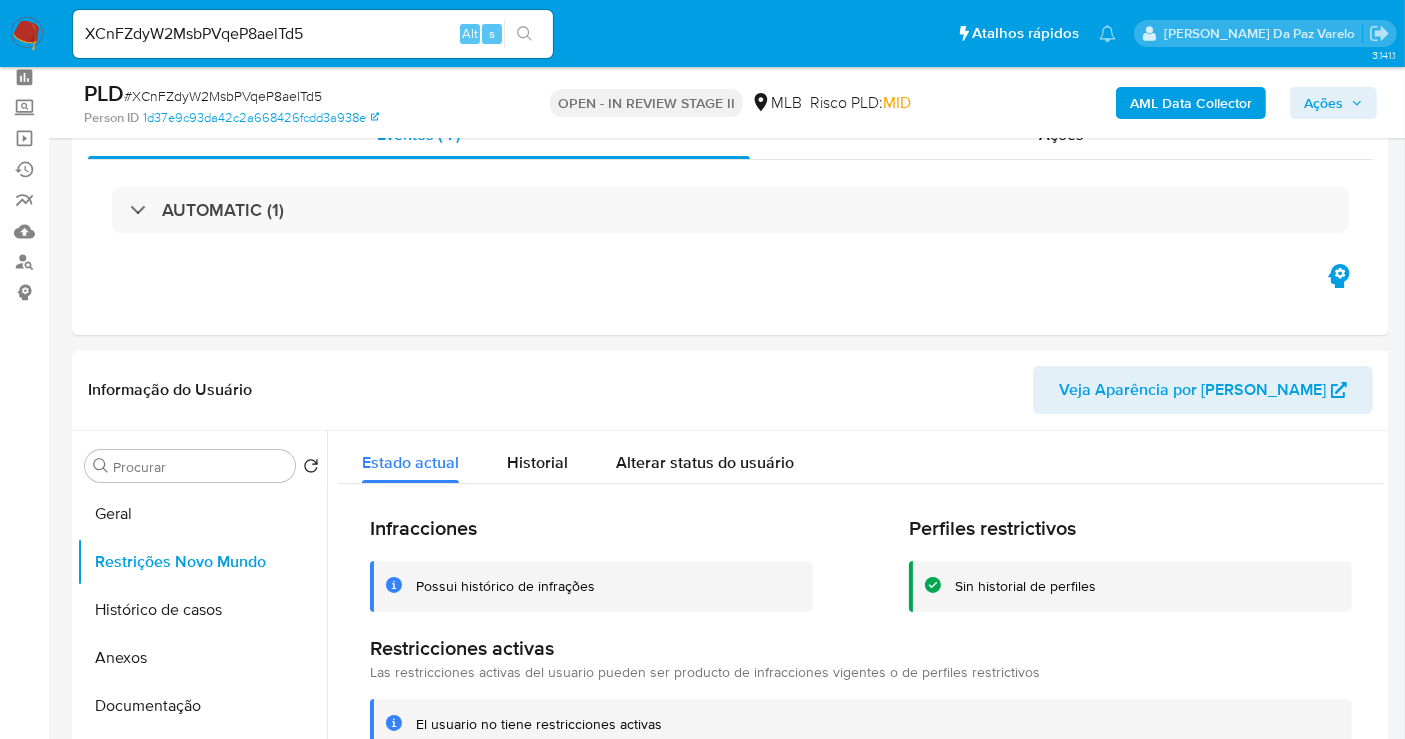 type 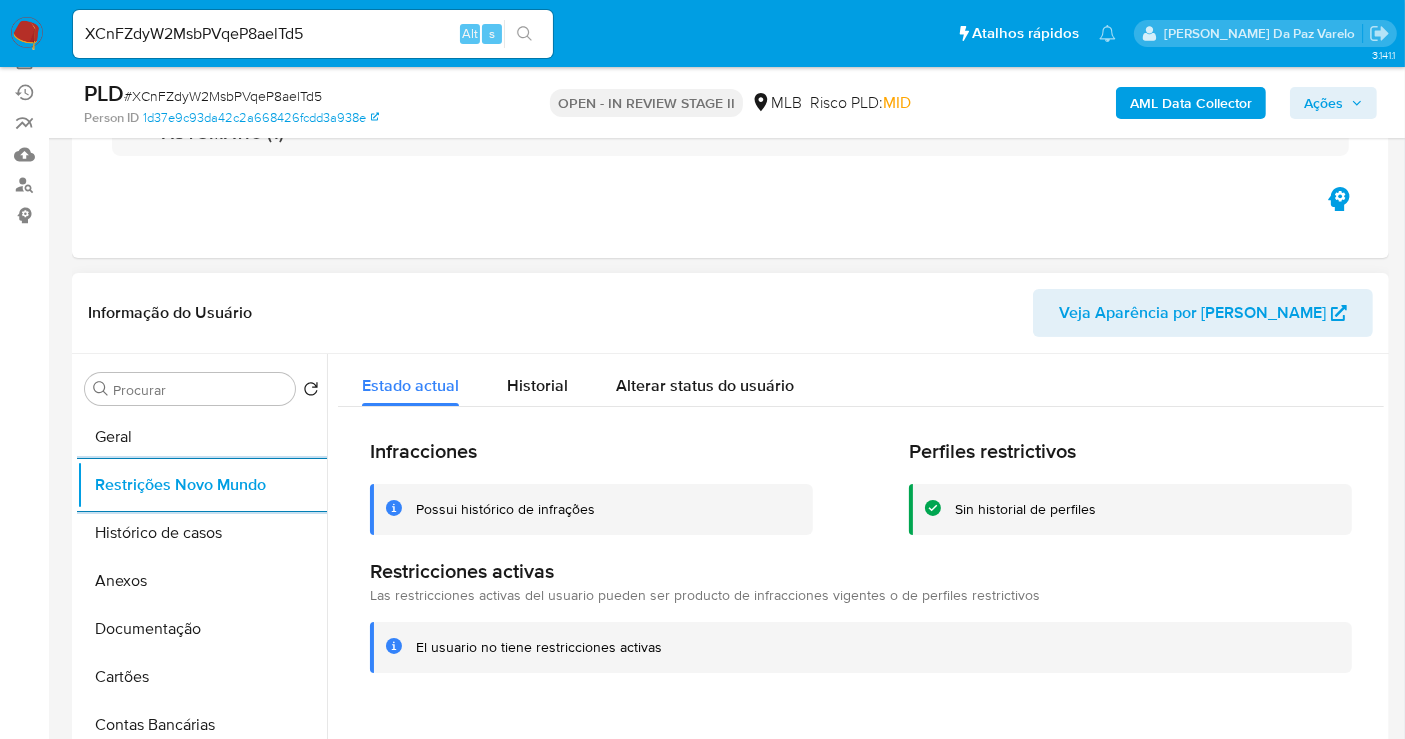 scroll, scrollTop: 200, scrollLeft: 0, axis: vertical 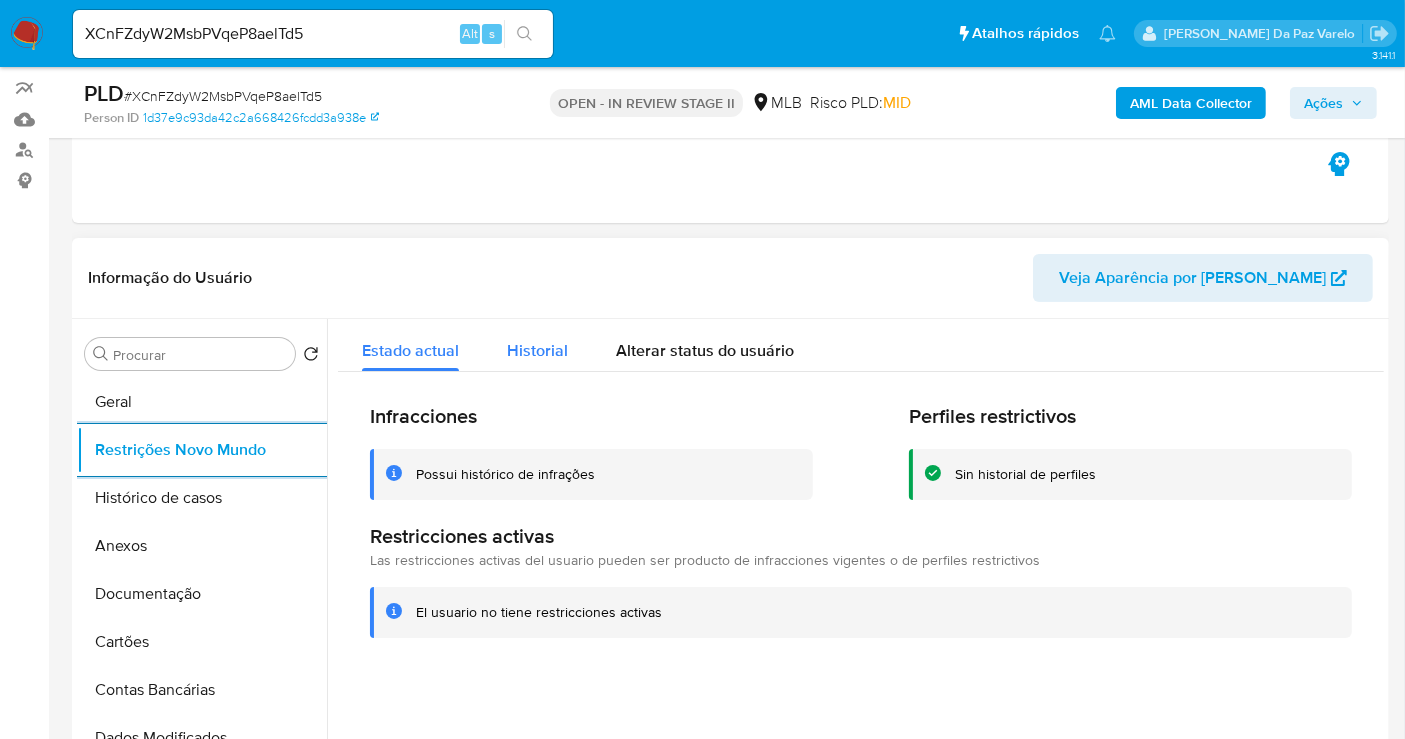 click on "Historial" at bounding box center (537, 345) 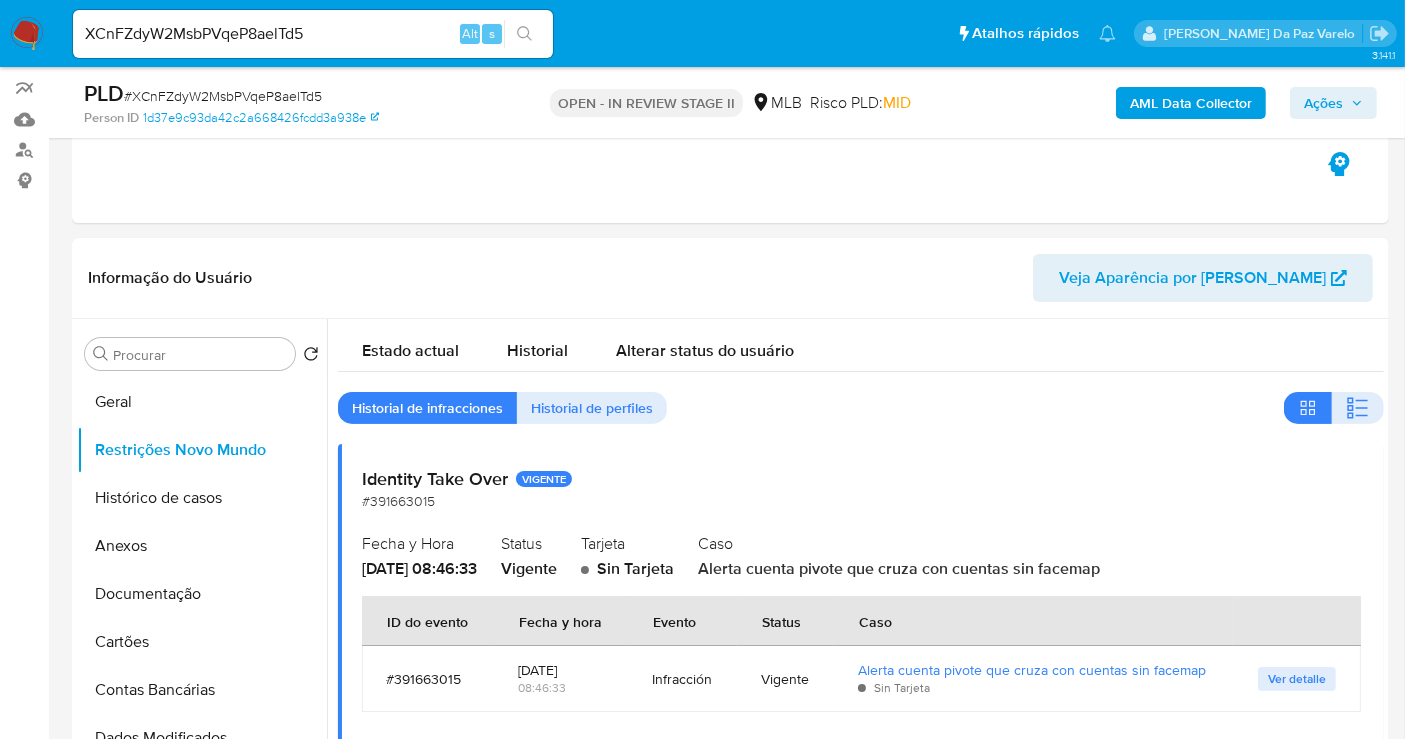click on "XCnFZdyW2MsbPVqeP8aelTd5" at bounding box center (313, 34) 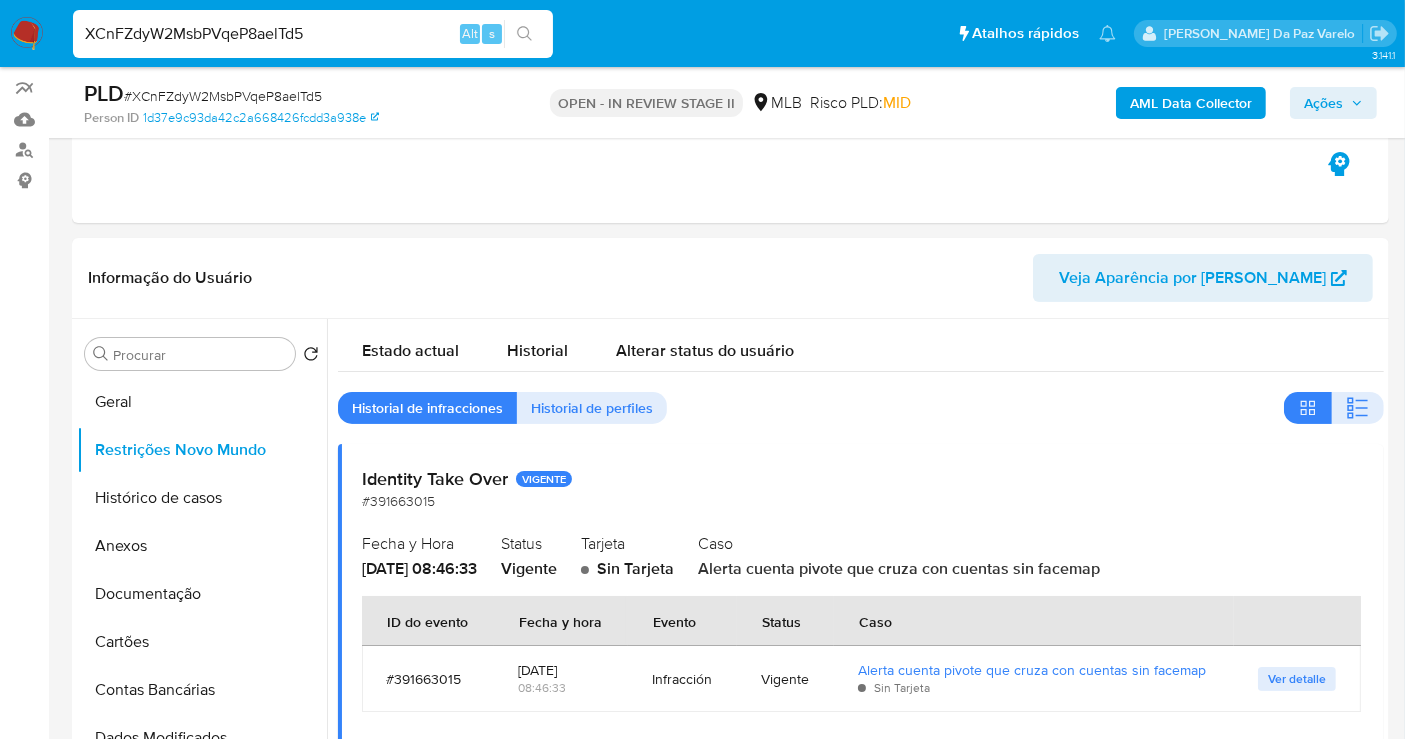 click on "XCnFZdyW2MsbPVqeP8aelTd5" at bounding box center [313, 34] 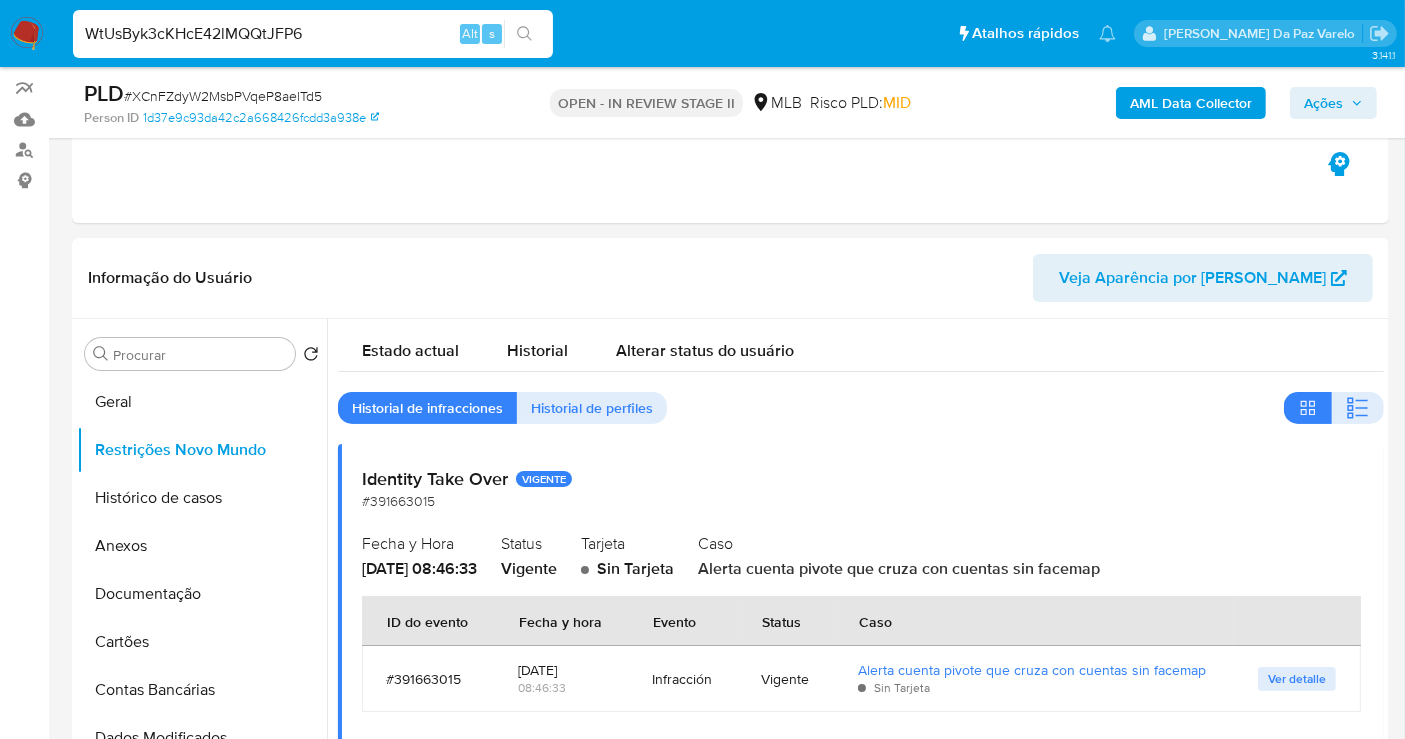 type on "WtUsByk3cKHcE42lMQQtJFP6" 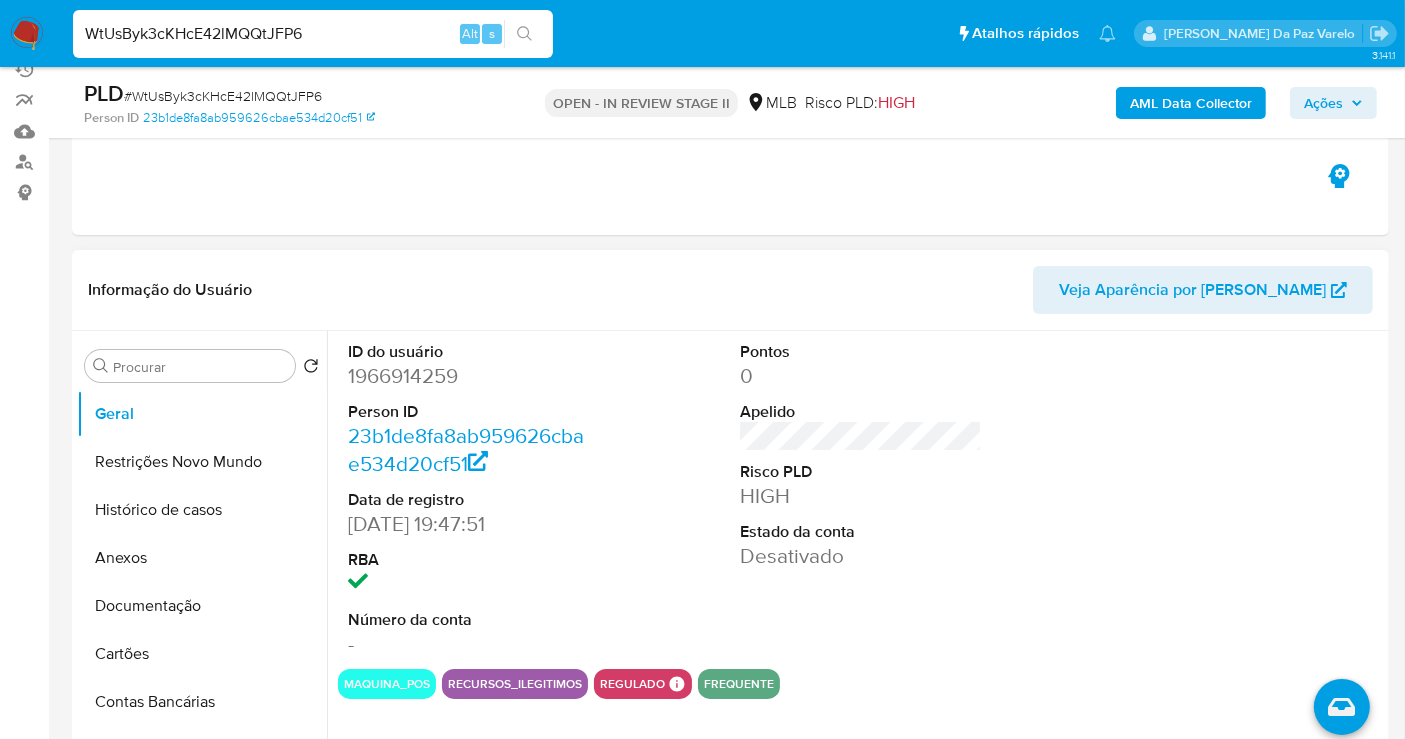 scroll, scrollTop: 222, scrollLeft: 0, axis: vertical 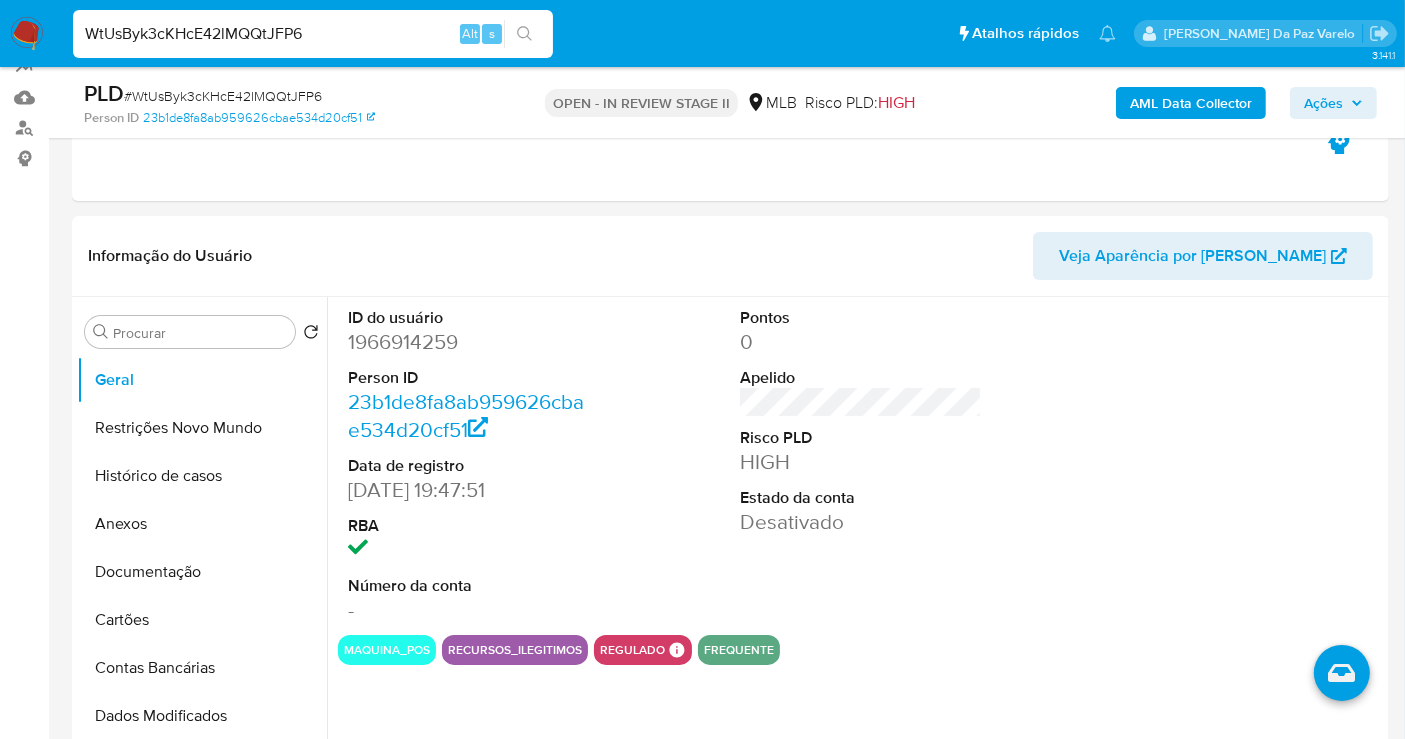 select on "10" 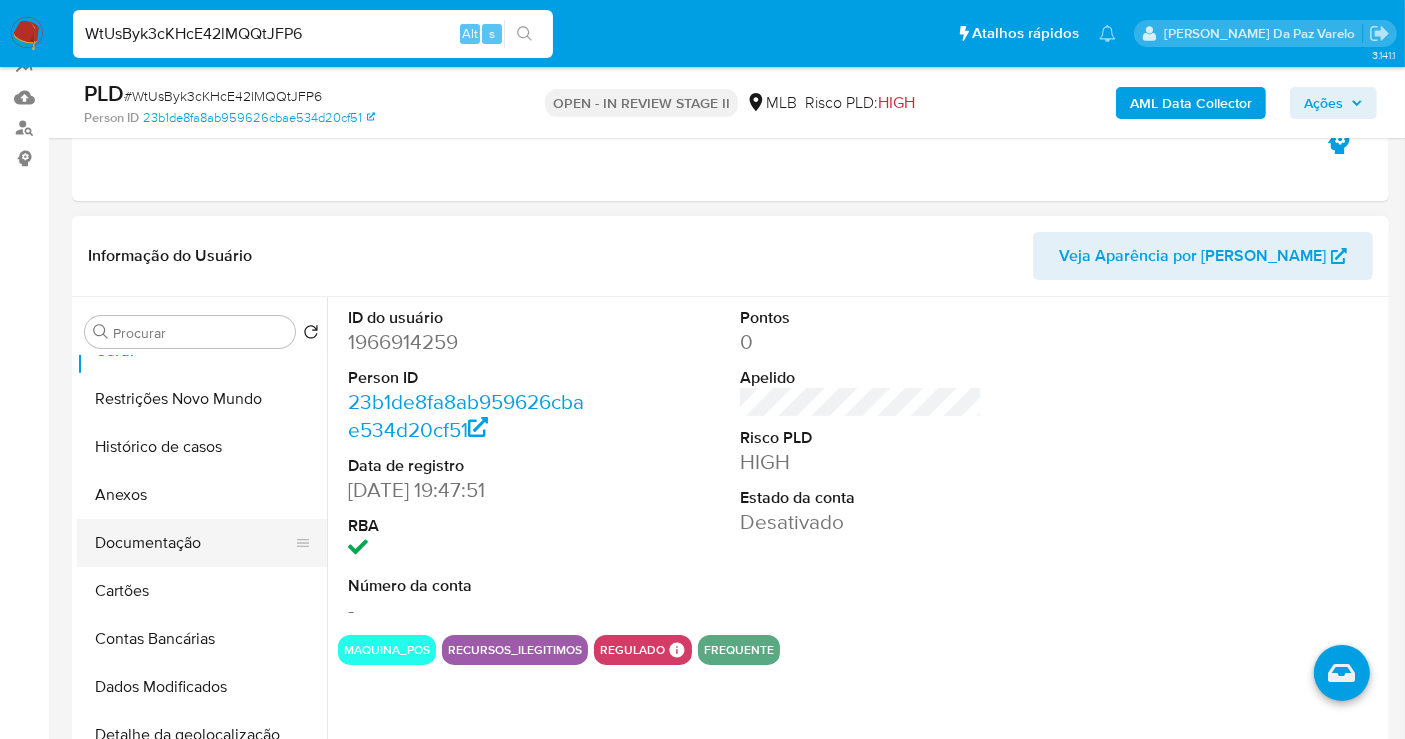 scroll, scrollTop: 0, scrollLeft: 0, axis: both 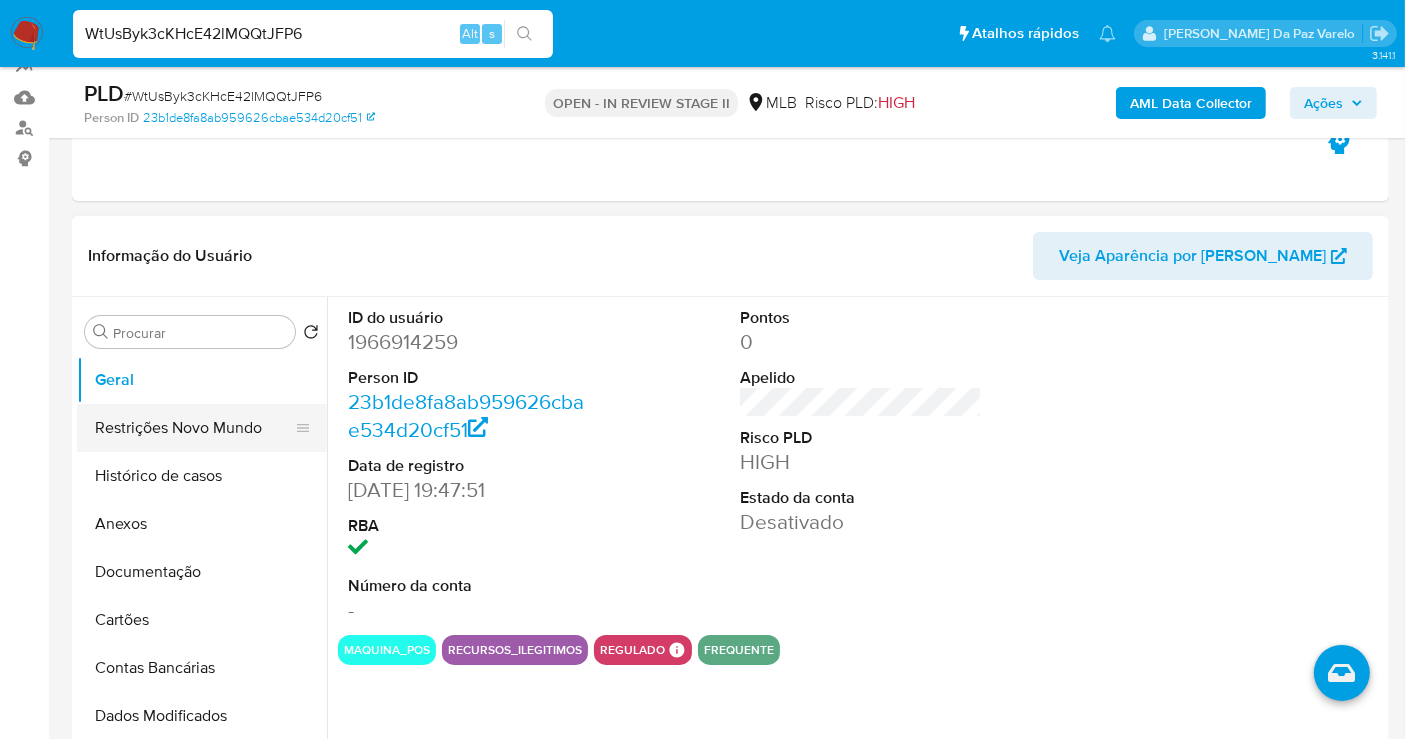 click on "Restrições Novo Mundo" at bounding box center (194, 428) 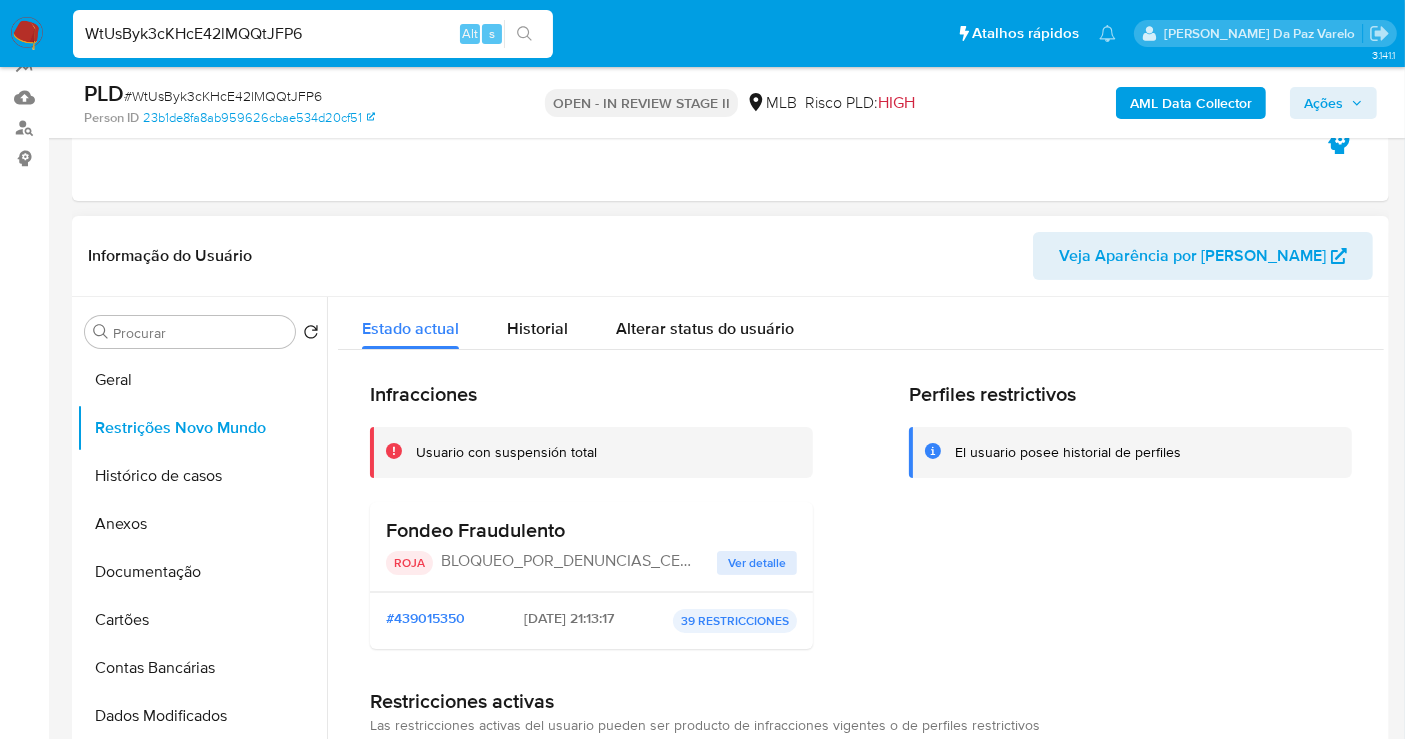 click on "Ver detalle" at bounding box center (757, 563) 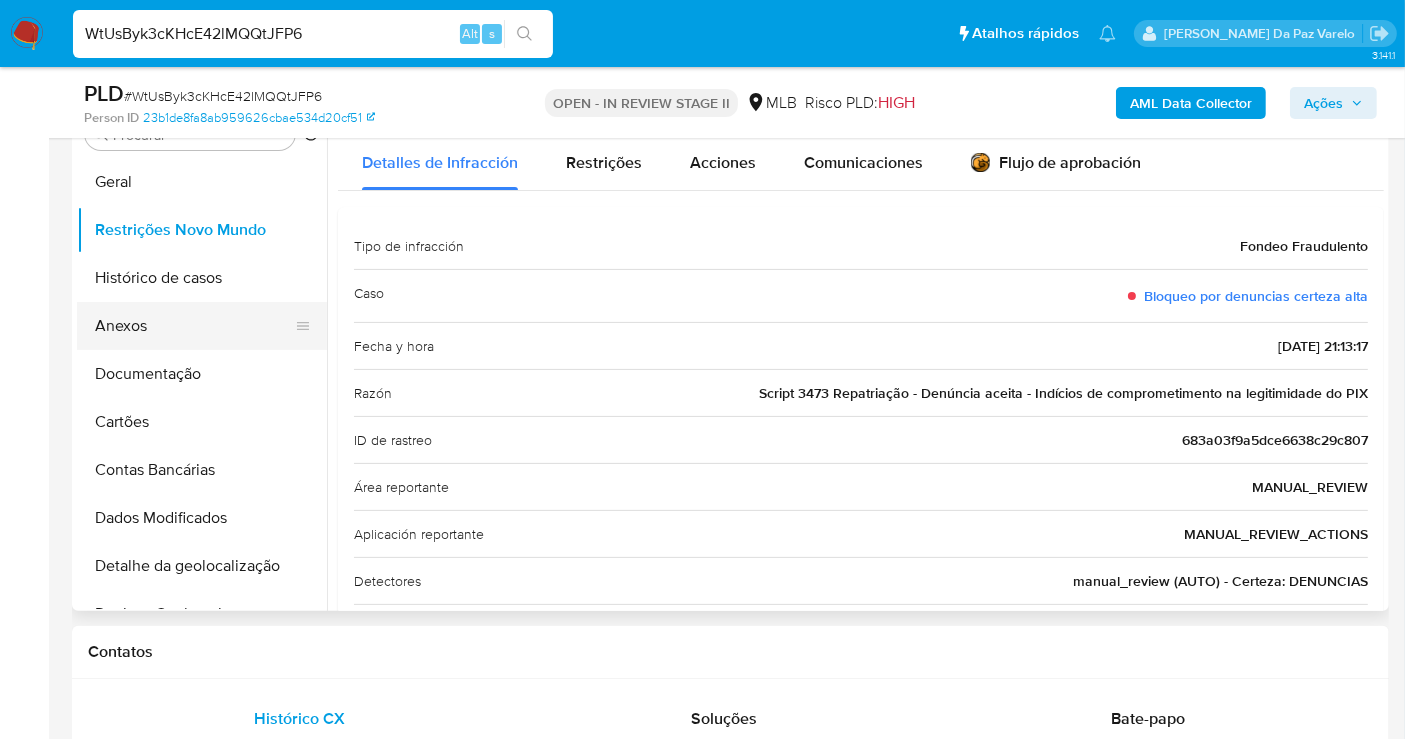 scroll, scrollTop: 183, scrollLeft: 0, axis: vertical 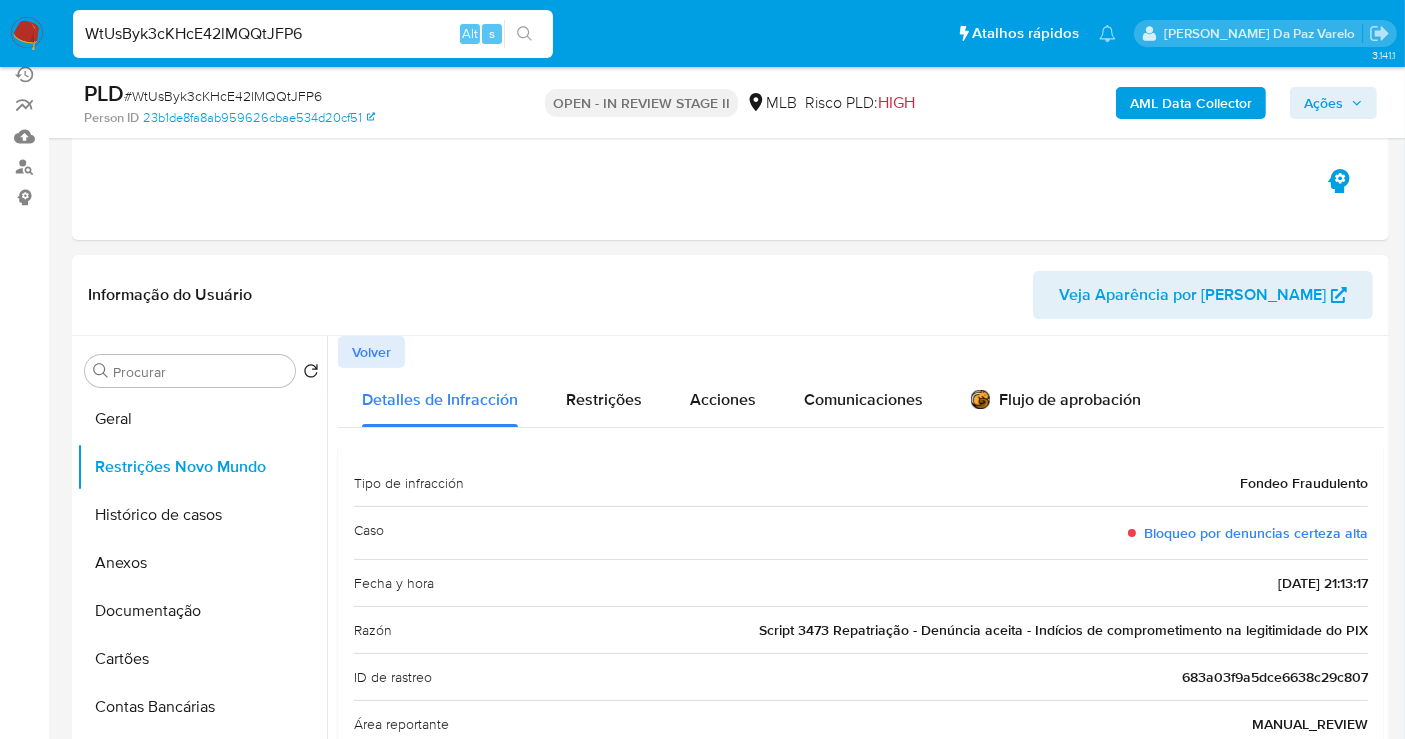 click on "WtUsByk3cKHcE42lMQQtJFP6" at bounding box center [313, 34] 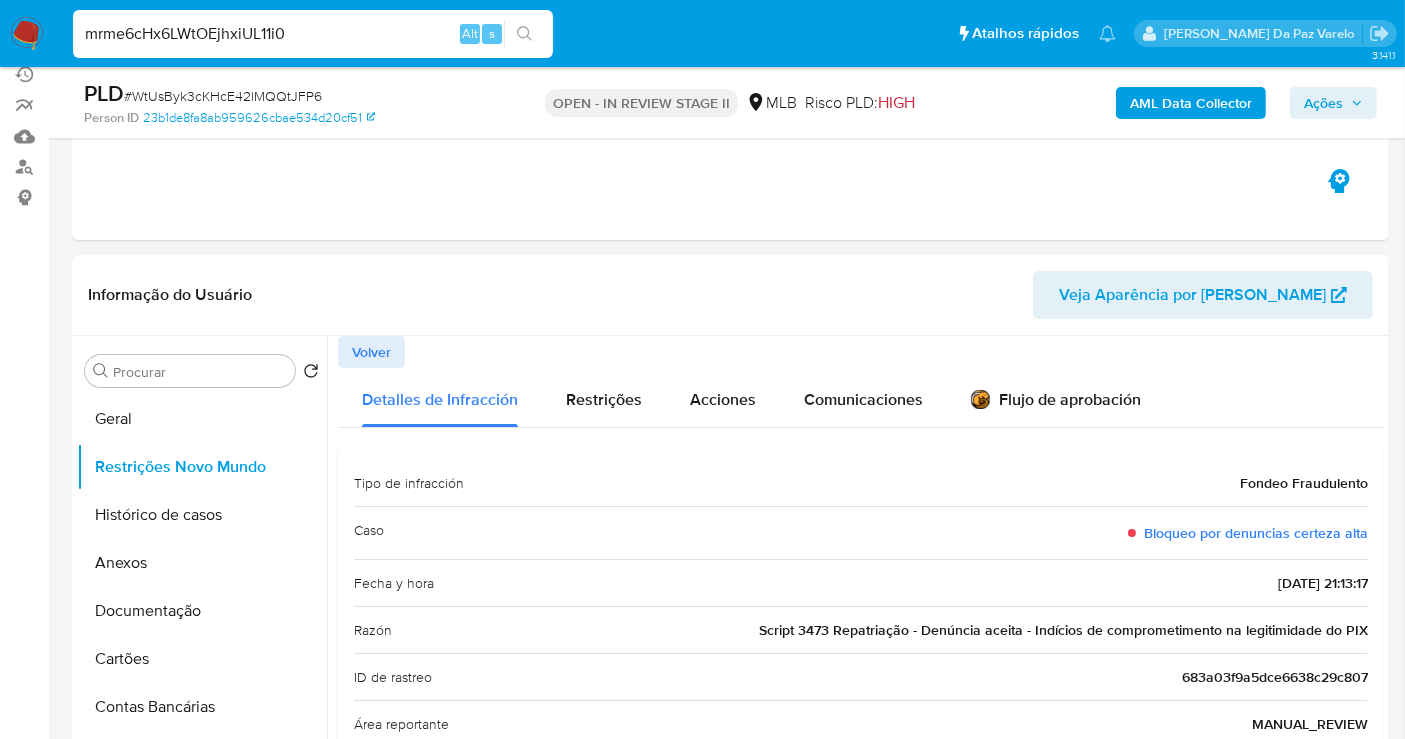 type on "mrme6cHx6LWtOEjhxiUL11i0" 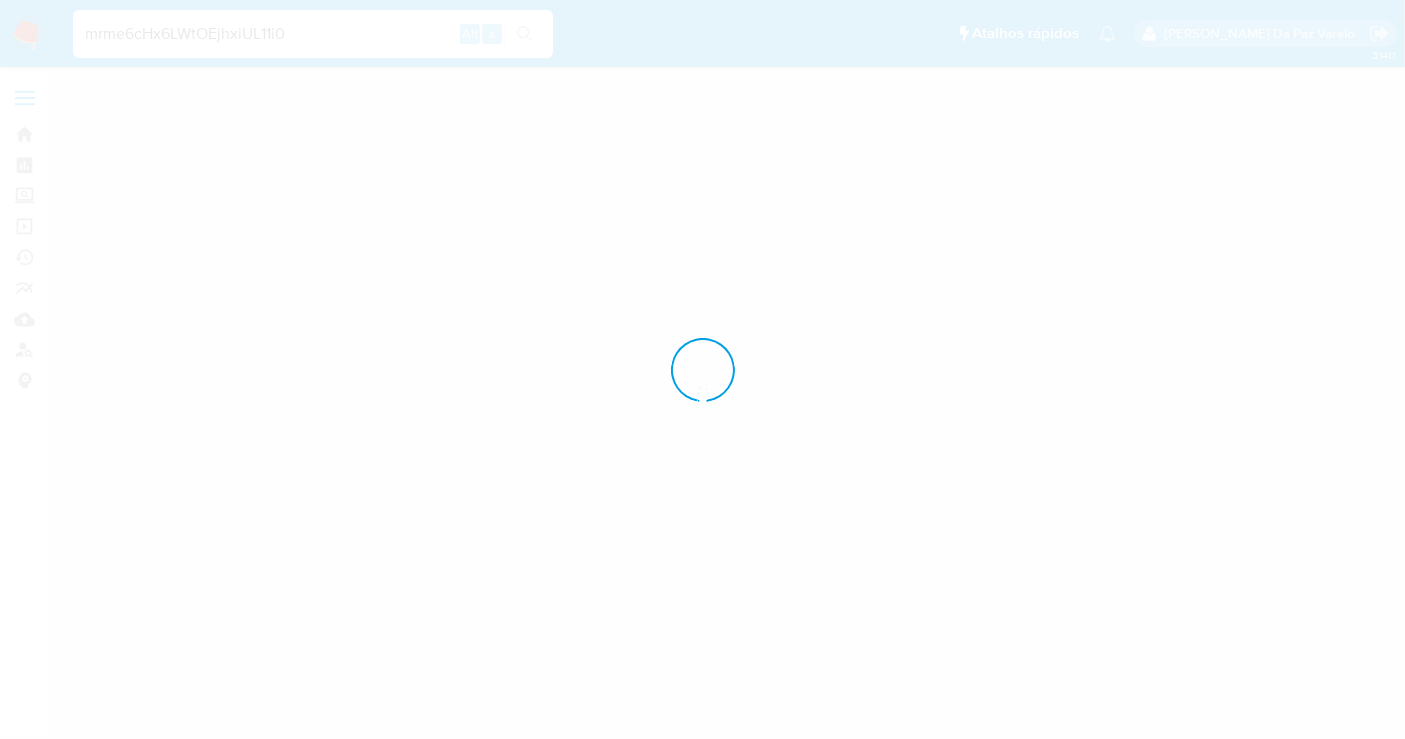 scroll, scrollTop: 0, scrollLeft: 0, axis: both 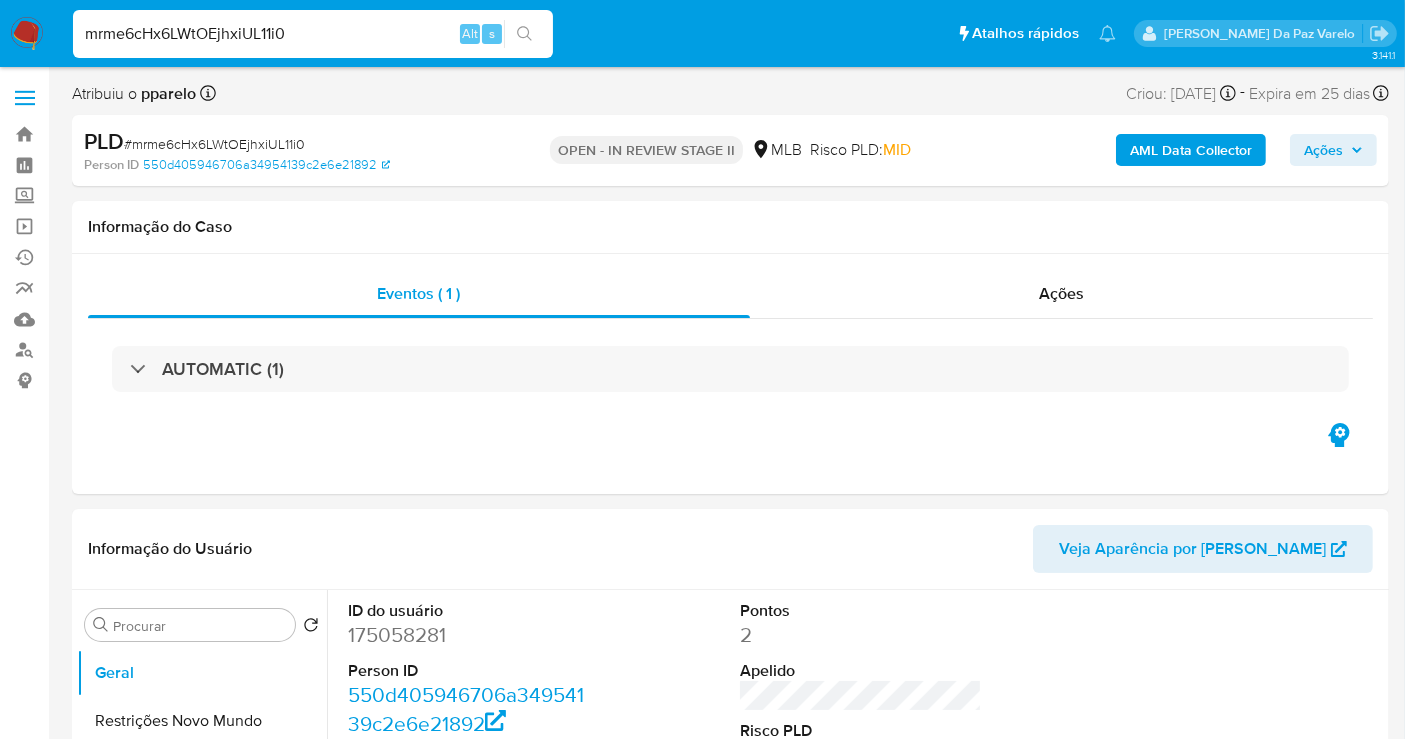 select on "10" 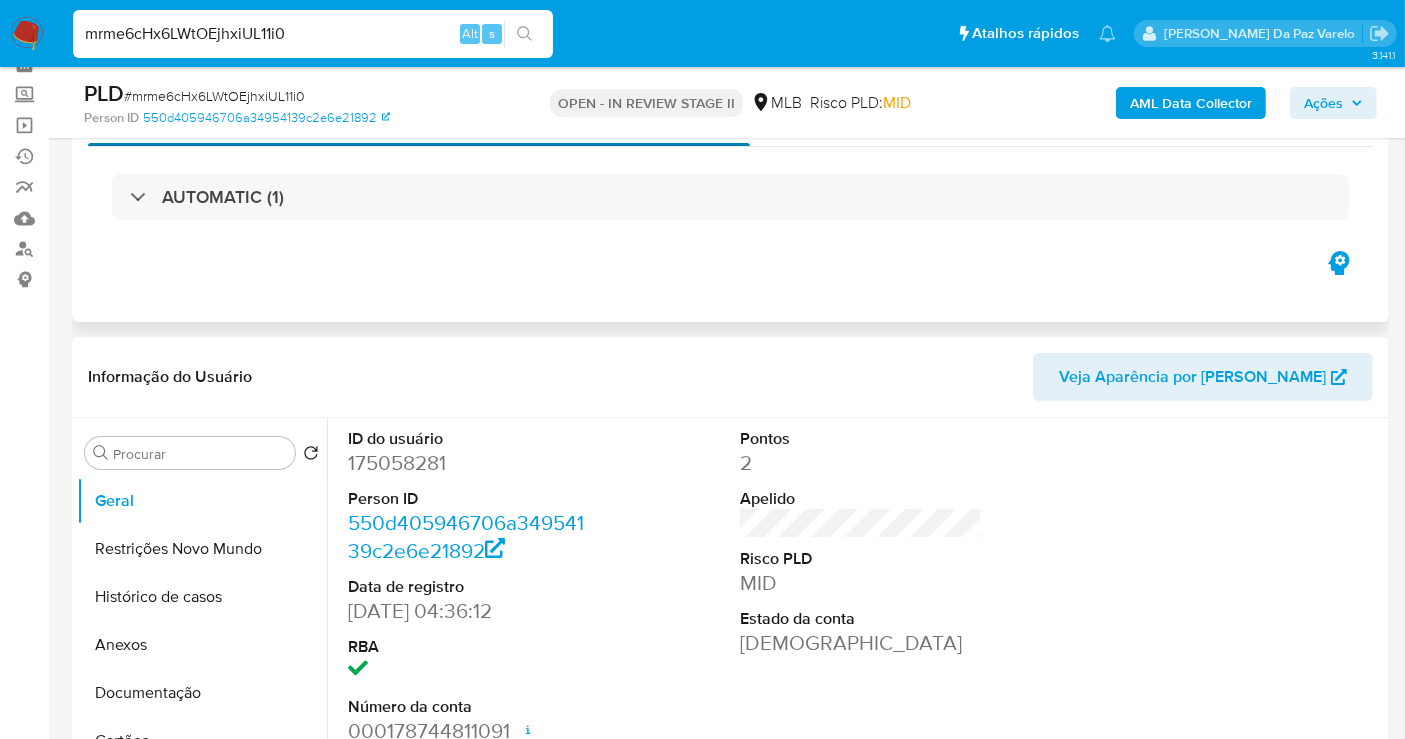 scroll, scrollTop: 0, scrollLeft: 0, axis: both 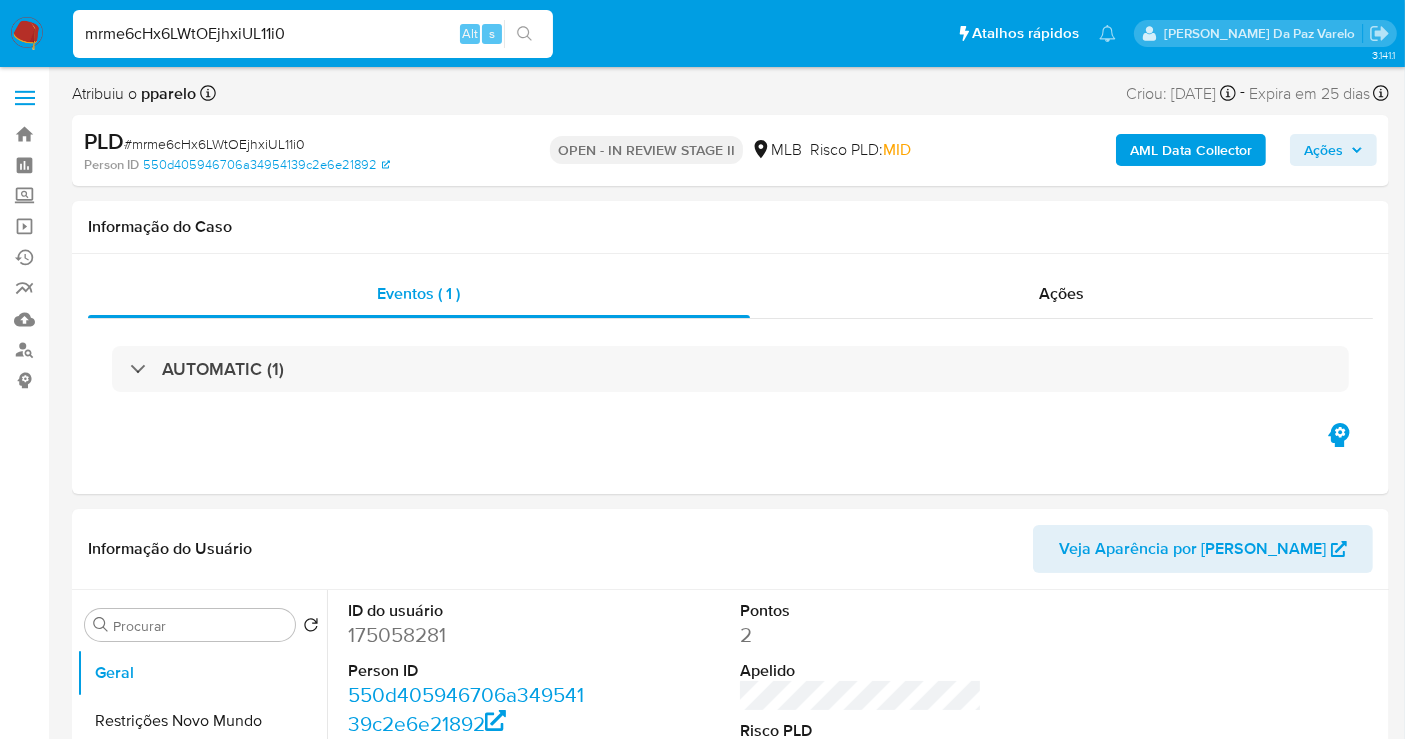 click on "mrme6cHx6LWtOEjhxiUL11i0" at bounding box center (313, 34) 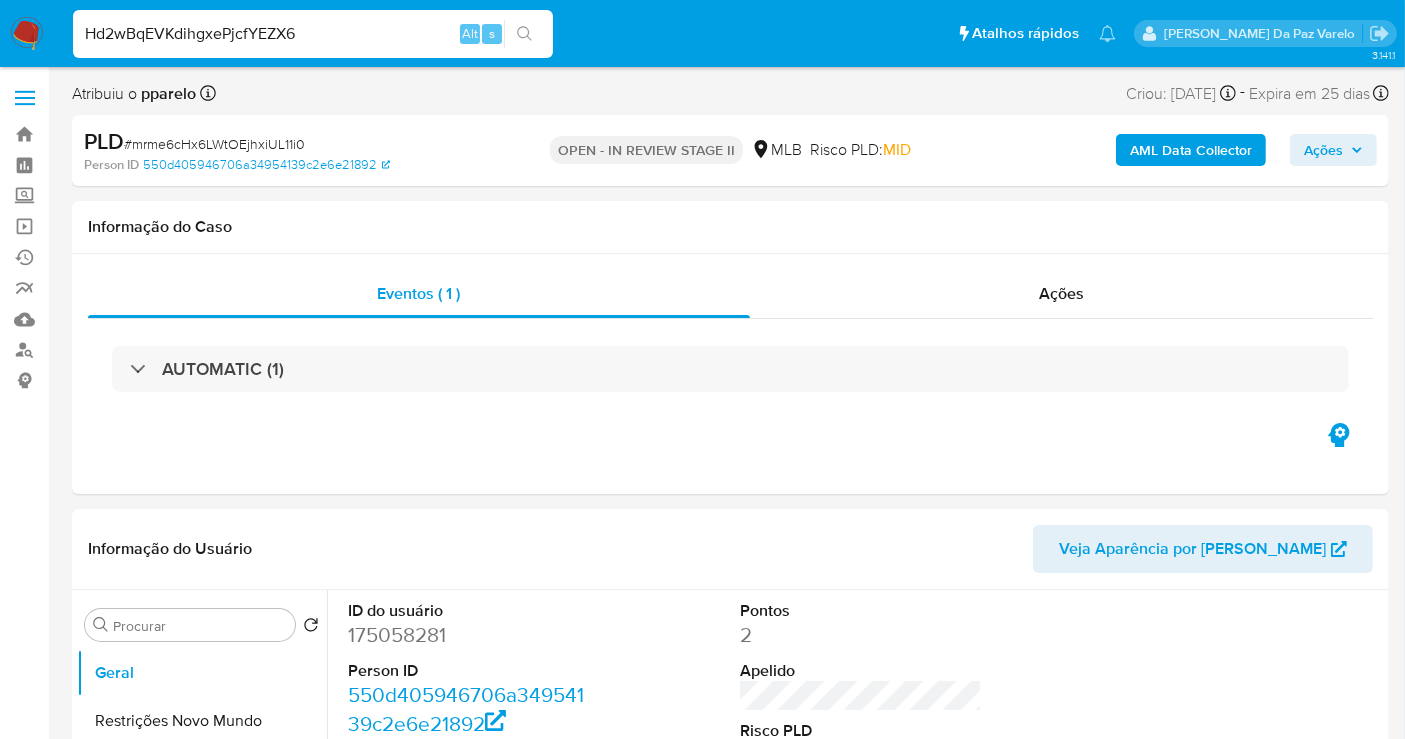 type on "Hd2wBqEVKdihgxePjcfYEZX6" 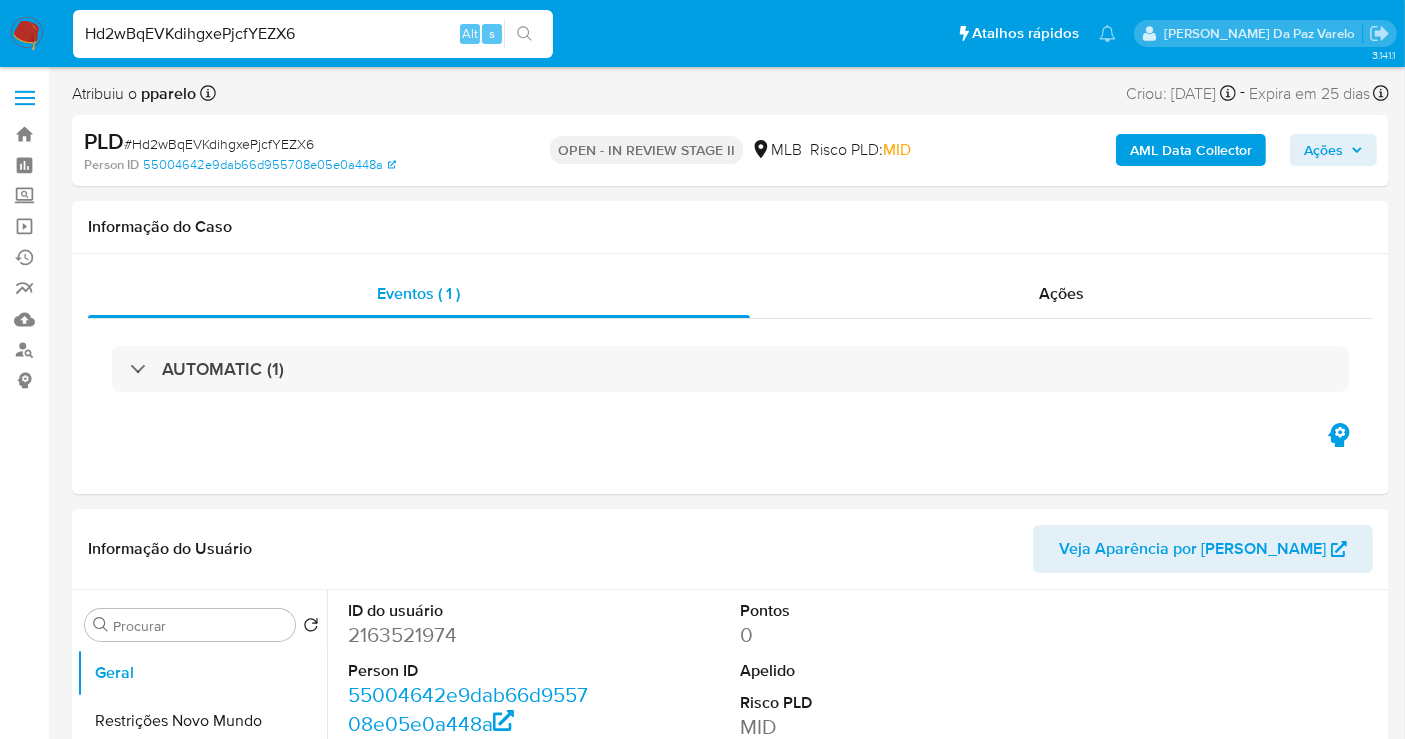 select on "10" 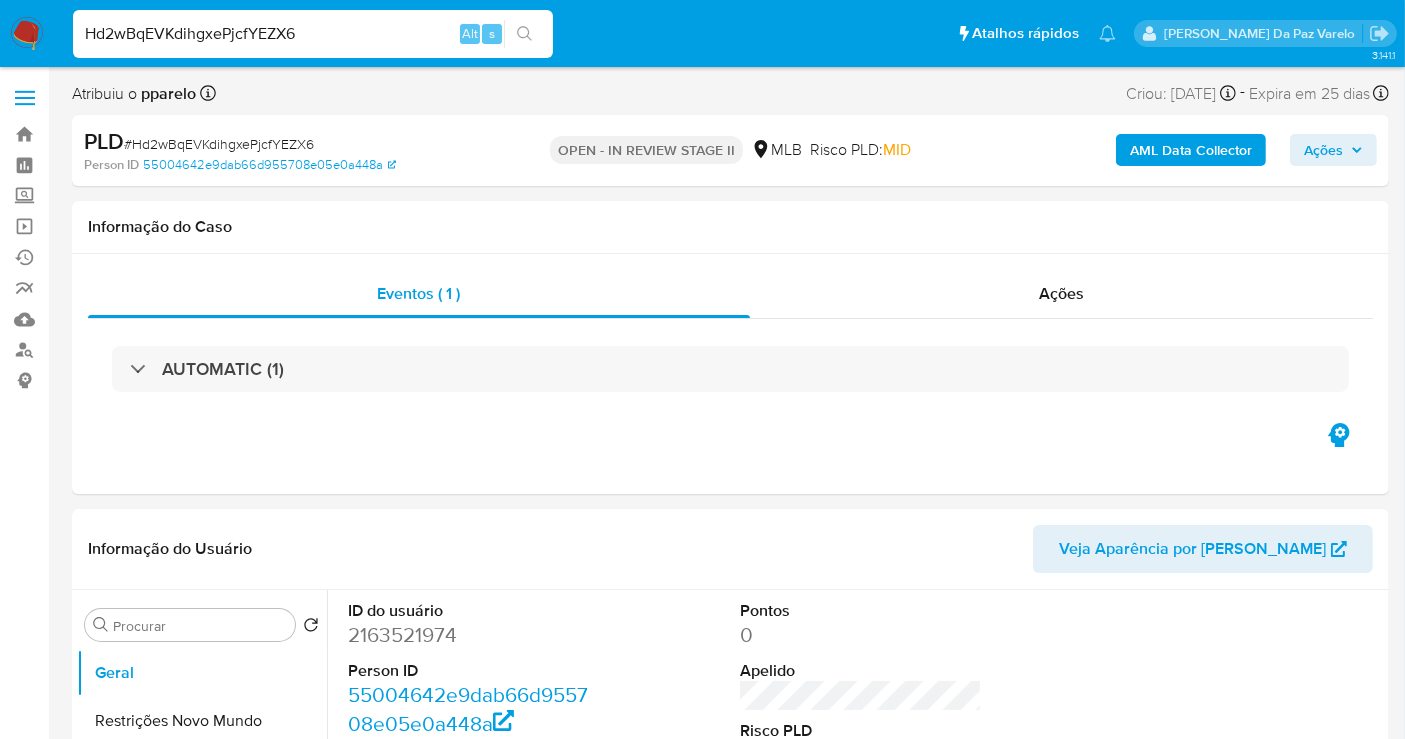 scroll, scrollTop: 533, scrollLeft: 0, axis: vertical 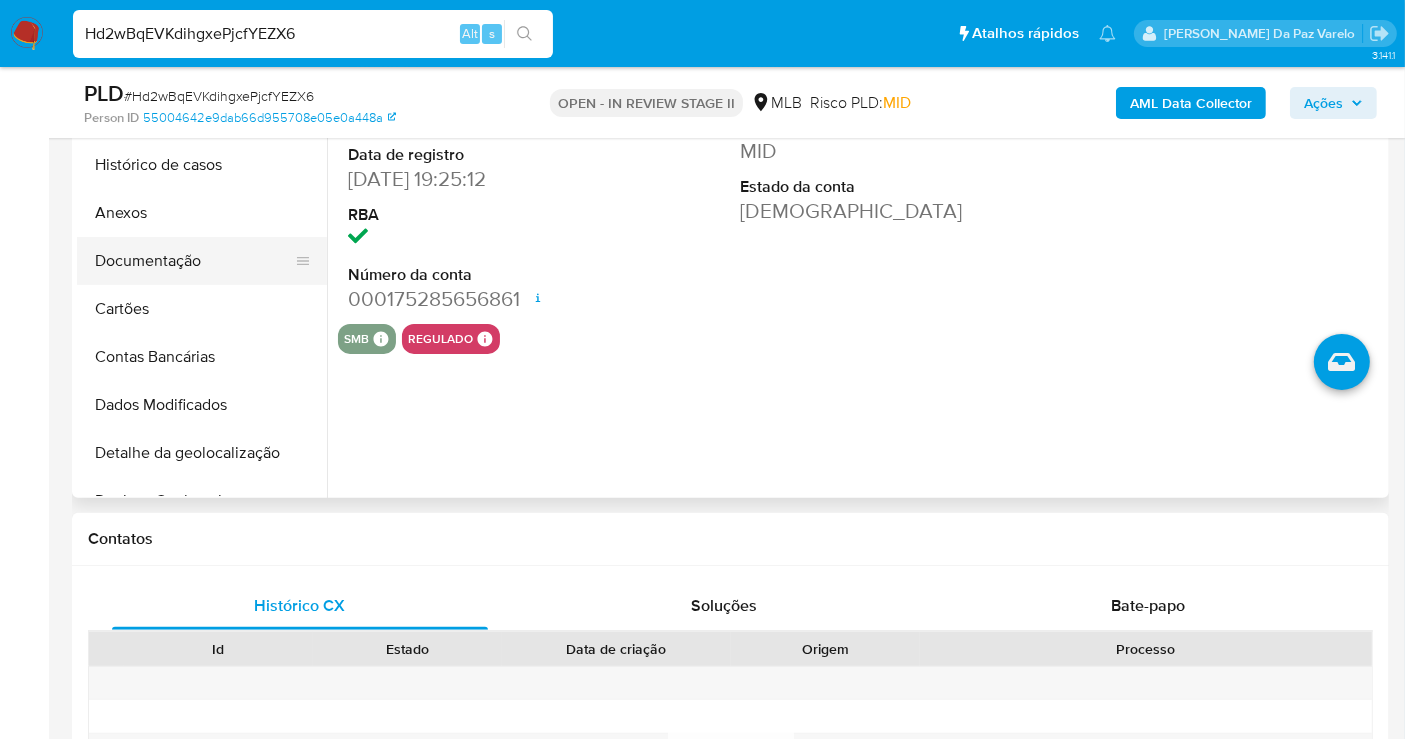 click on "Documentação" at bounding box center [194, 261] 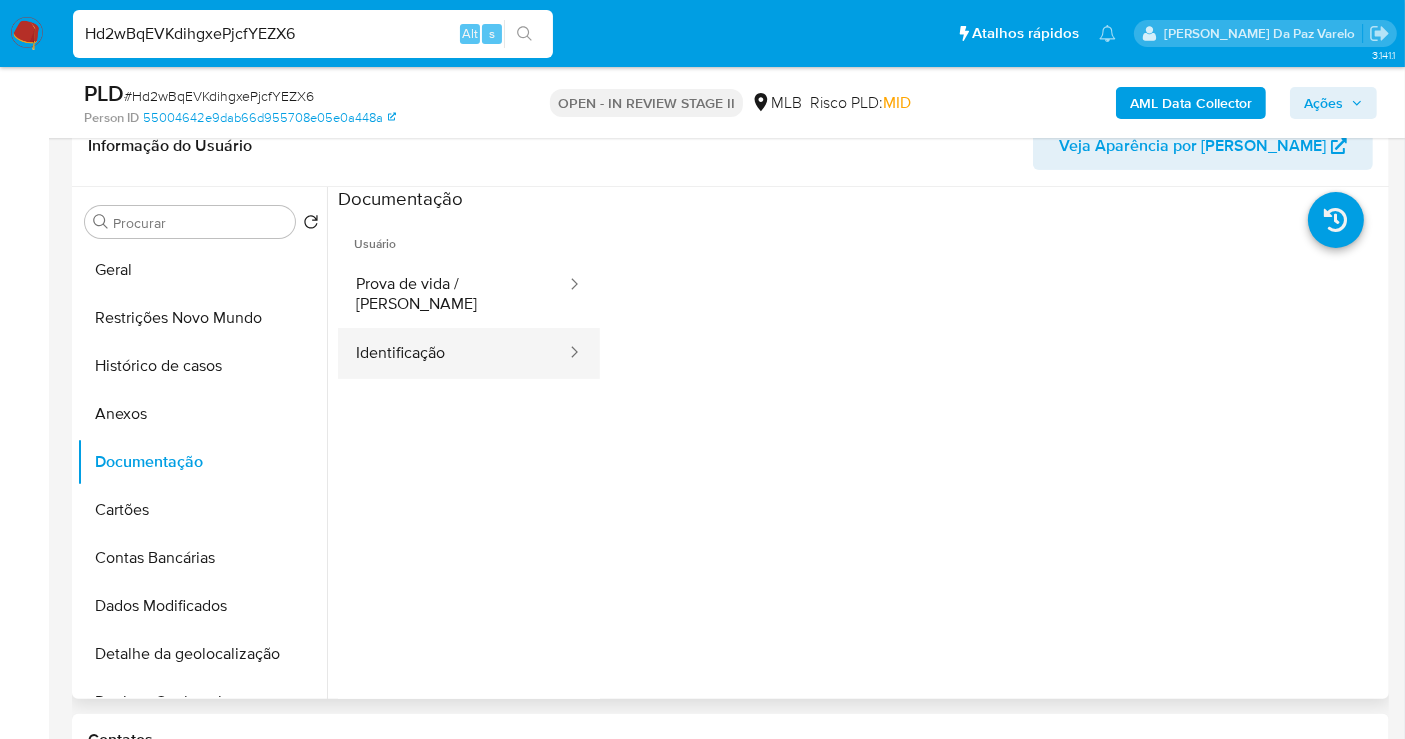 scroll, scrollTop: 311, scrollLeft: 0, axis: vertical 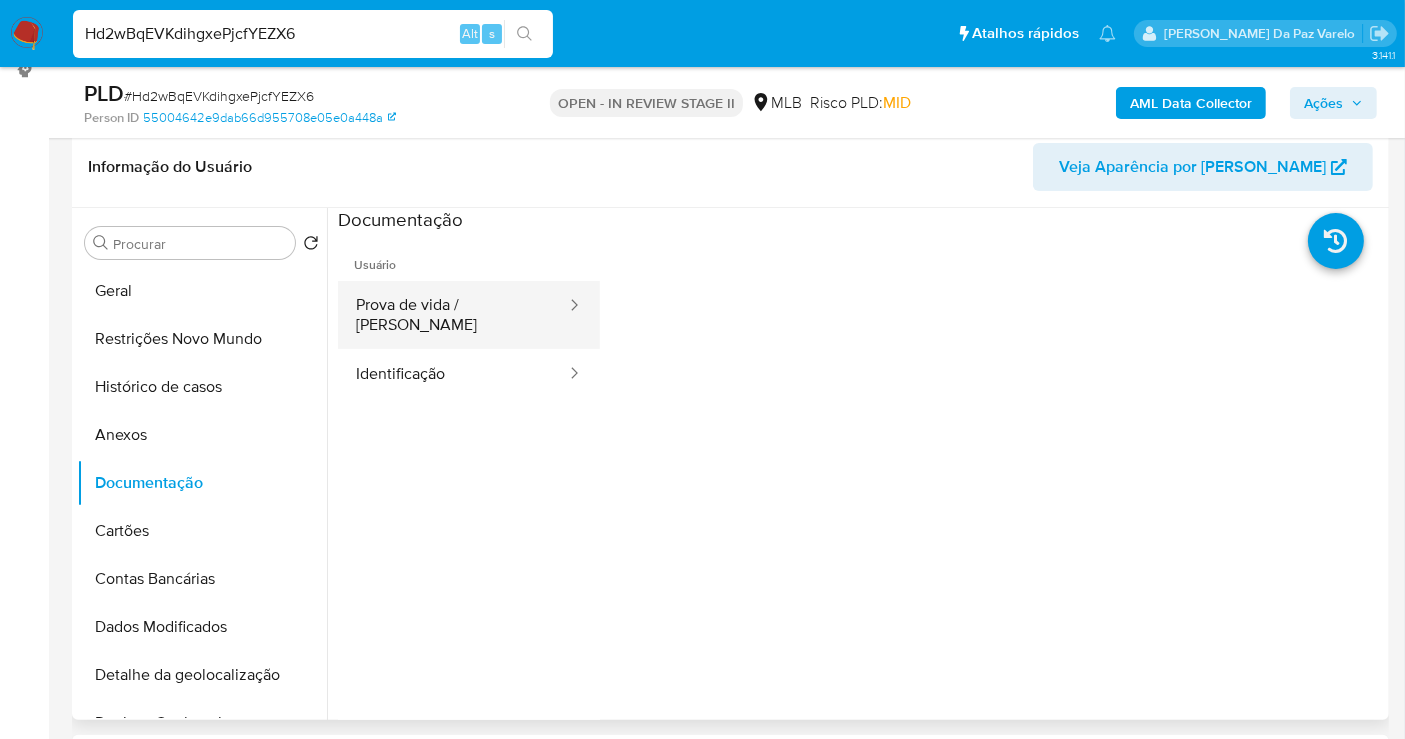 click on "Prova de vida / [PERSON_NAME]" at bounding box center (453, 315) 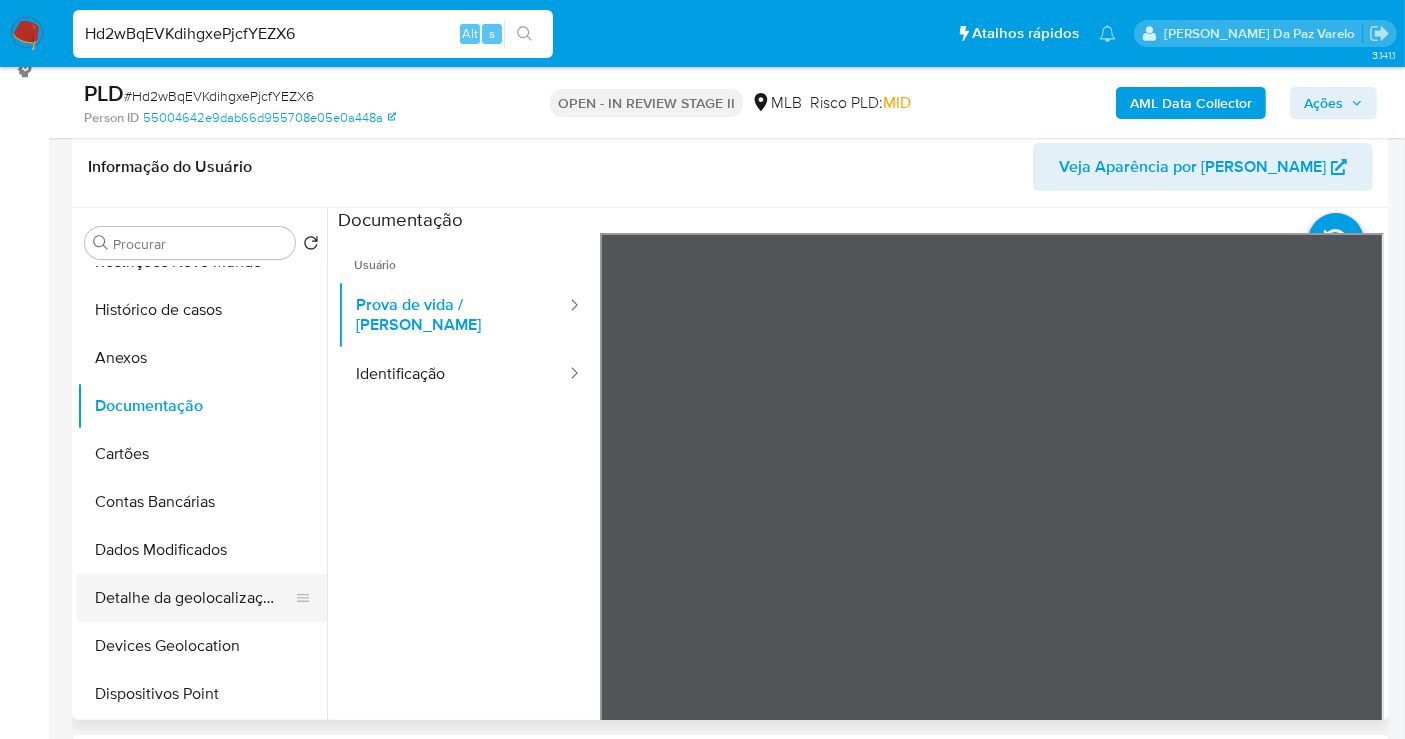 scroll, scrollTop: 111, scrollLeft: 0, axis: vertical 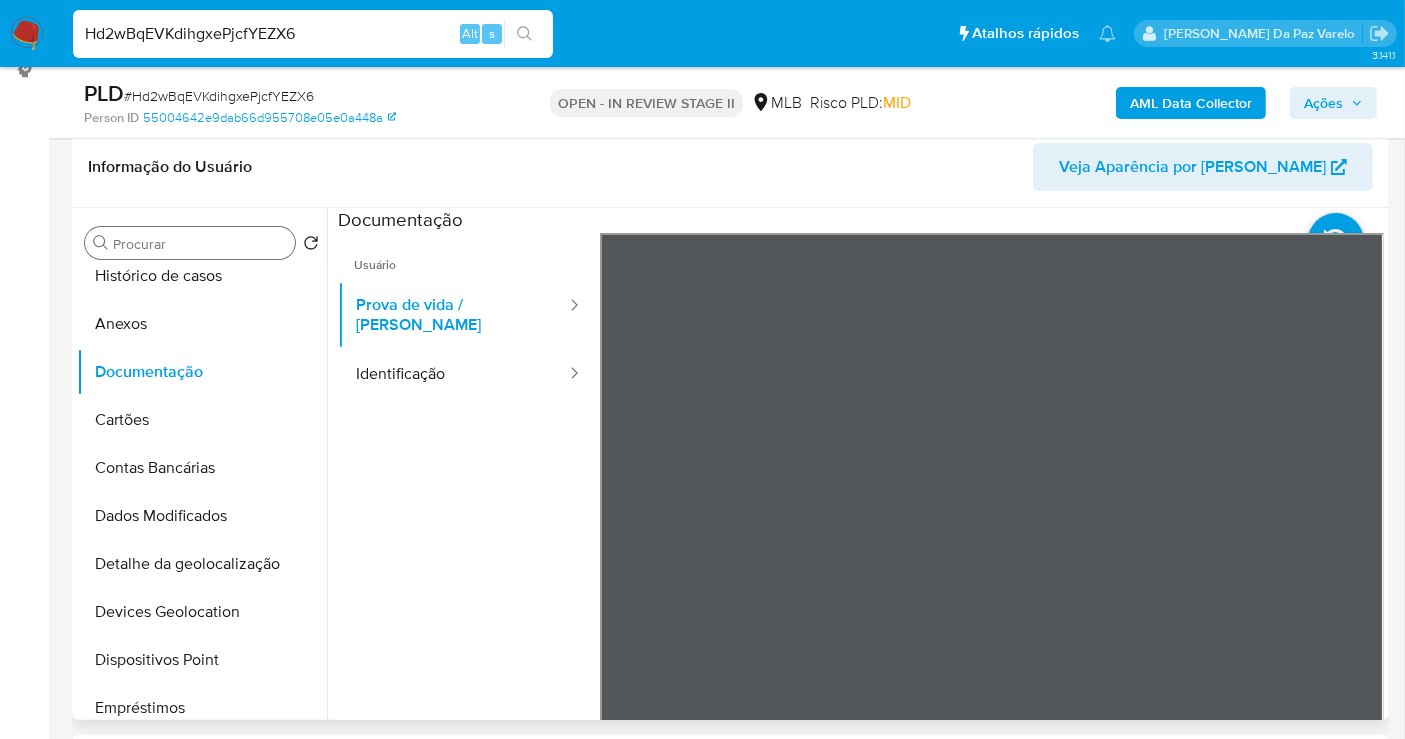 click on "Procurar" at bounding box center (200, 244) 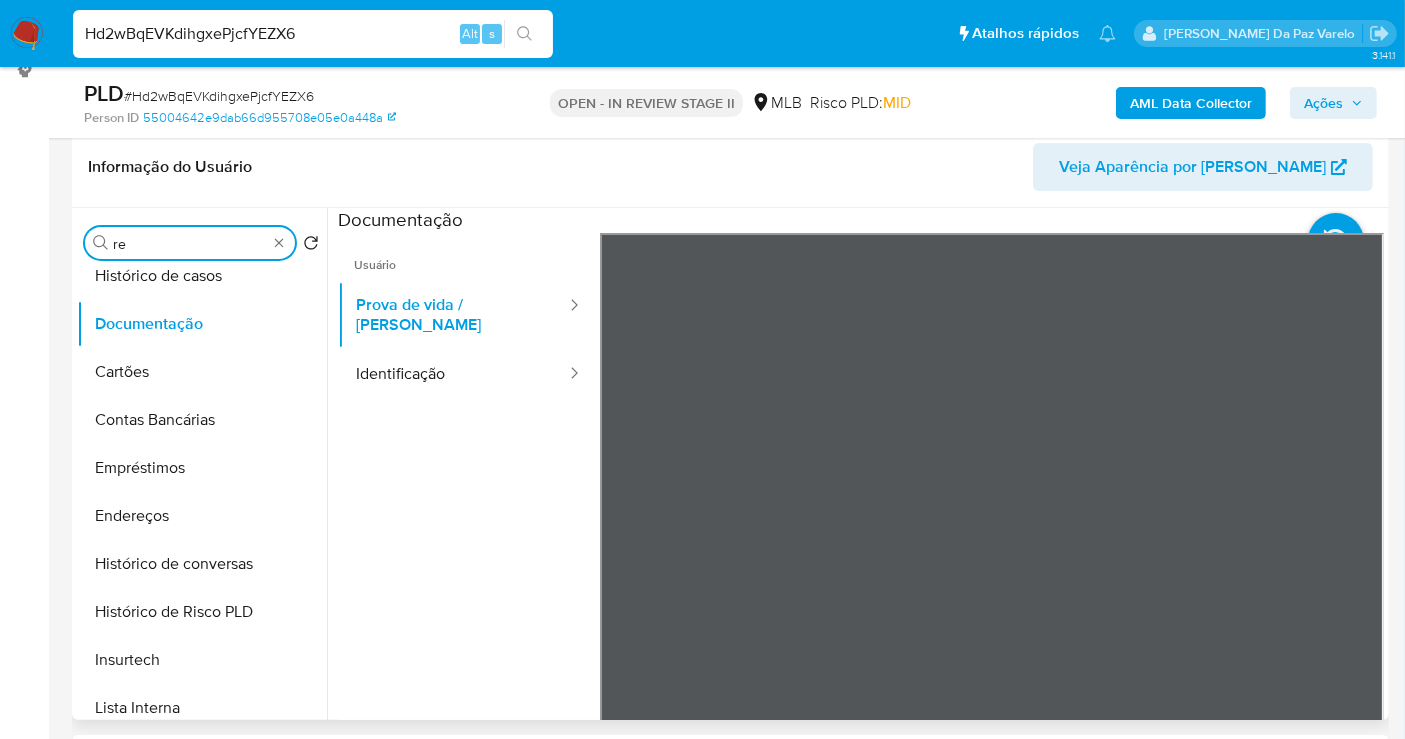 scroll, scrollTop: 0, scrollLeft: 0, axis: both 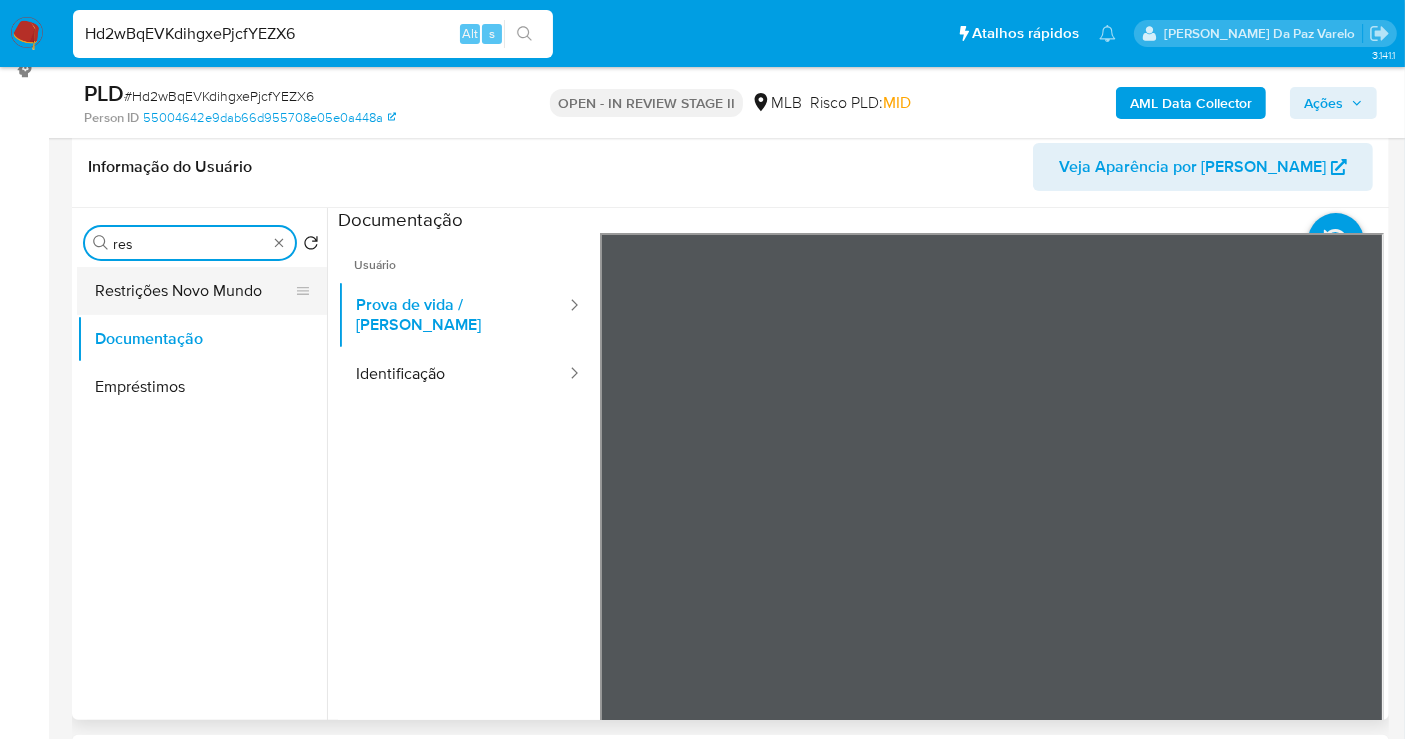 type on "res" 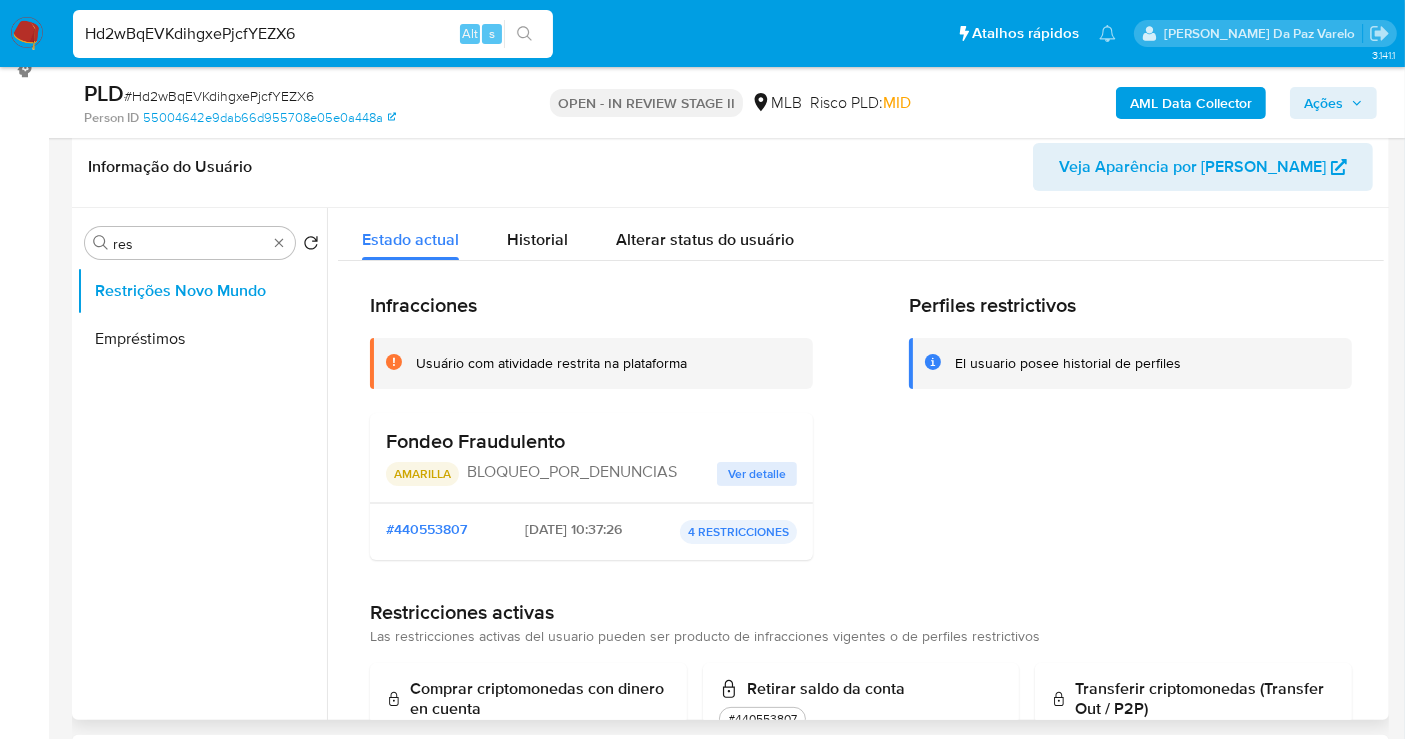 click on "Ver detalle" at bounding box center [757, 474] 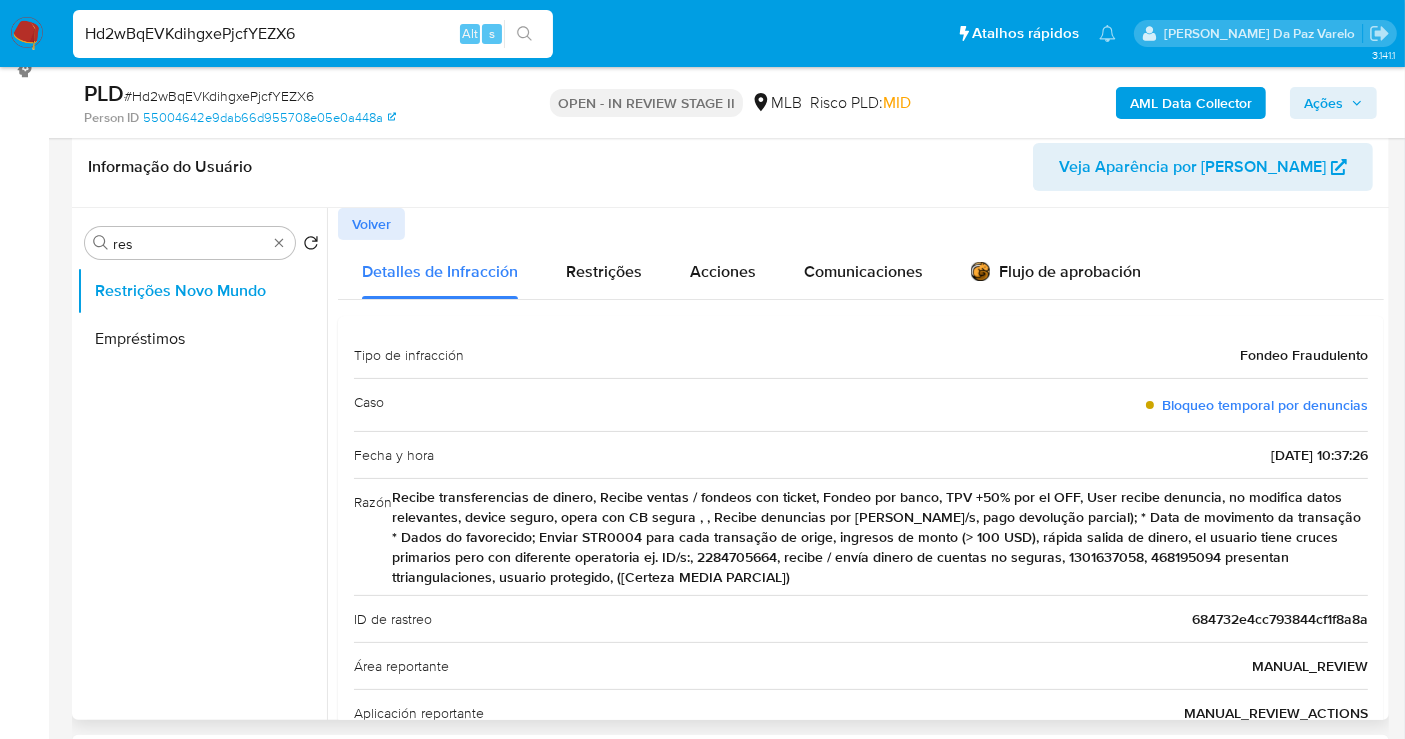 click on "Recibe transferencias de dinero, Recibe ventas / fondeos con ticket, Fondeo por banco, TPV +50% por el OFF, User recibe denuncia, no modifica datos relevantes, device seguro, opera con CB segura ,  , Recibe denuncias por Boleto/s,  pago  devolução parcial); * Data de movimento da transação * Dados do favorecido; Enviar STR0004 para cada transação de orige, ingresos de monto (> 100 USD), rápida salida de dinero, el usuario tiene cruces primarios pero con diferente operatoria ej. ID/s:, 2284705664, recibe / envía dinero de cuentas no seguras, 1301637058, 468195094 presentan ttriangulaciones, usuario protegido, ([Certeza MEDIA PARCIAL])" at bounding box center [880, 537] 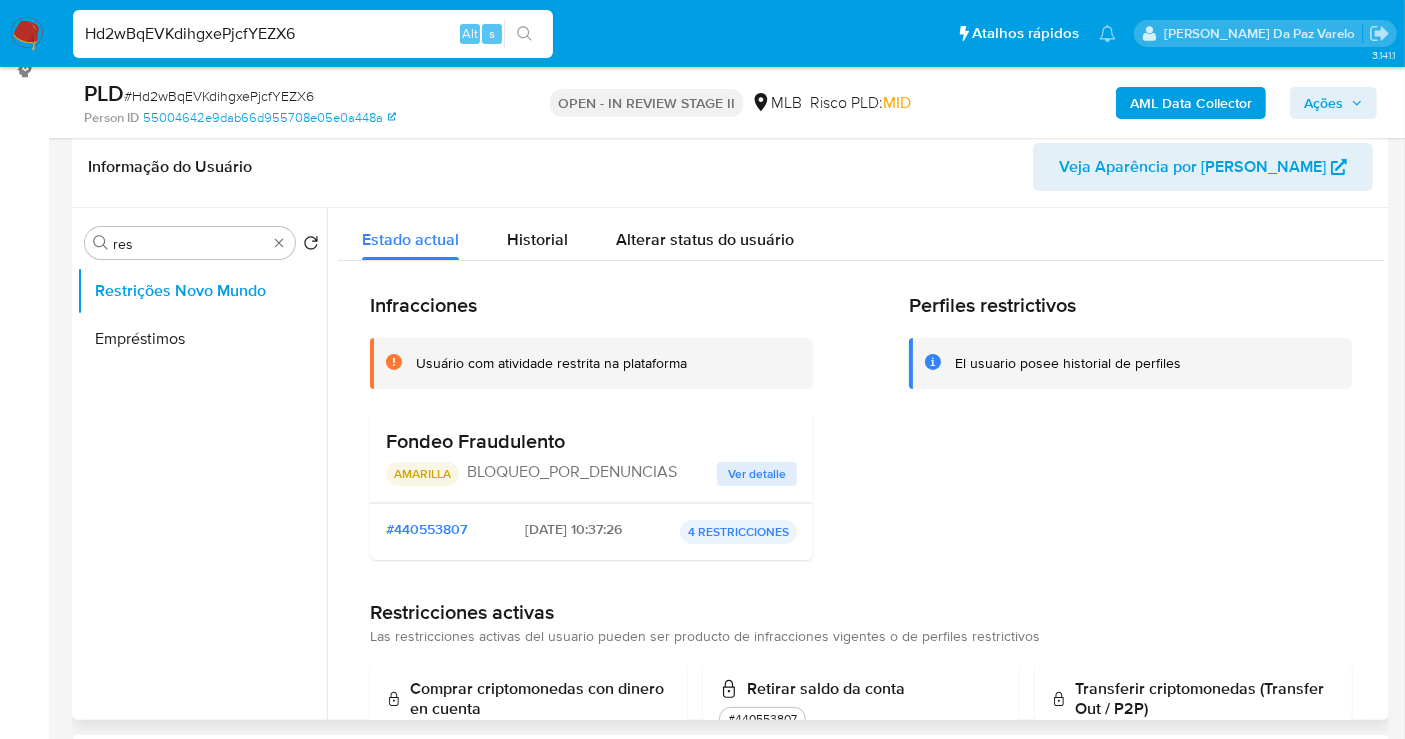 scroll, scrollTop: 0, scrollLeft: 0, axis: both 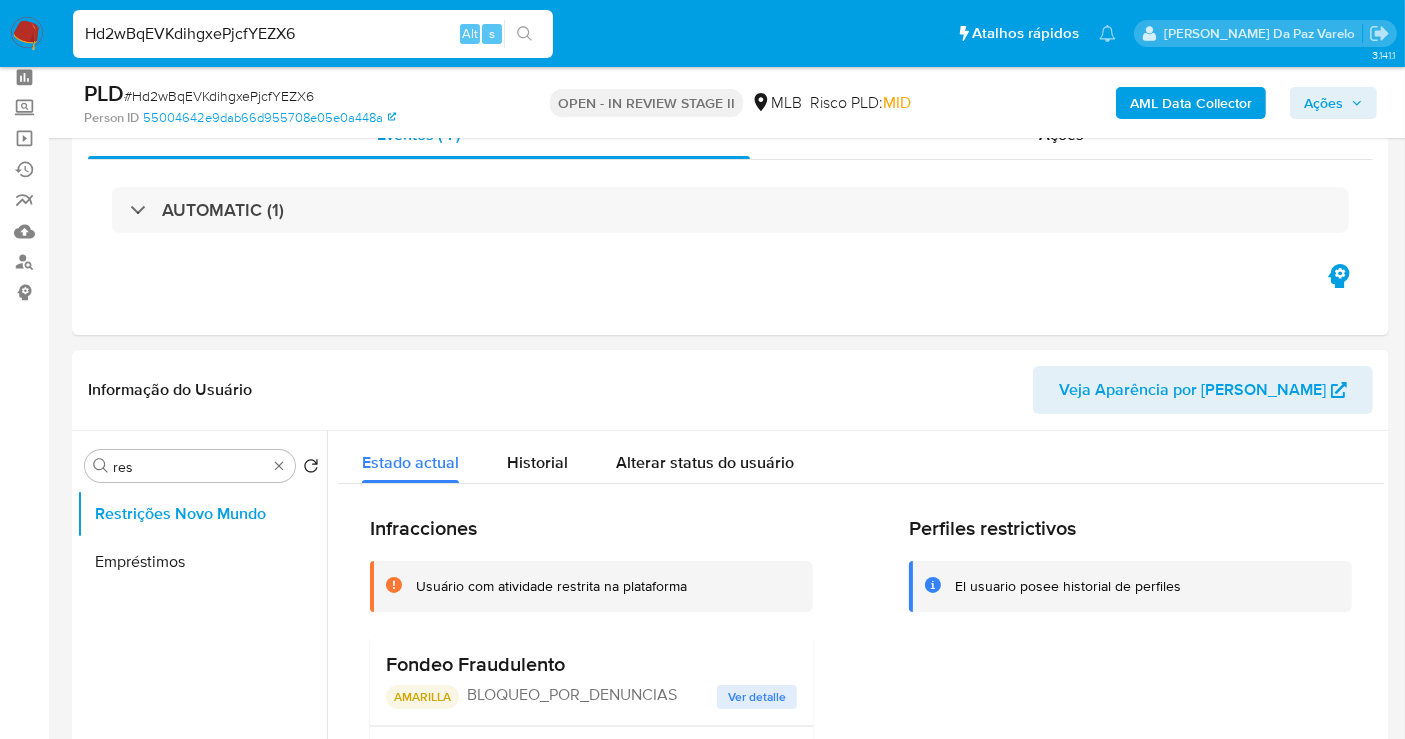 click on "Hd2wBqEVKdihgxePjcfYEZX6" at bounding box center [313, 34] 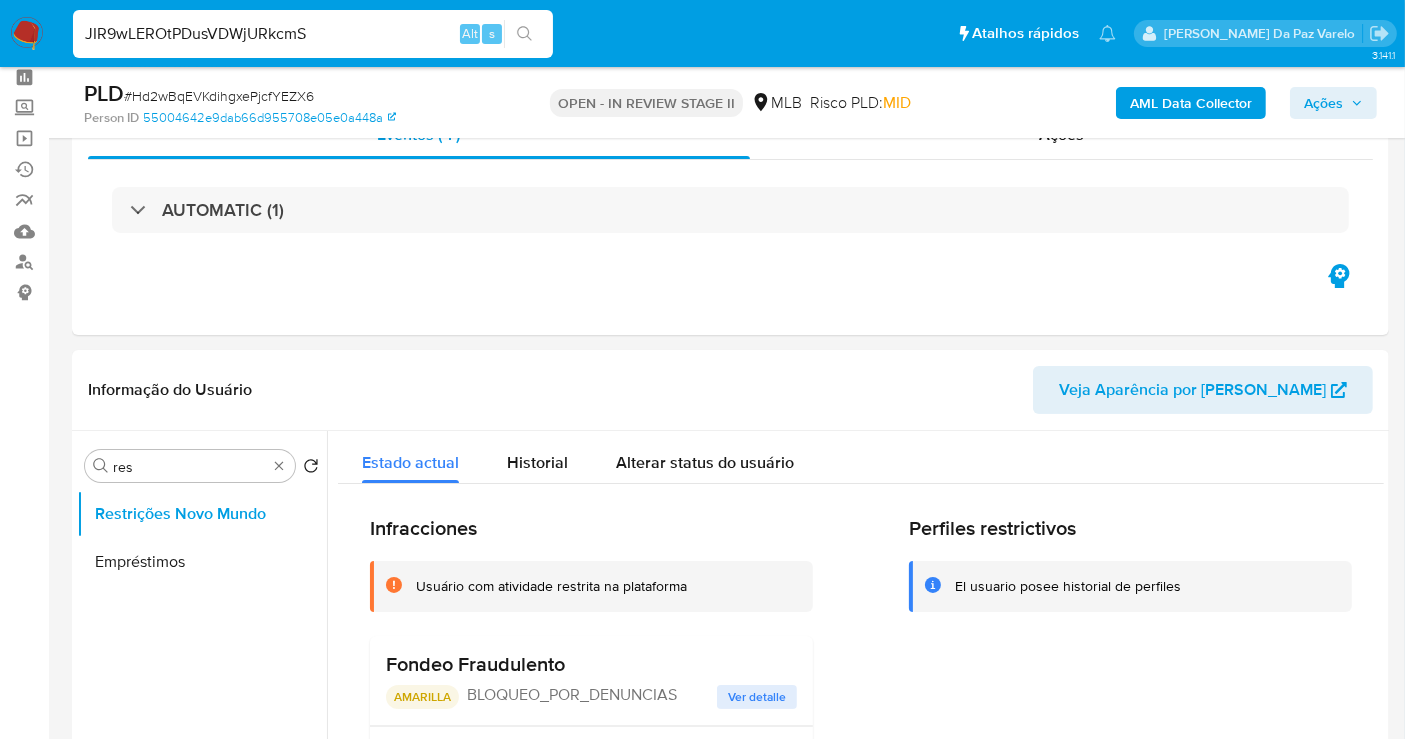 type on "JIR9wLEROtPDusVDWjURkcmS" 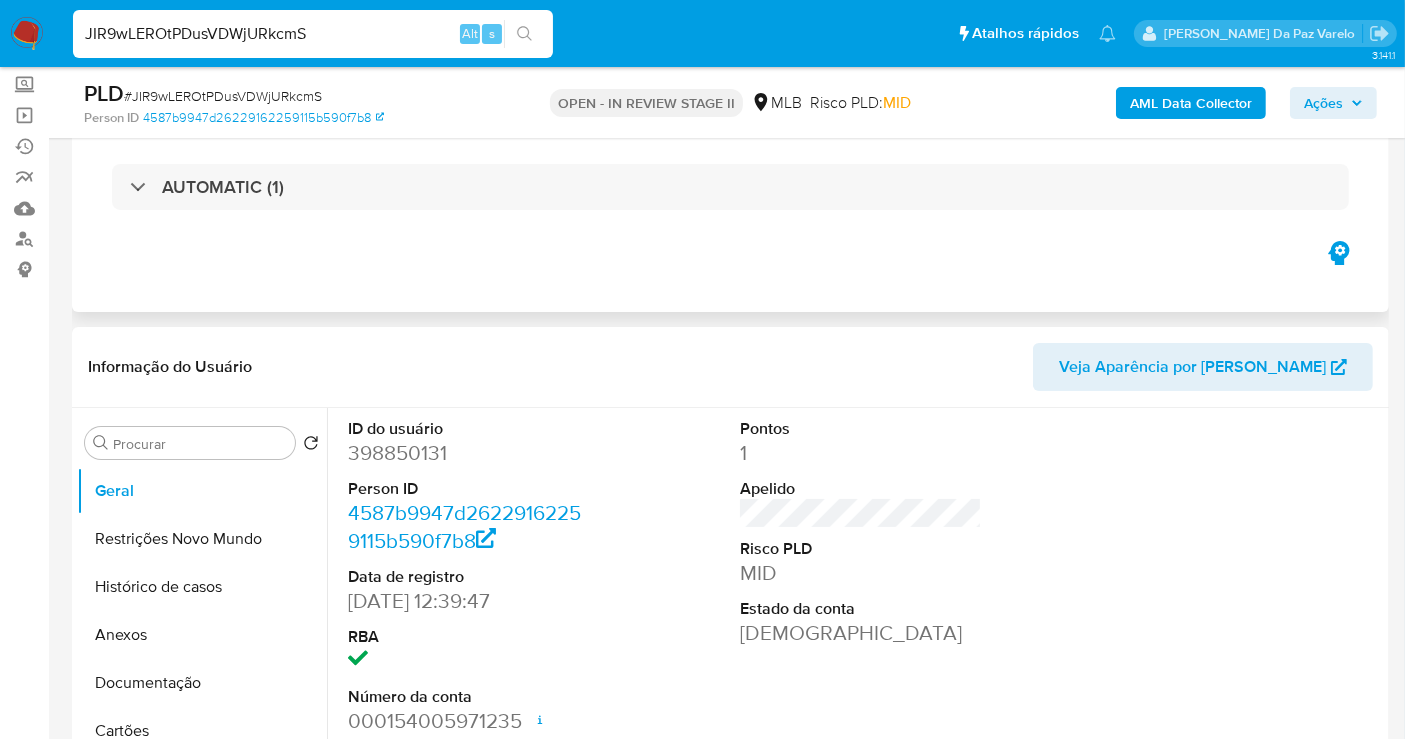 select on "10" 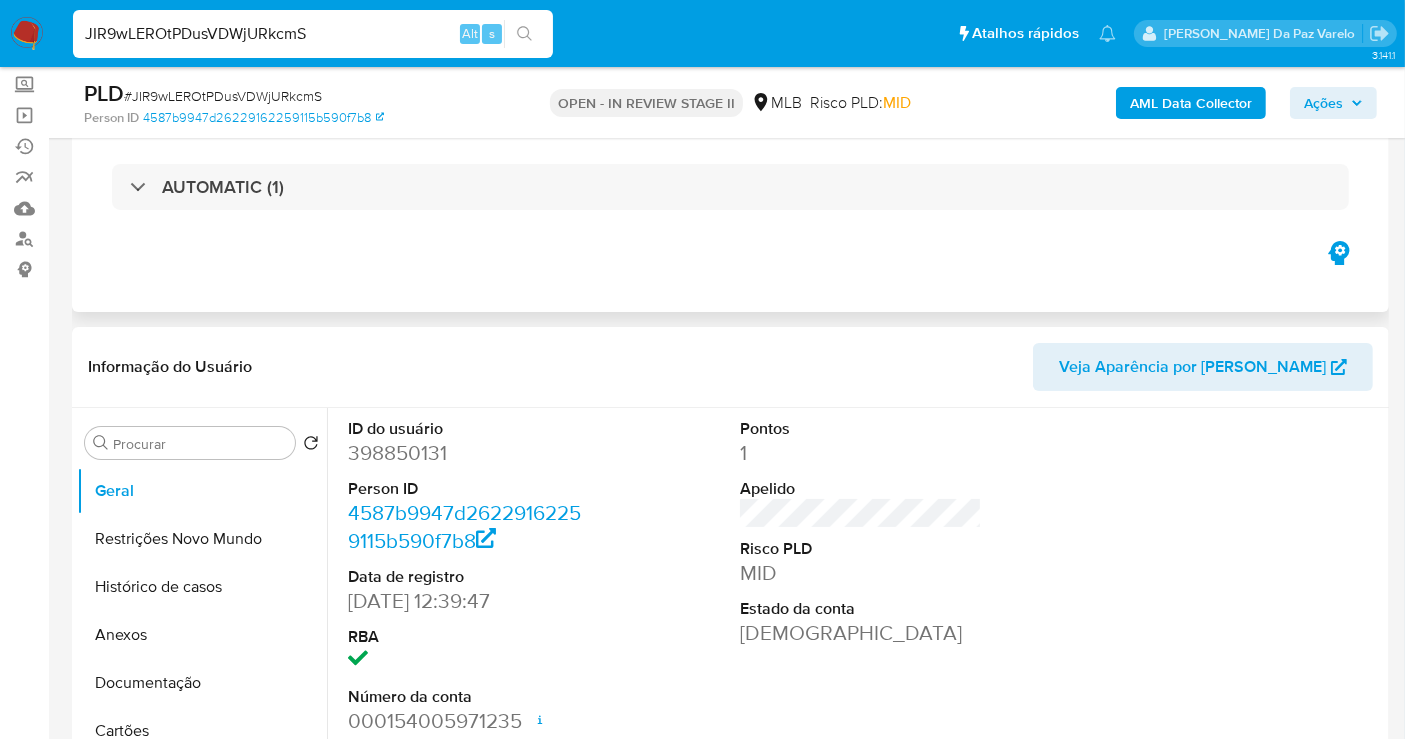scroll, scrollTop: 222, scrollLeft: 0, axis: vertical 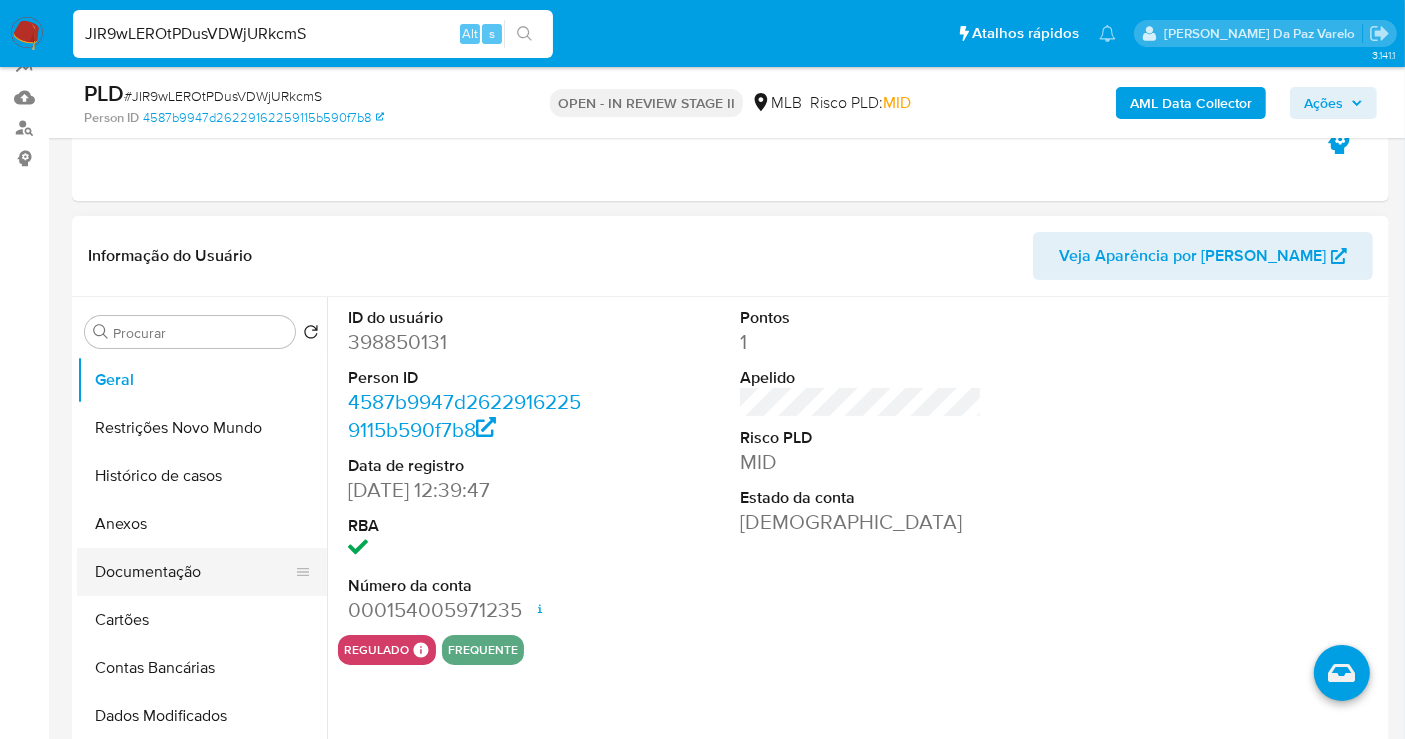 click on "Documentação" at bounding box center (194, 572) 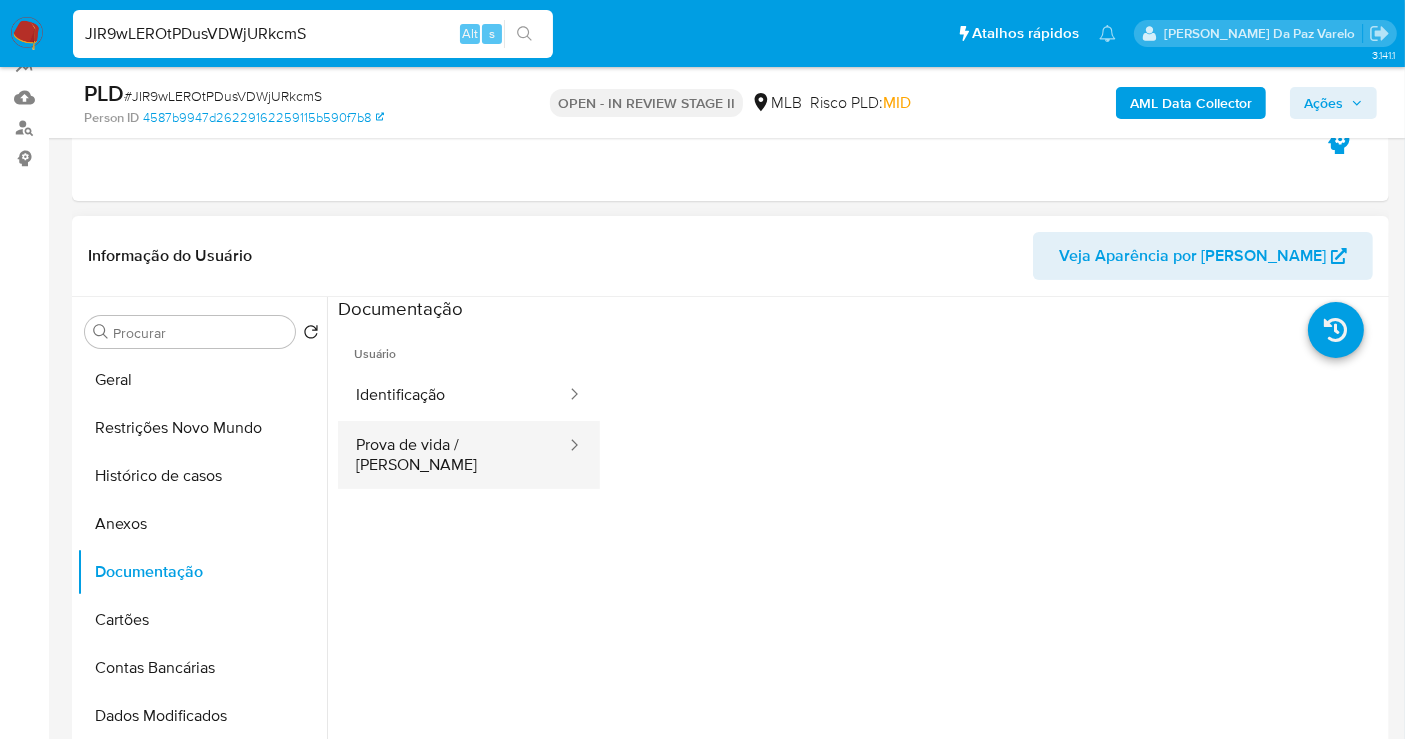 click on "Prova de vida / [PERSON_NAME]" at bounding box center [453, 455] 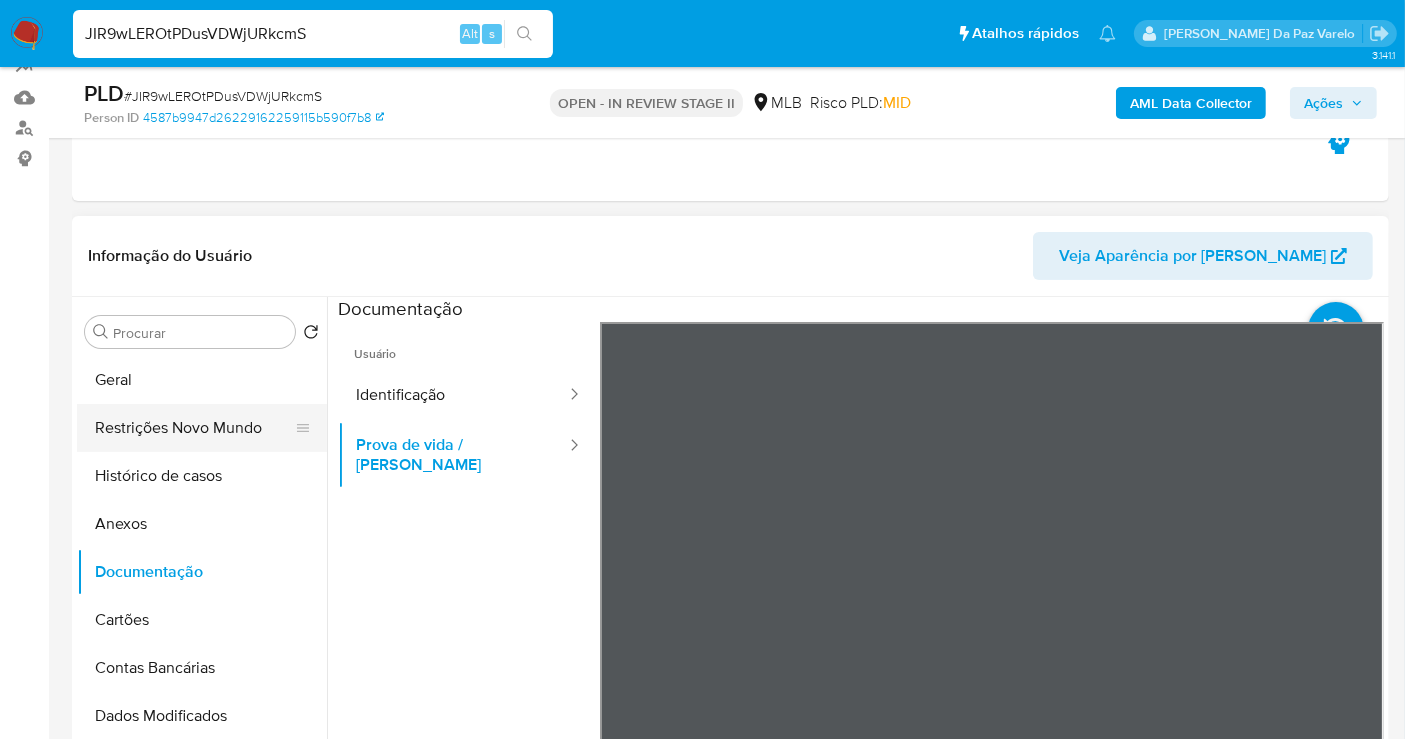 click on "Restrições Novo Mundo" at bounding box center (194, 428) 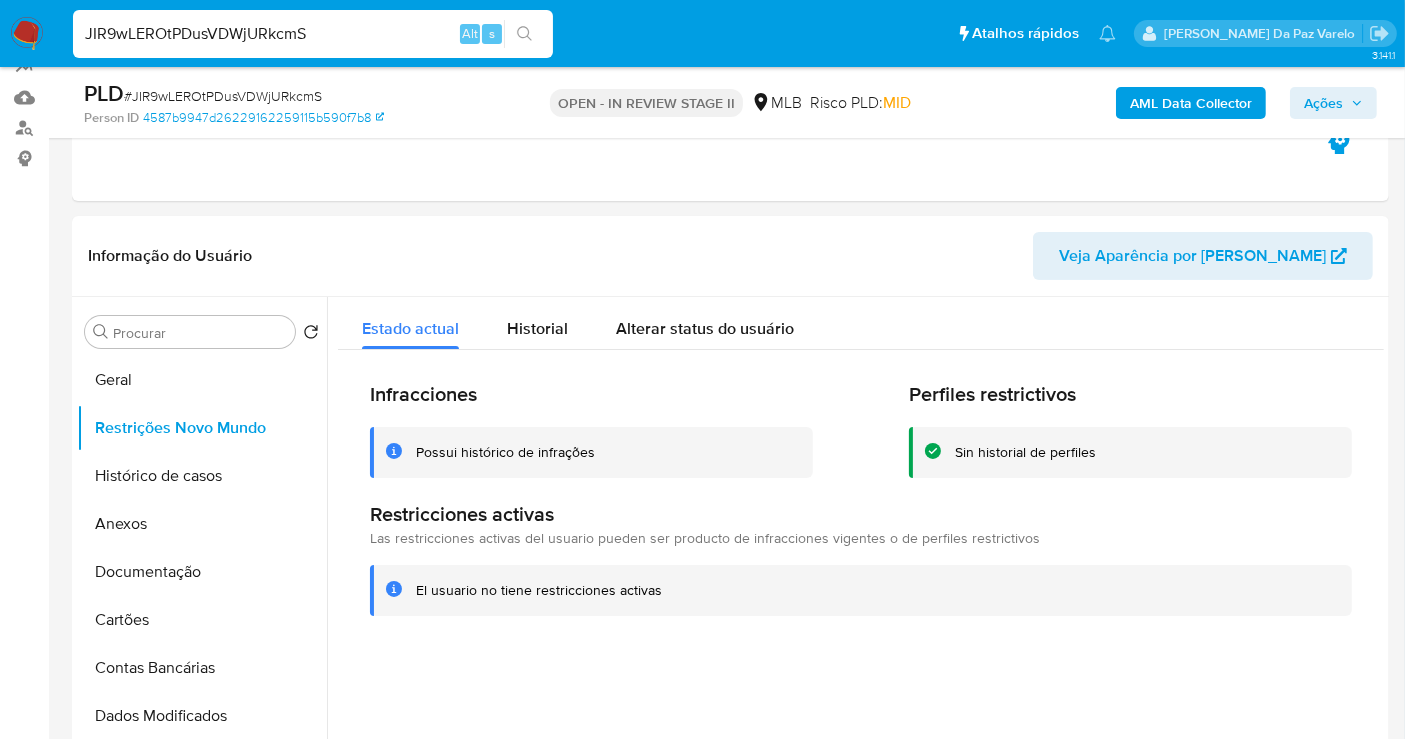 type 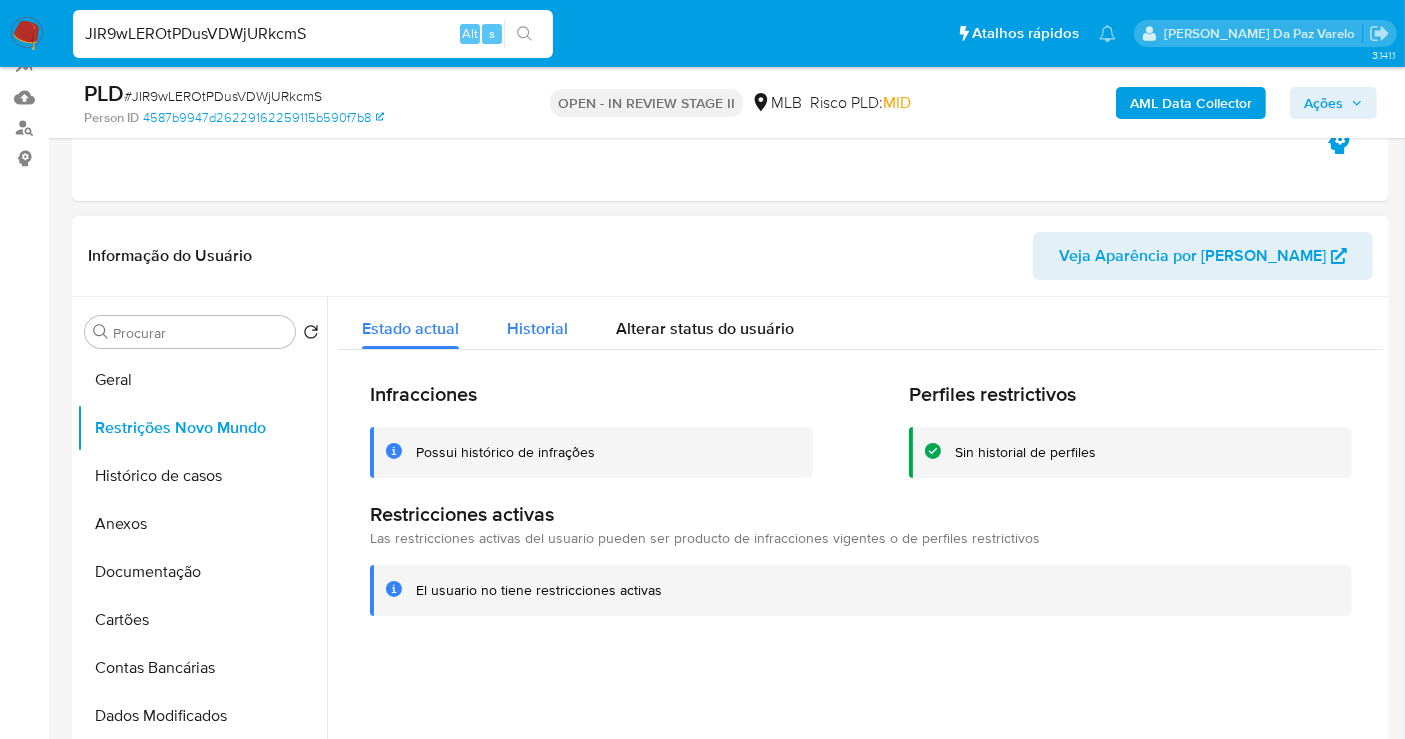 click on "Historial" at bounding box center [537, 328] 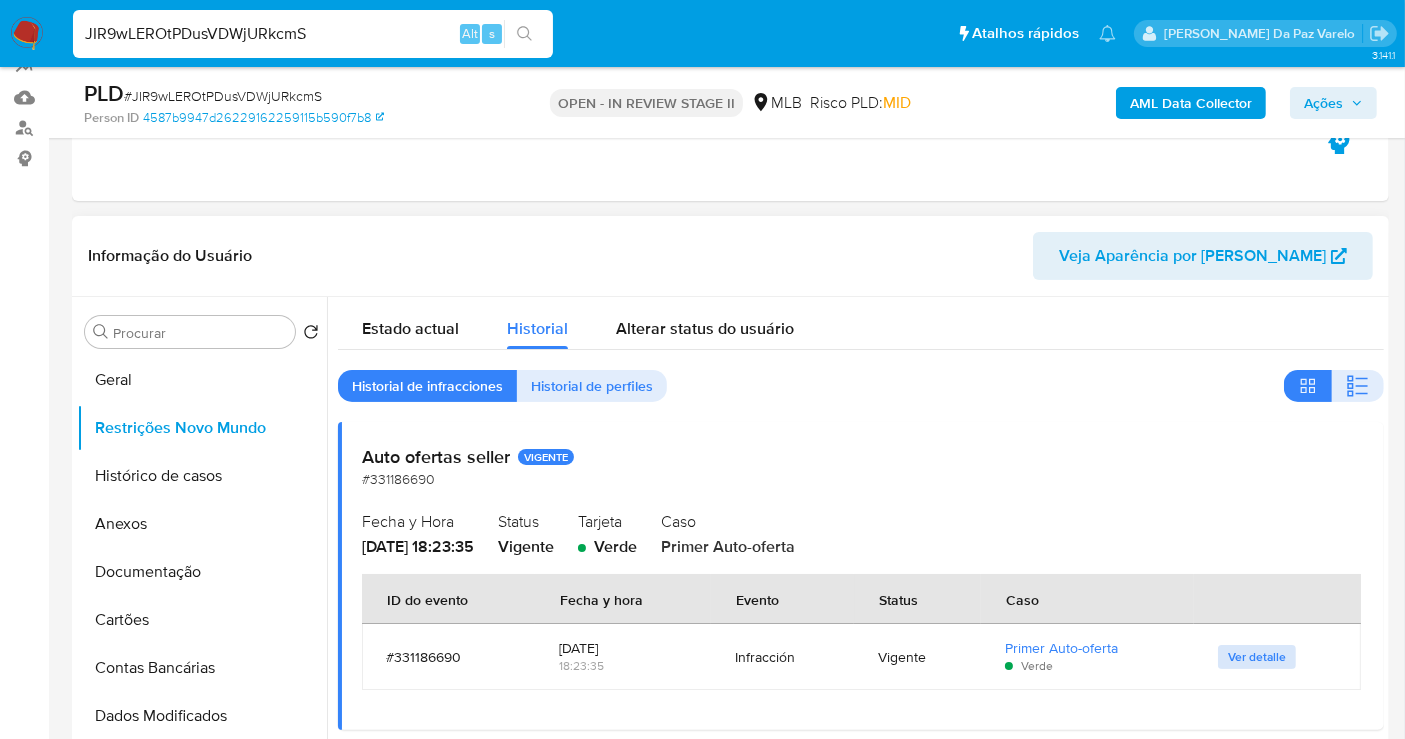 click on "Ver detalle" at bounding box center [1257, 657] 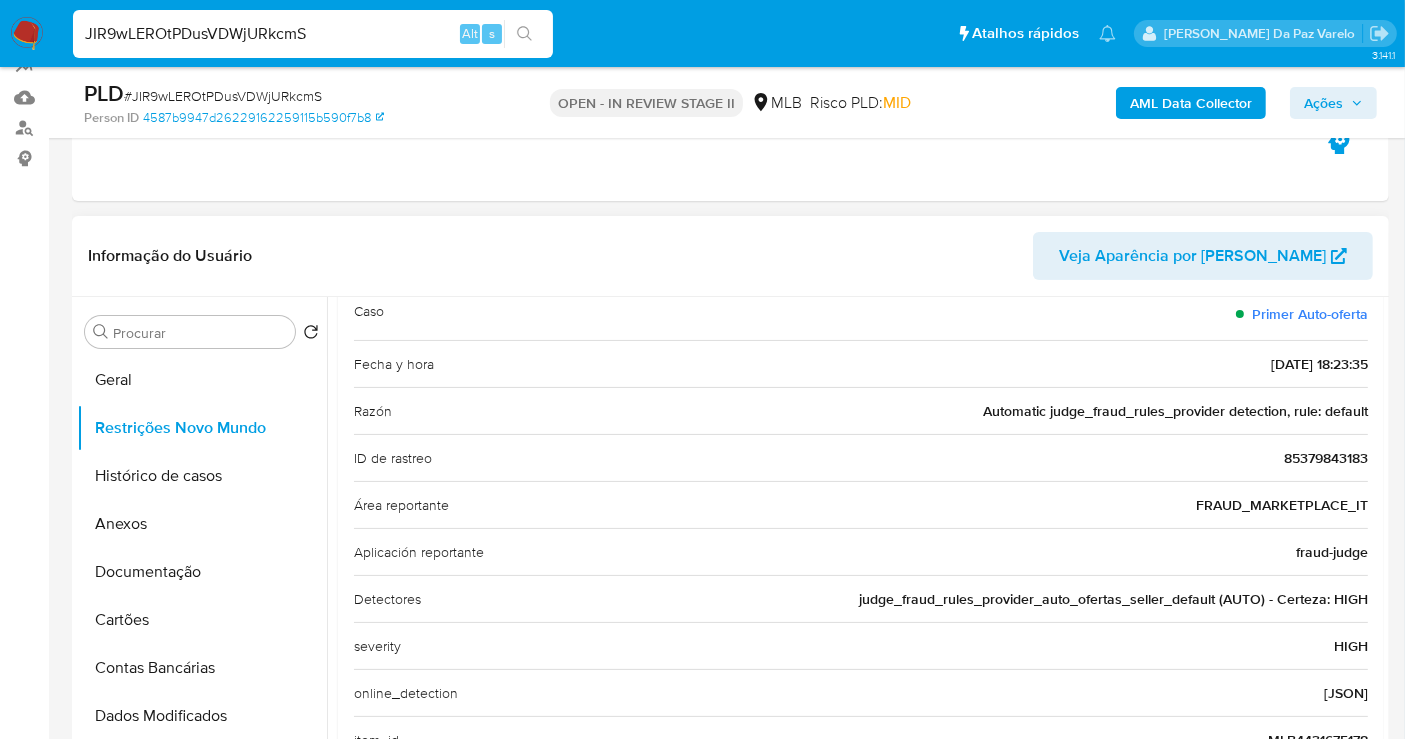 scroll, scrollTop: 214, scrollLeft: 0, axis: vertical 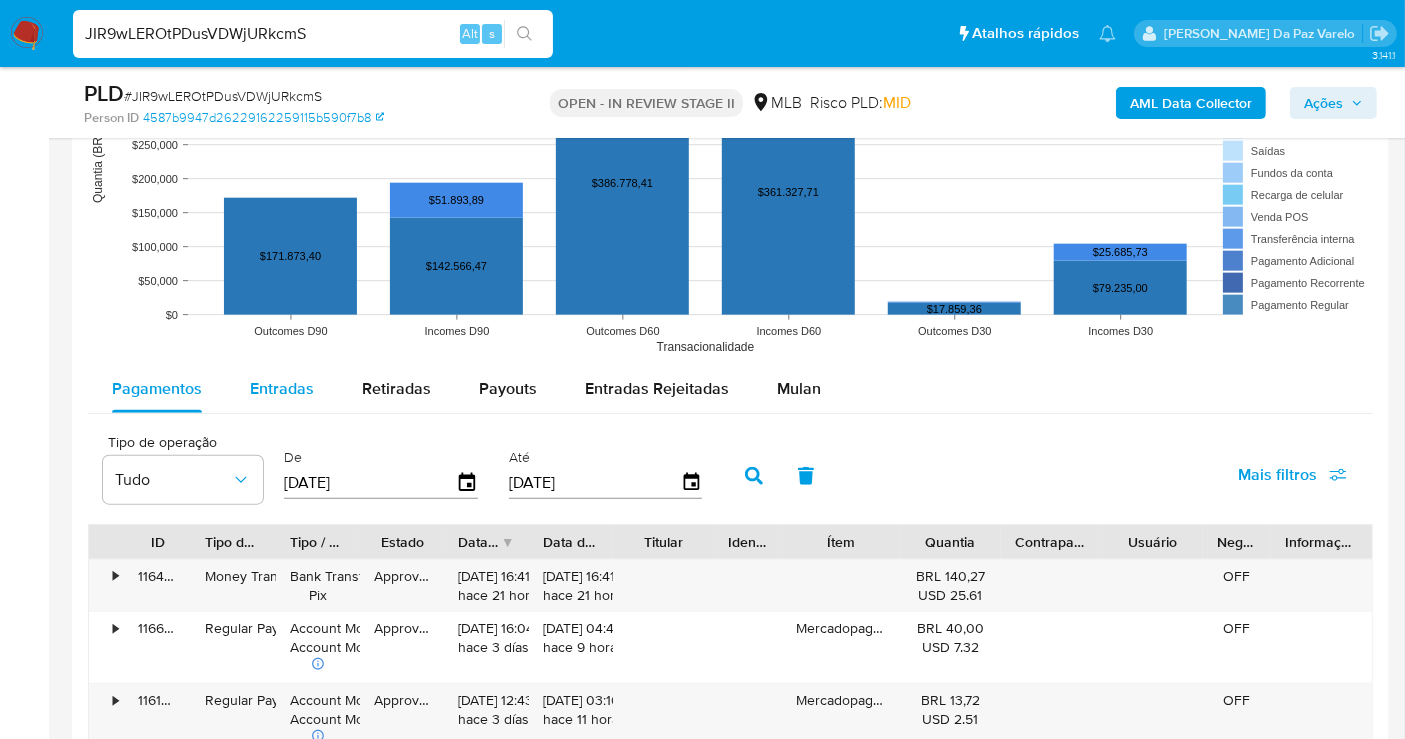 click on "Entradas" at bounding box center (282, 389) 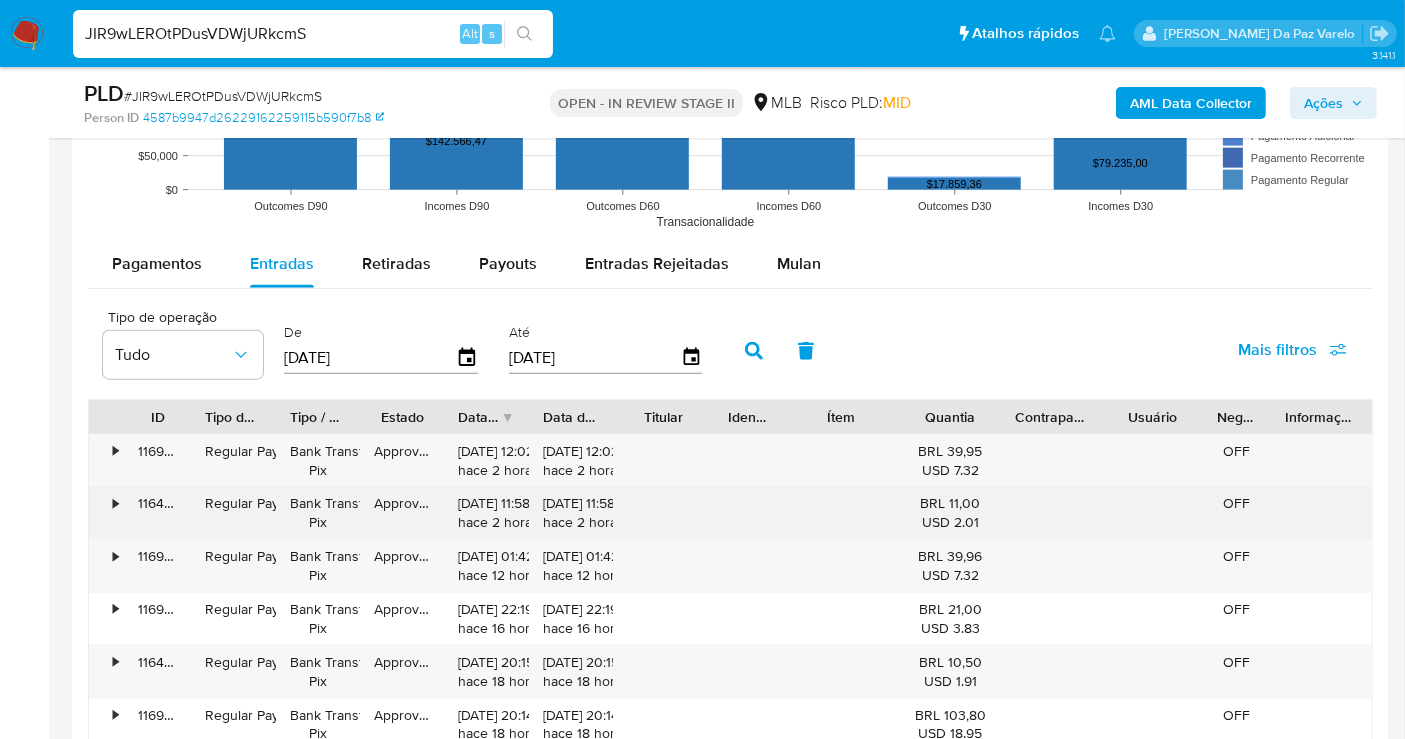 scroll, scrollTop: 2222, scrollLeft: 0, axis: vertical 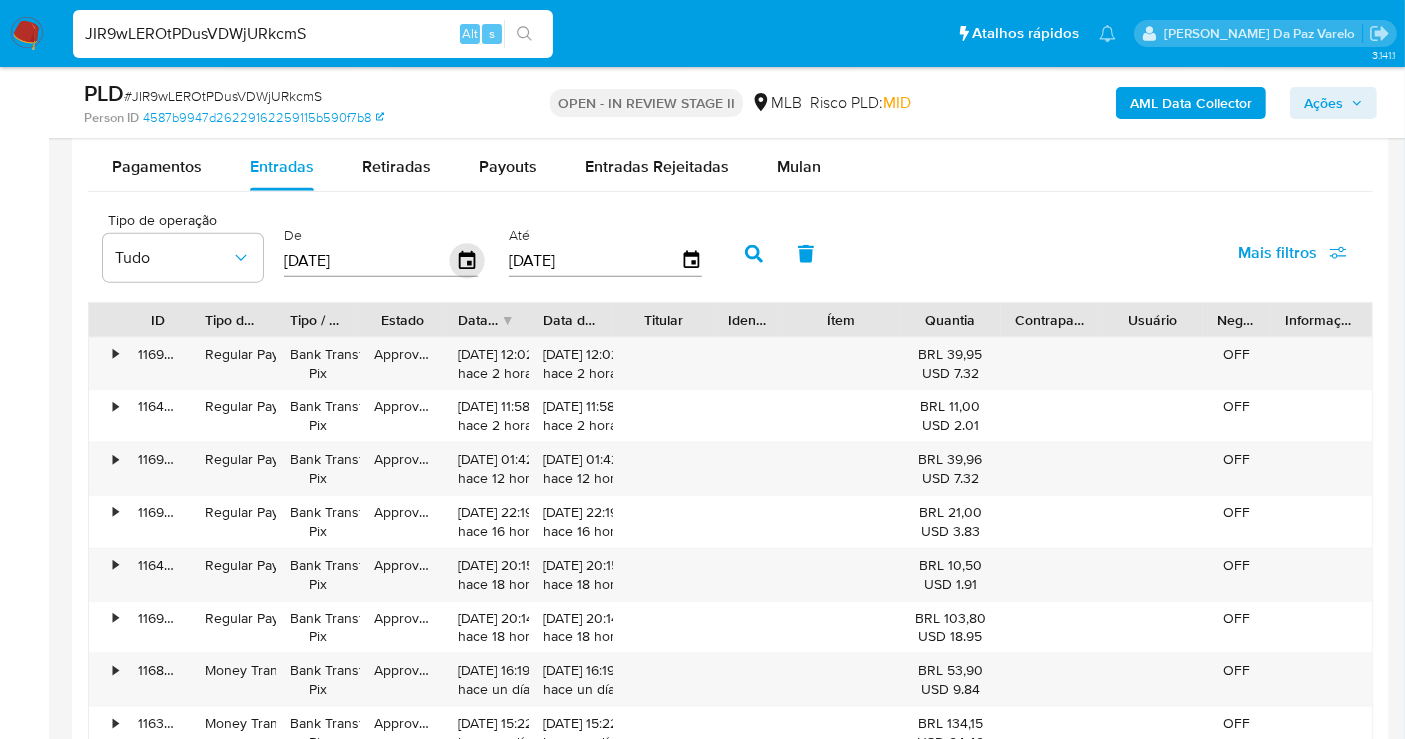 click 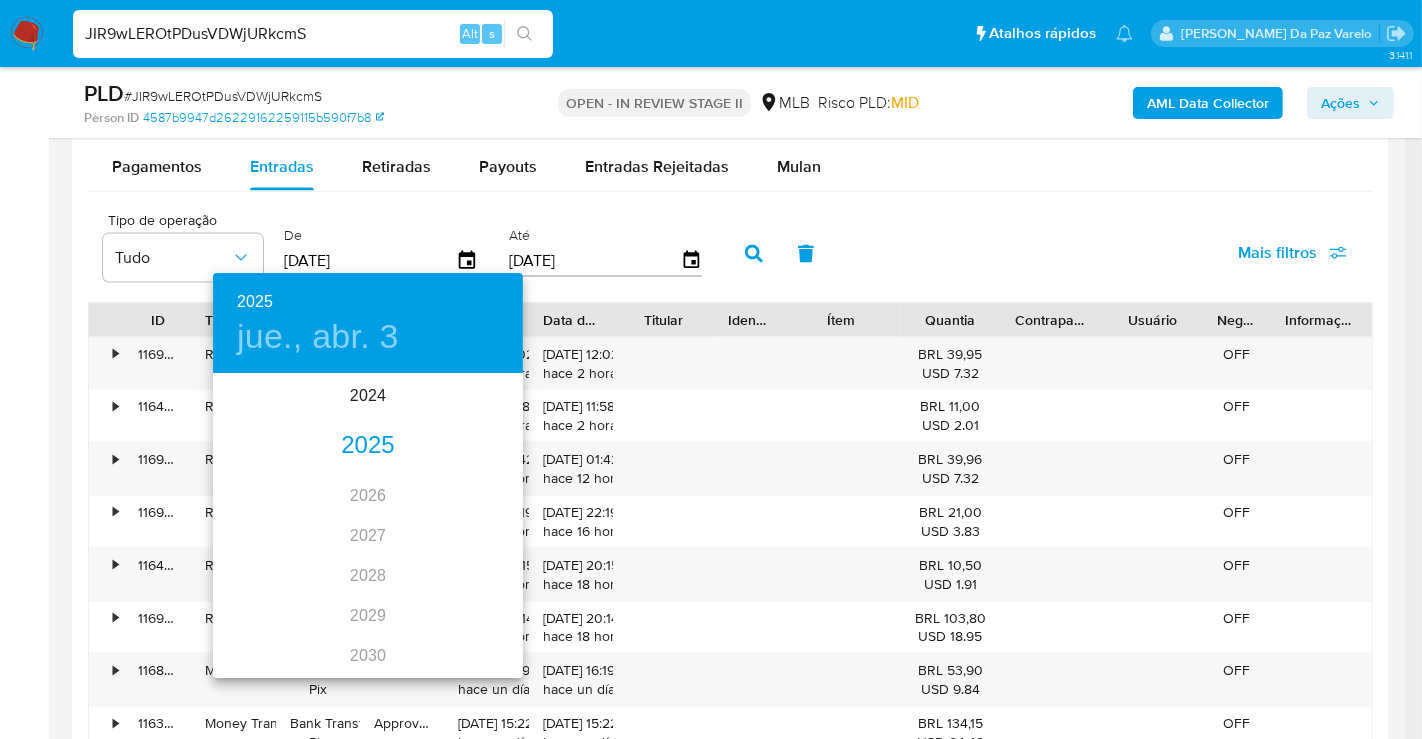click on "2025" at bounding box center [368, 446] 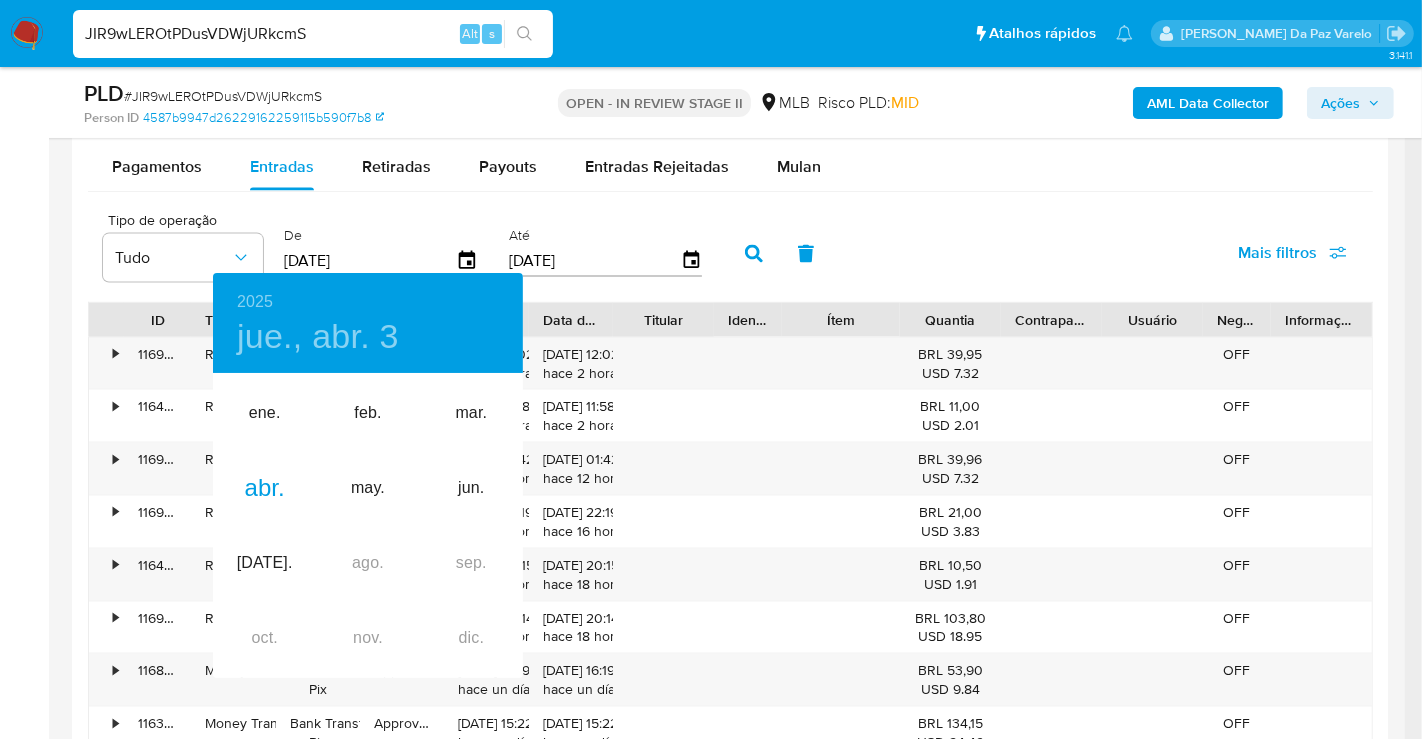 click at bounding box center [711, 369] 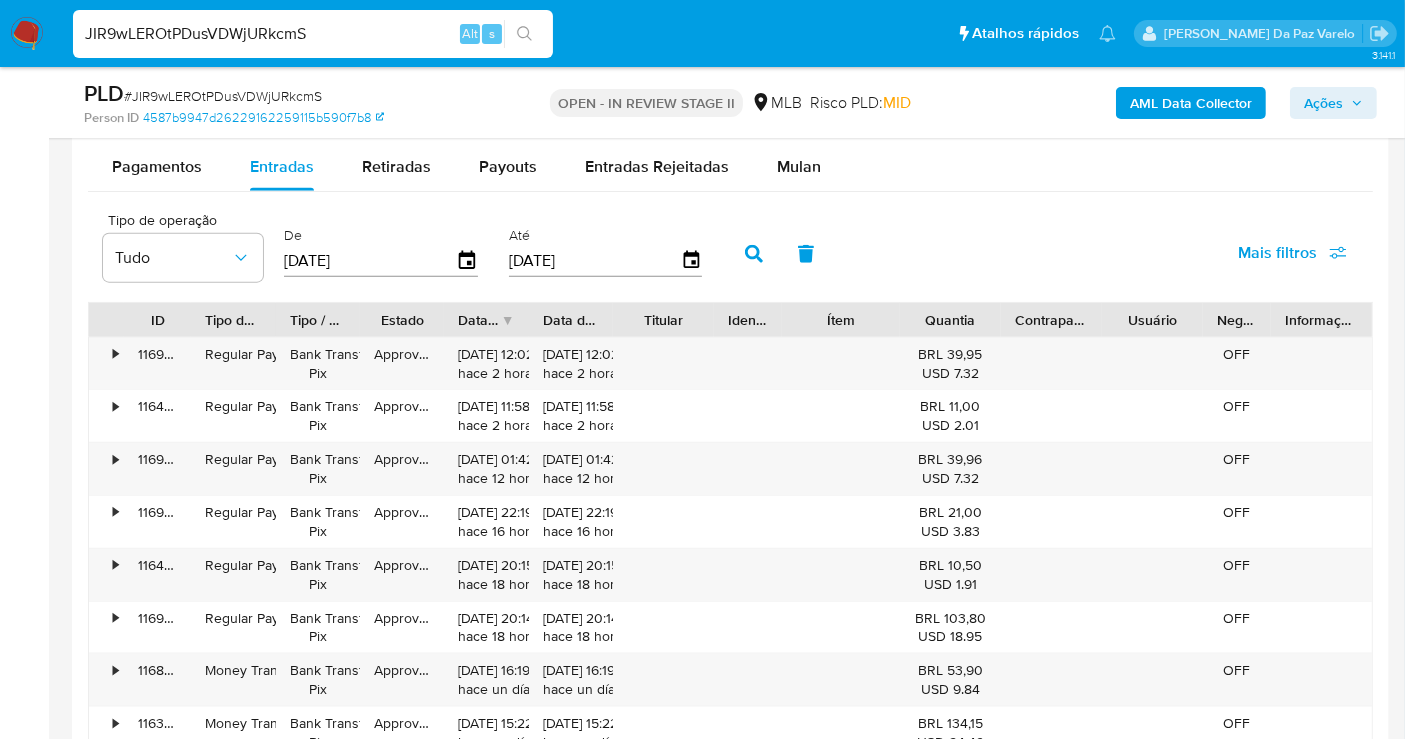 click on "[DATE]" at bounding box center (370, 261) 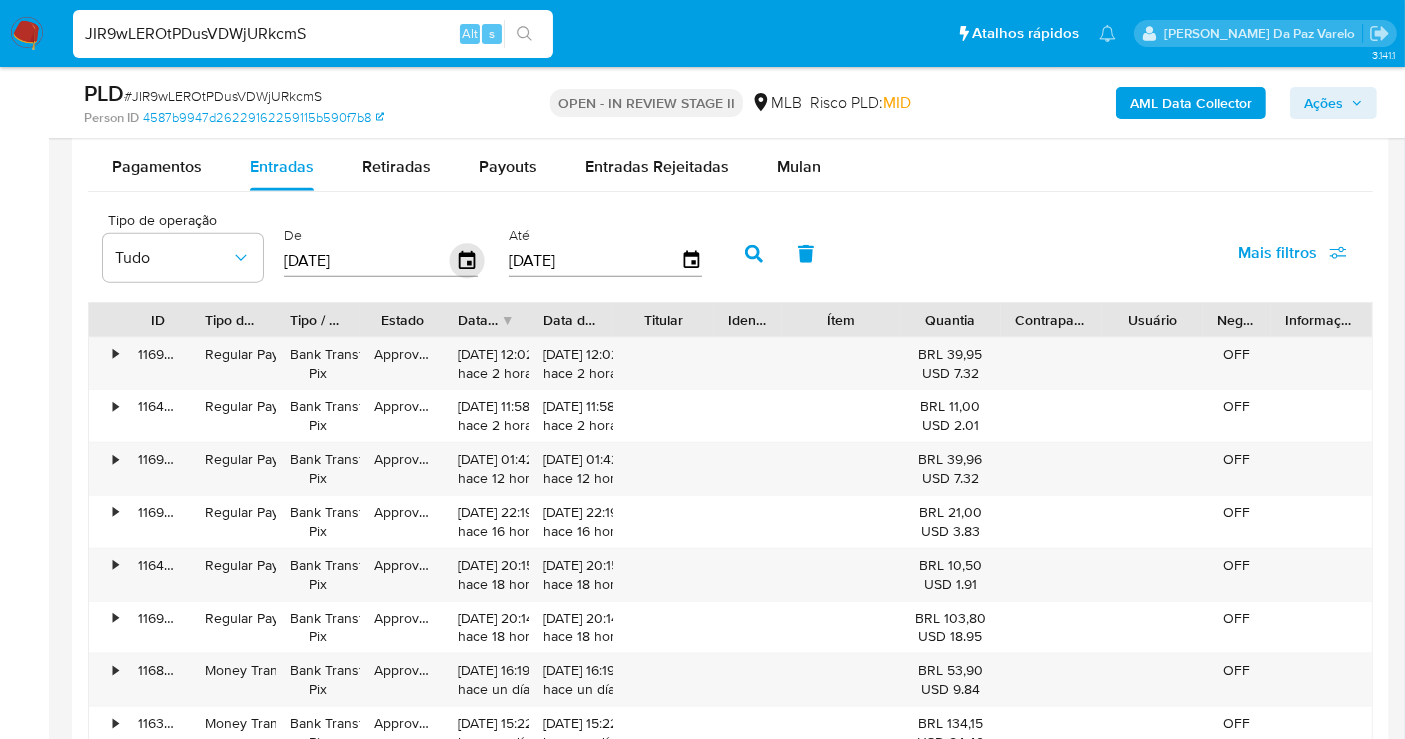 click 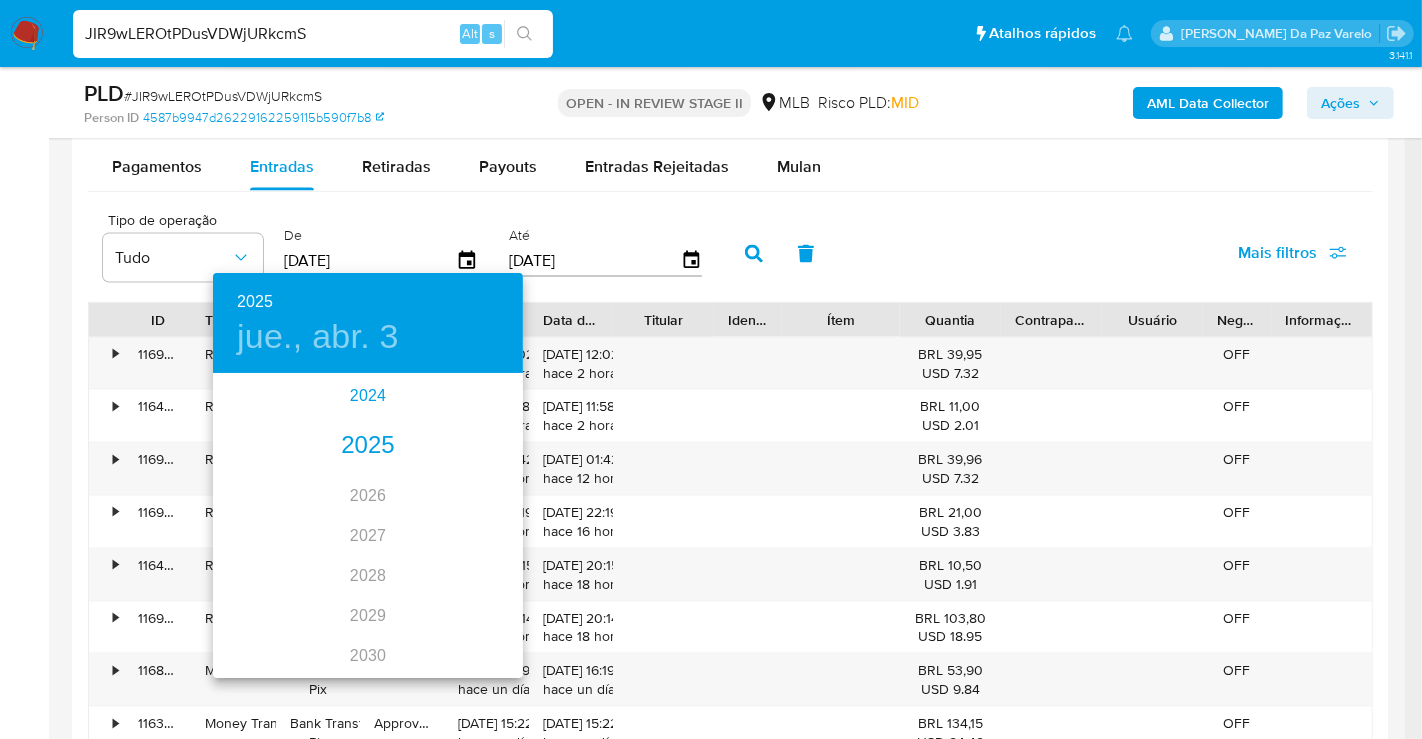 click on "2024" at bounding box center (368, 396) 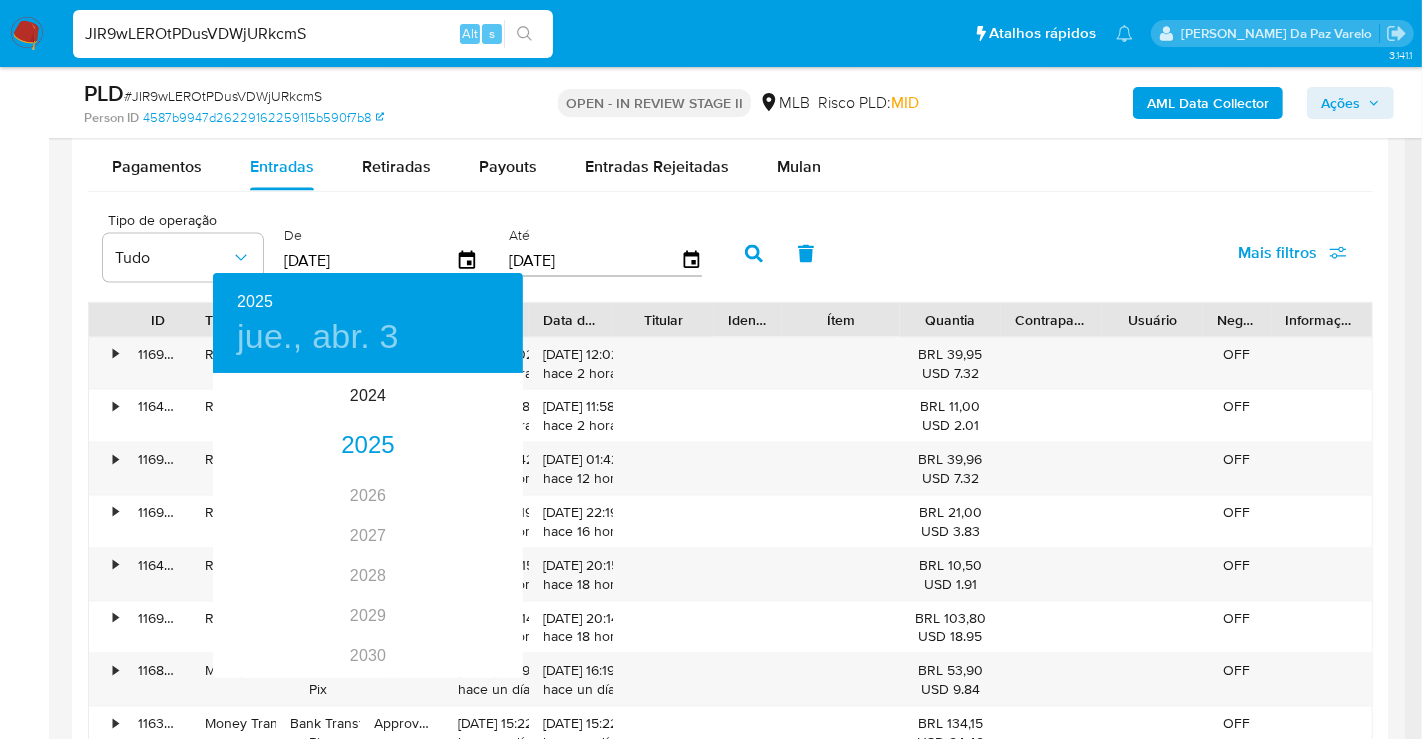 type on "03/04/2024" 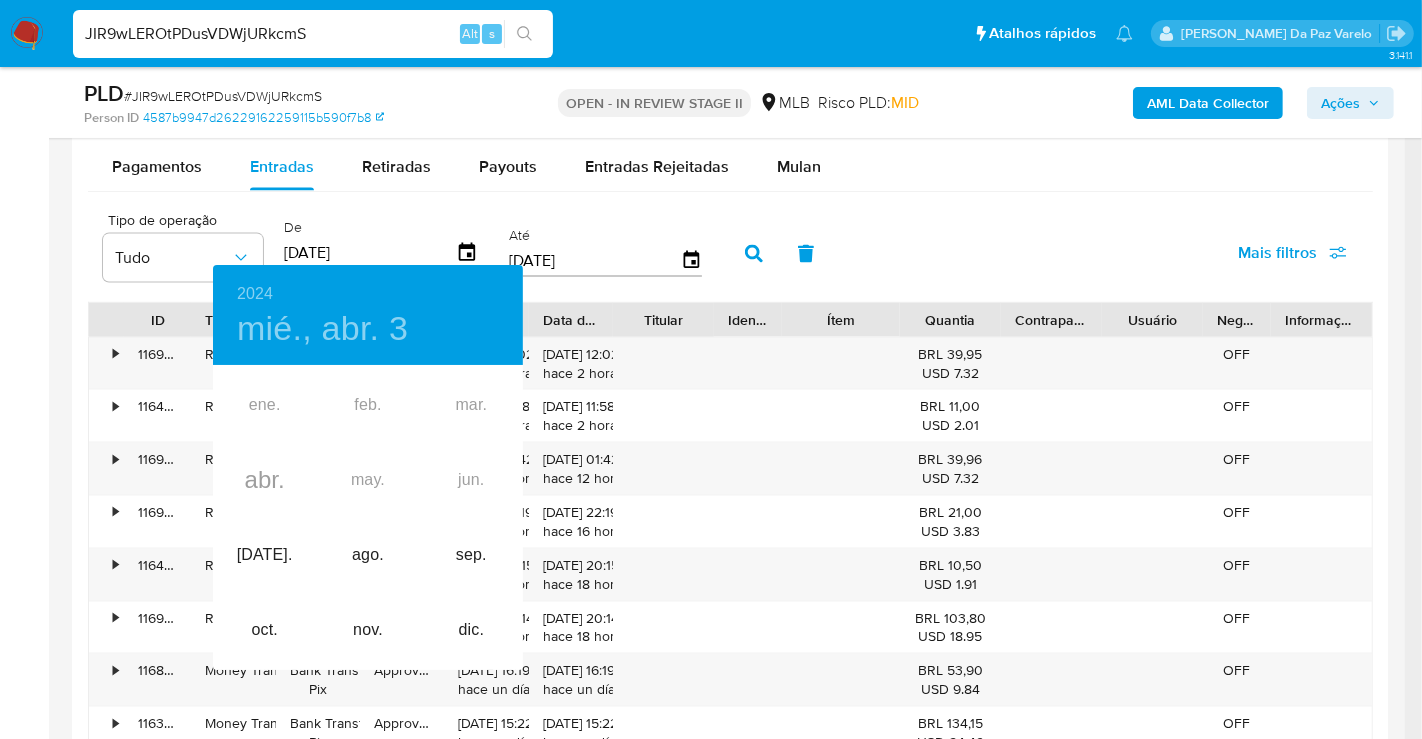 click at bounding box center (711, 369) 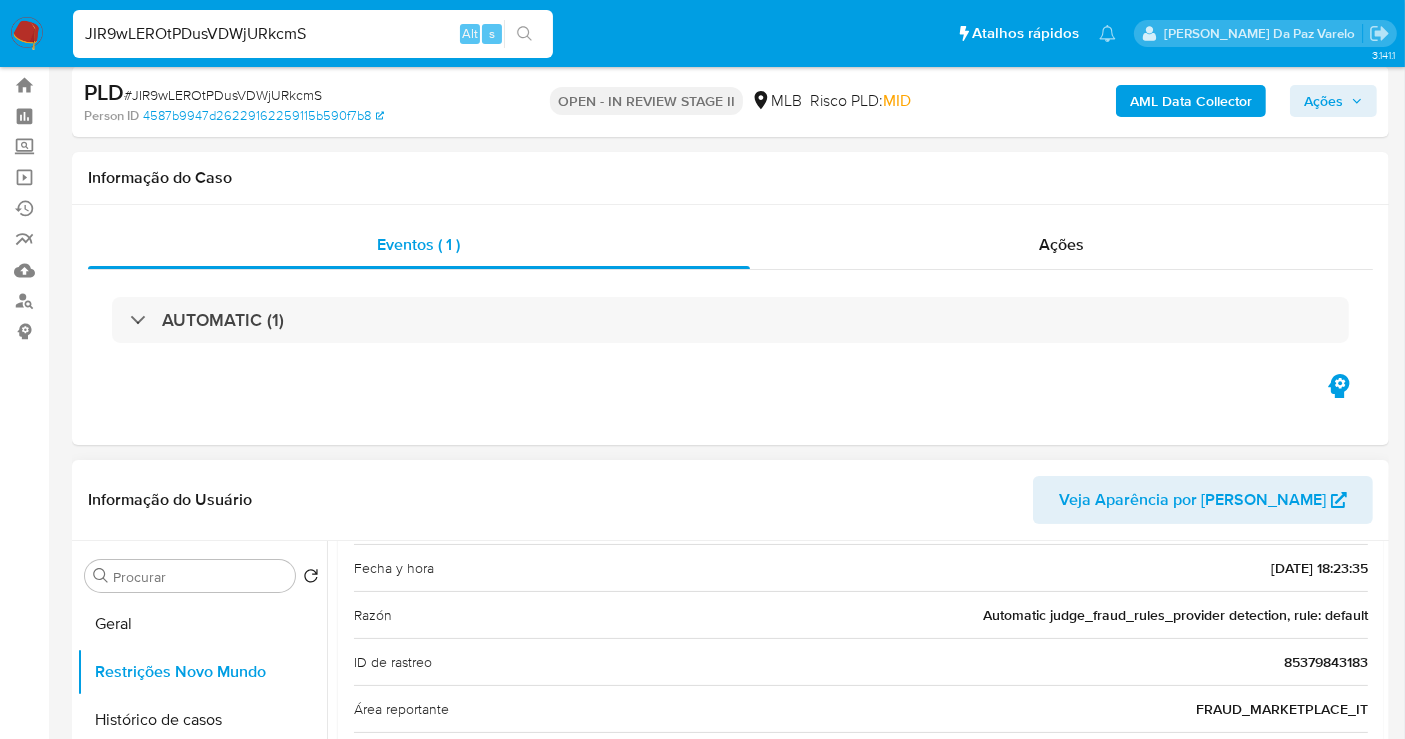 scroll, scrollTop: 0, scrollLeft: 0, axis: both 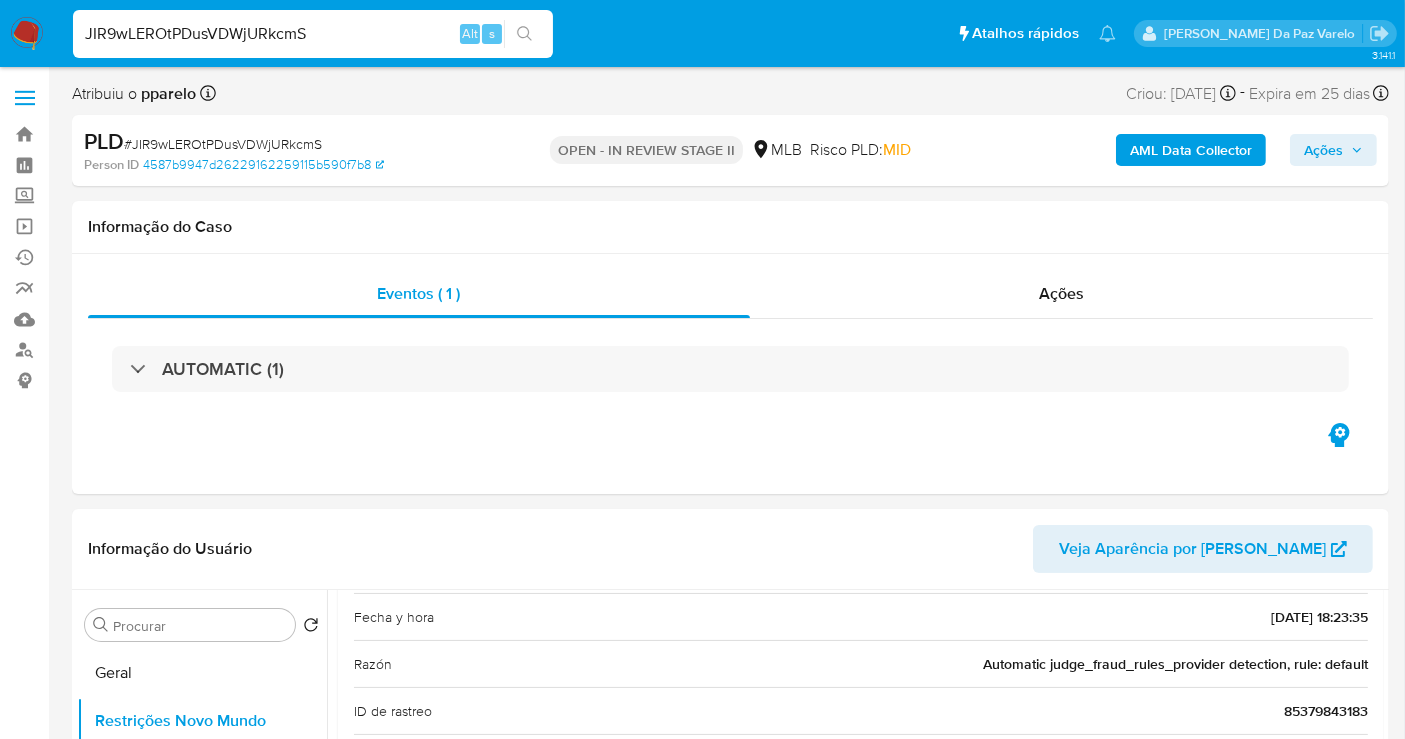 click on "JIR9wLEROtPDusVDWjURkcmS" at bounding box center (313, 34) 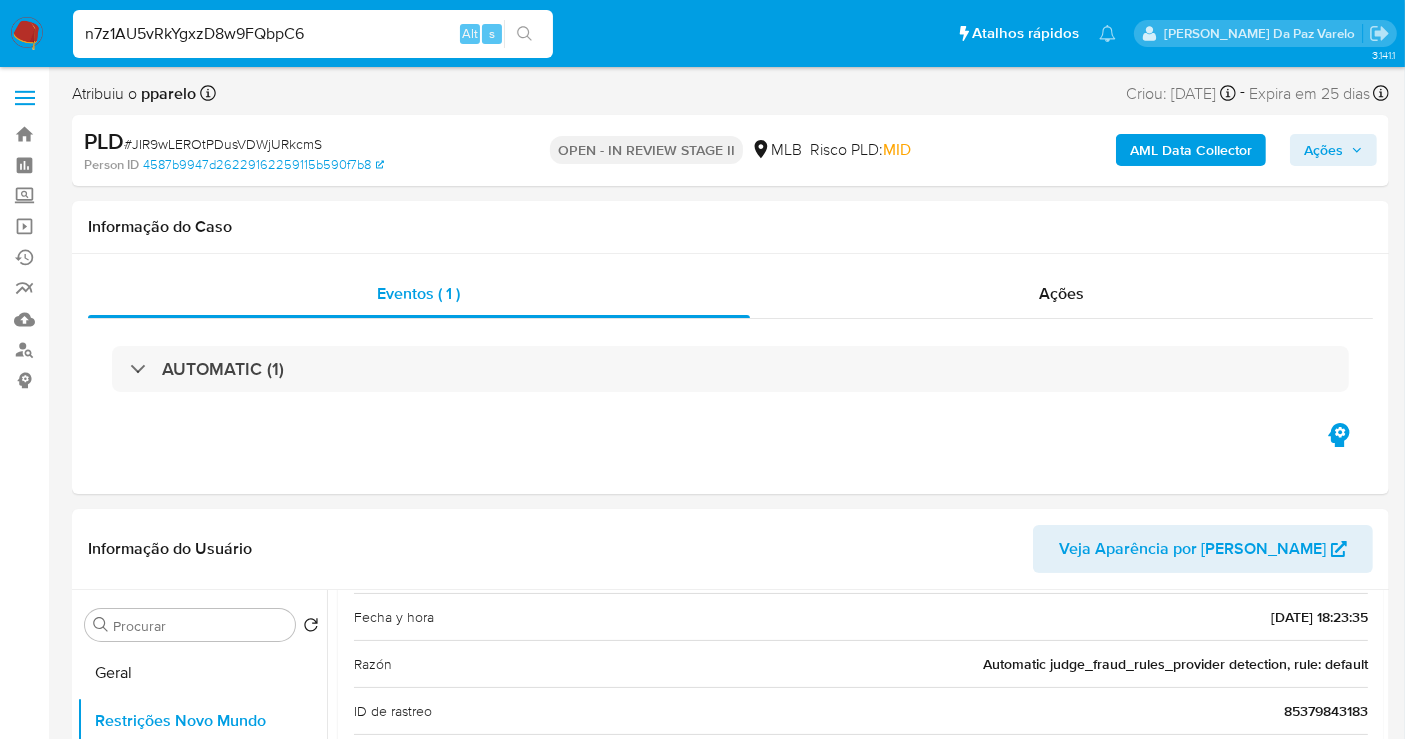 type on "n7z1AU5vRkYgxzD8w9FQbpC6" 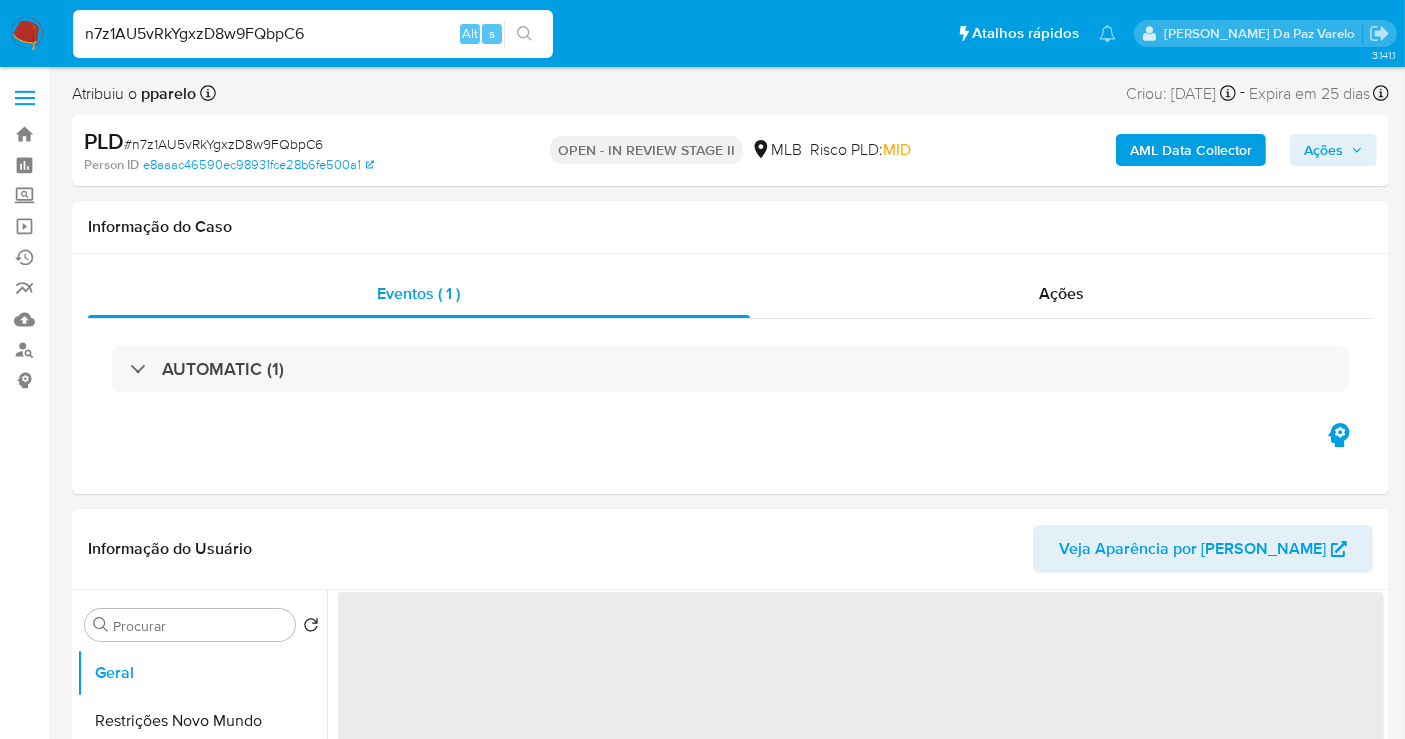 select on "10" 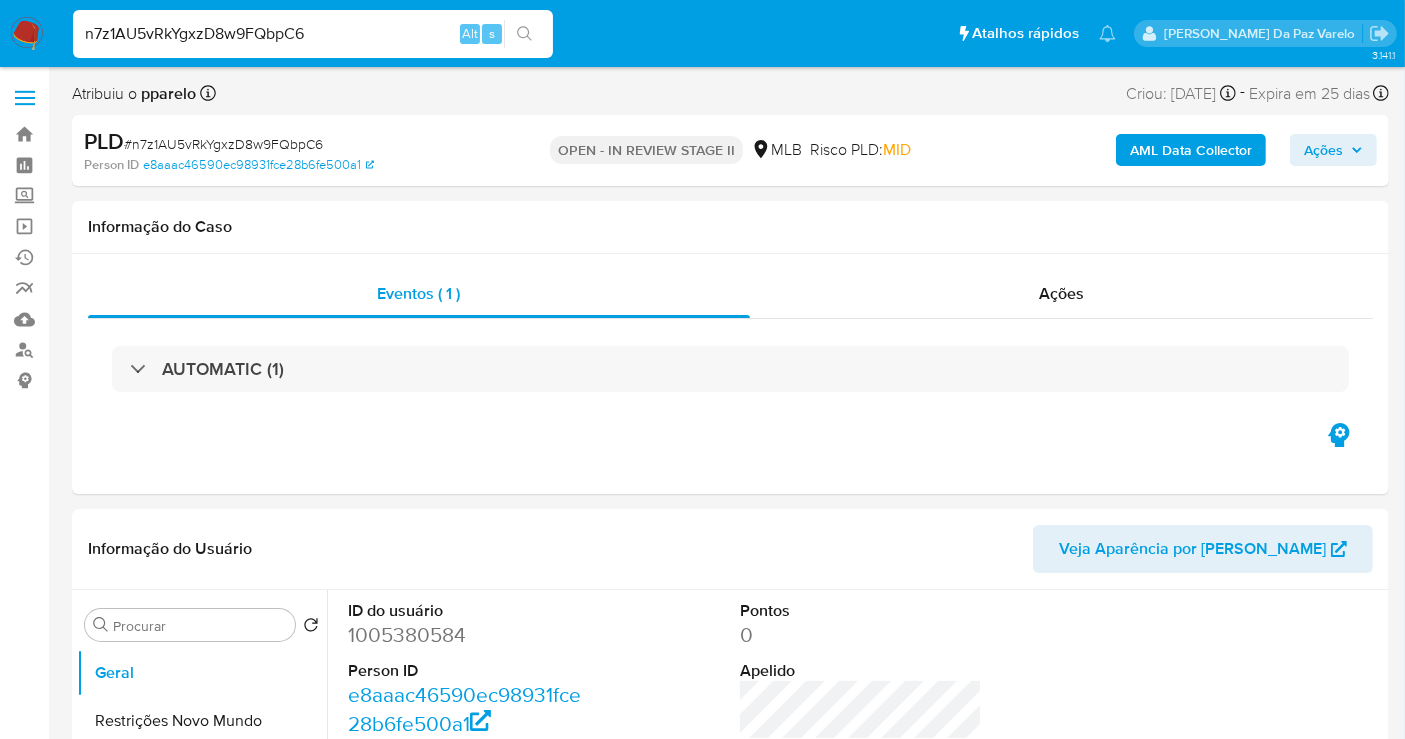 scroll, scrollTop: 533, scrollLeft: 0, axis: vertical 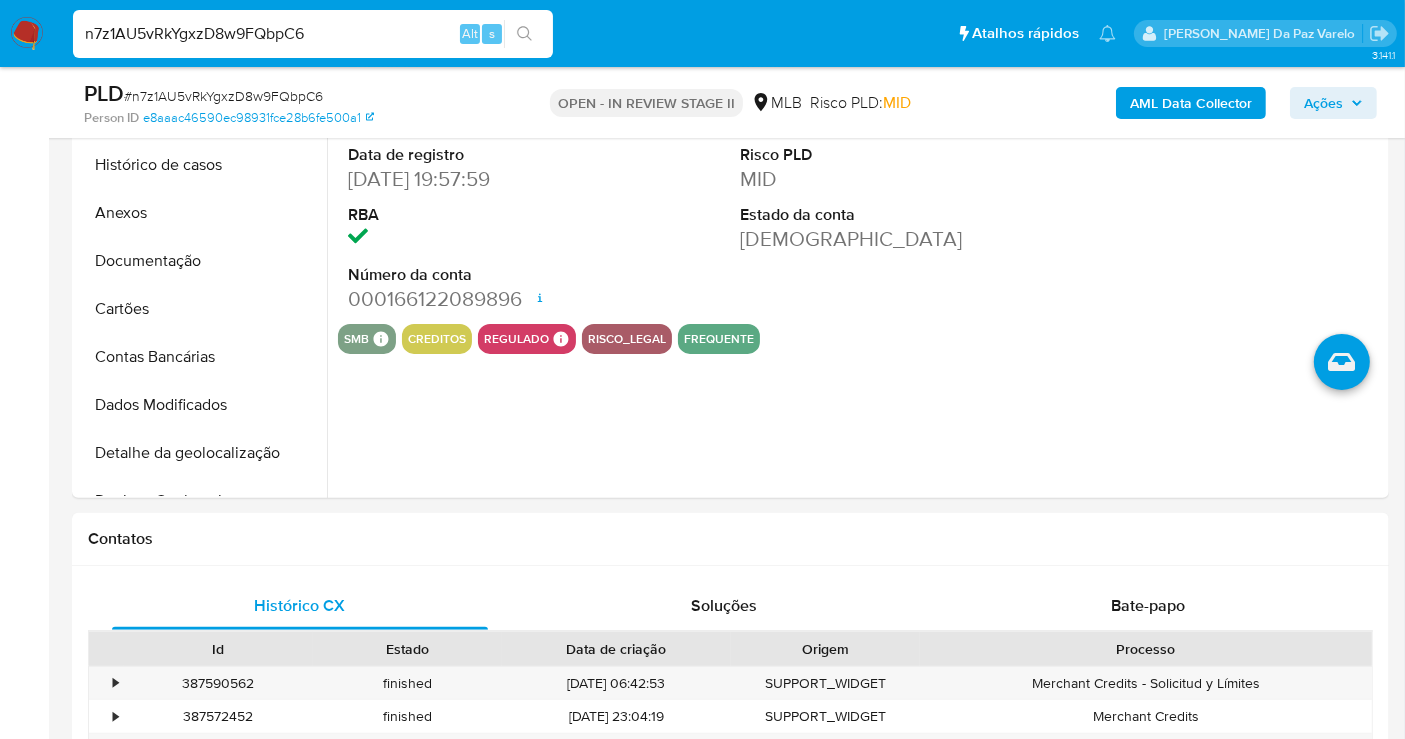 click on "n7z1AU5vRkYgxzD8w9FQbpC6" at bounding box center [313, 34] 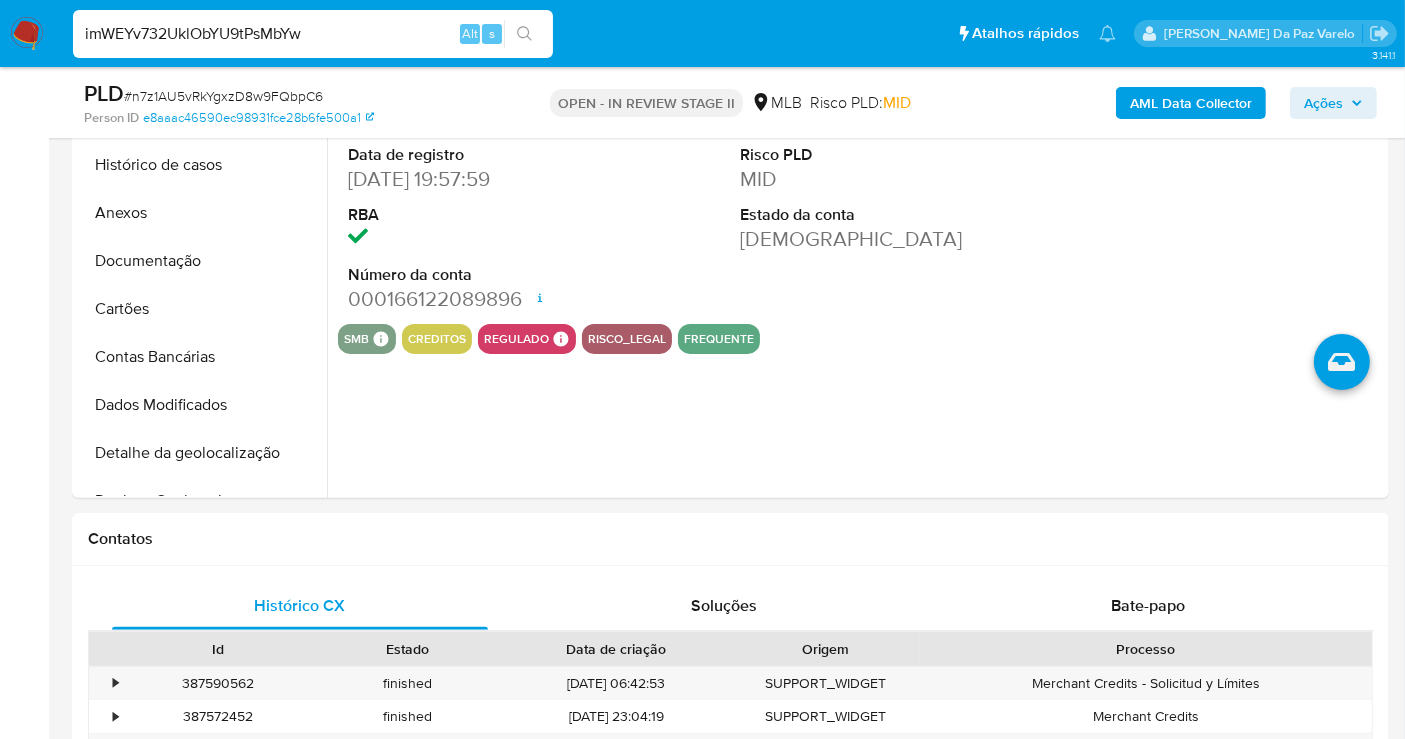type on "imWEYv732UklObYU9tPsMbYw" 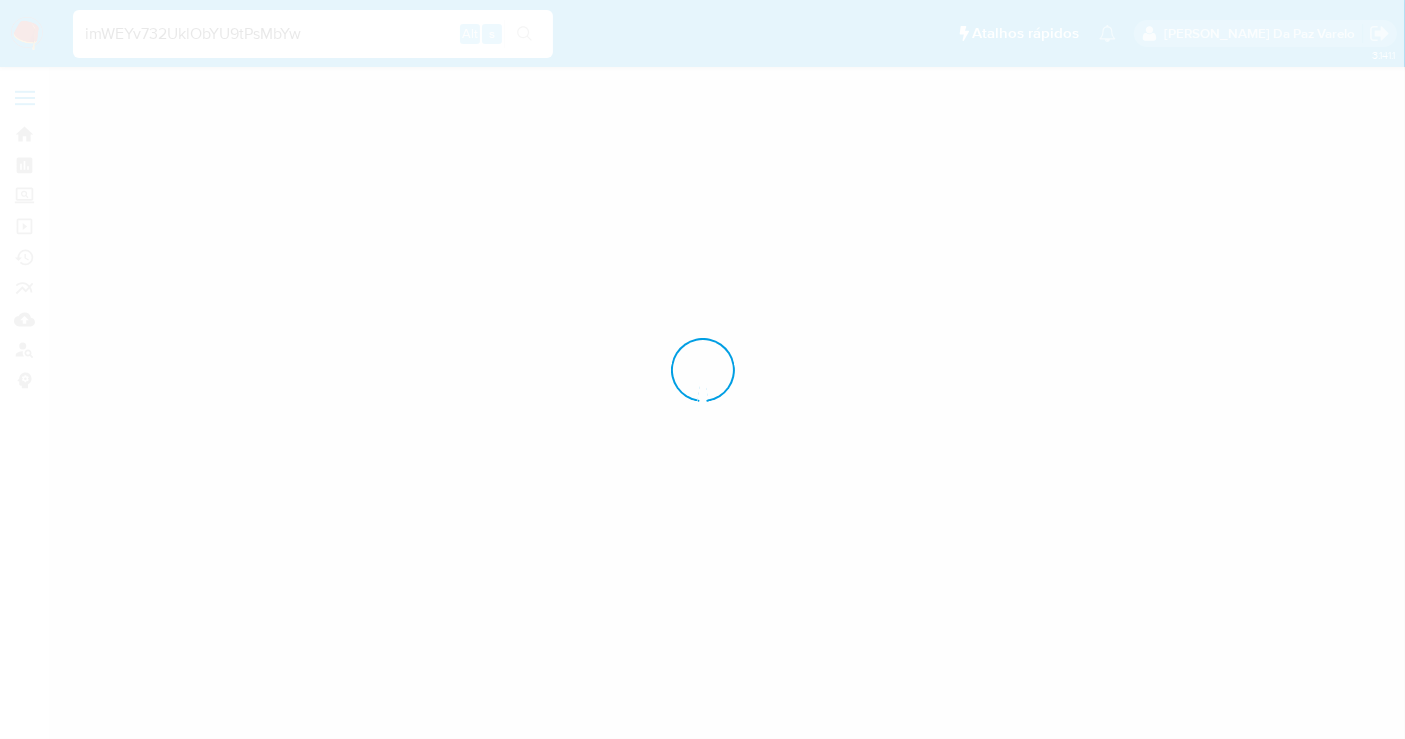 scroll, scrollTop: 0, scrollLeft: 0, axis: both 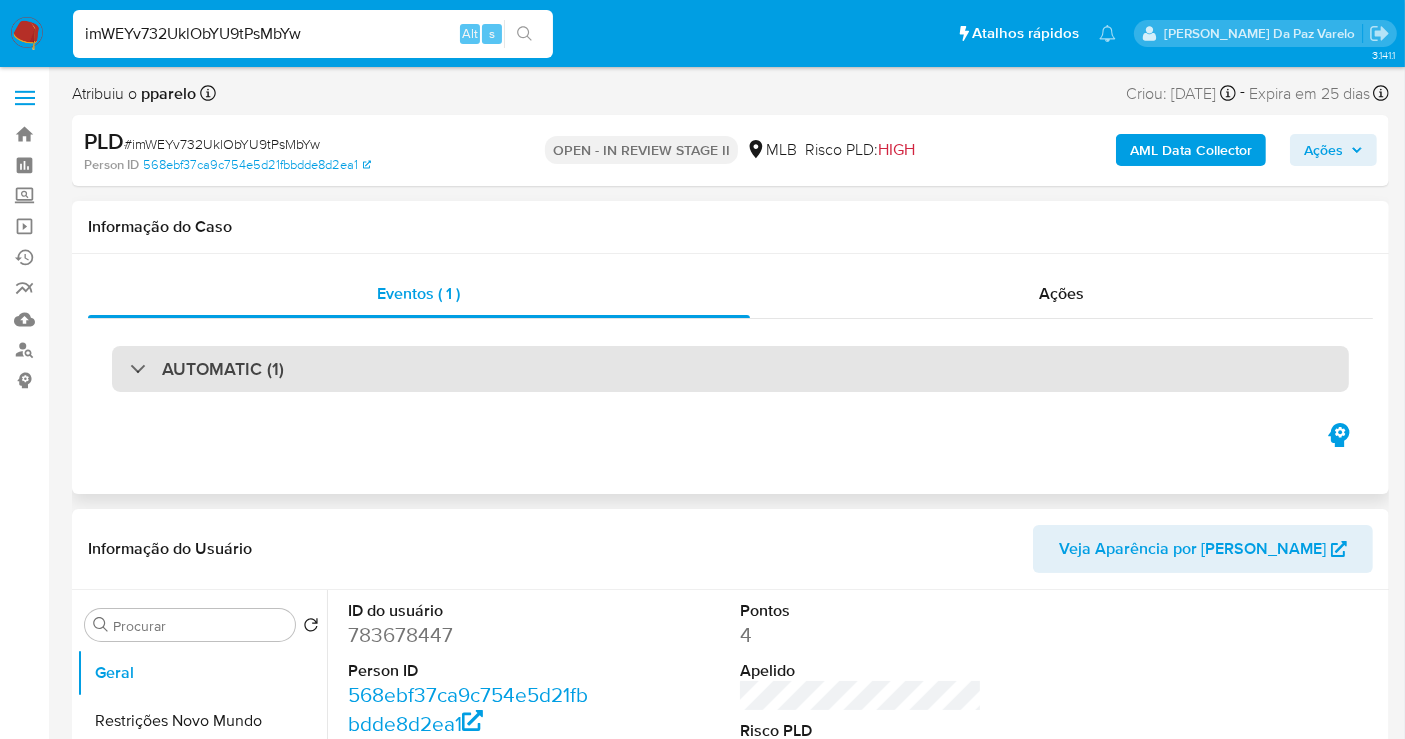click on "AUTOMATIC (1)" at bounding box center (730, 369) 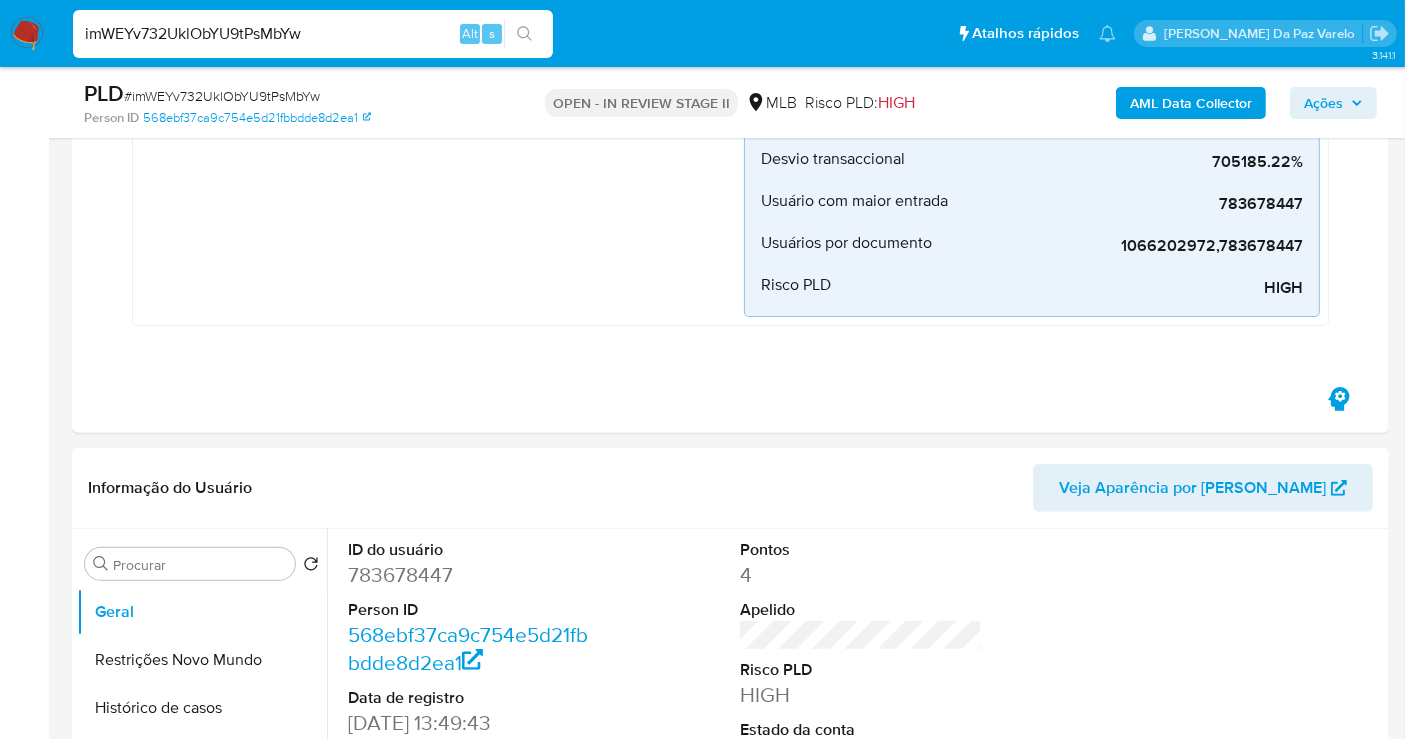 scroll, scrollTop: 555, scrollLeft: 0, axis: vertical 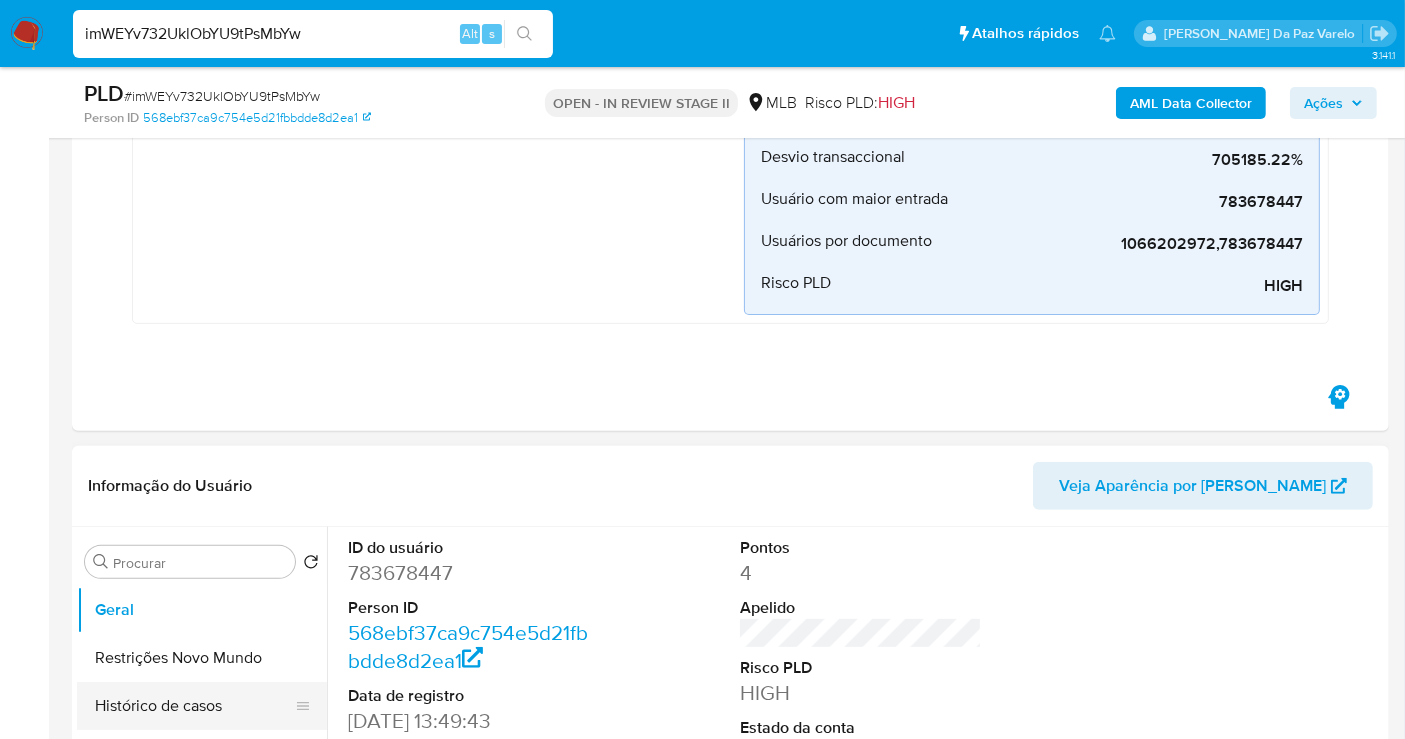 click on "Histórico de casos" at bounding box center [194, 706] 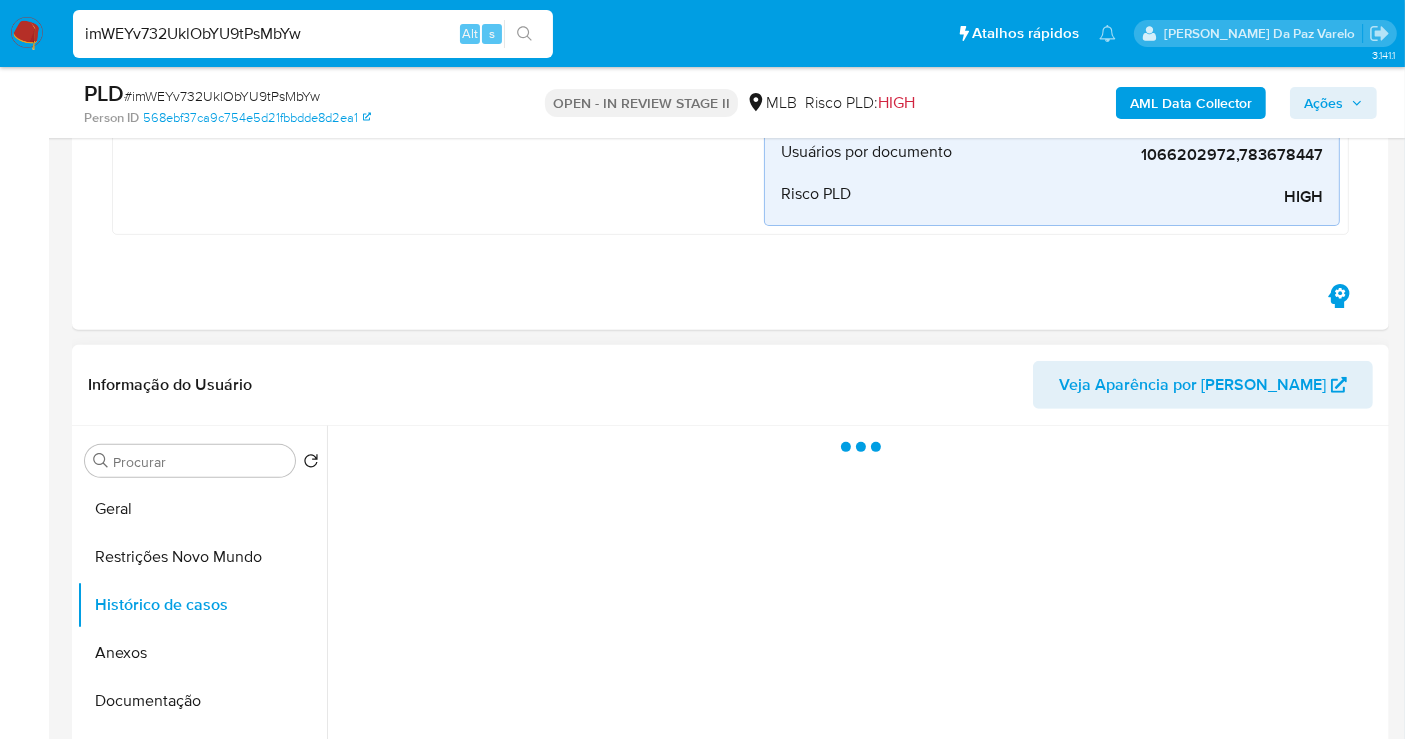 scroll, scrollTop: 666, scrollLeft: 0, axis: vertical 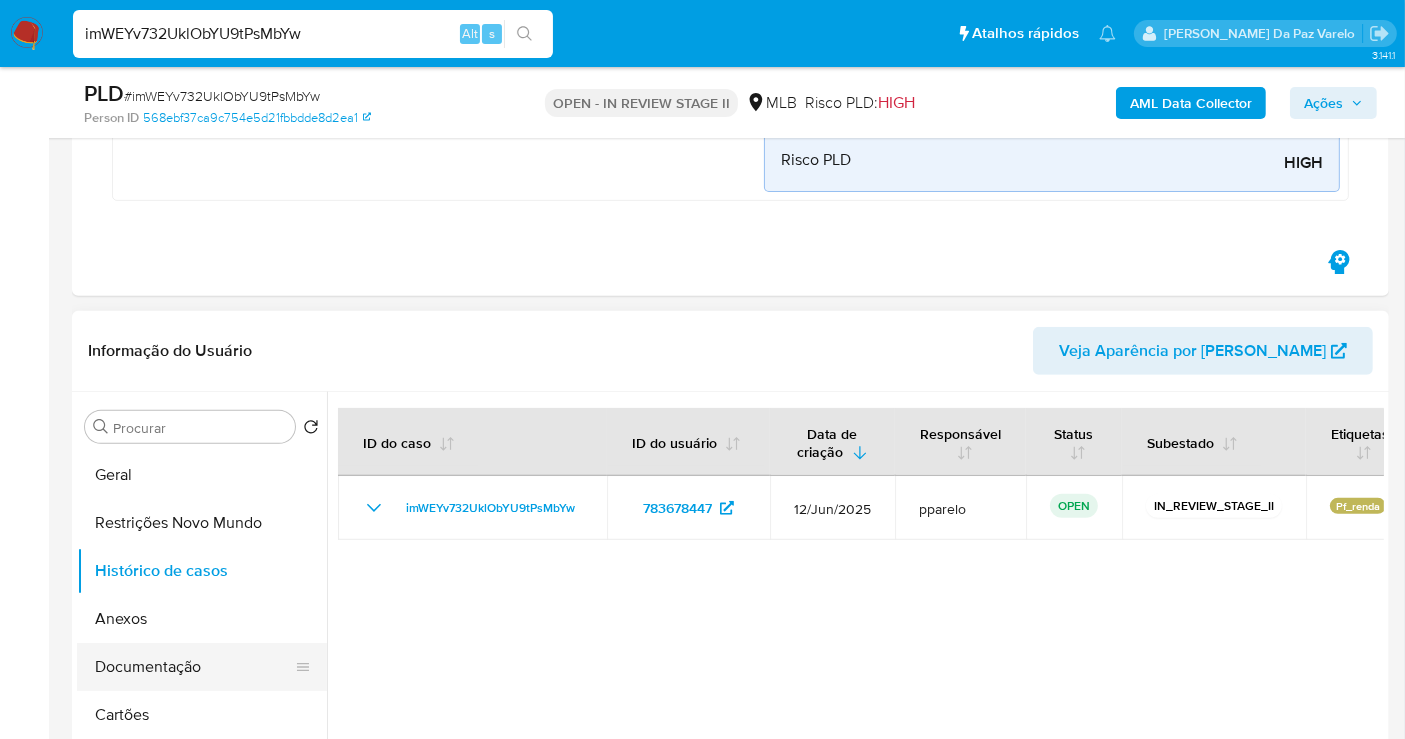 click on "Documentação" at bounding box center [194, 667] 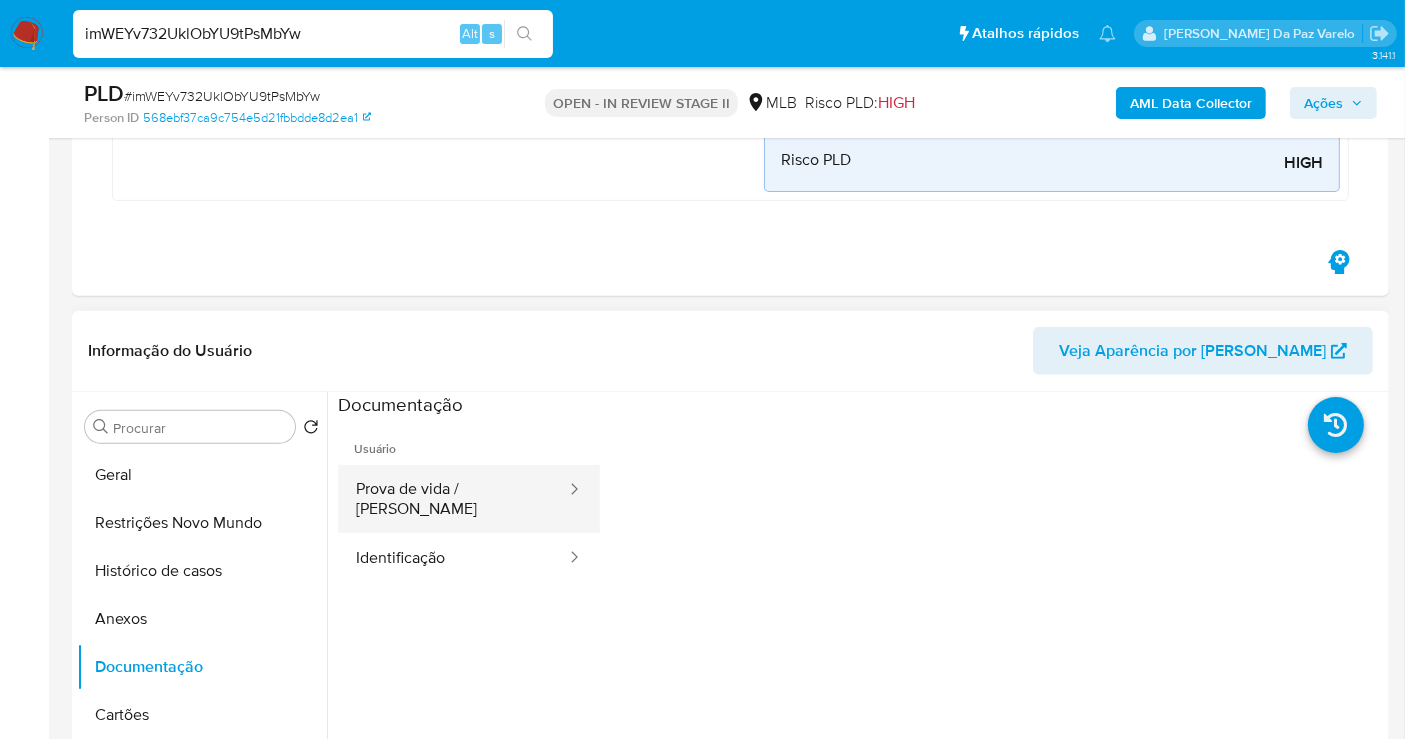 click on "Prova de vida / [PERSON_NAME]" at bounding box center [453, 499] 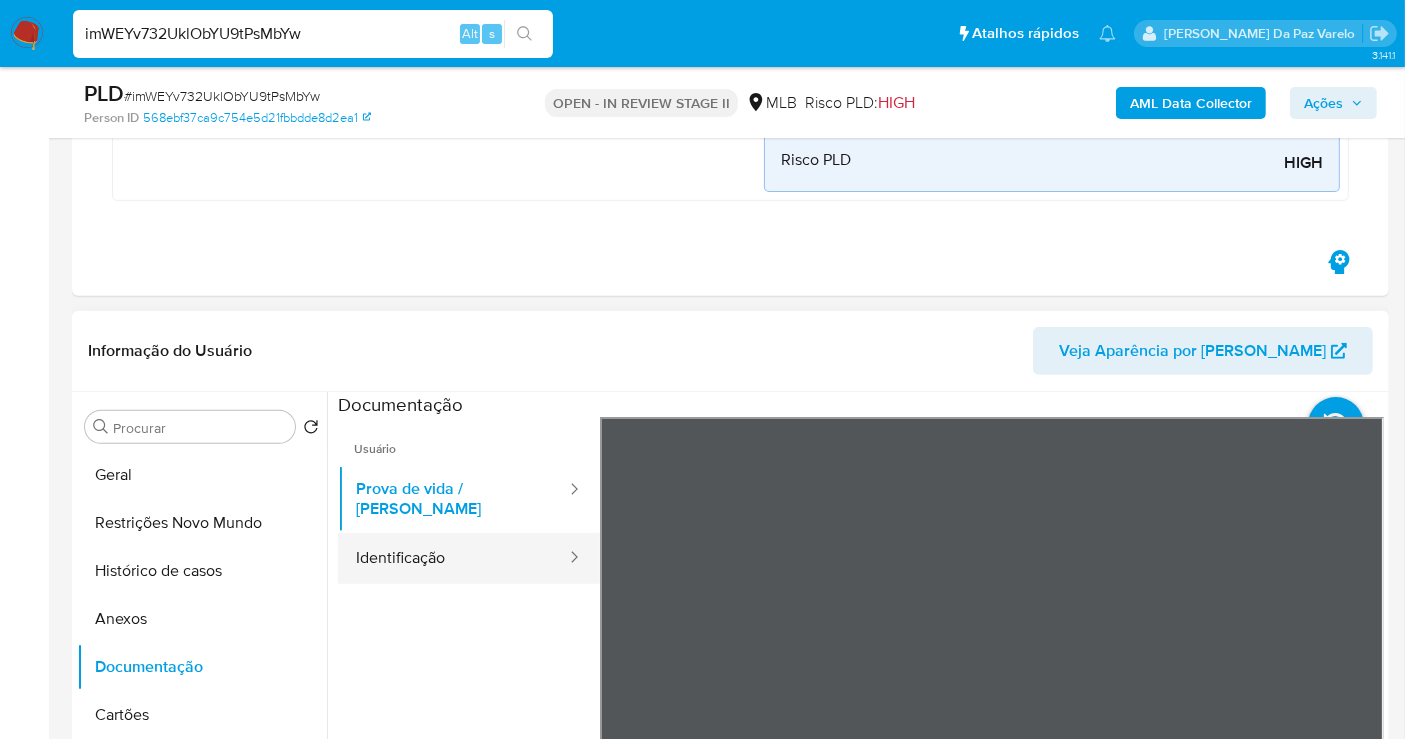 click on "Identificação" at bounding box center (453, 558) 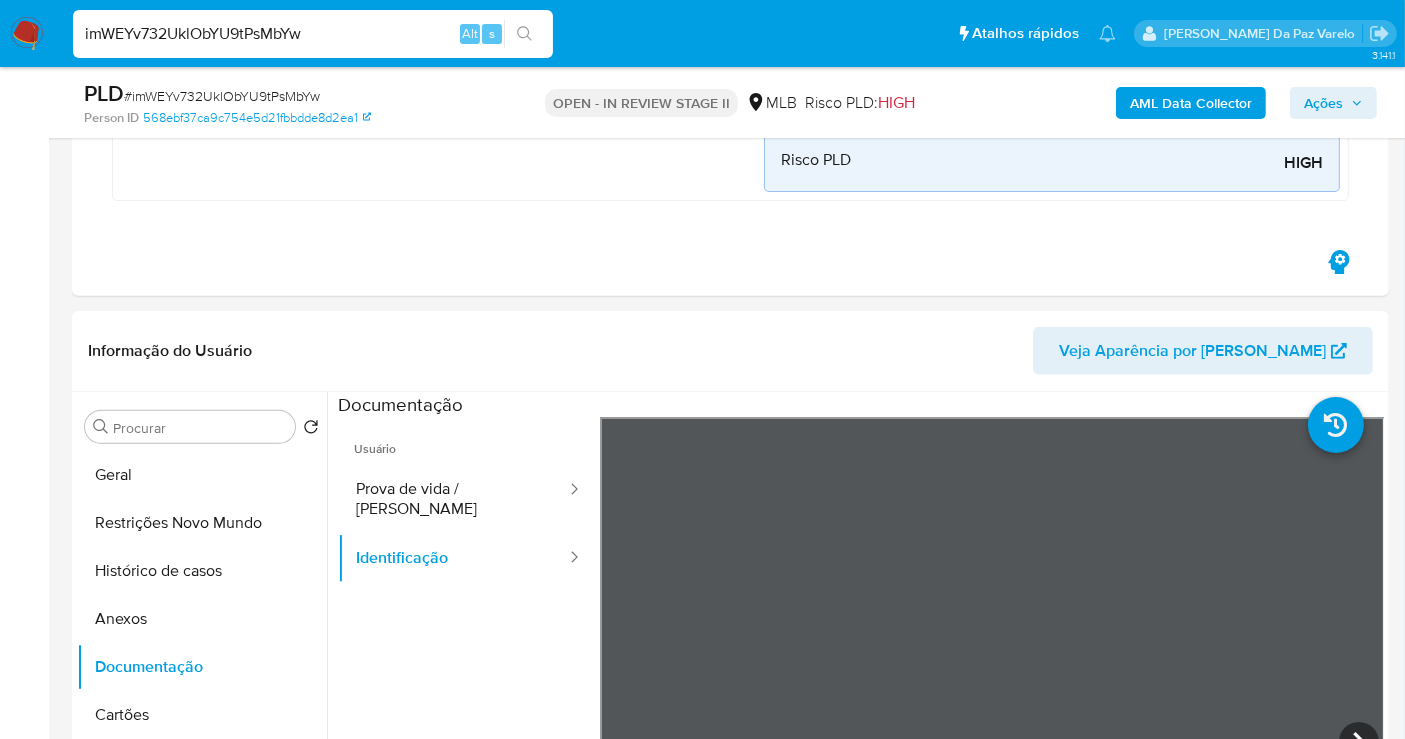 type 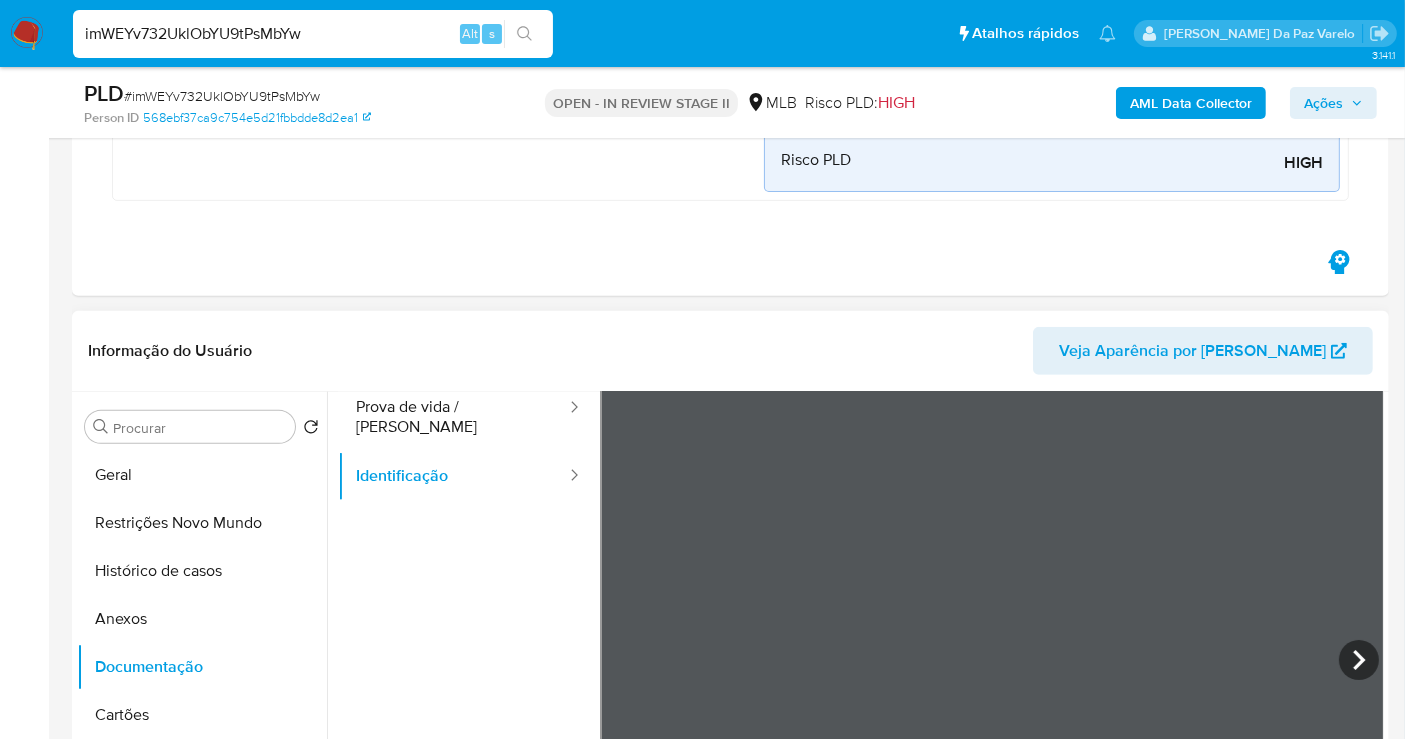 scroll, scrollTop: 111, scrollLeft: 0, axis: vertical 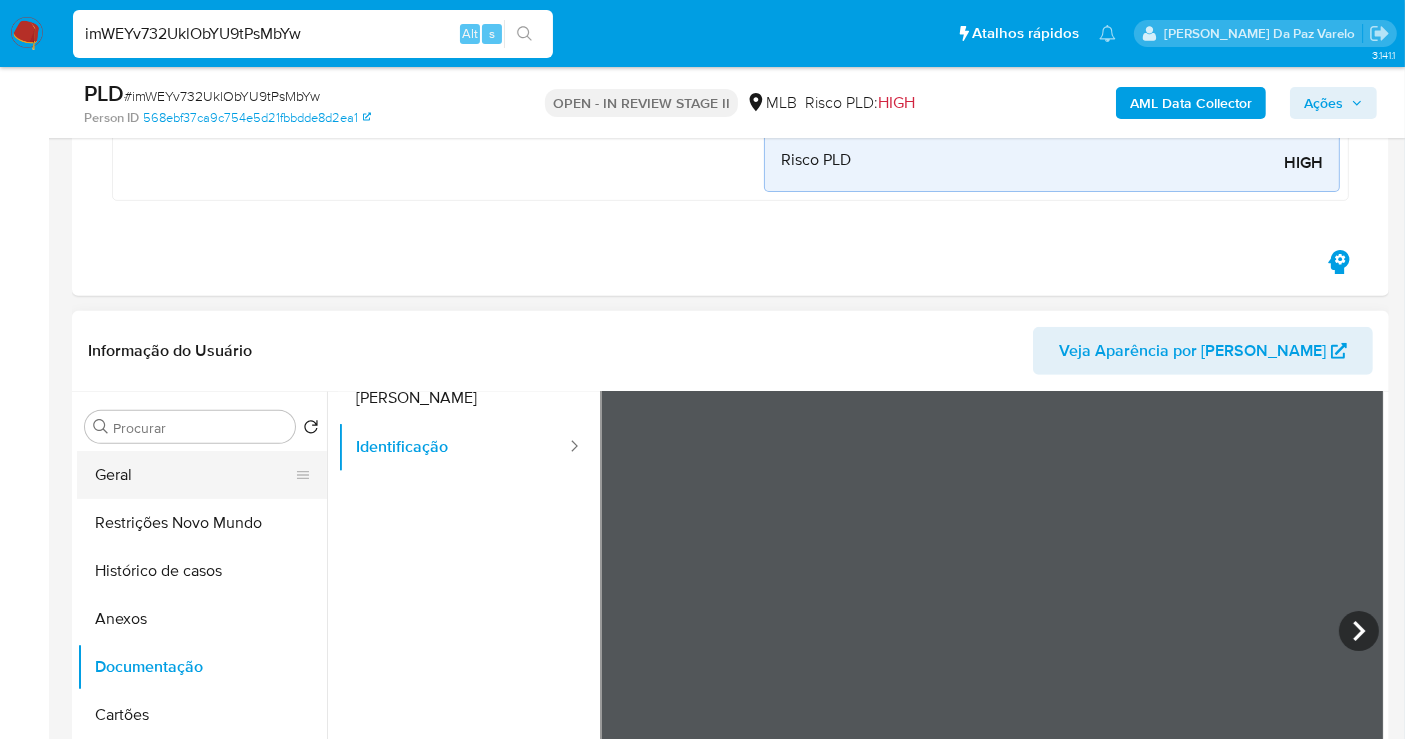 click on "Geral" at bounding box center [194, 475] 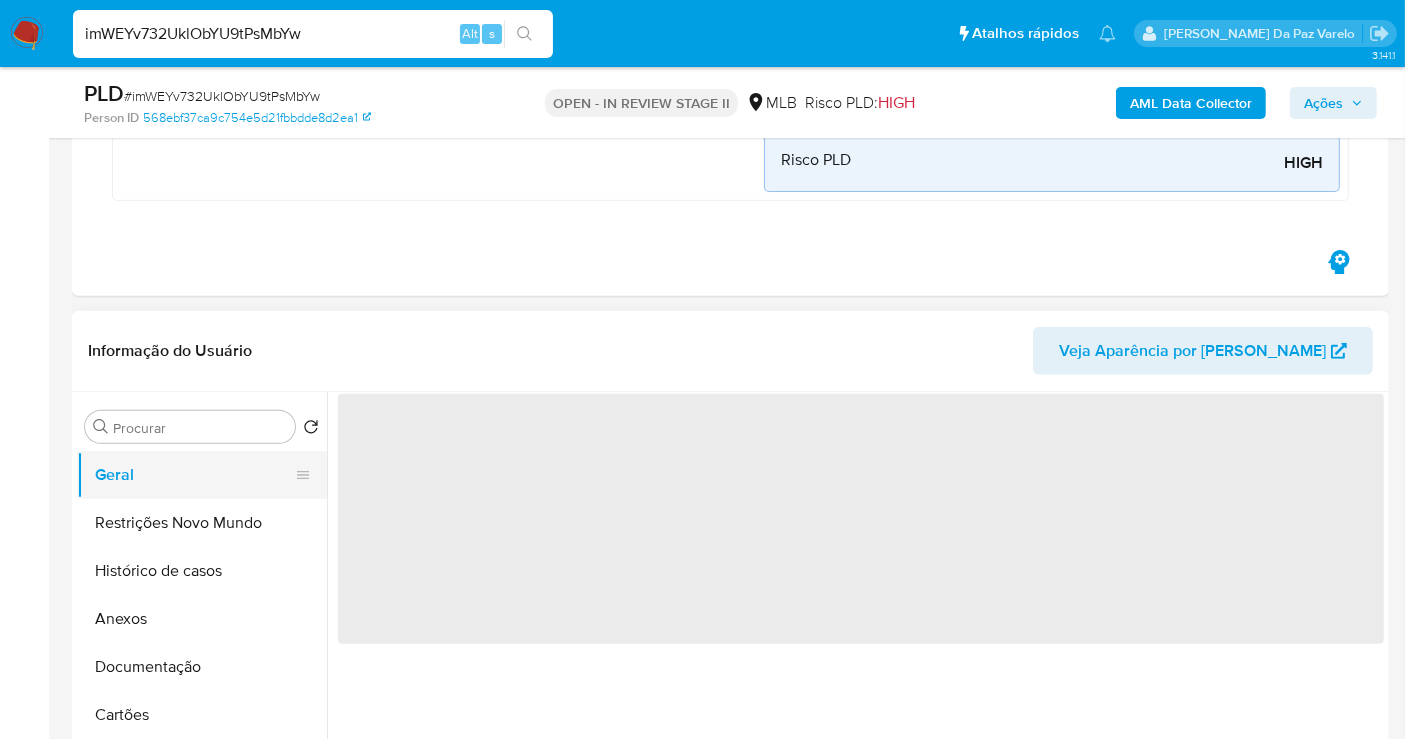 scroll, scrollTop: 0, scrollLeft: 0, axis: both 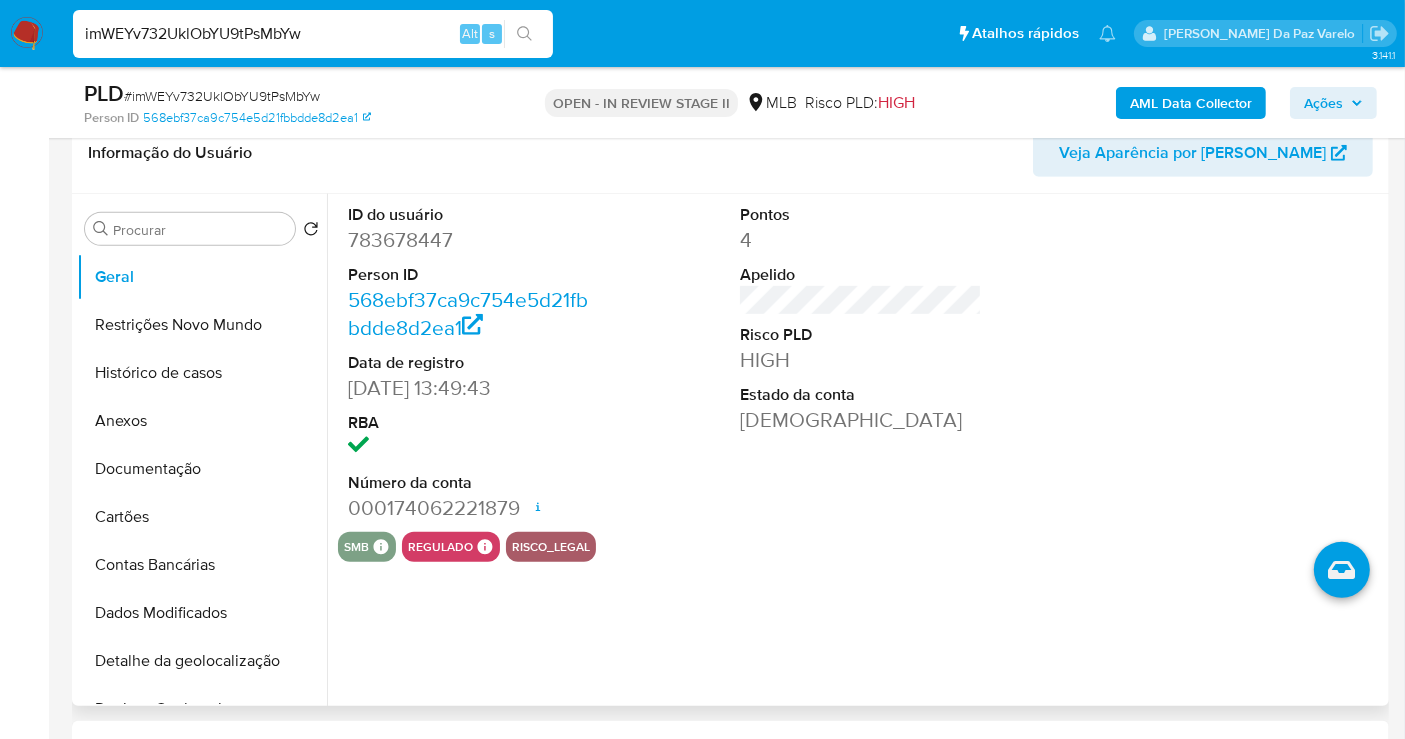 click on "30/06/2021 13:49:43" at bounding box center (469, 388) 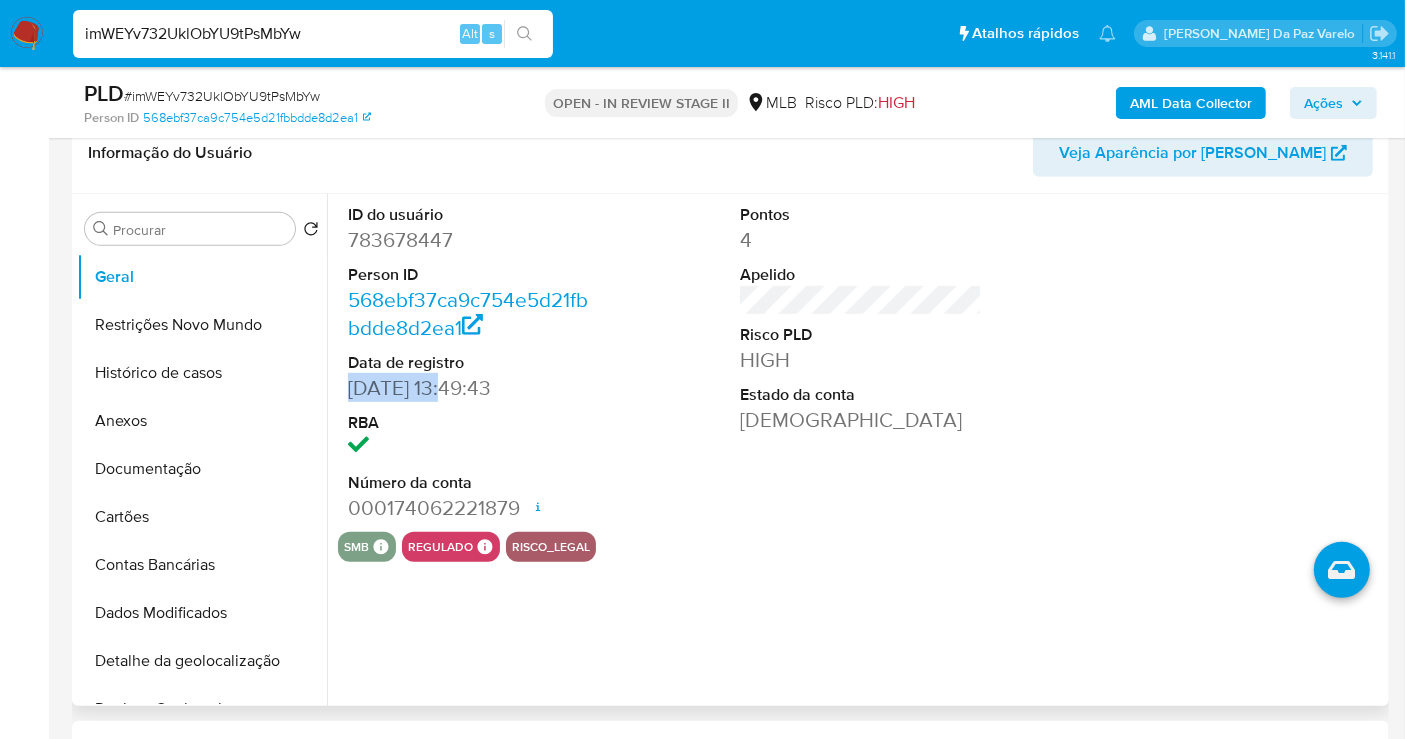 drag, startPoint x: 358, startPoint y: 378, endPoint x: 410, endPoint y: 387, distance: 52.773098 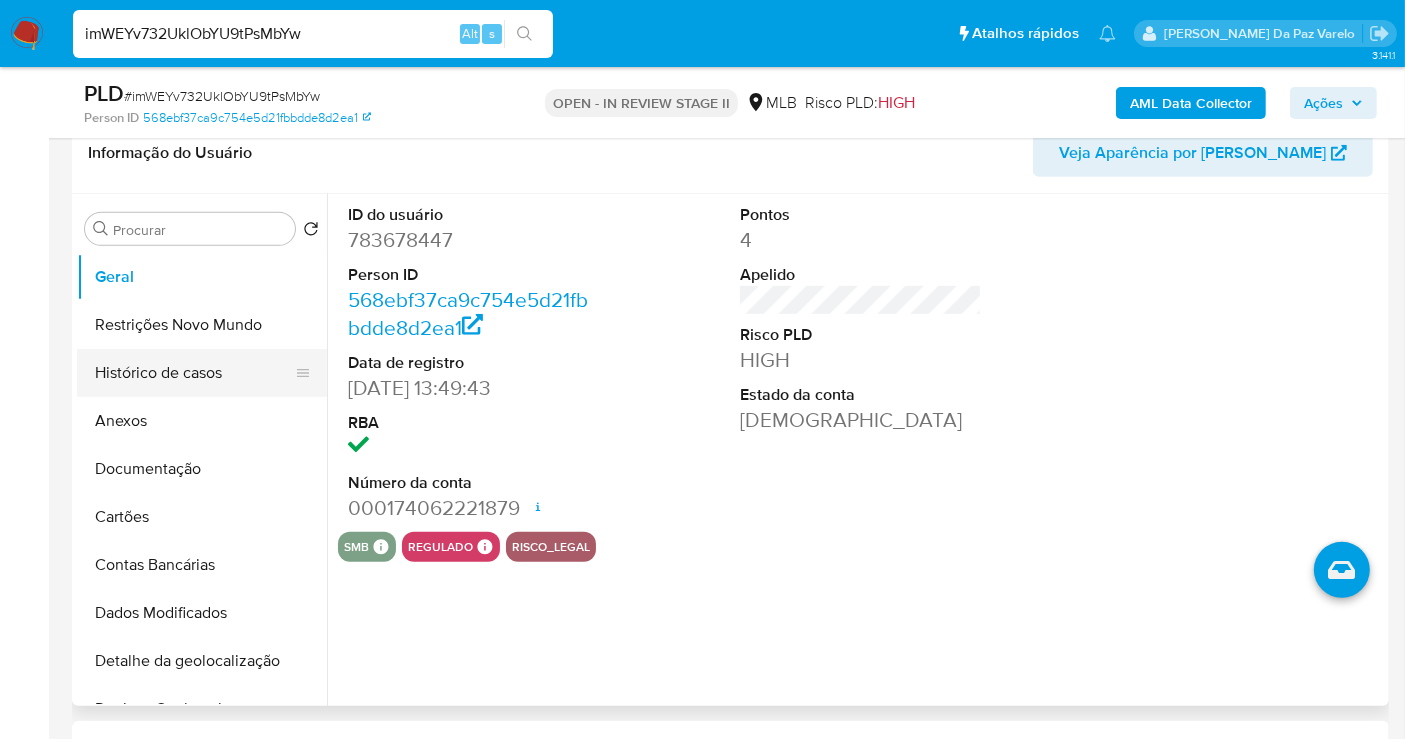 click on "Histórico de casos" at bounding box center [194, 373] 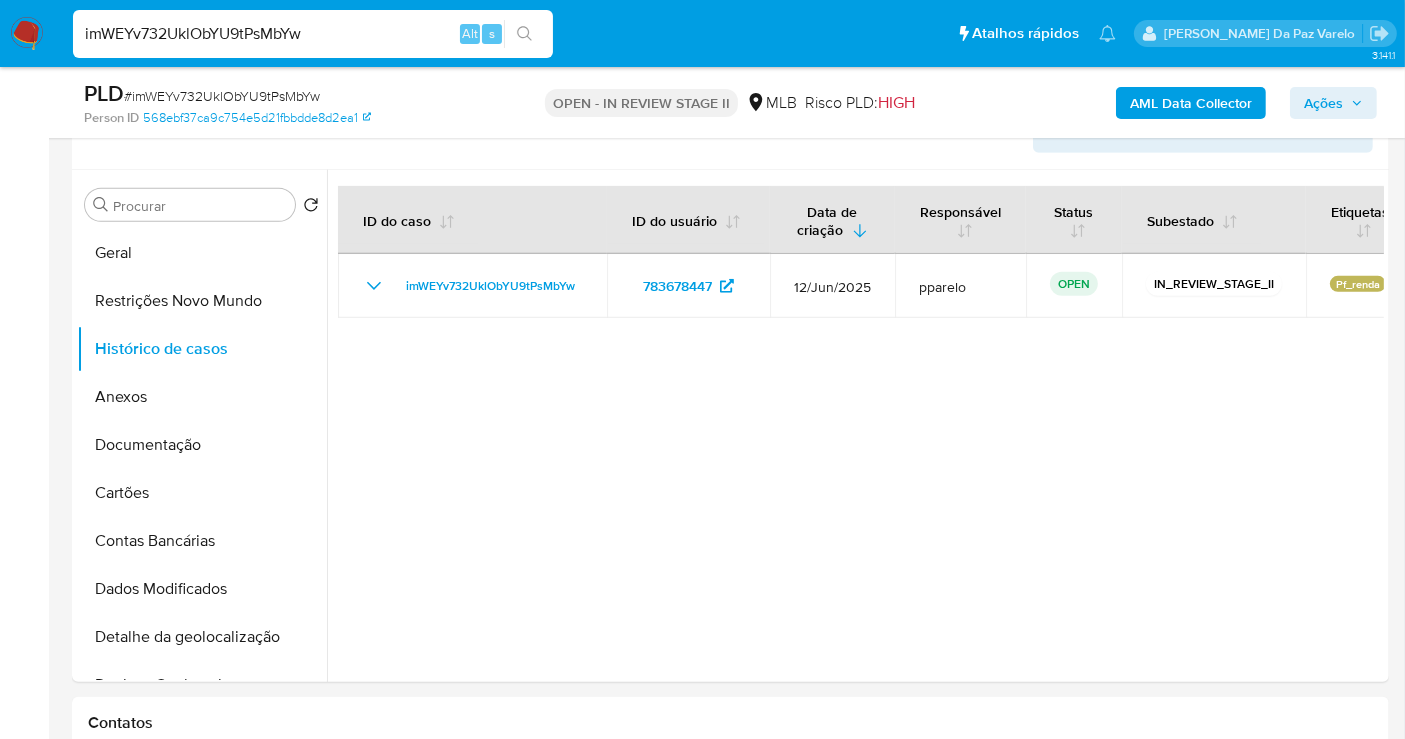click on "imWEYv732UklObYU9tPsMbYw" at bounding box center [313, 34] 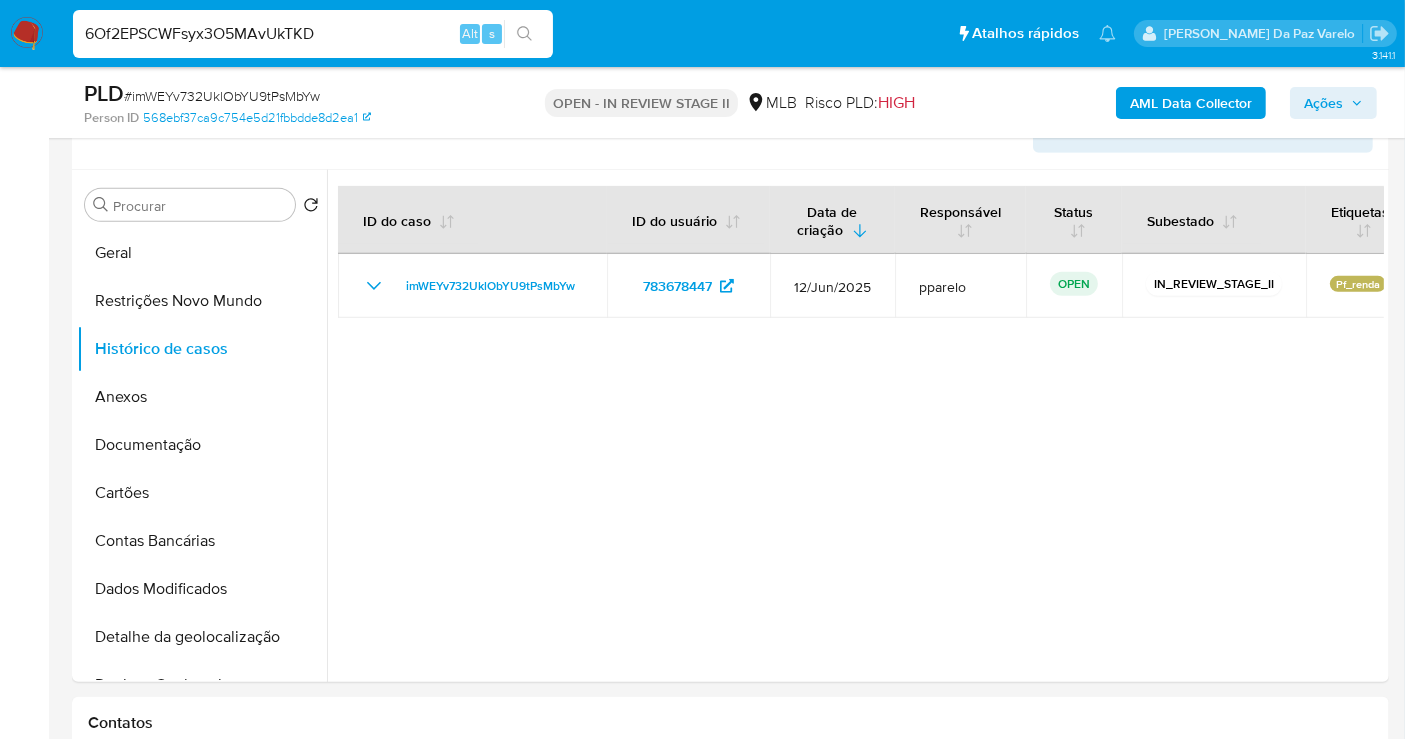 type on "6Of2EPSCWFsyx3O5MAvUkTKD" 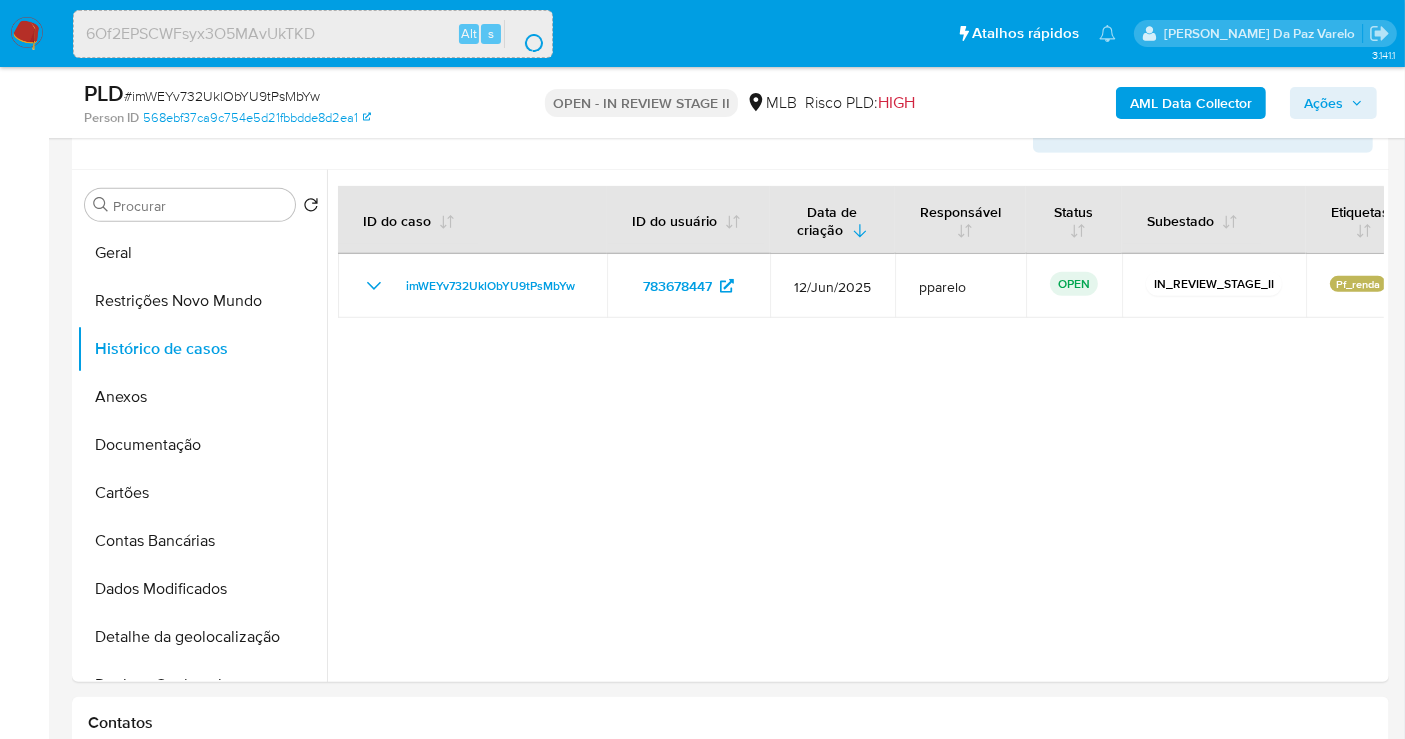 scroll, scrollTop: 0, scrollLeft: 0, axis: both 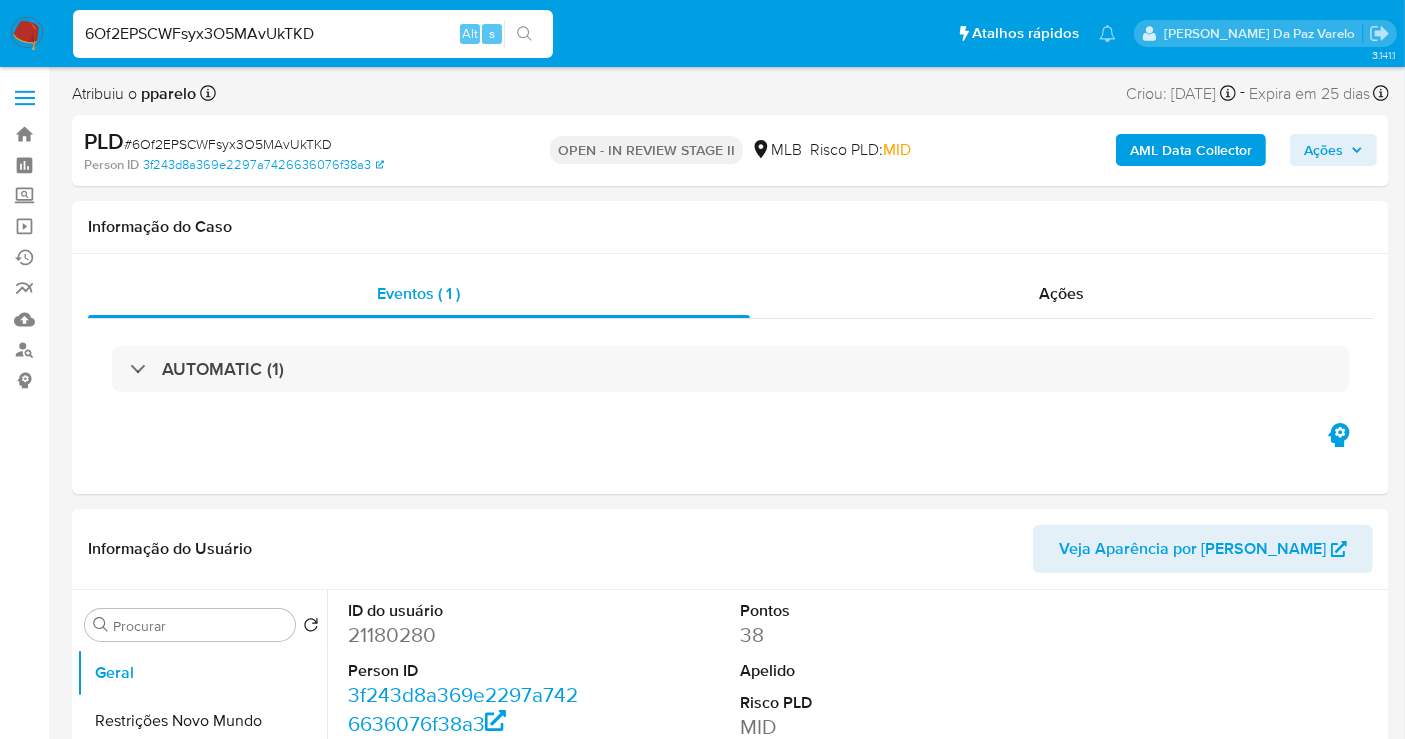select on "10" 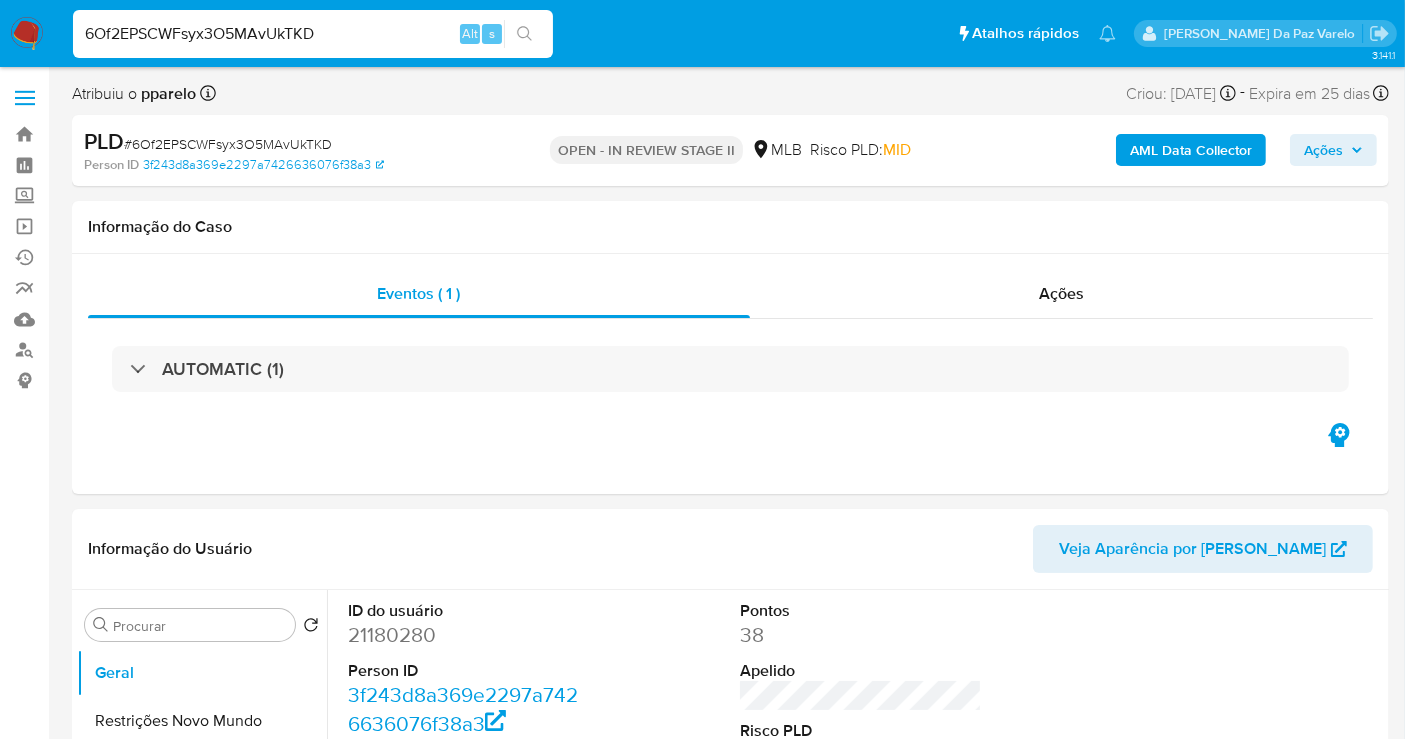 click on "6Of2EPSCWFsyx3O5MAvUkTKD" at bounding box center [313, 34] 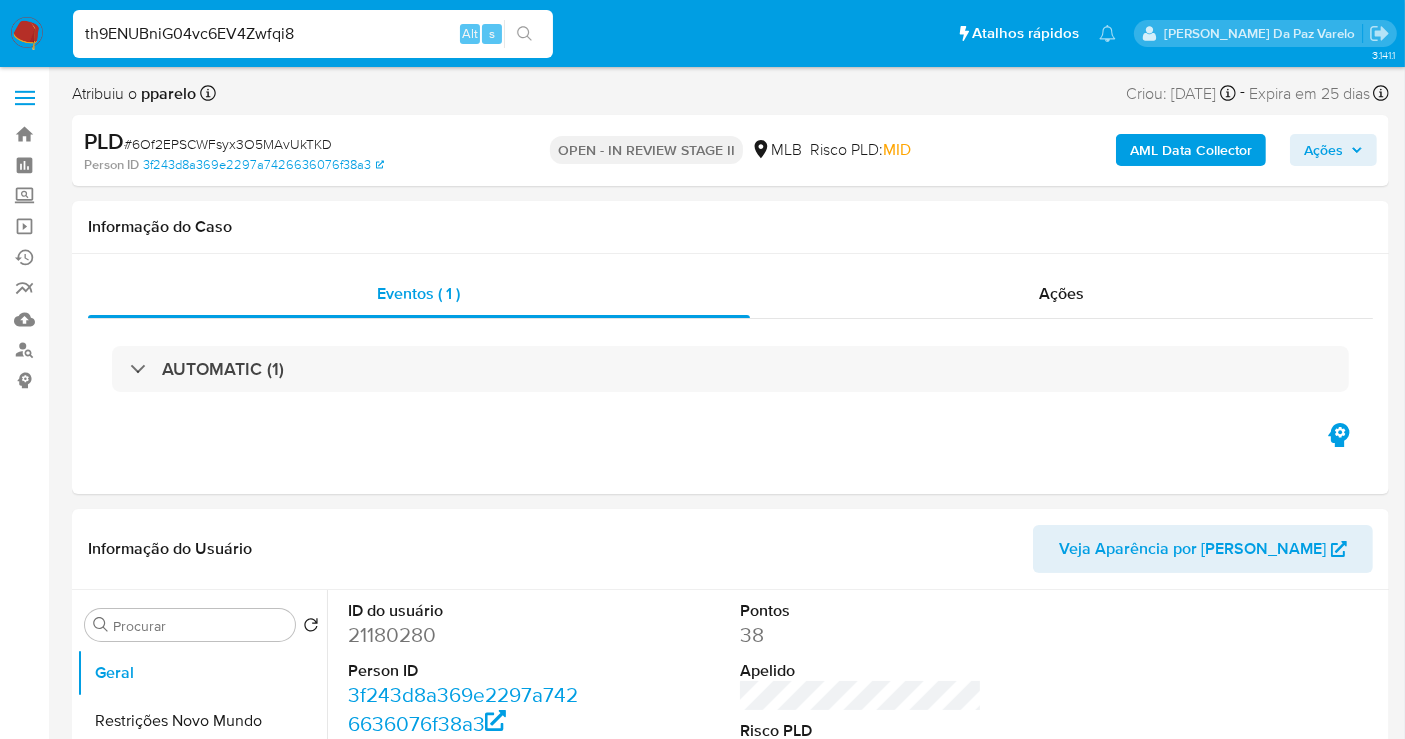 type on "th9ENUBniG04vc6EV4Zwfqi8" 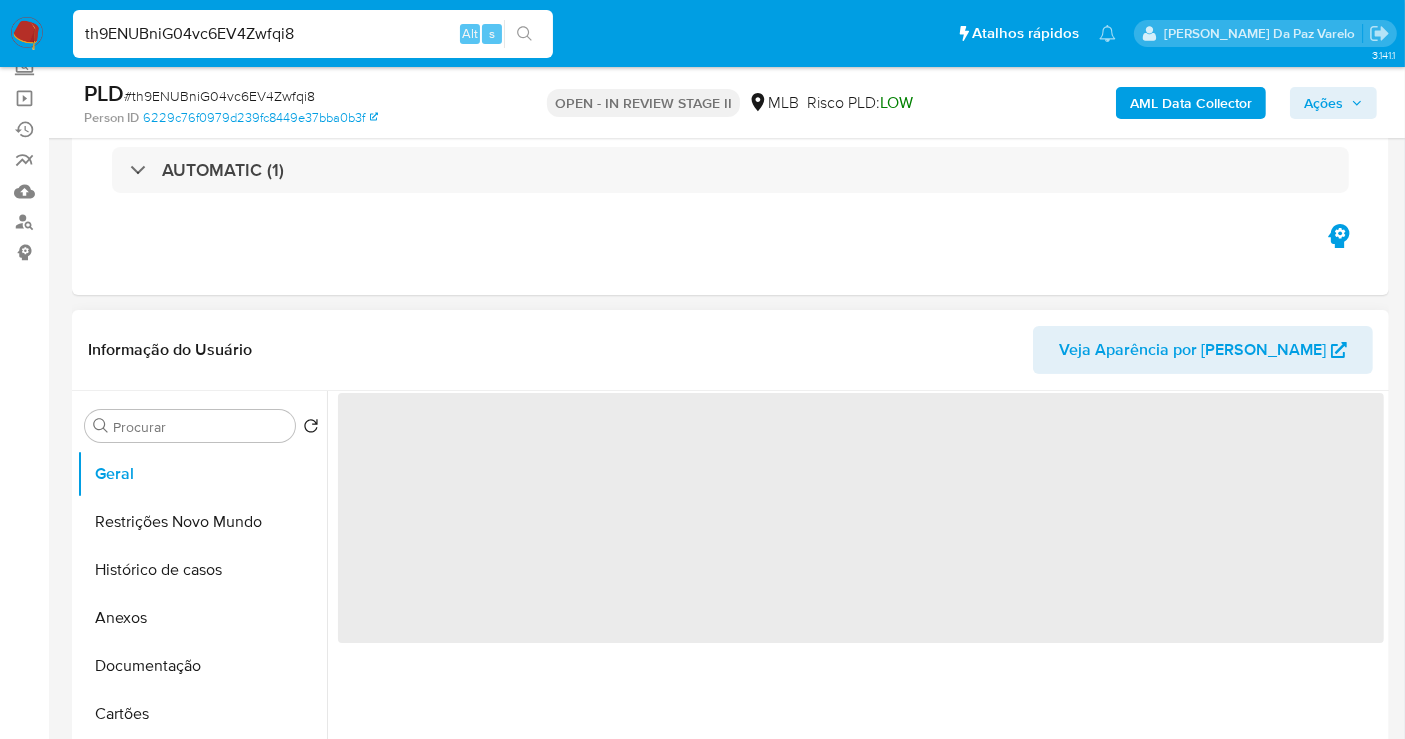 scroll, scrollTop: 333, scrollLeft: 0, axis: vertical 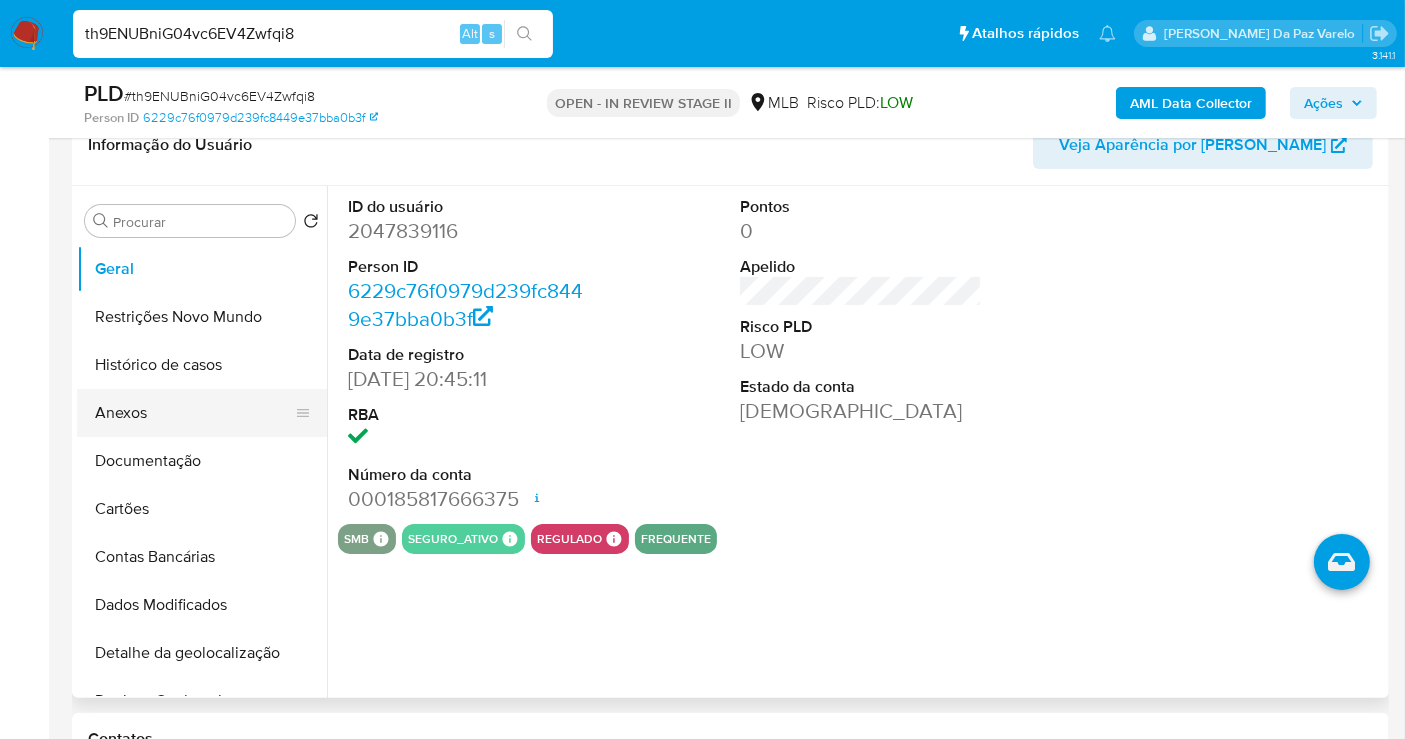 select on "10" 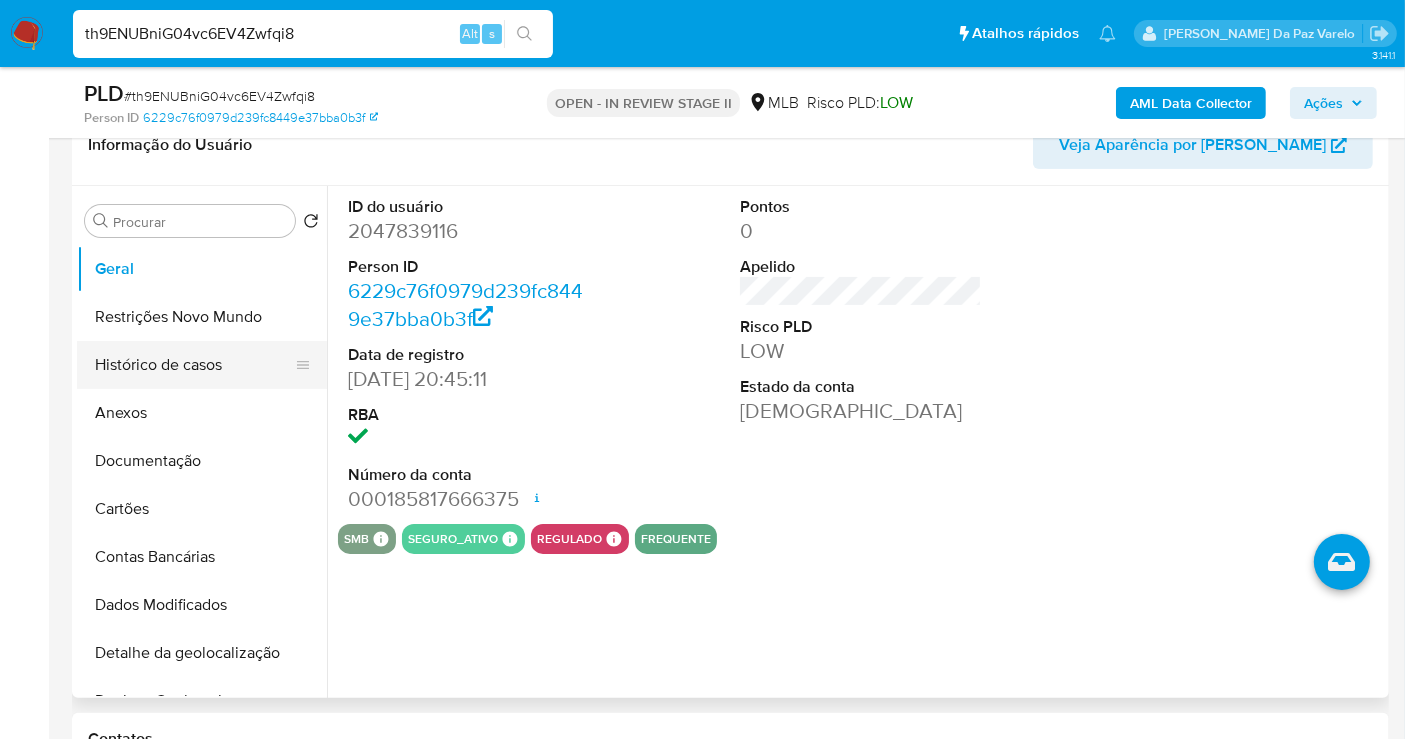 click on "Histórico de casos" at bounding box center (194, 365) 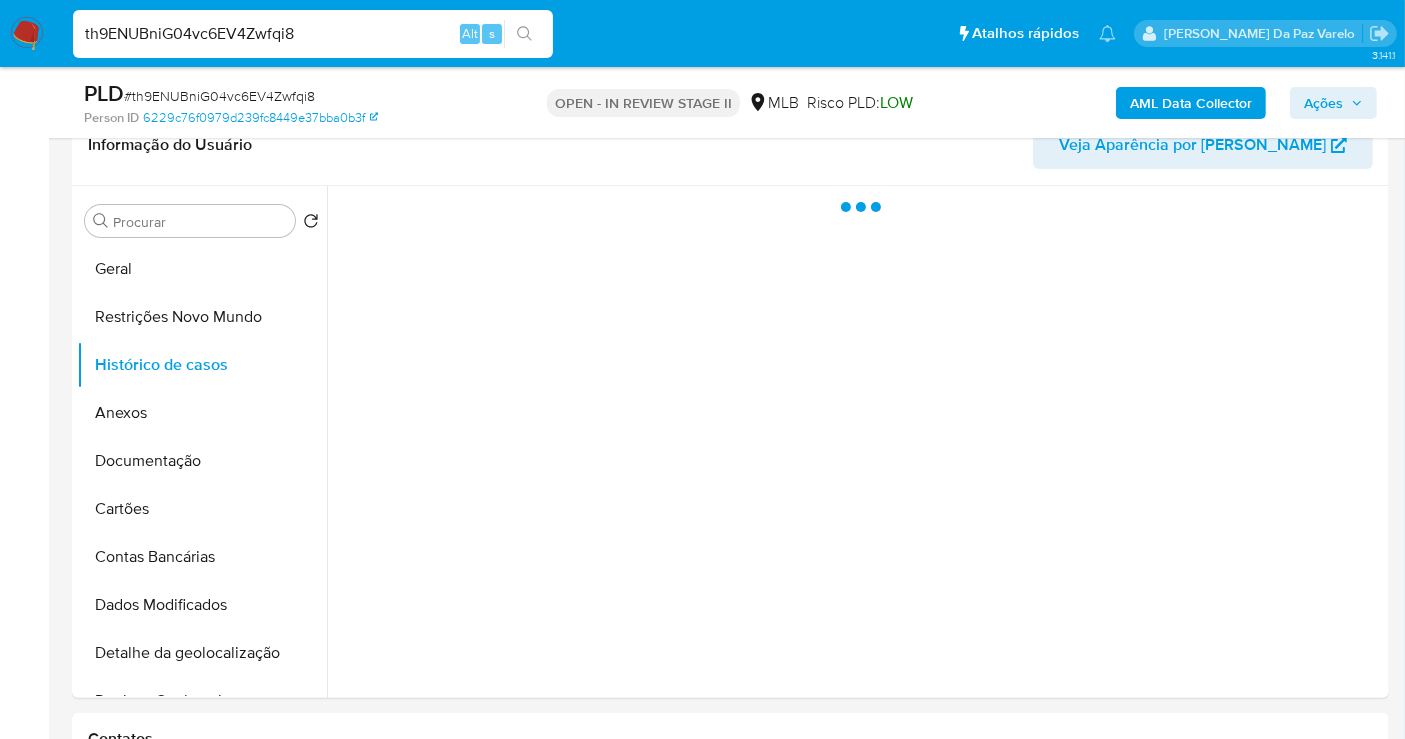 scroll, scrollTop: 222, scrollLeft: 0, axis: vertical 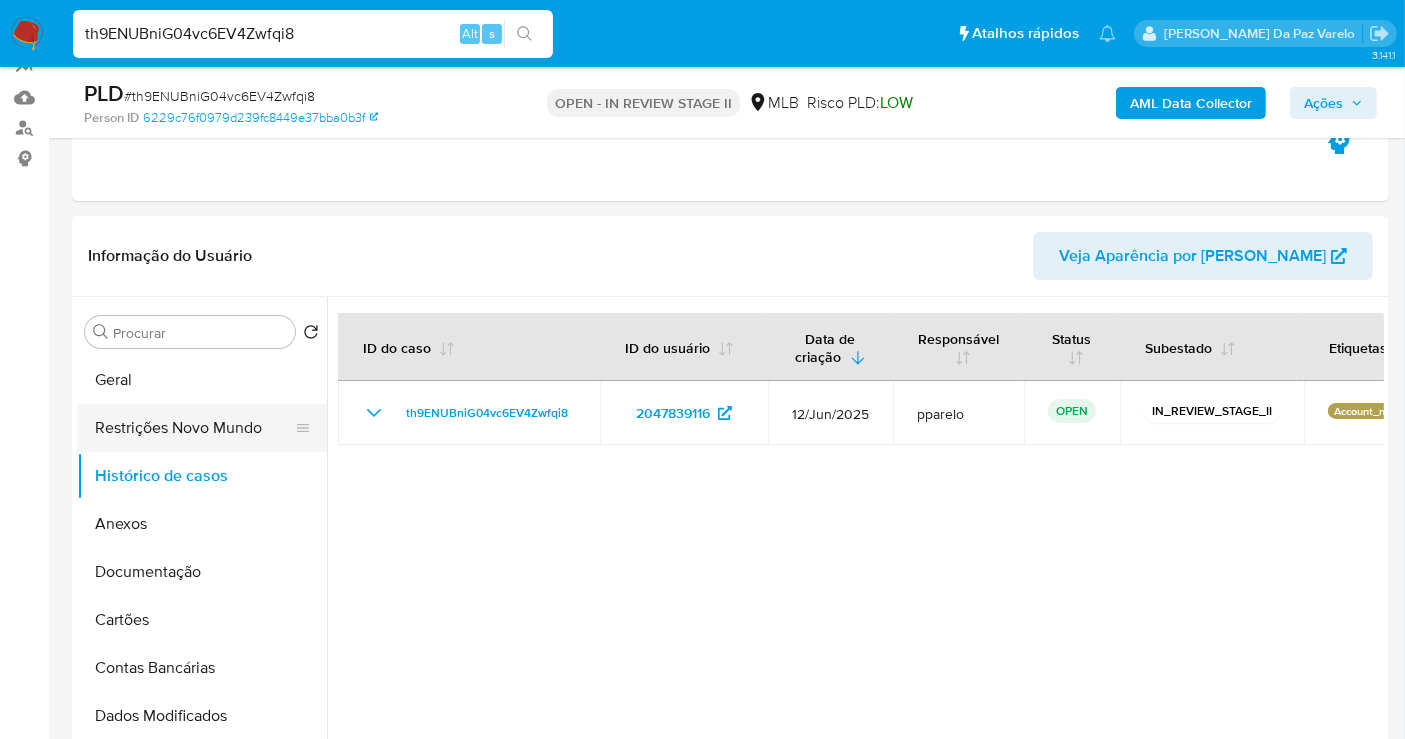 click on "Restrições Novo Mundo" at bounding box center [194, 428] 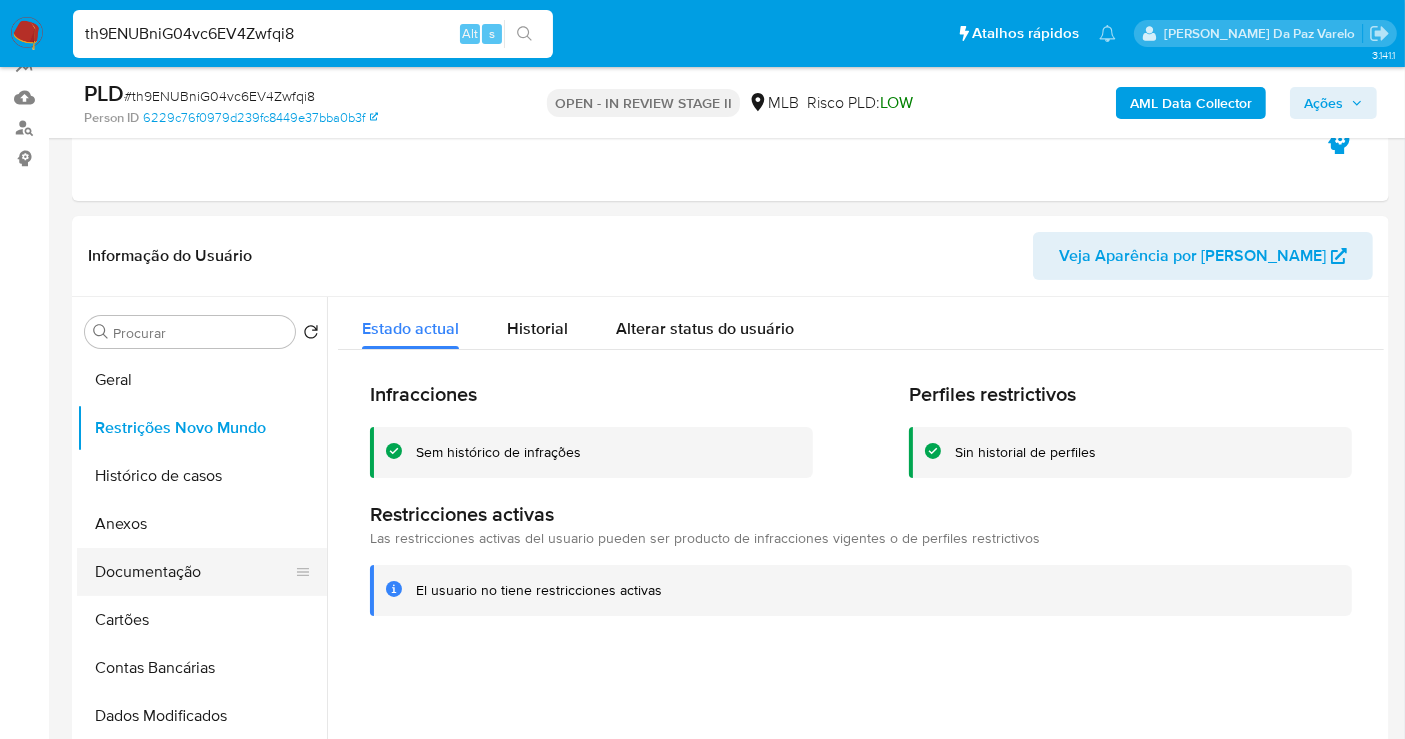 click on "Documentação" at bounding box center [194, 572] 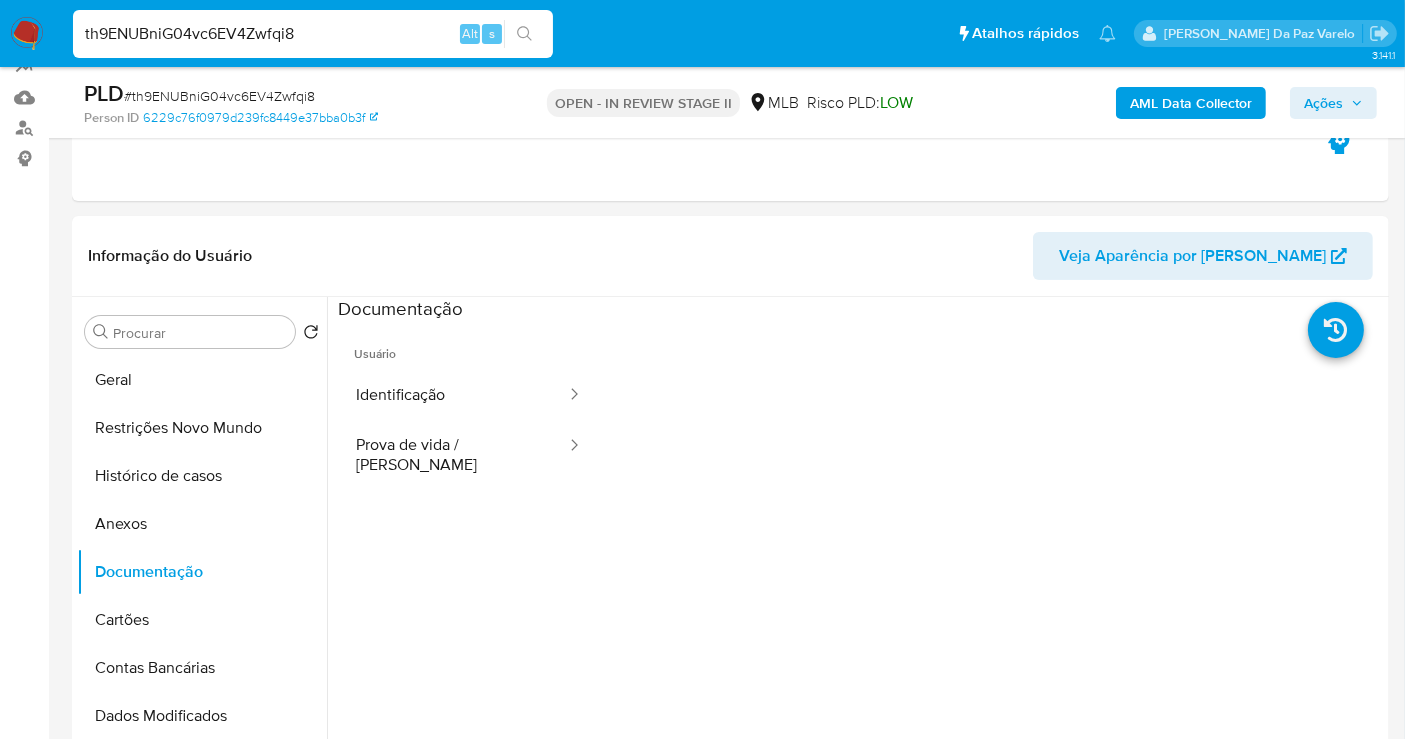 click on "Usuário" at bounding box center (469, 346) 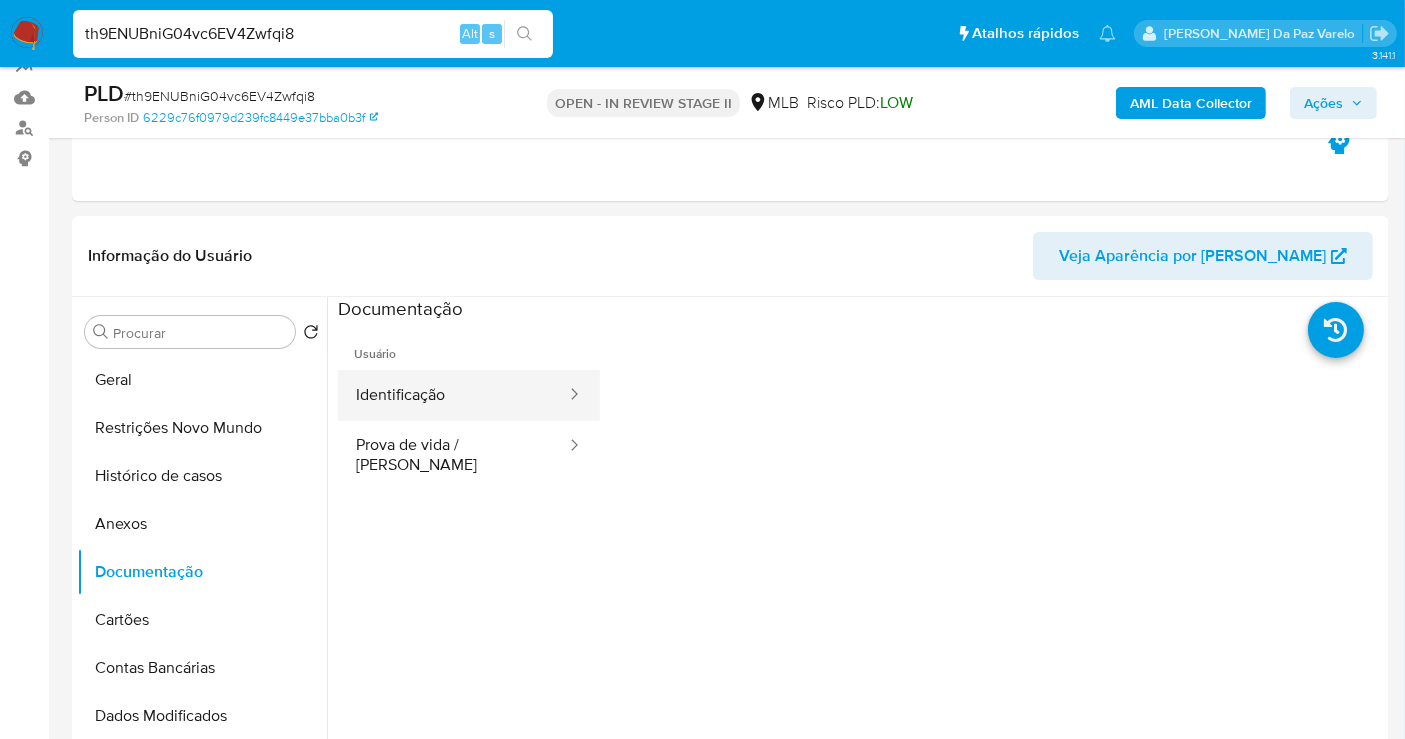 click on "Identificação" at bounding box center [453, 395] 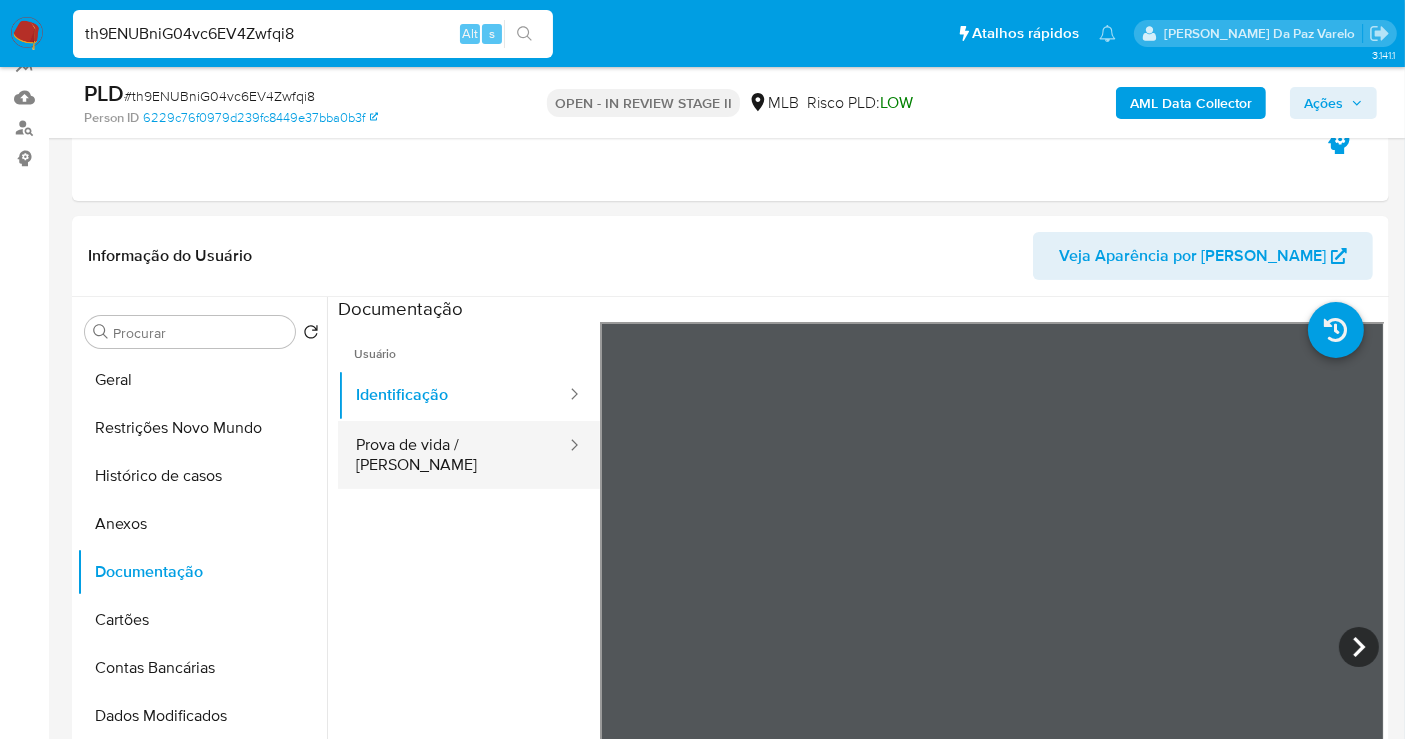click on "Prova de vida / [PERSON_NAME]" at bounding box center (453, 455) 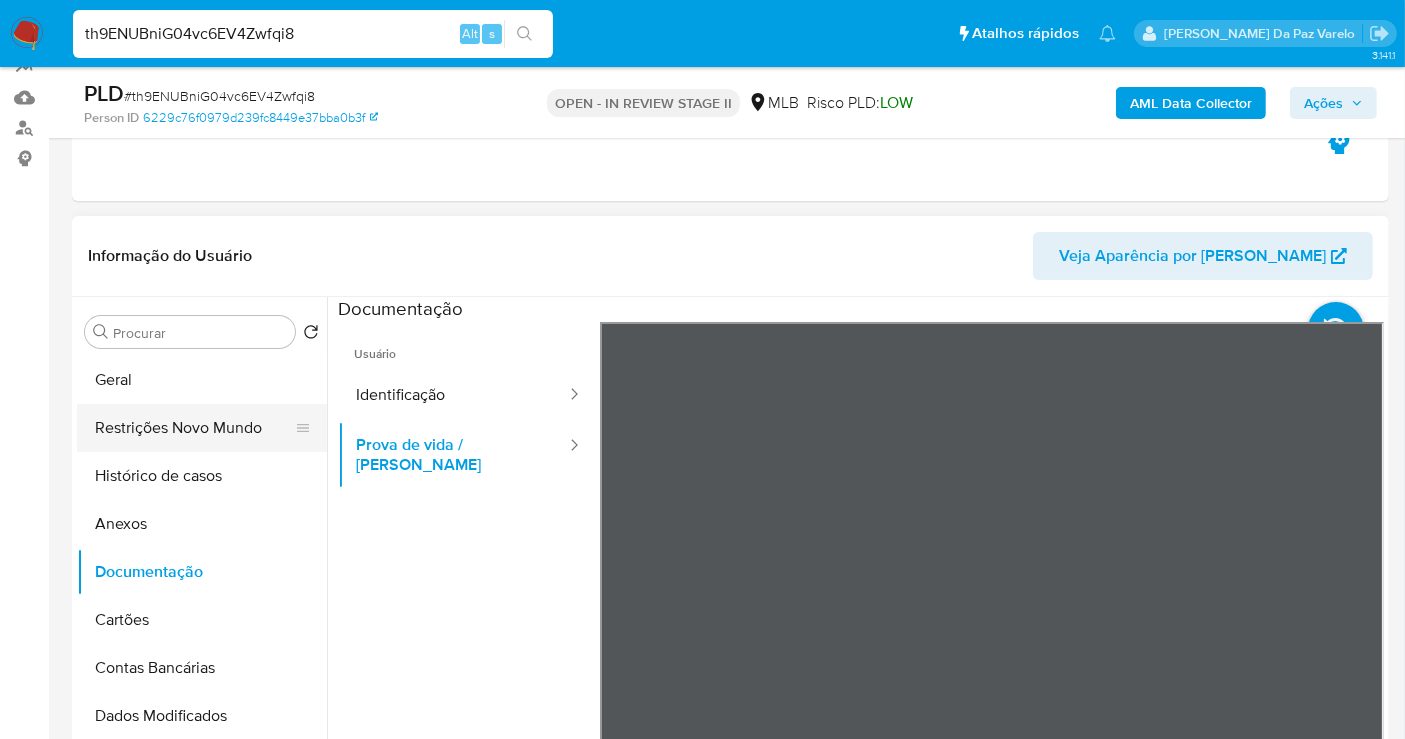 click on "Restrições Novo Mundo" at bounding box center (194, 428) 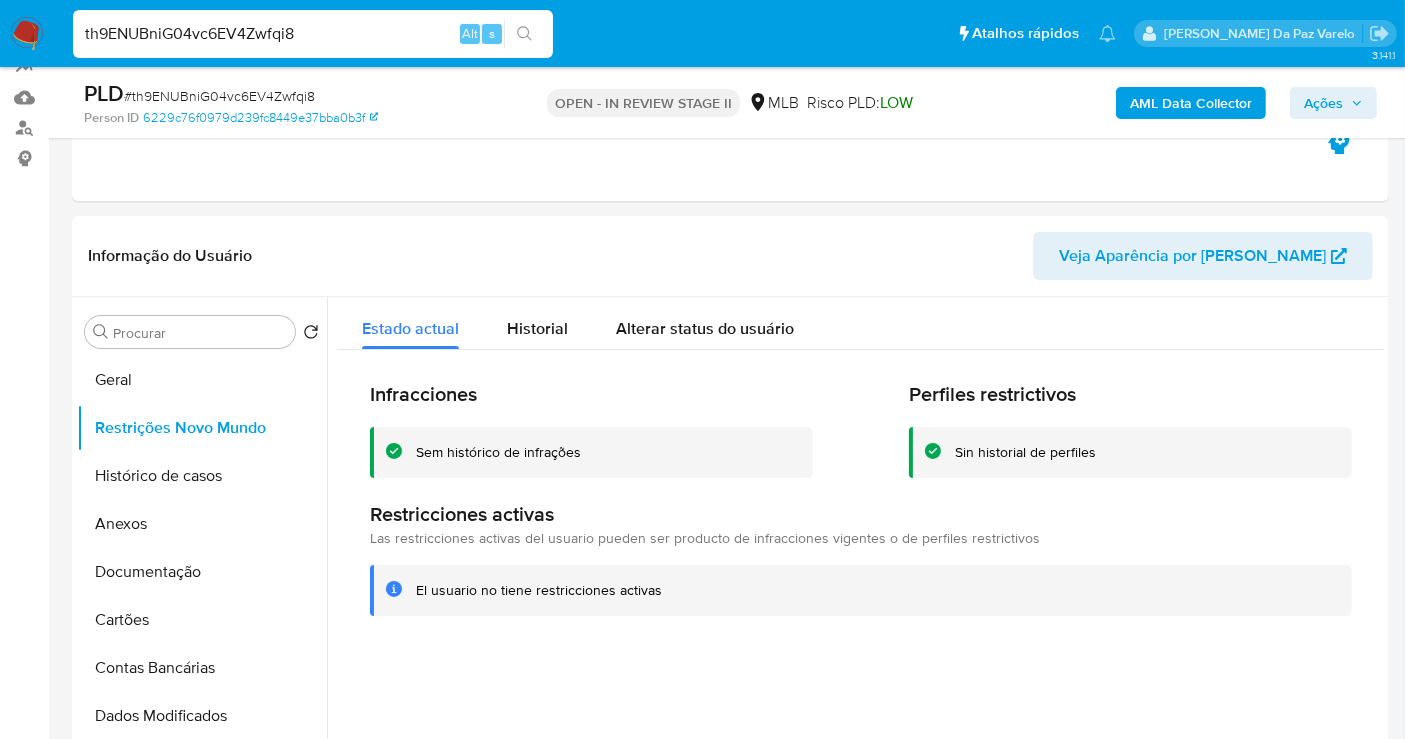 click on "th9ENUBniG04vc6EV4Zwfqi8" at bounding box center [313, 34] 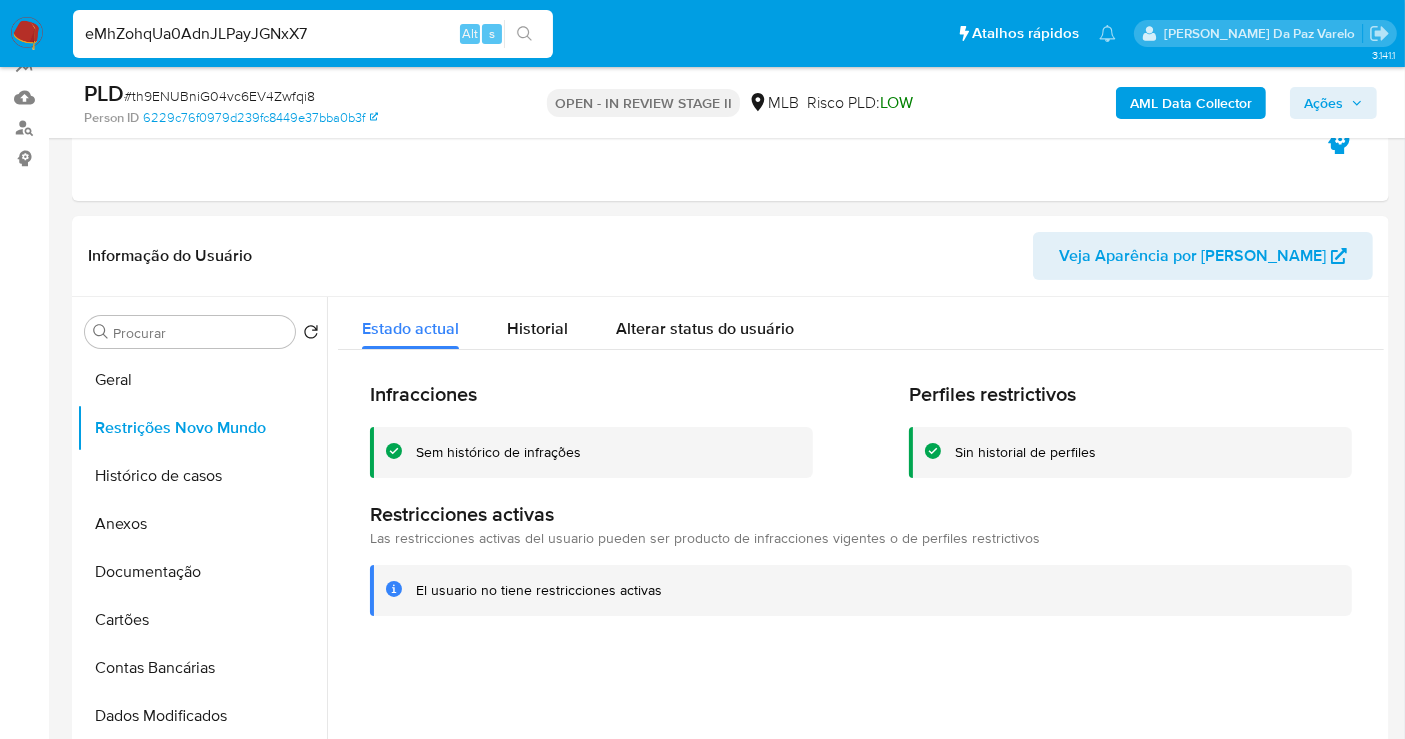 type on "eMhZohqUa0AdnJLPayJGNxX7" 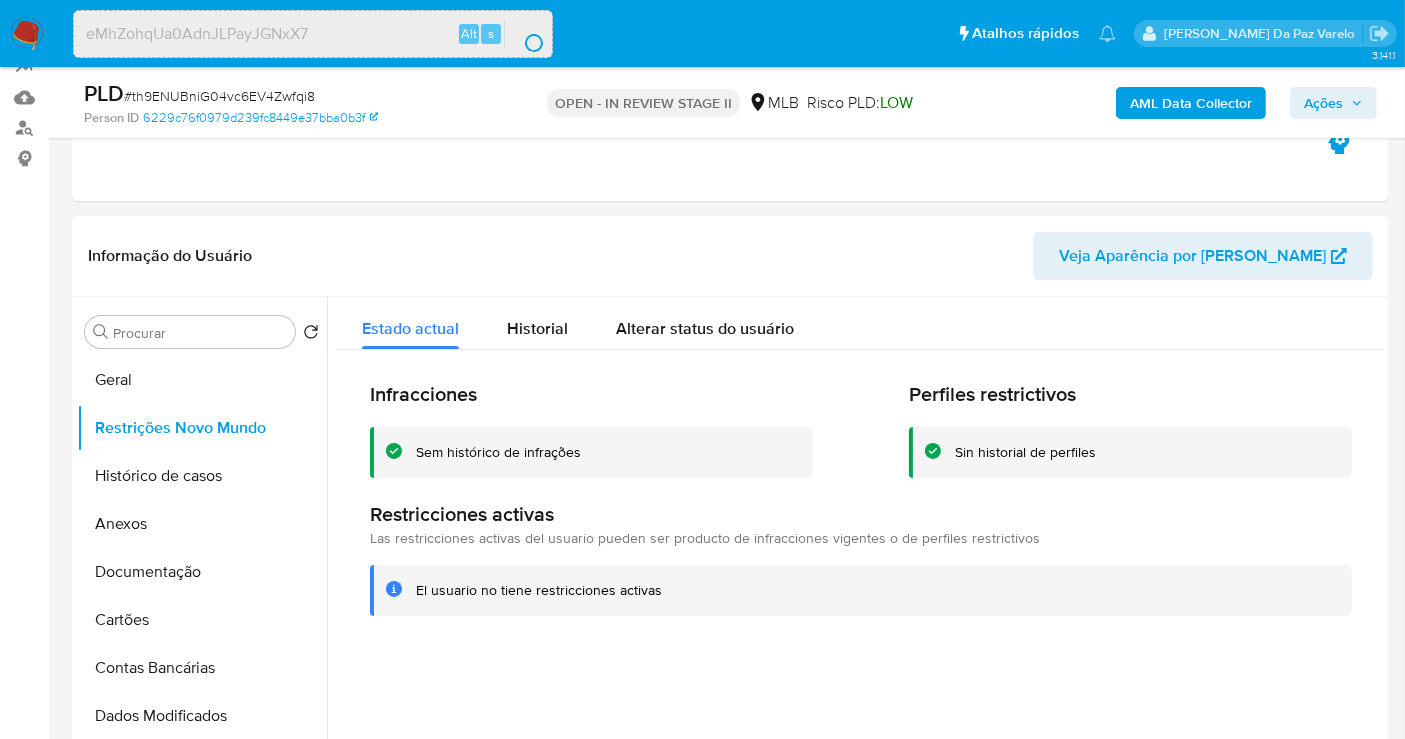 scroll, scrollTop: 0, scrollLeft: 0, axis: both 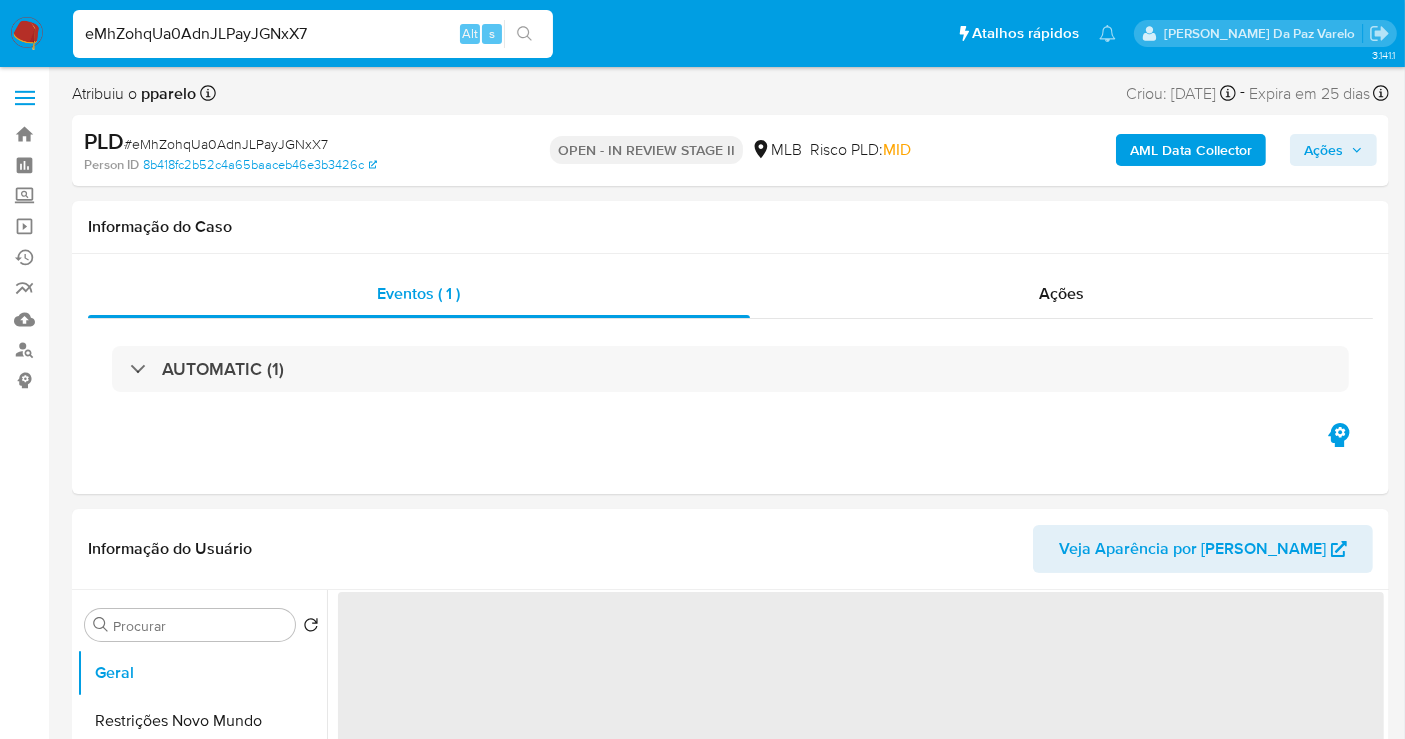 select on "10" 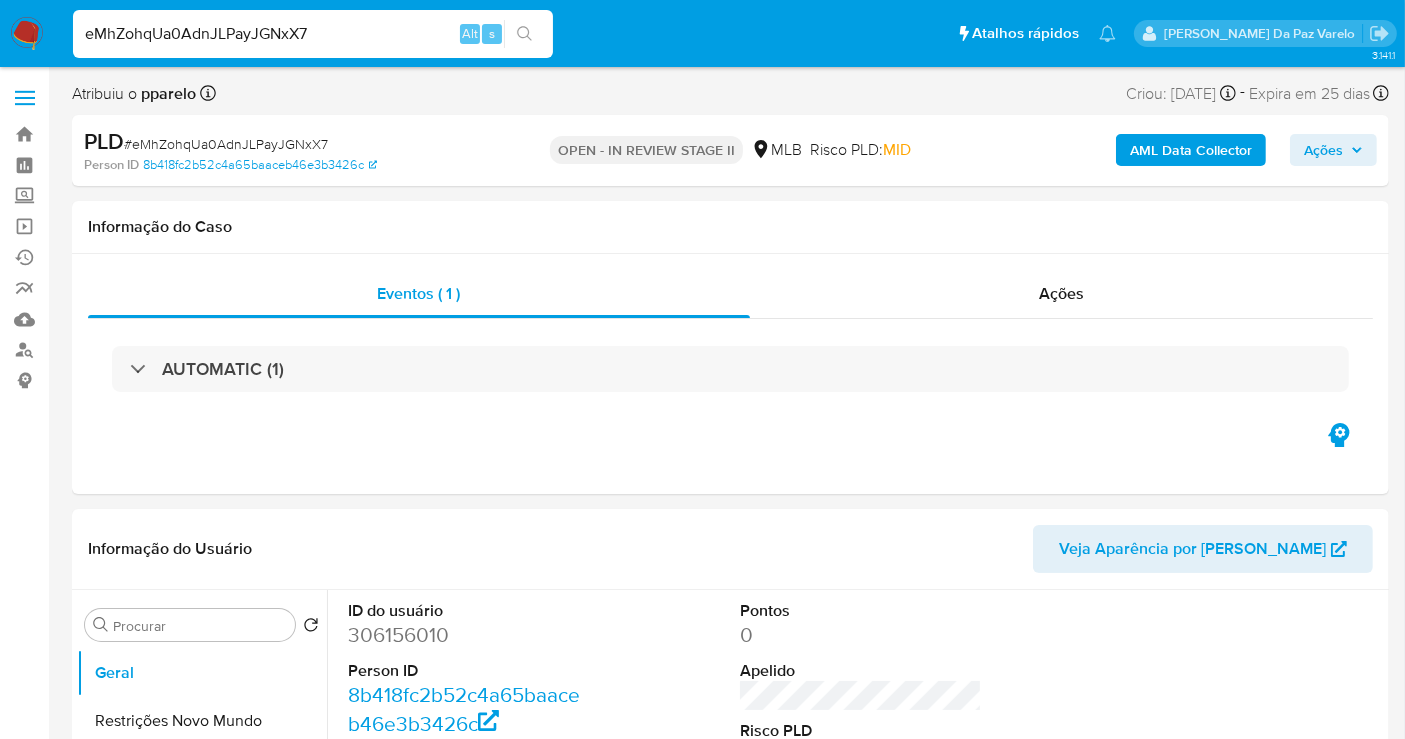 scroll, scrollTop: 533, scrollLeft: 0, axis: vertical 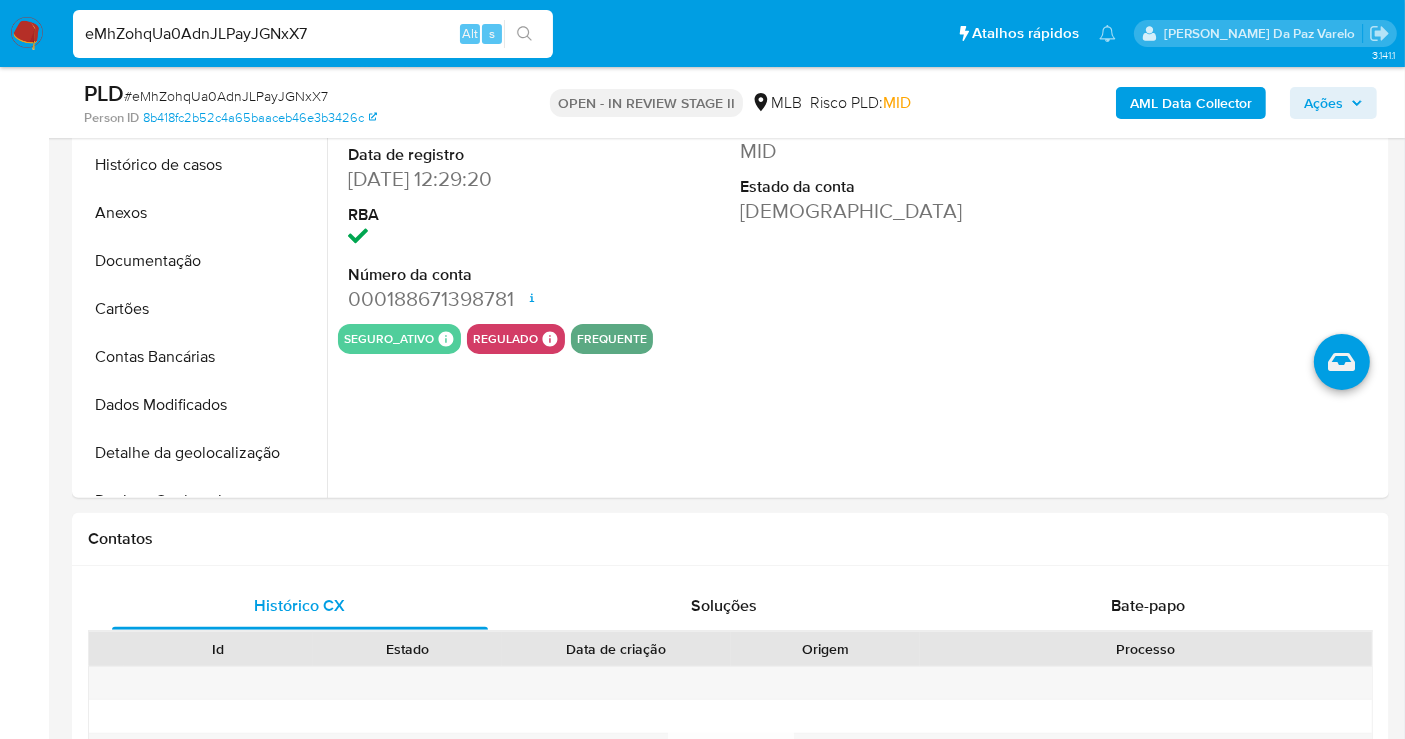 click on "eMhZohqUa0AdnJLPayJGNxX7" at bounding box center [313, 34] 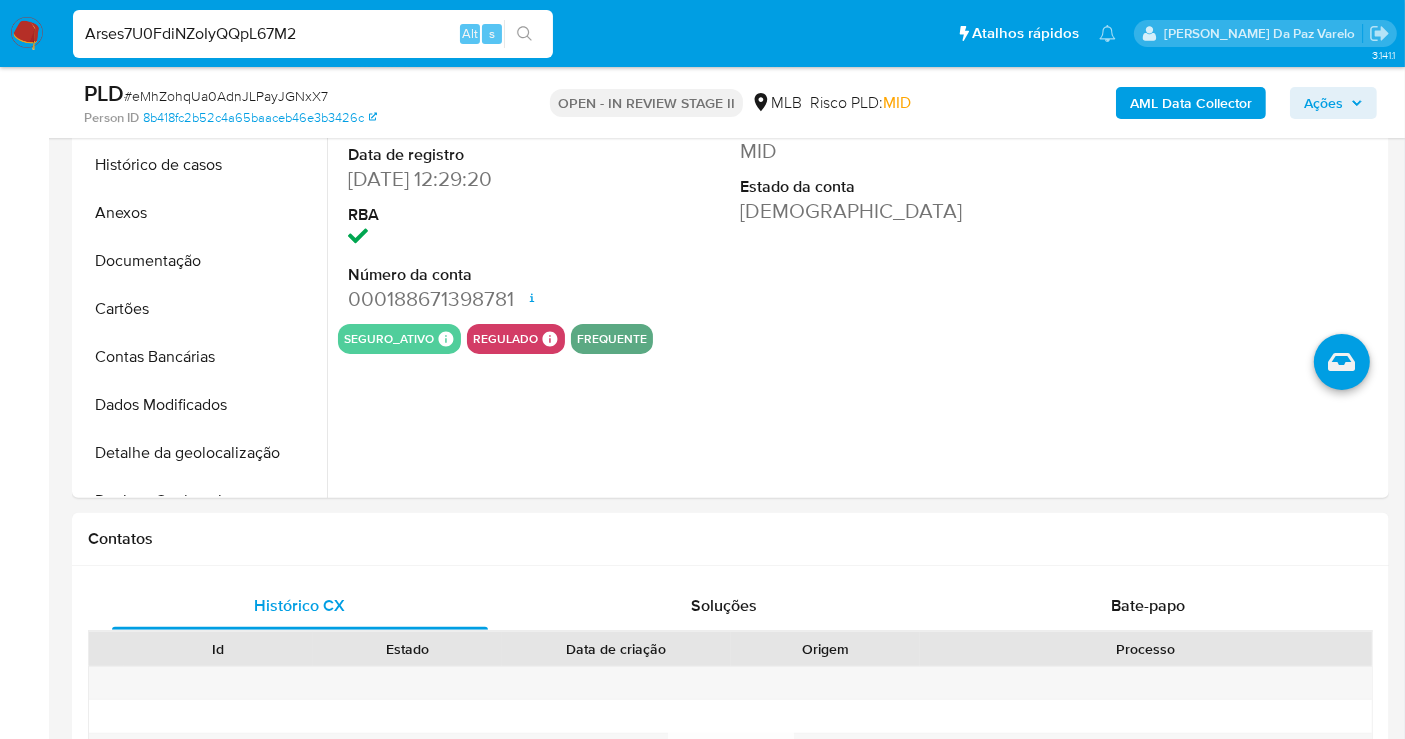 type on "Arses7U0FdiNZoIyQQpL67M2" 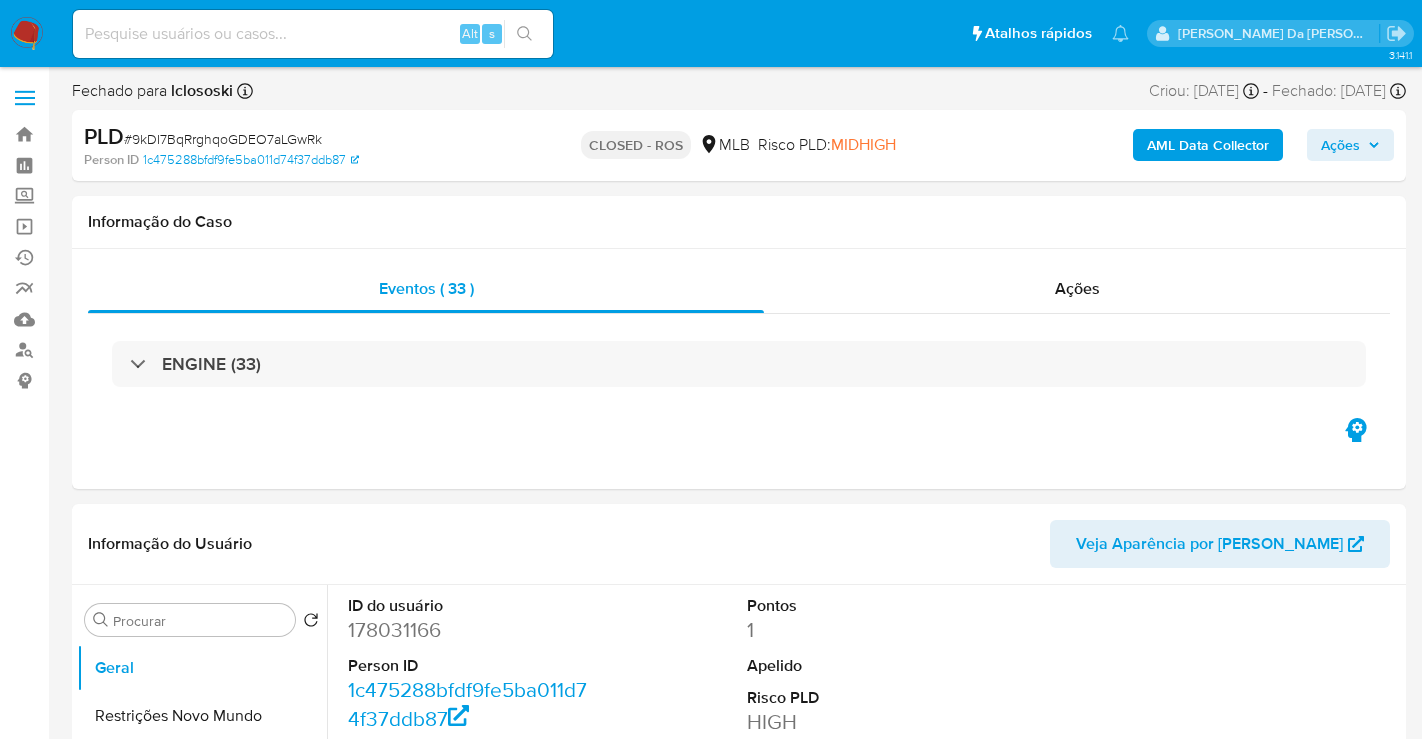 select on "10" 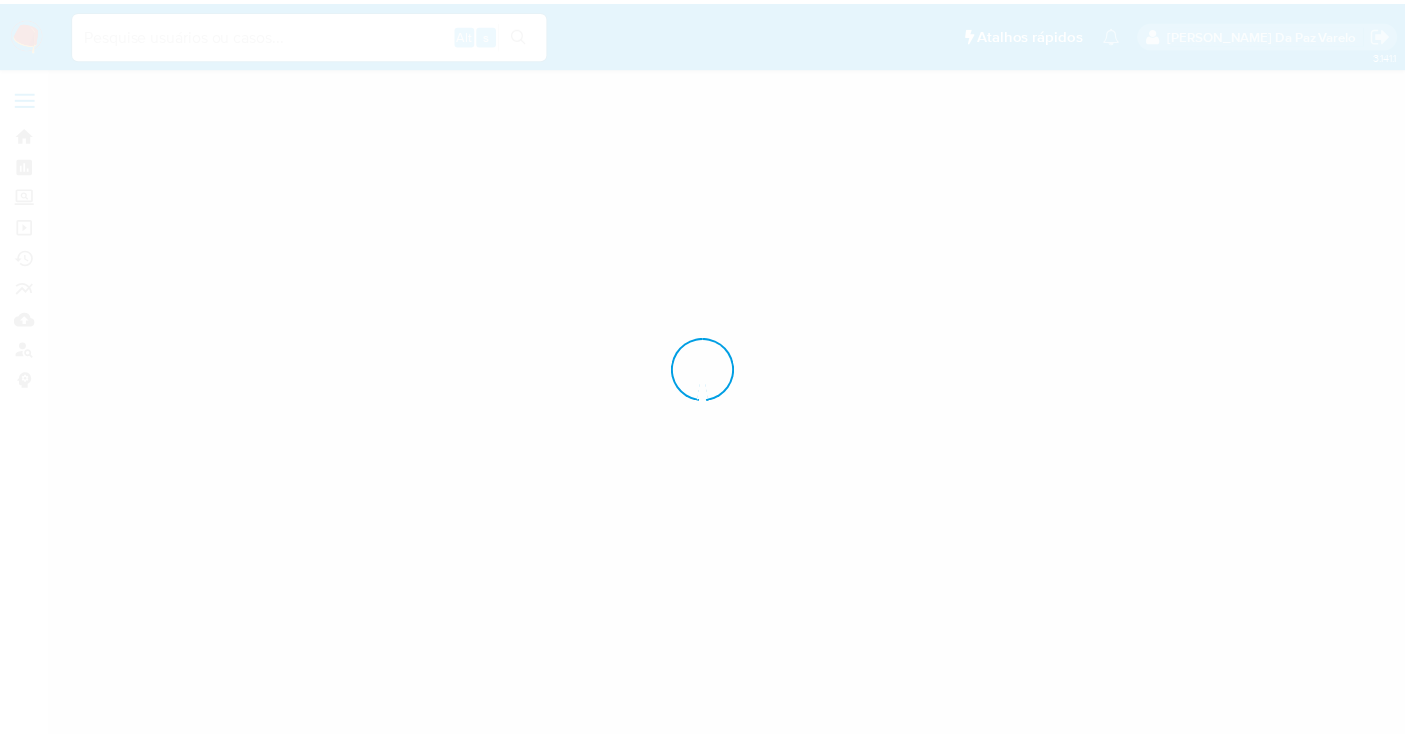 scroll, scrollTop: 0, scrollLeft: 0, axis: both 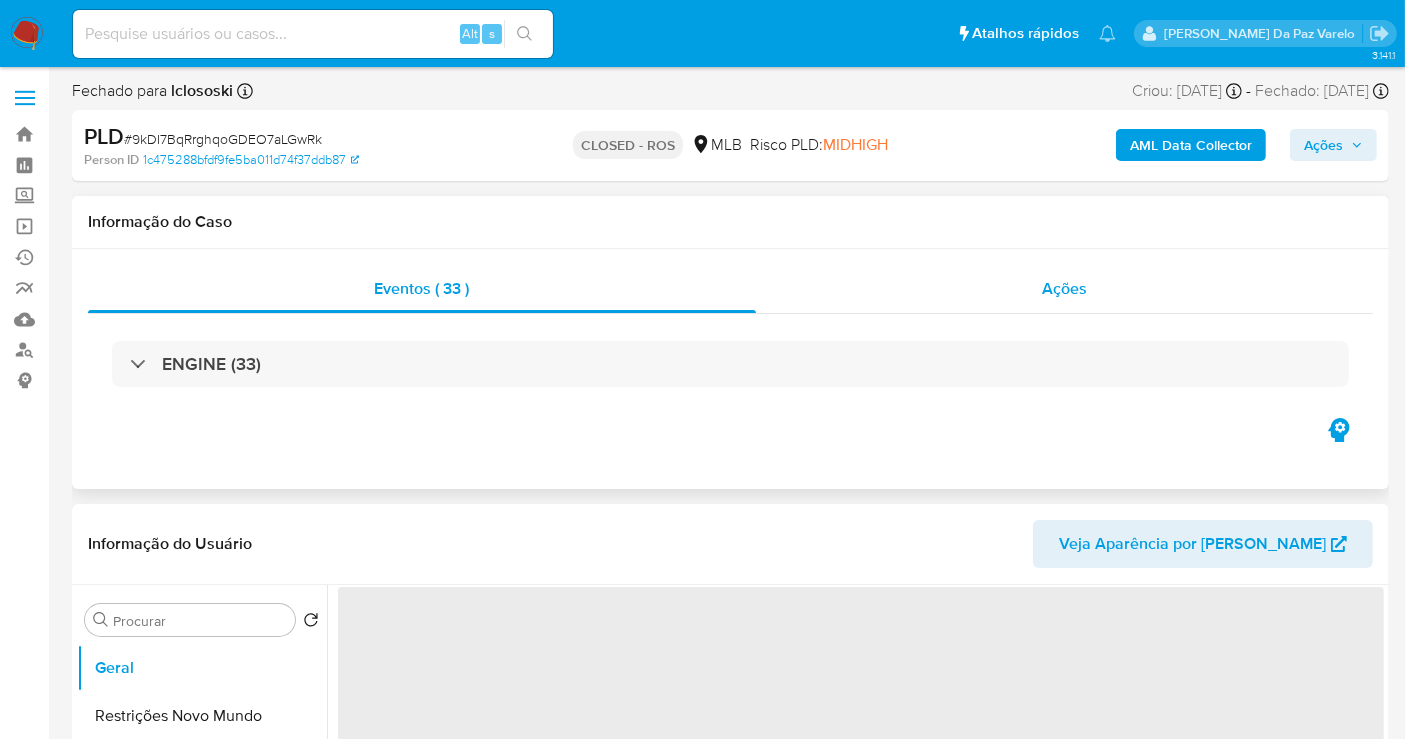 click on "Ações" at bounding box center (1064, 288) 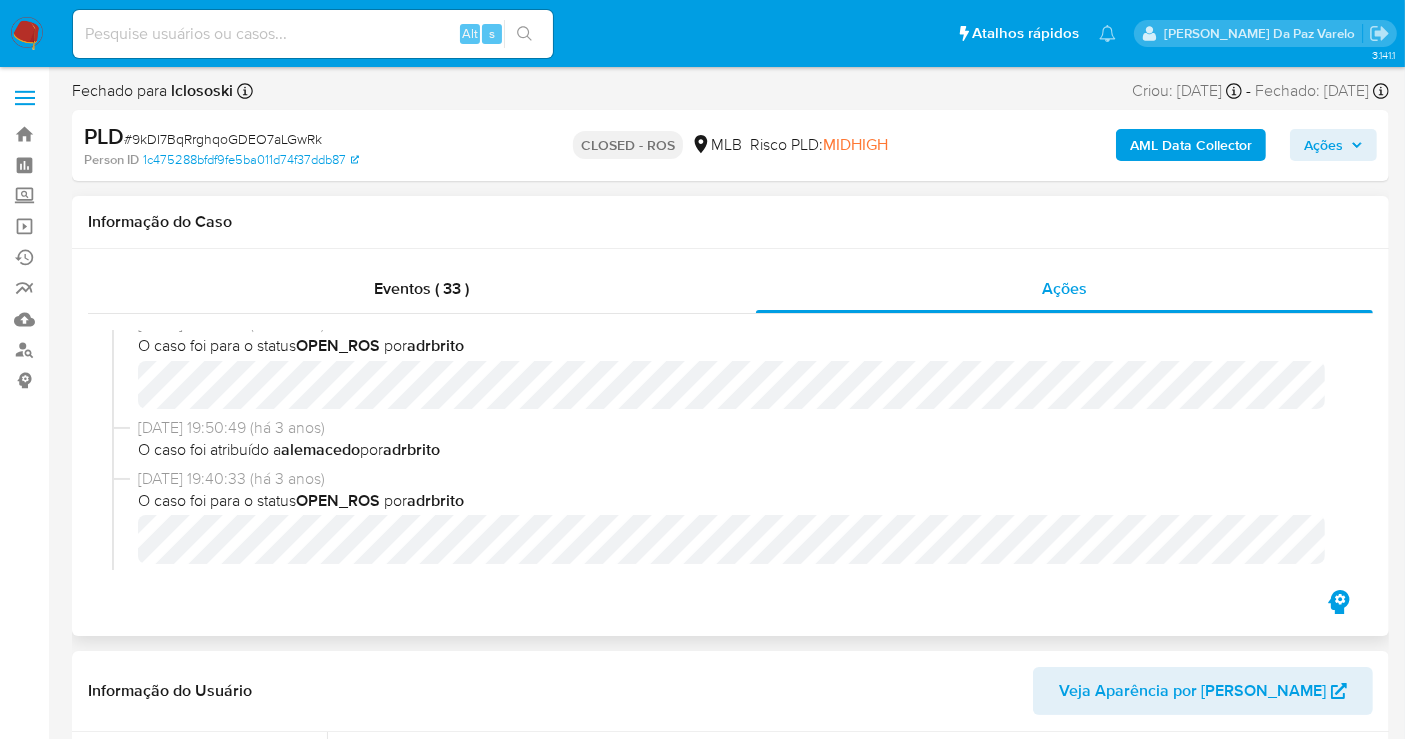 select on "10" 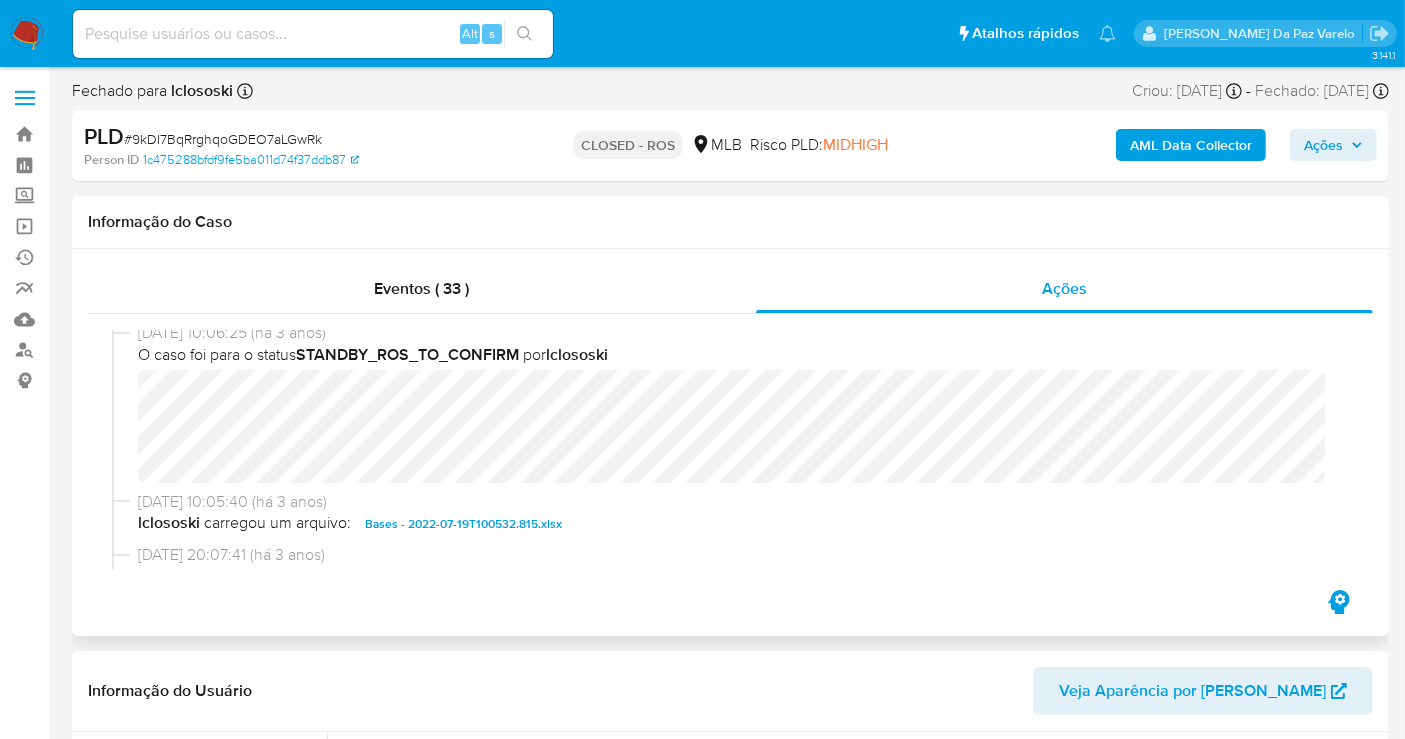 scroll, scrollTop: 1317, scrollLeft: 0, axis: vertical 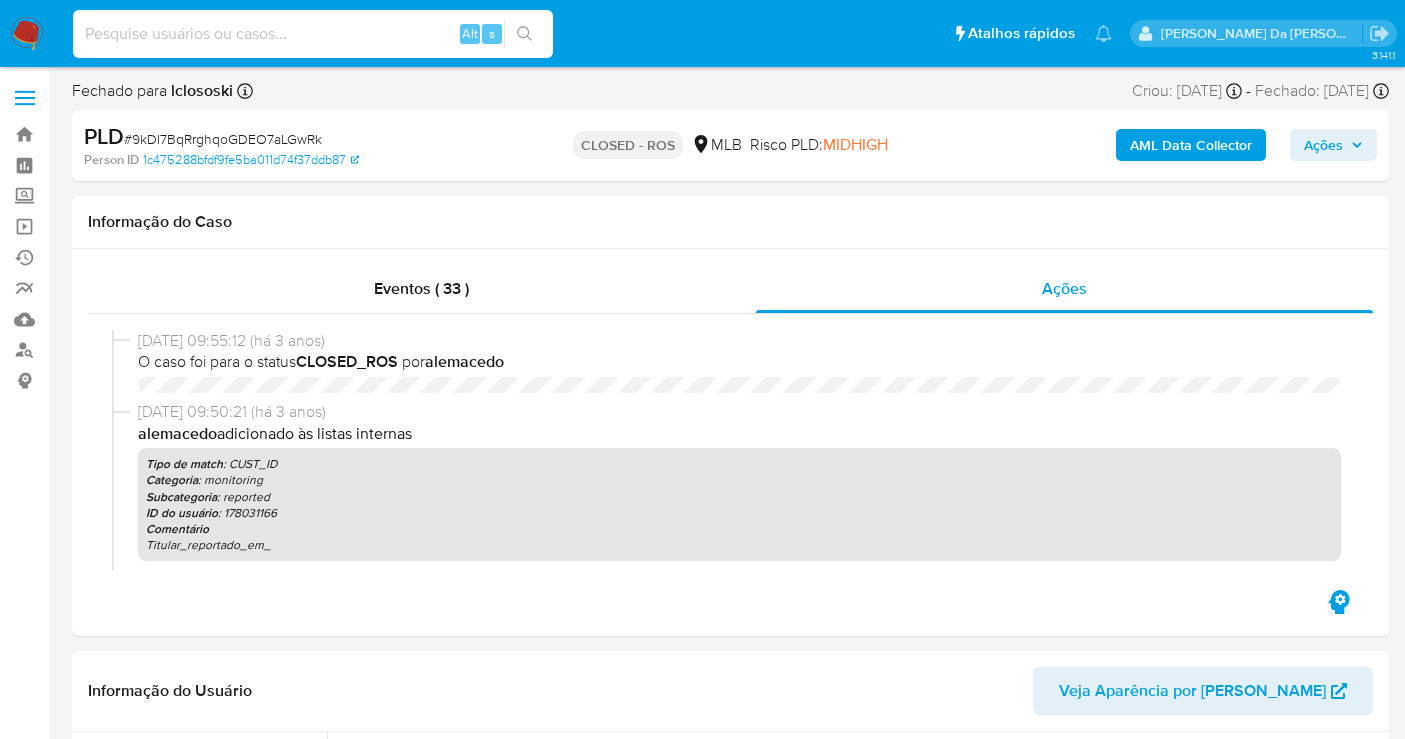 select on "10" 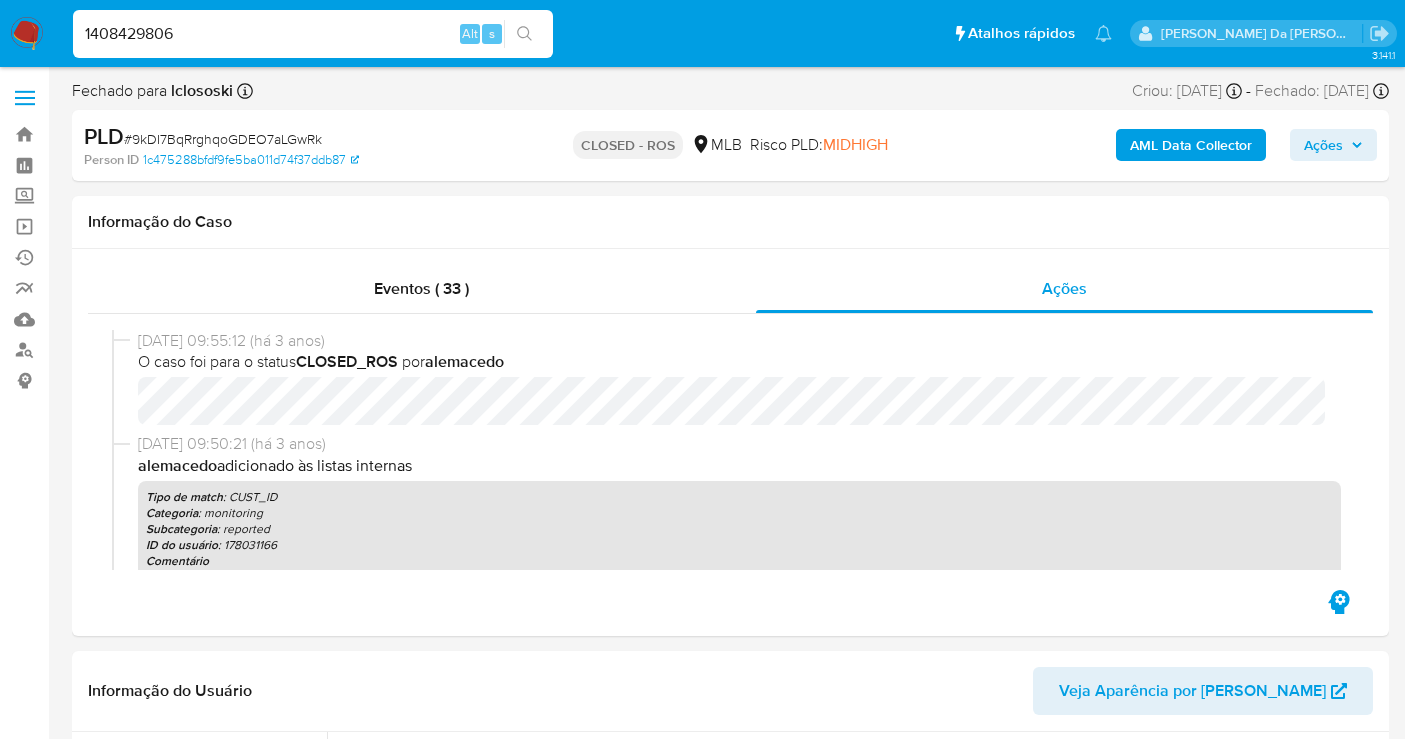 scroll, scrollTop: 0, scrollLeft: 0, axis: both 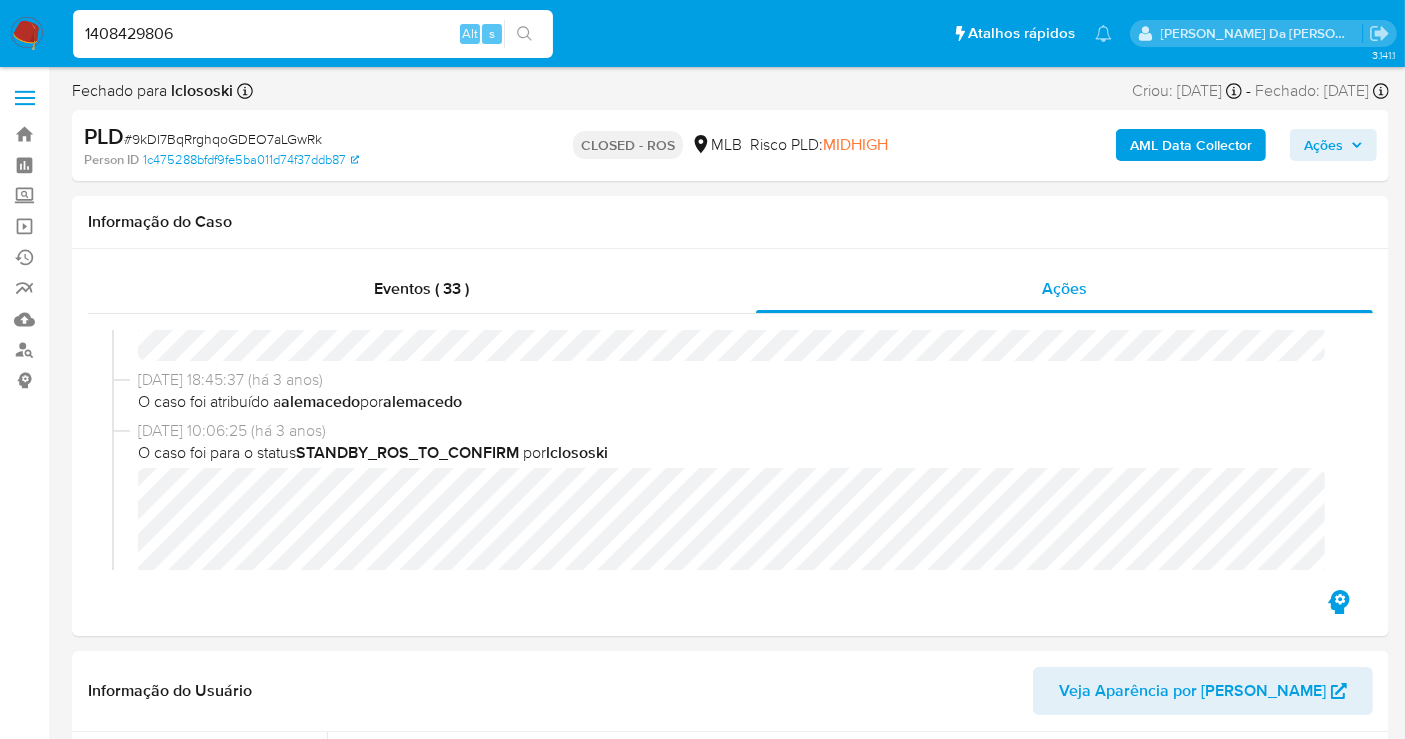 type on "1408429806" 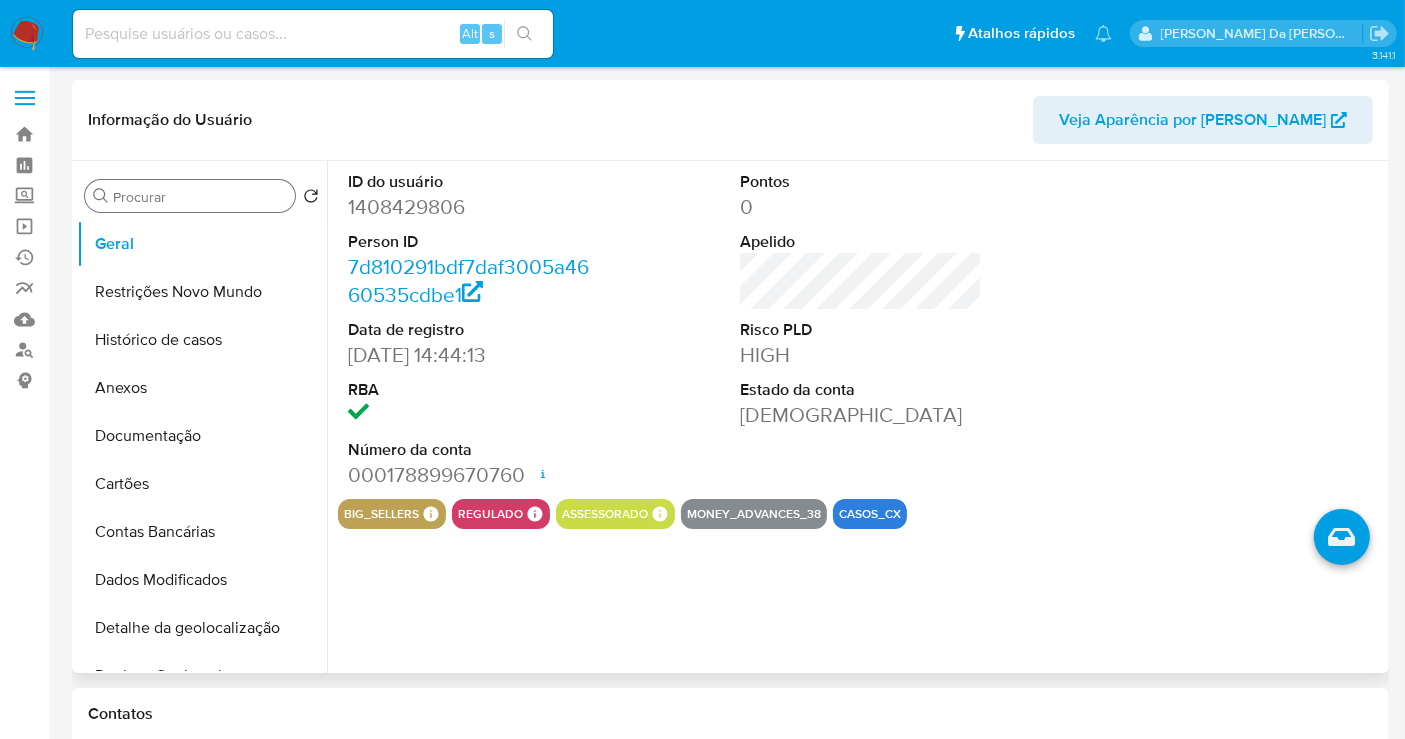click on "Procurar" at bounding box center [200, 197] 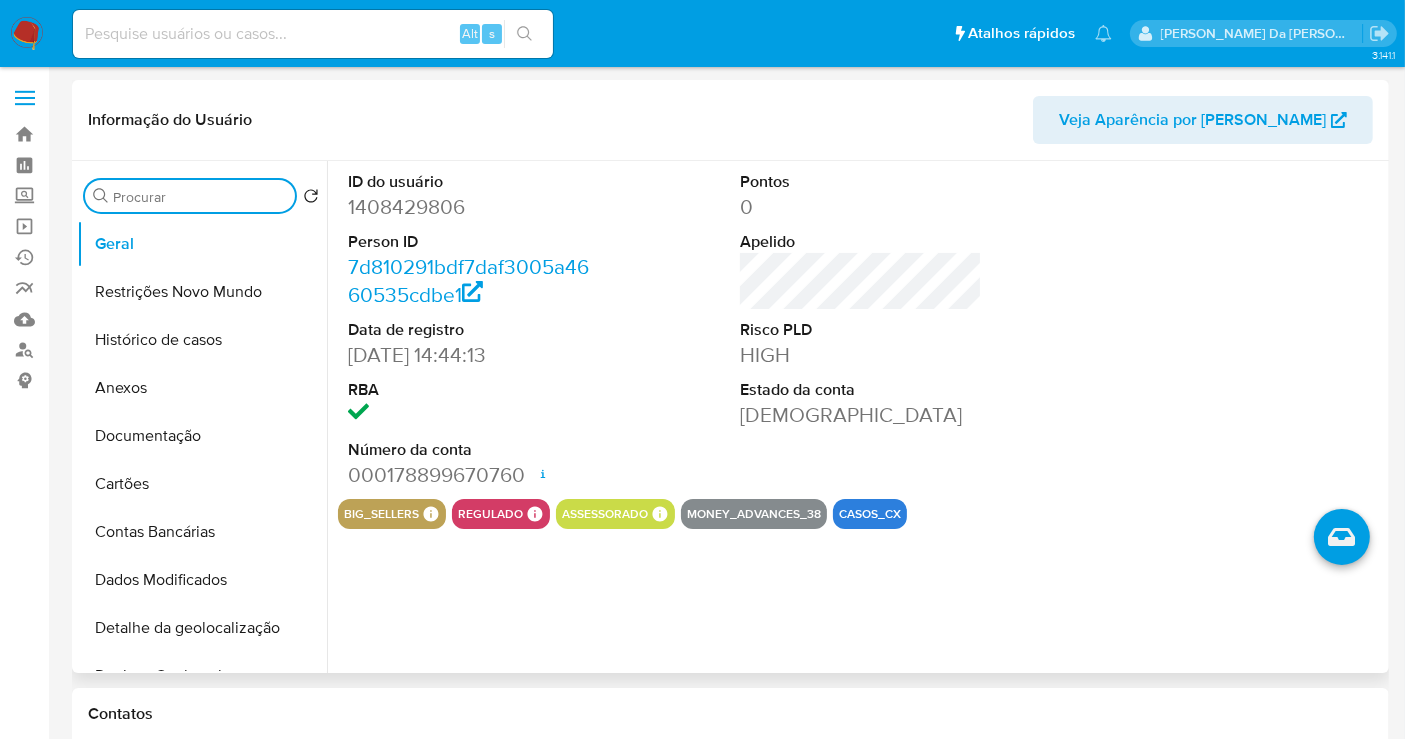 paste on "1408429806" 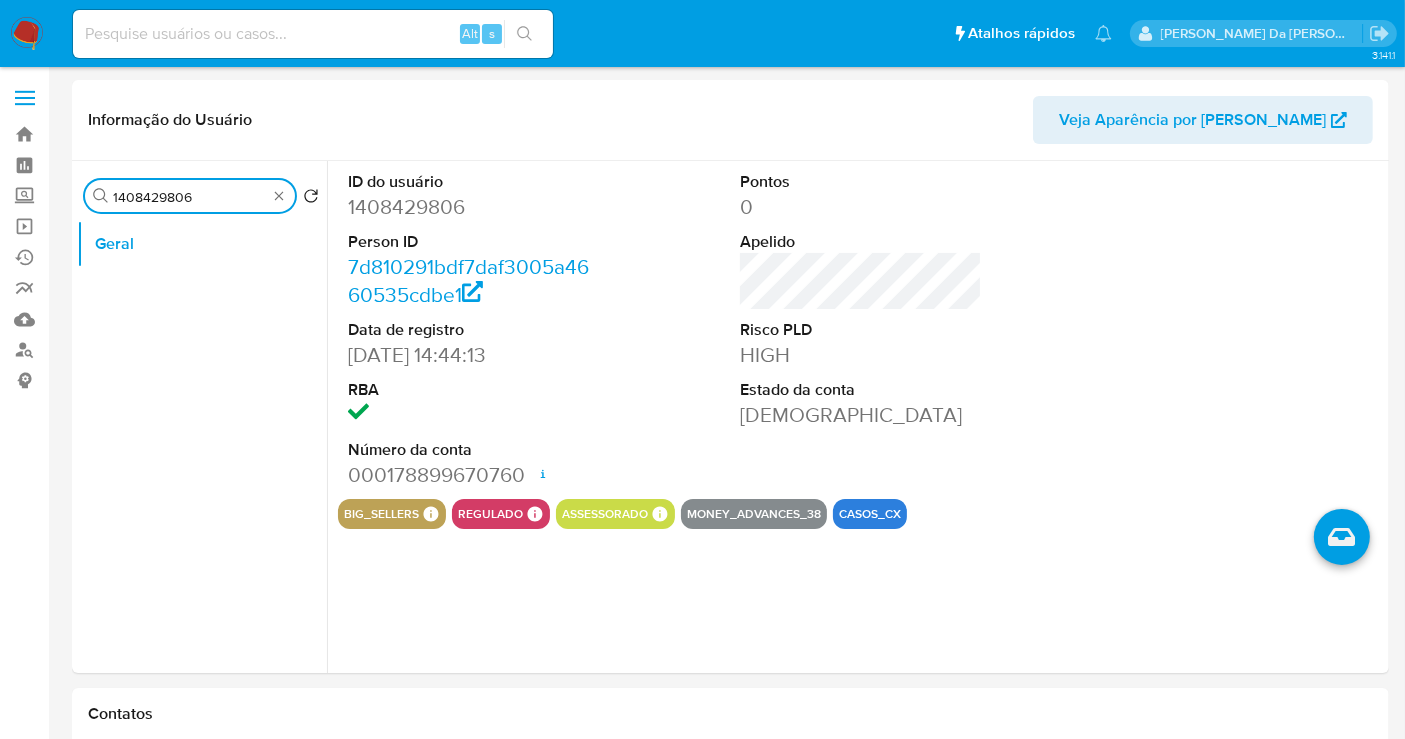type on "1408429806" 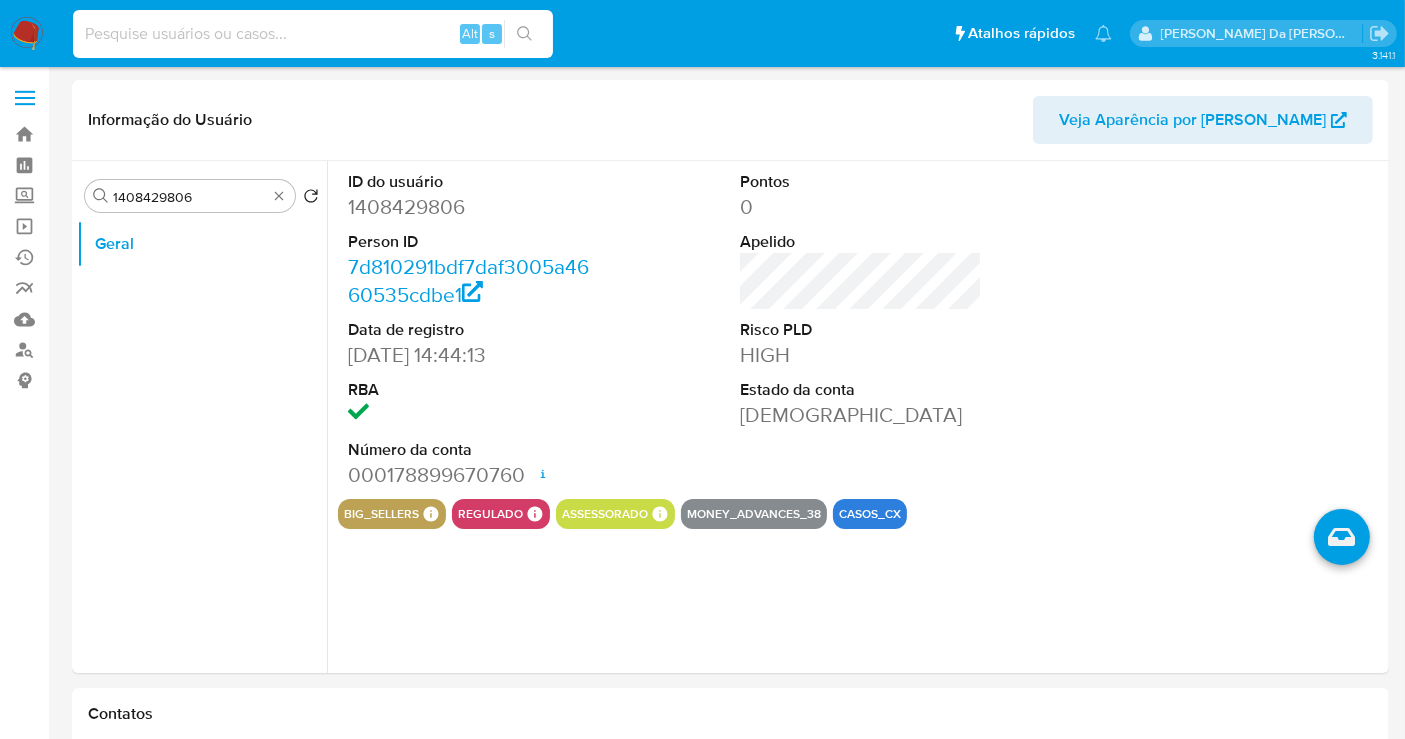 click at bounding box center [313, 34] 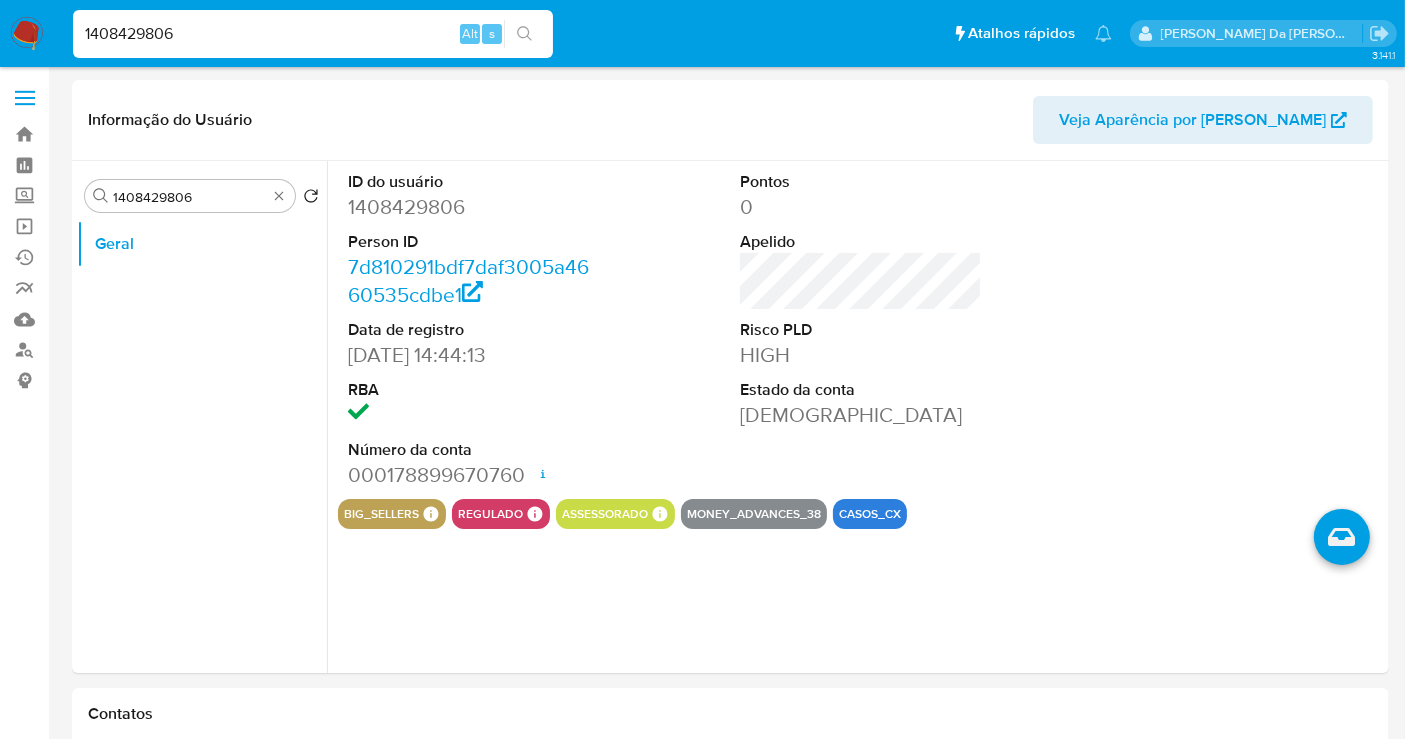 type on "1408429806" 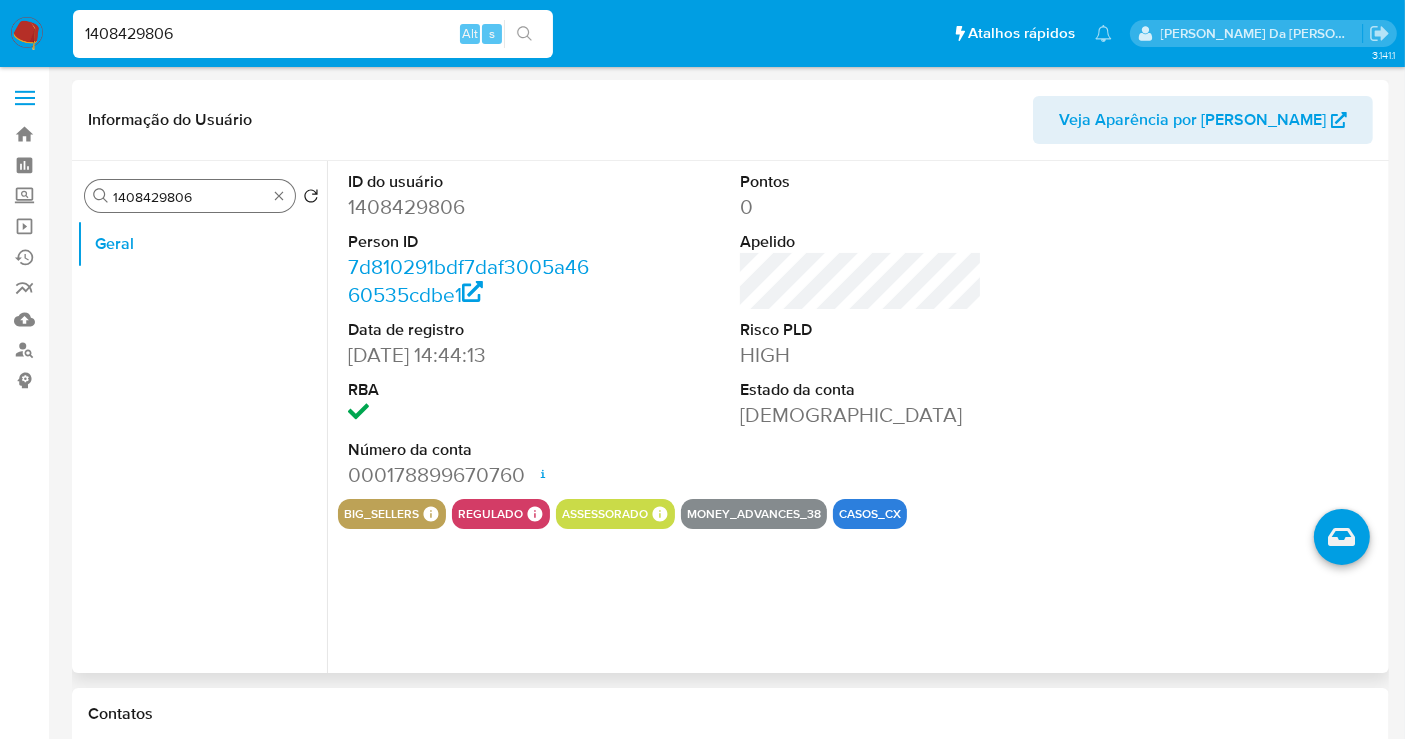 type 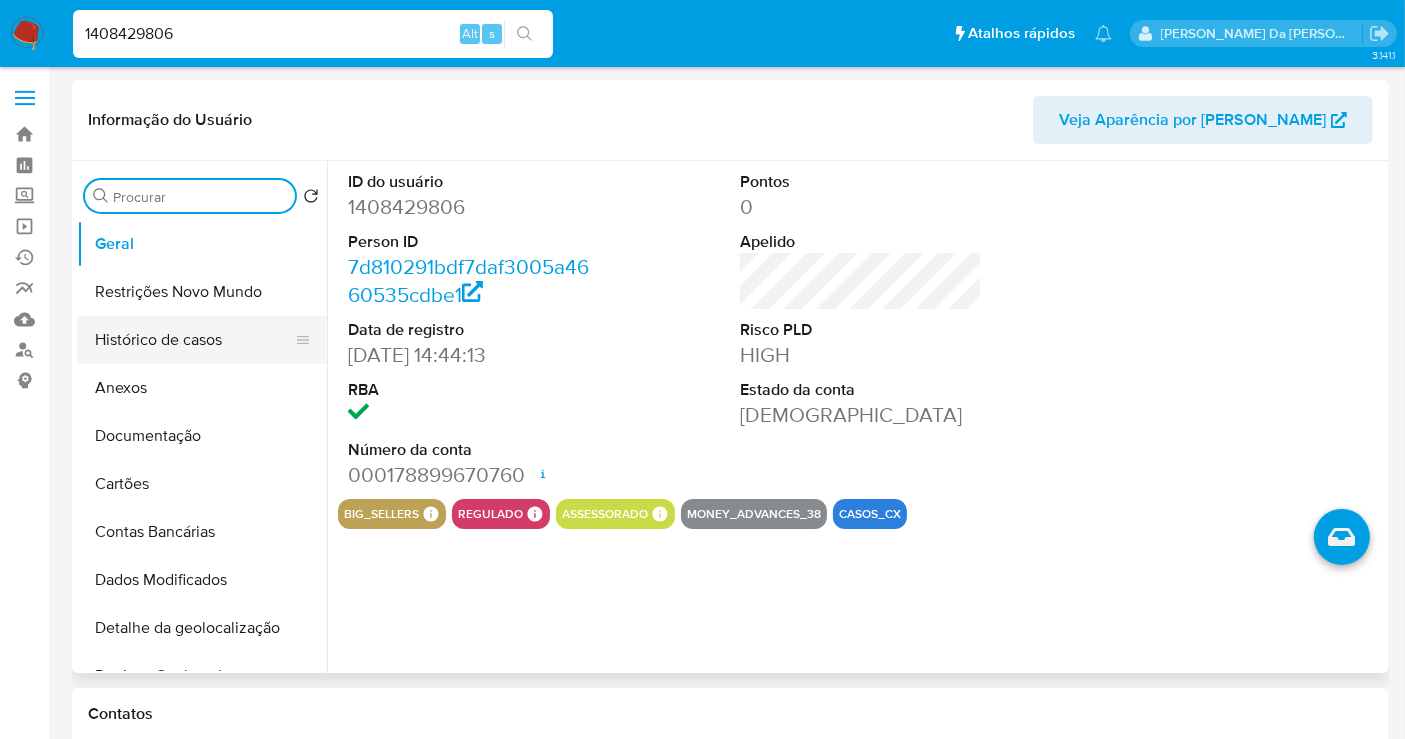 click on "Histórico de casos" at bounding box center [194, 340] 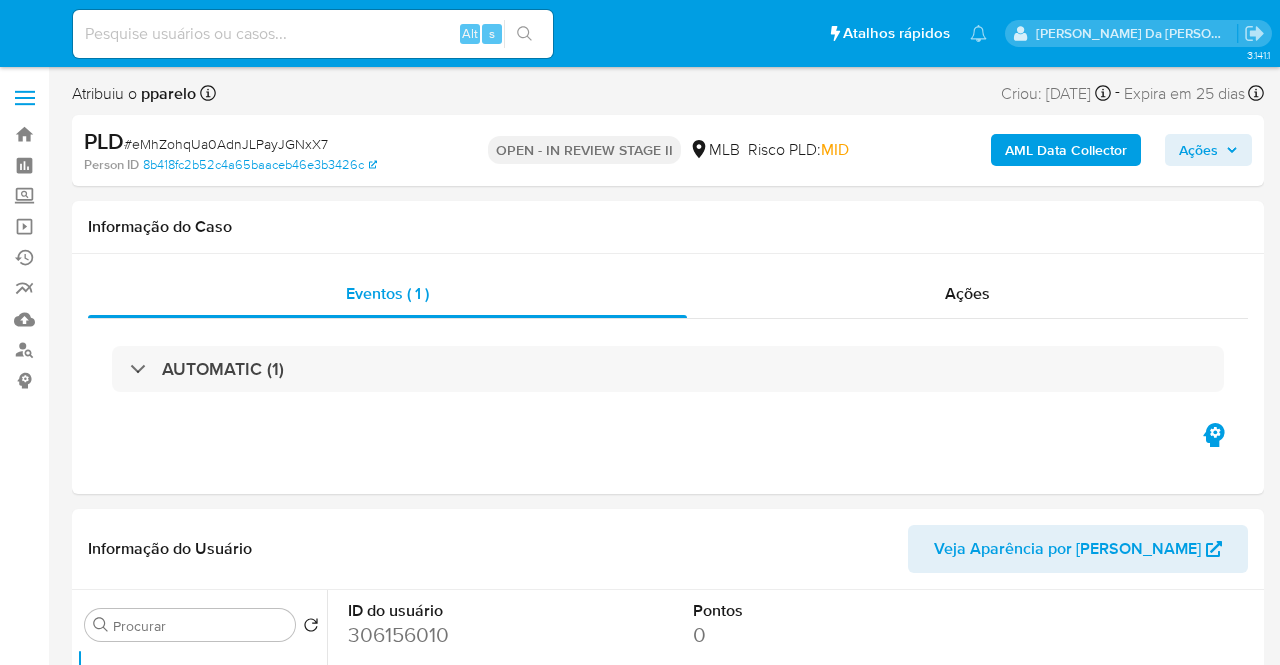 select on "10" 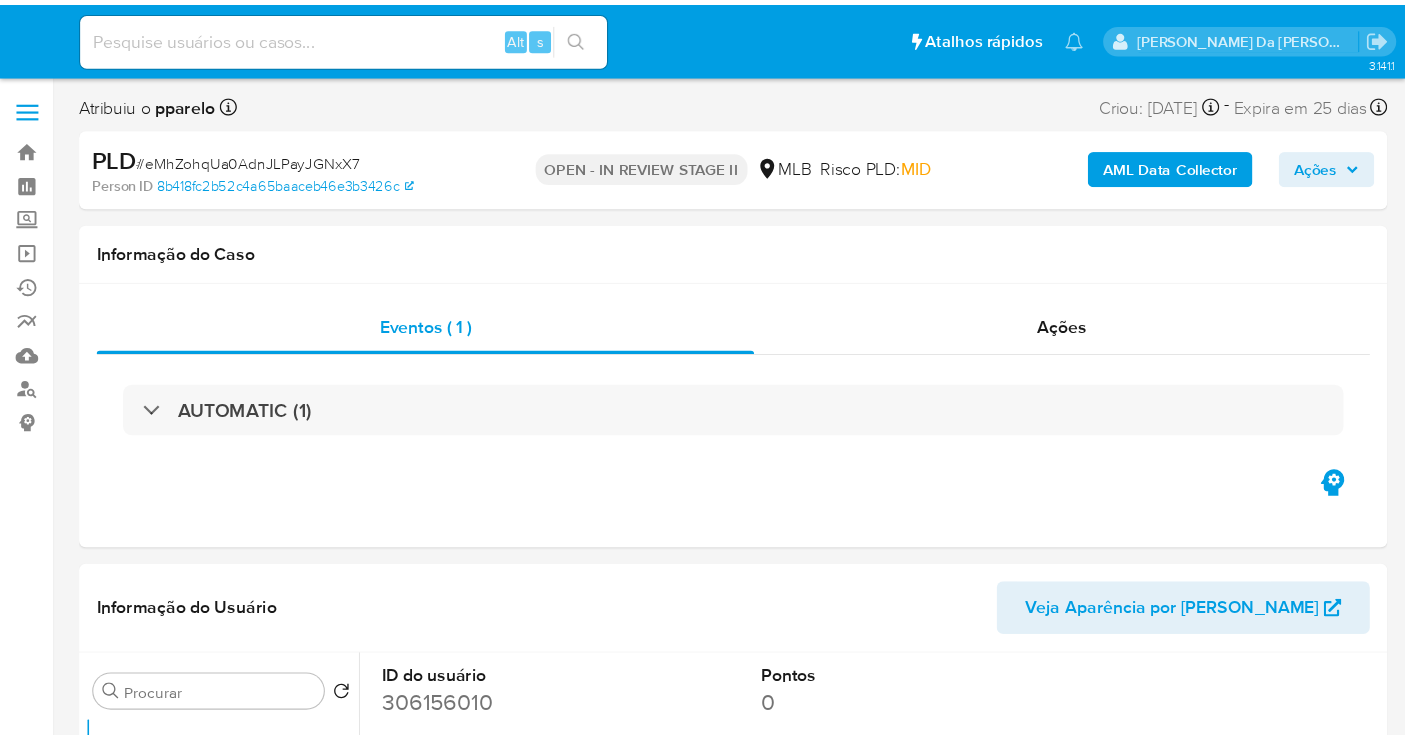 scroll, scrollTop: 0, scrollLeft: 0, axis: both 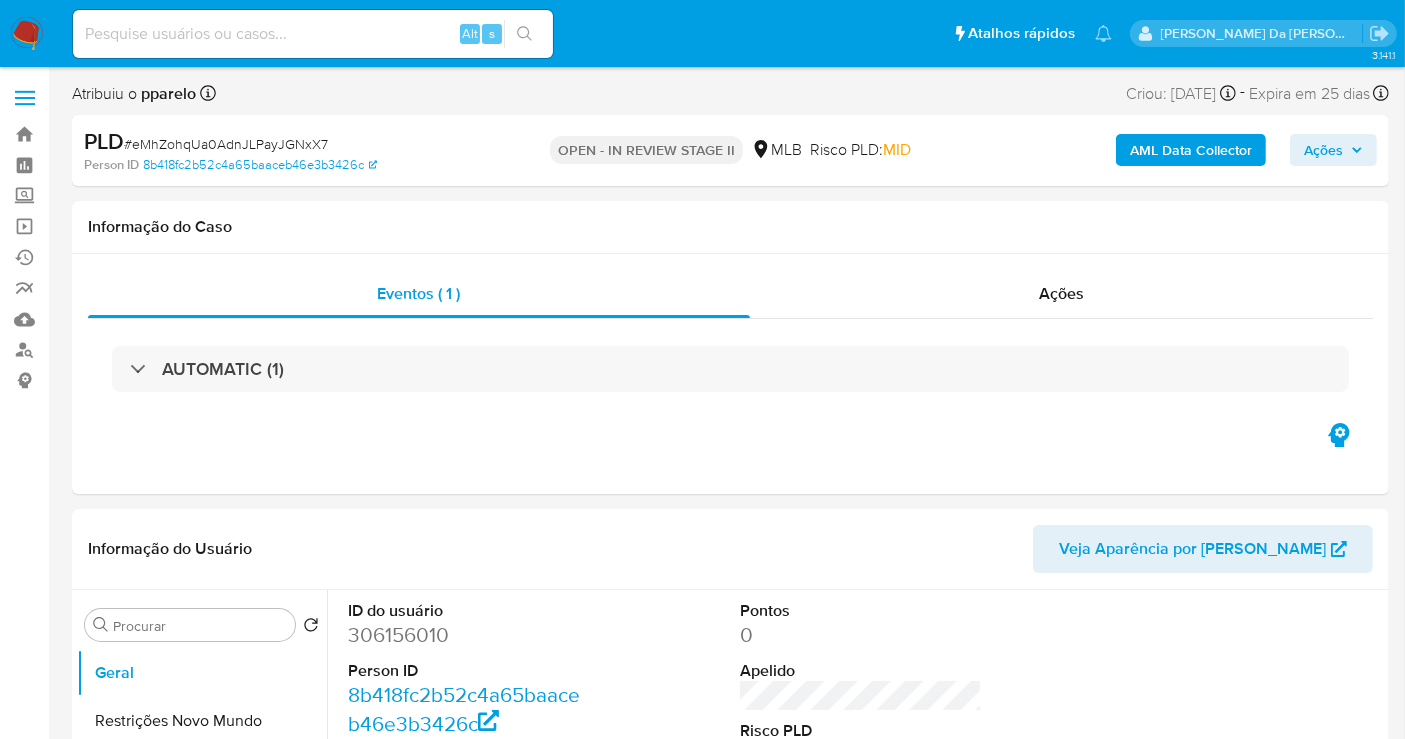 click at bounding box center [313, 34] 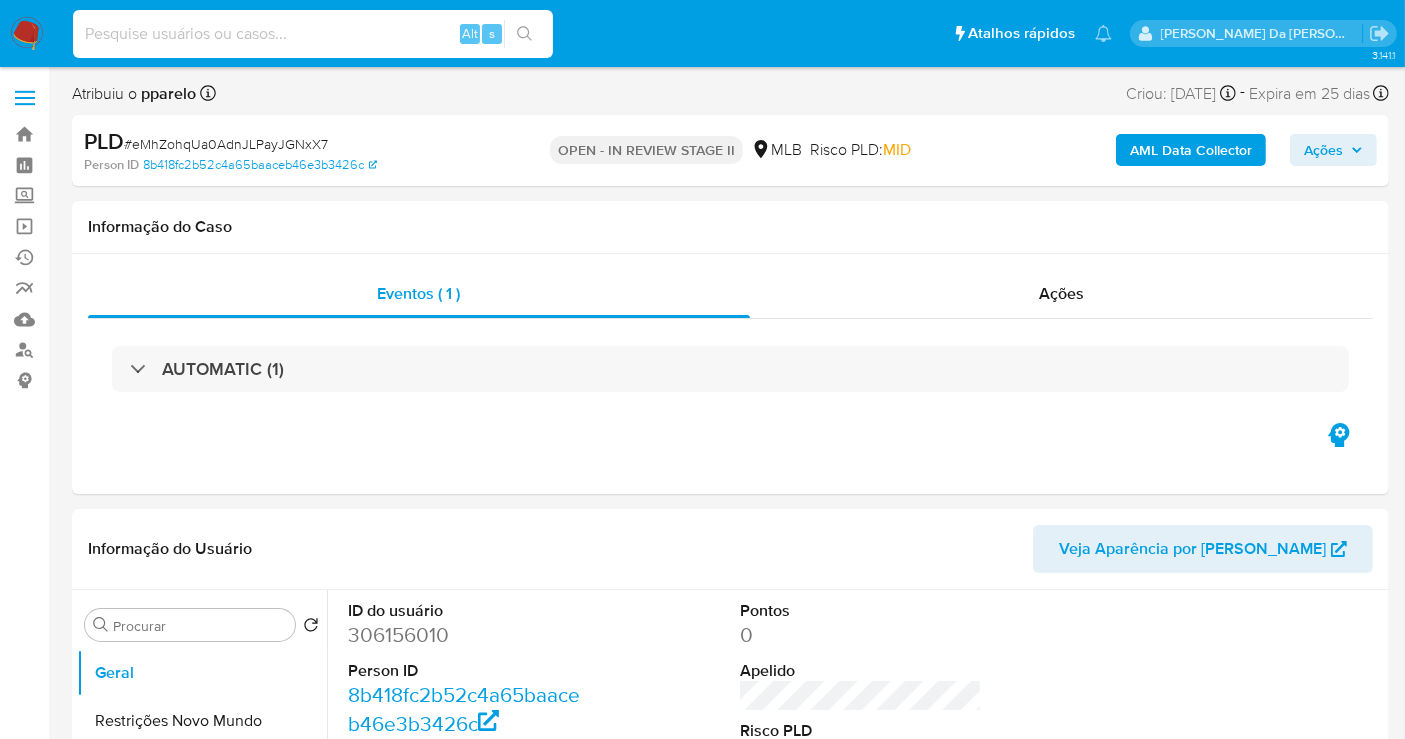 paste on "Arses7U0FdiNZoIyQQpL67M2" 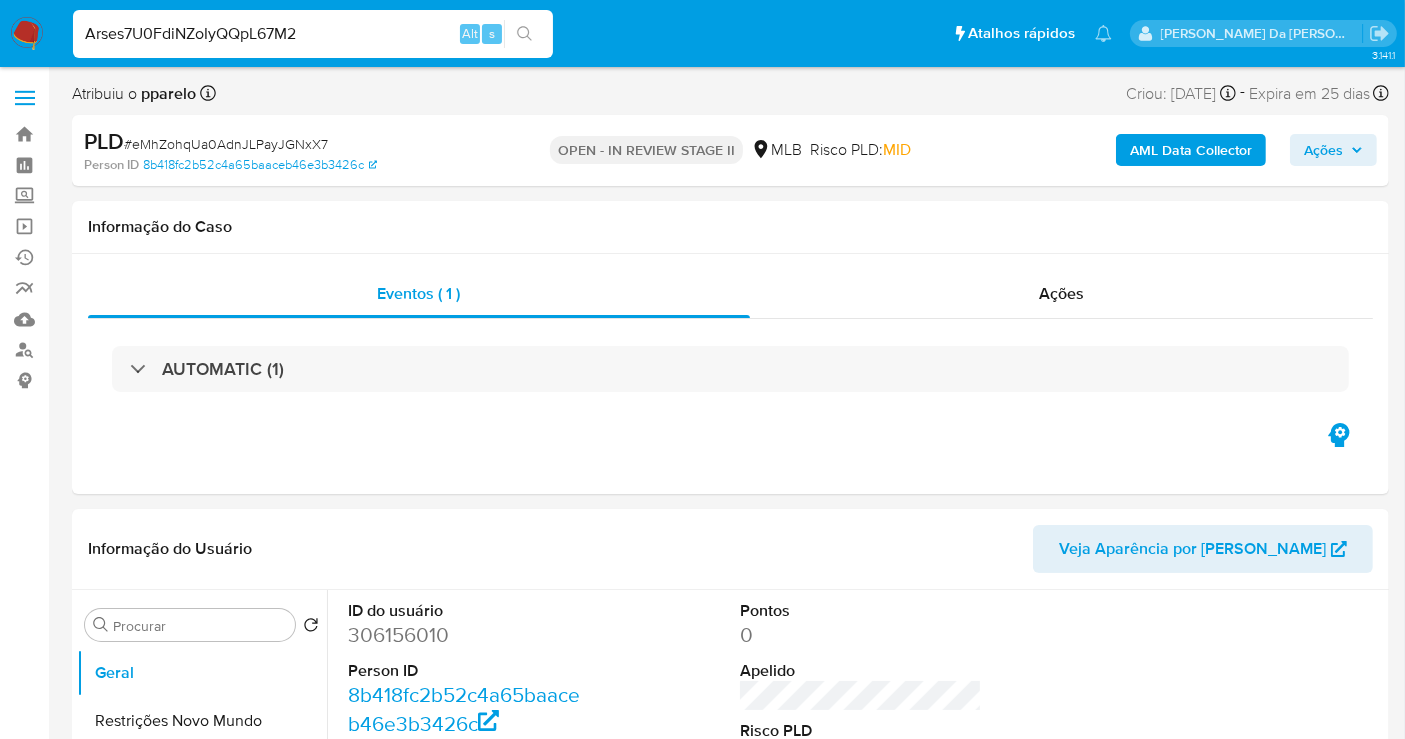 type on "Arses7U0FdiNZoIyQQpL67M2" 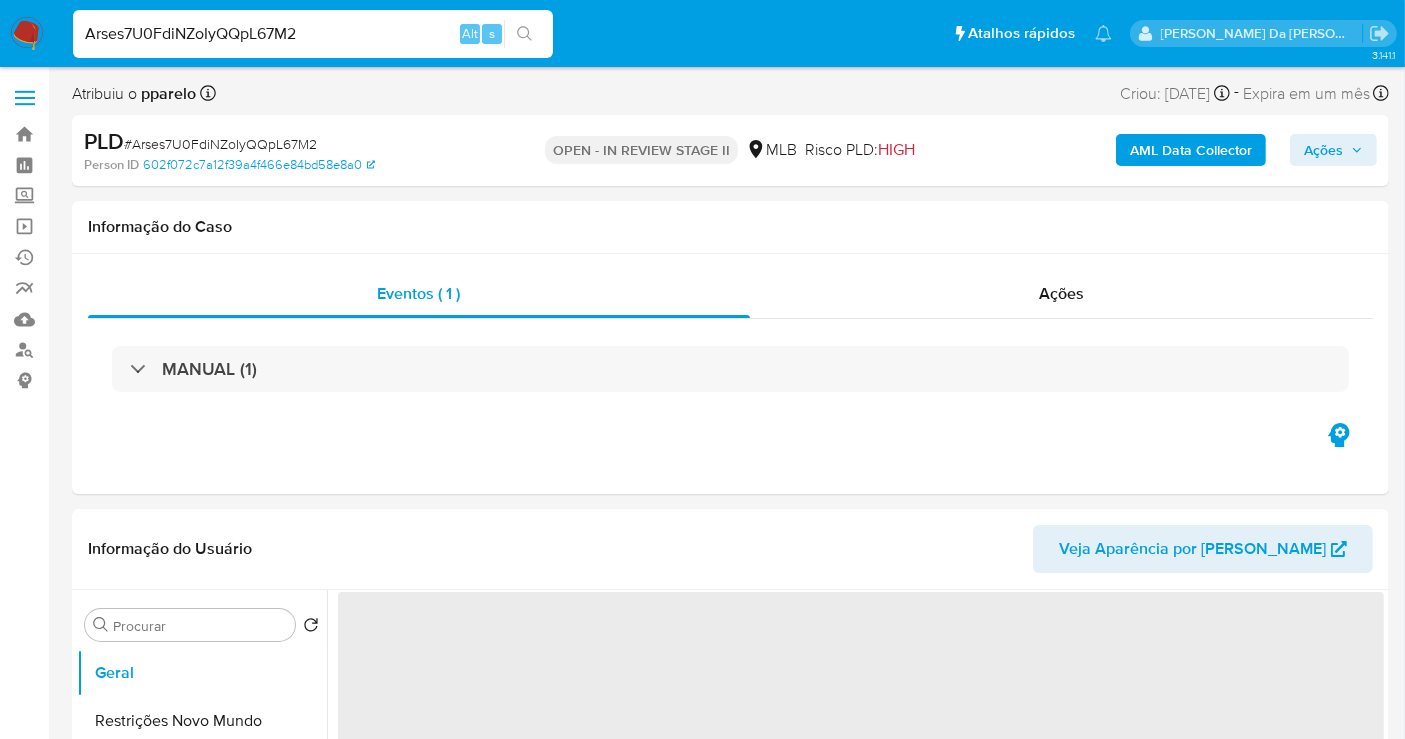 select on "10" 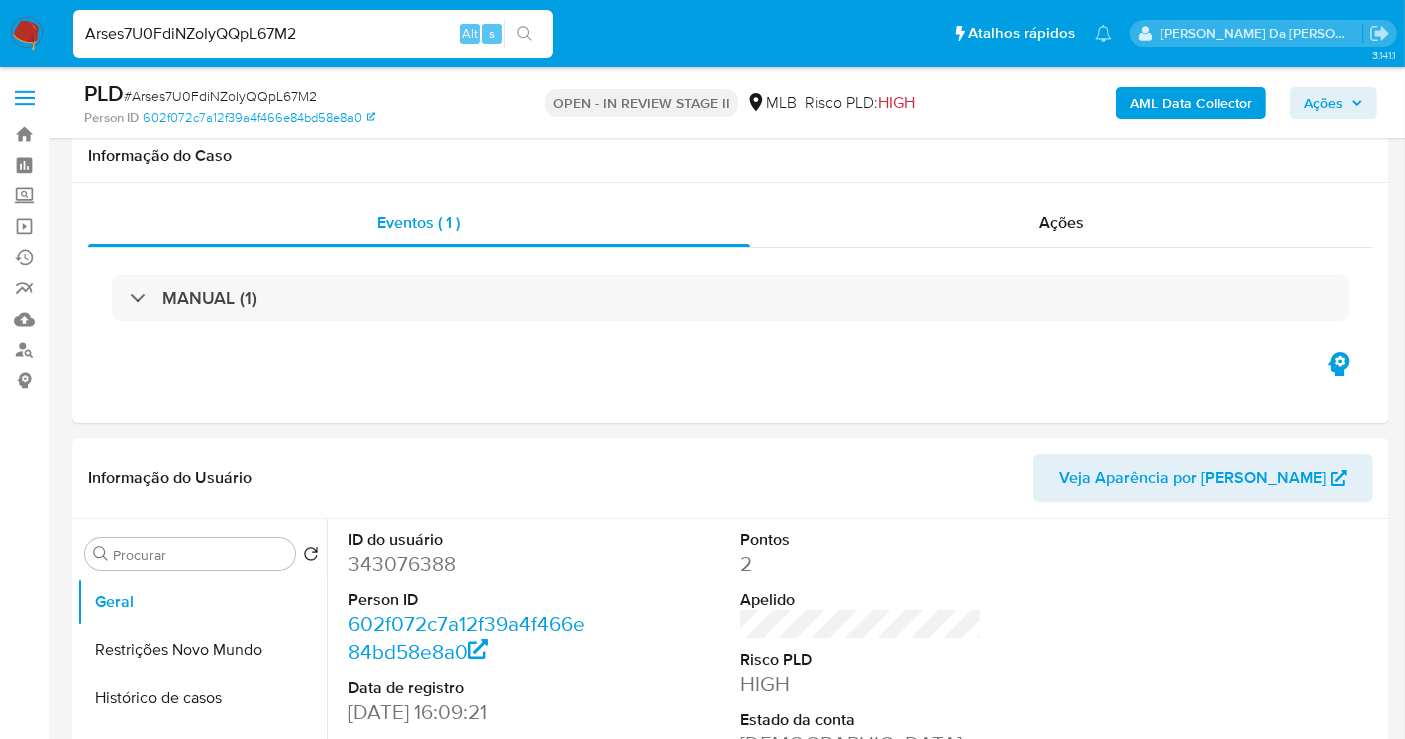 scroll, scrollTop: 533, scrollLeft: 0, axis: vertical 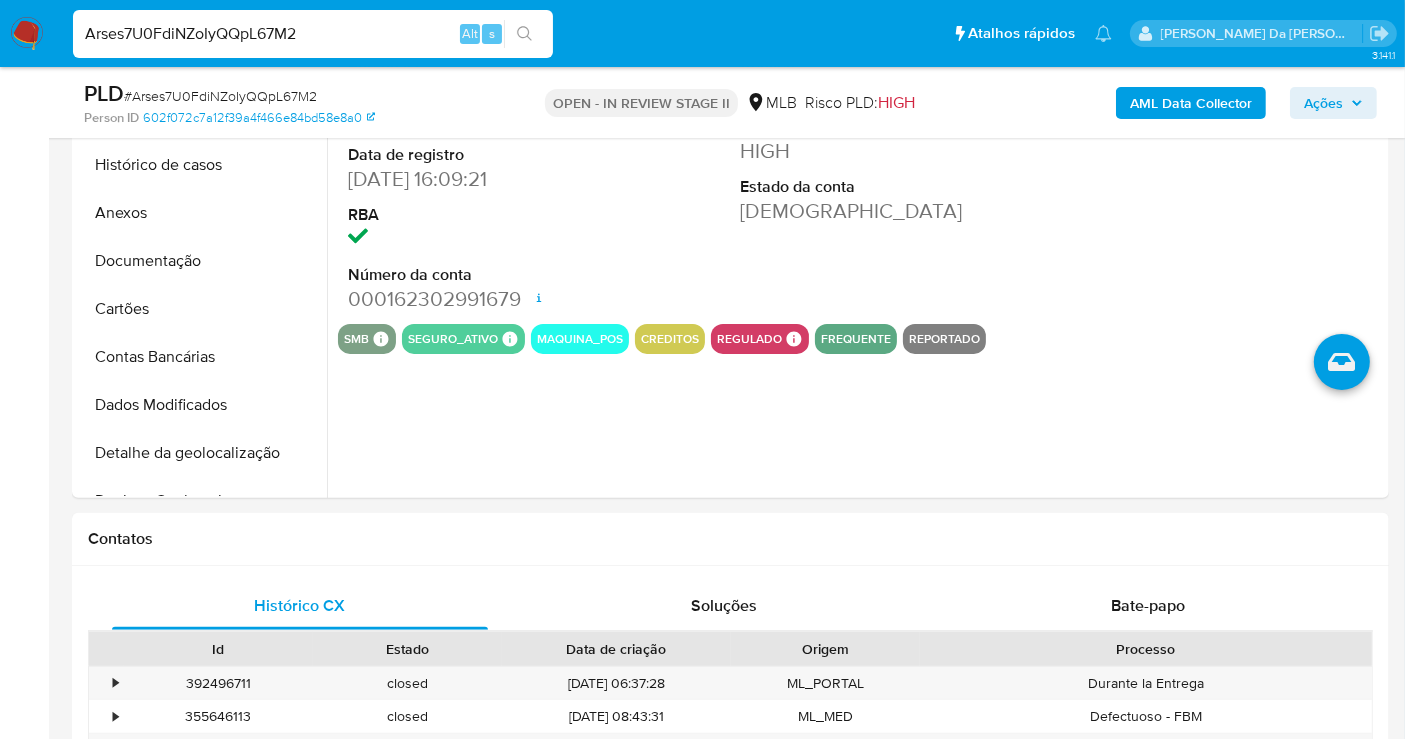 click on "Arses7U0FdiNZoIyQQpL67M2" at bounding box center [313, 34] 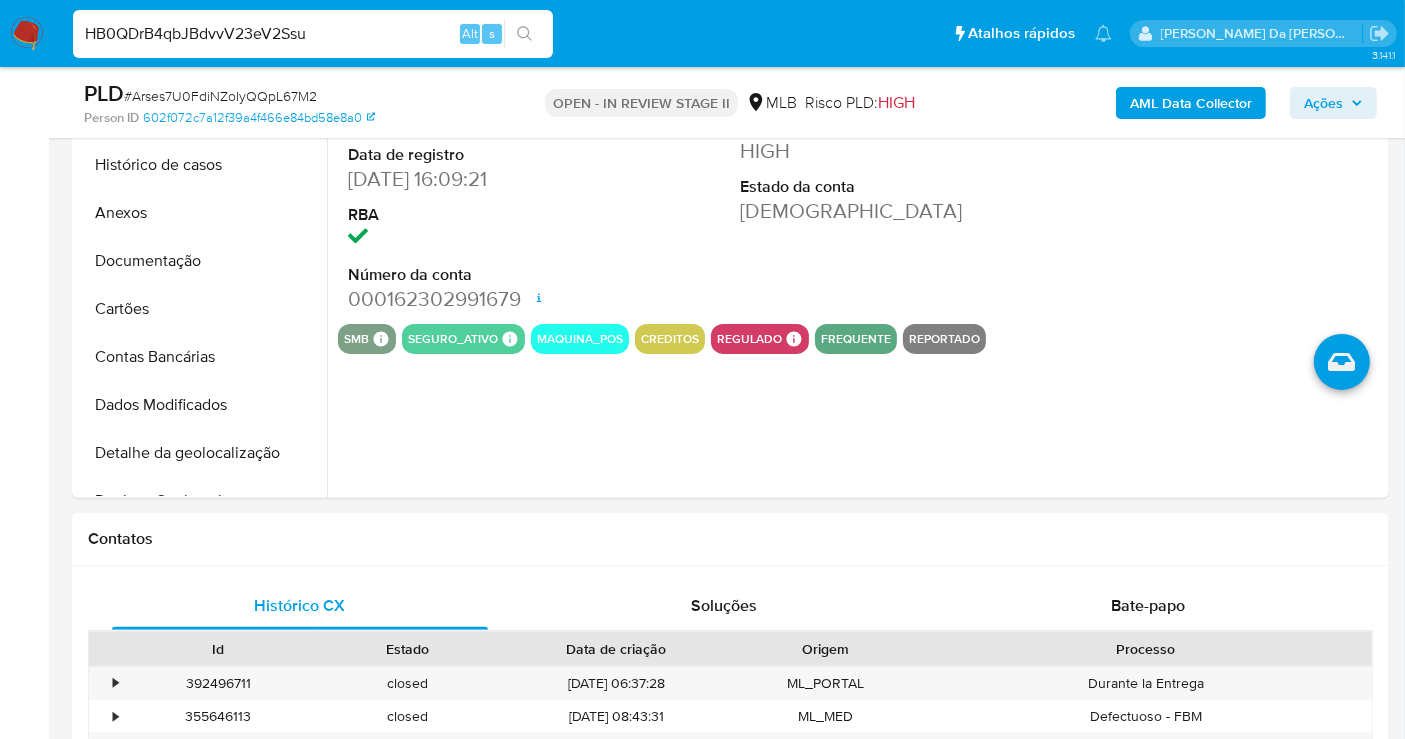 type on "HB0QDrB4qbJBdvvV23eV2Ssu" 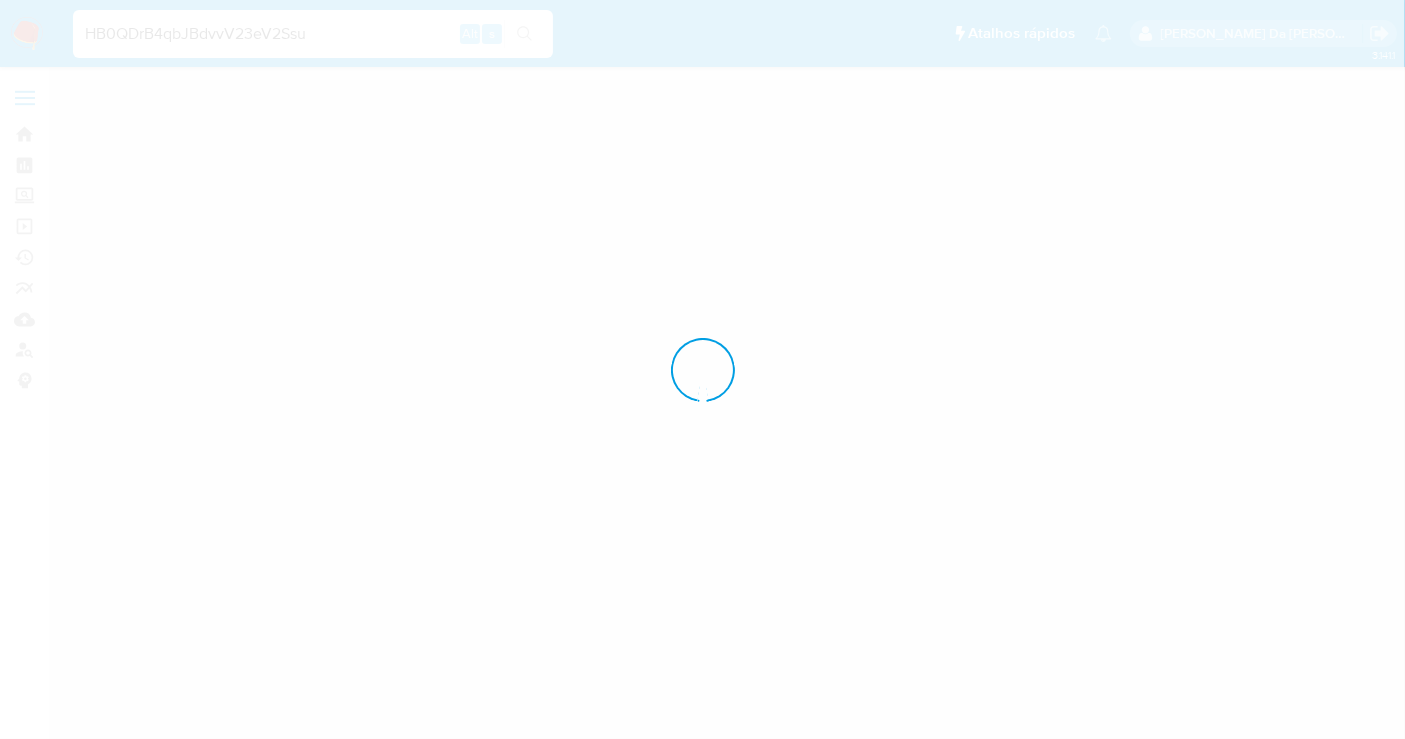 scroll, scrollTop: 0, scrollLeft: 0, axis: both 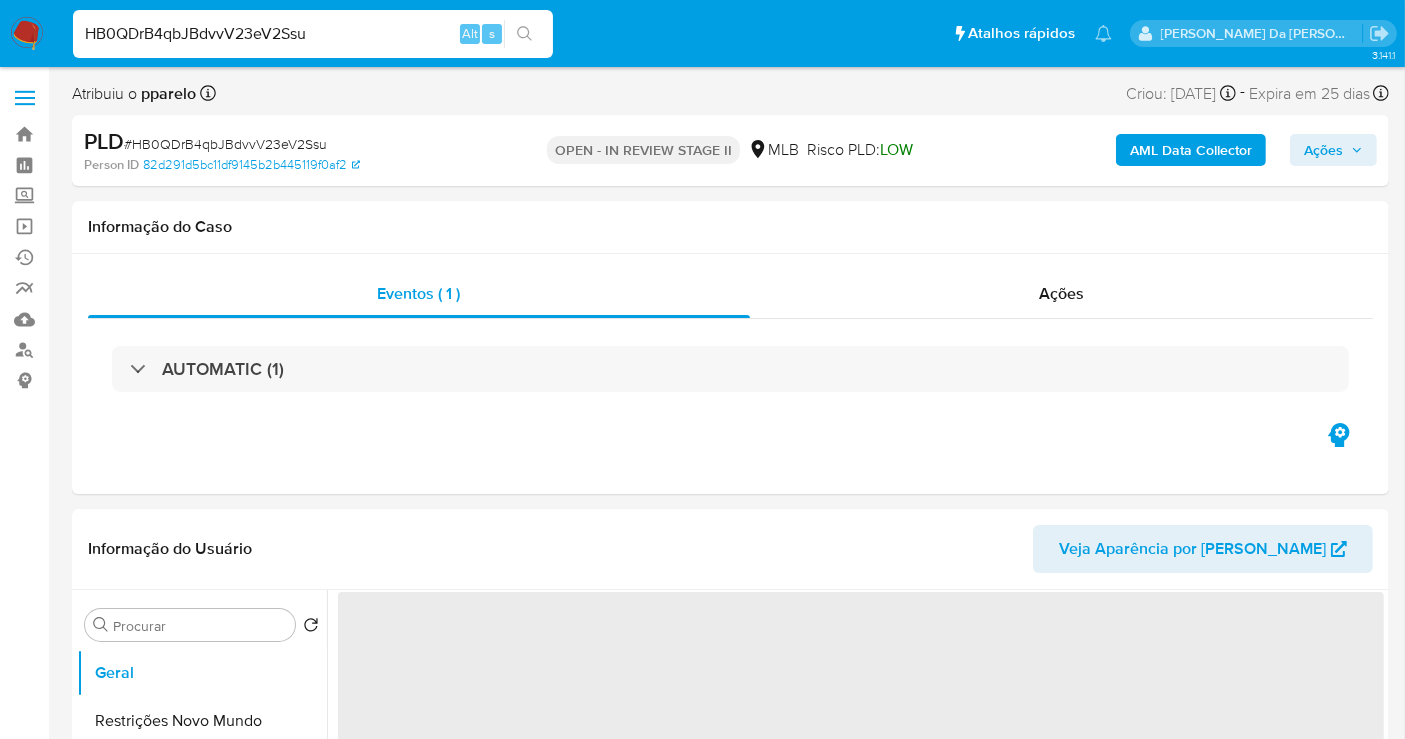 select on "10" 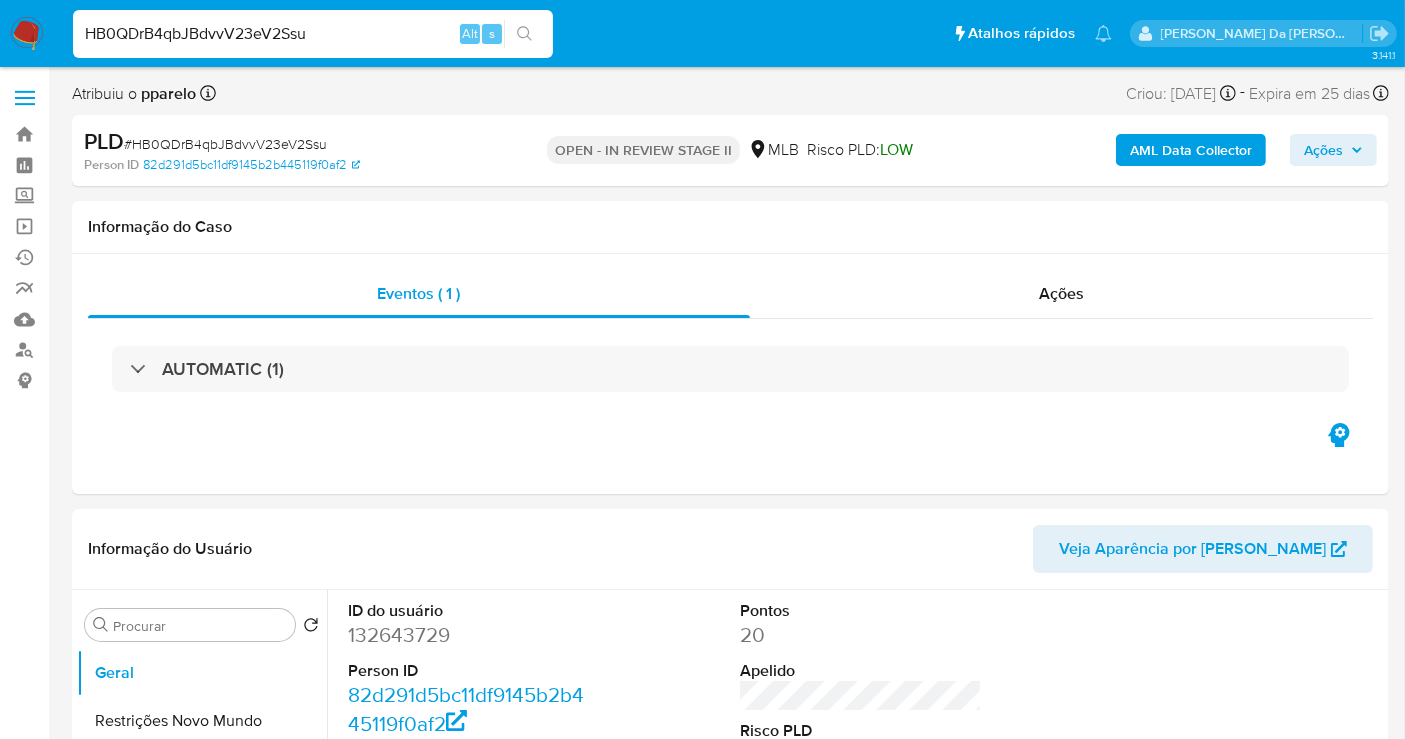 scroll, scrollTop: 533, scrollLeft: 0, axis: vertical 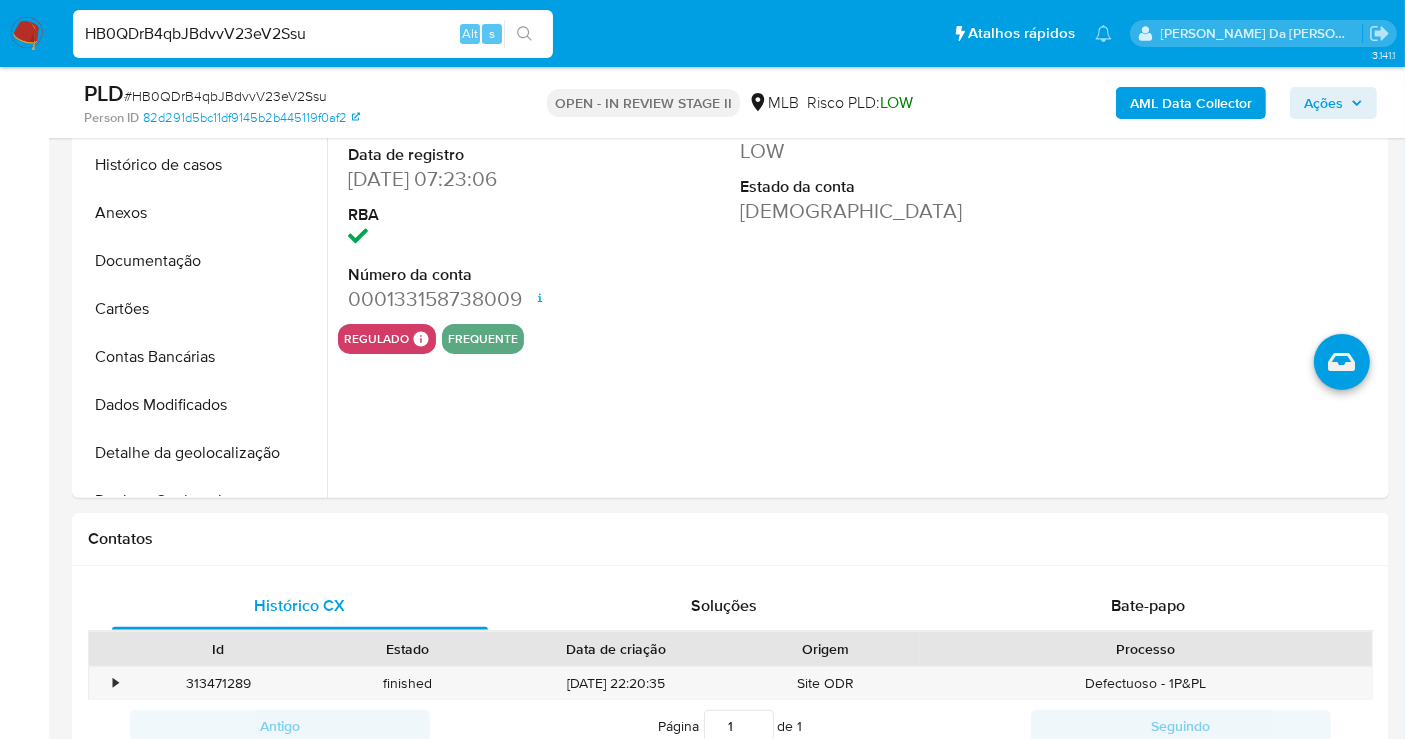 click on "HB0QDrB4qbJBdvvV23eV2Ssu" at bounding box center [313, 34] 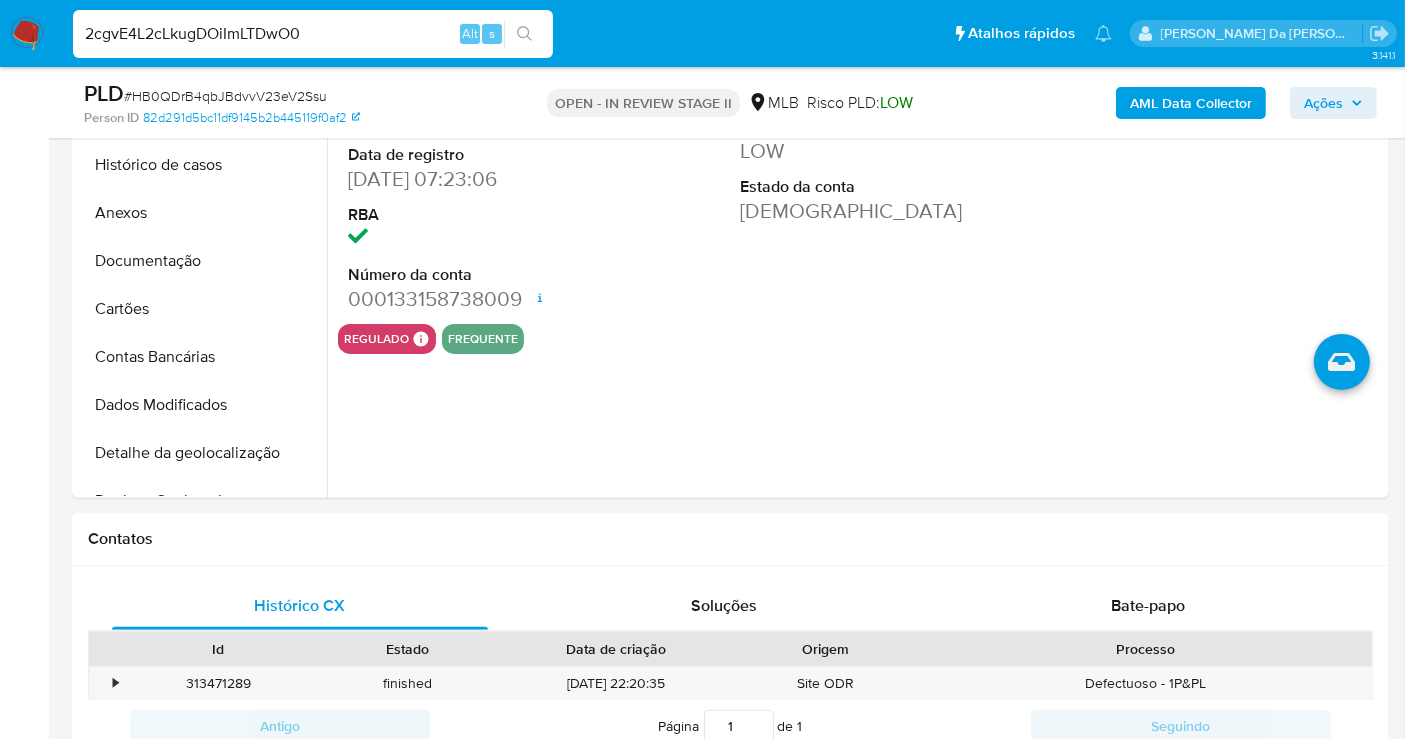 type on "2cgvE4L2cLkugDOiImLTDwO0" 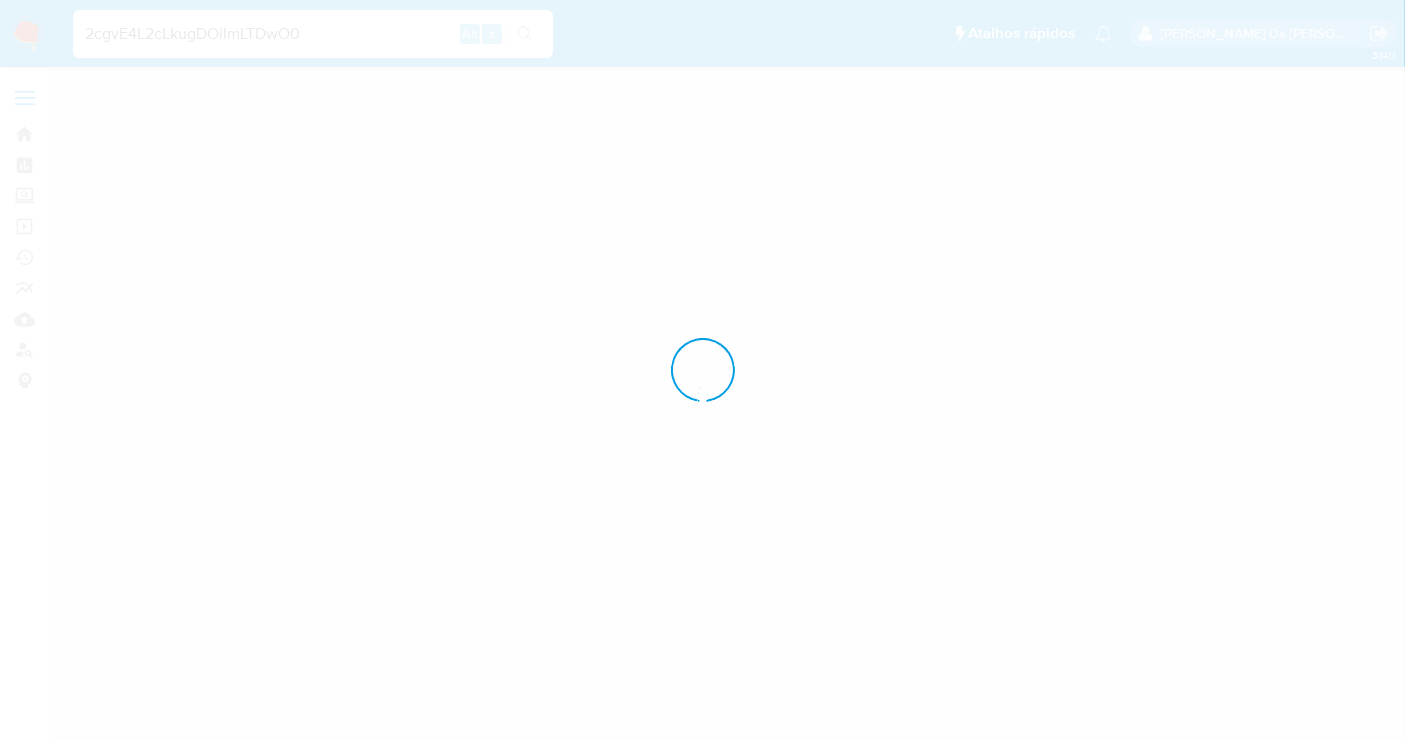 scroll, scrollTop: 0, scrollLeft: 0, axis: both 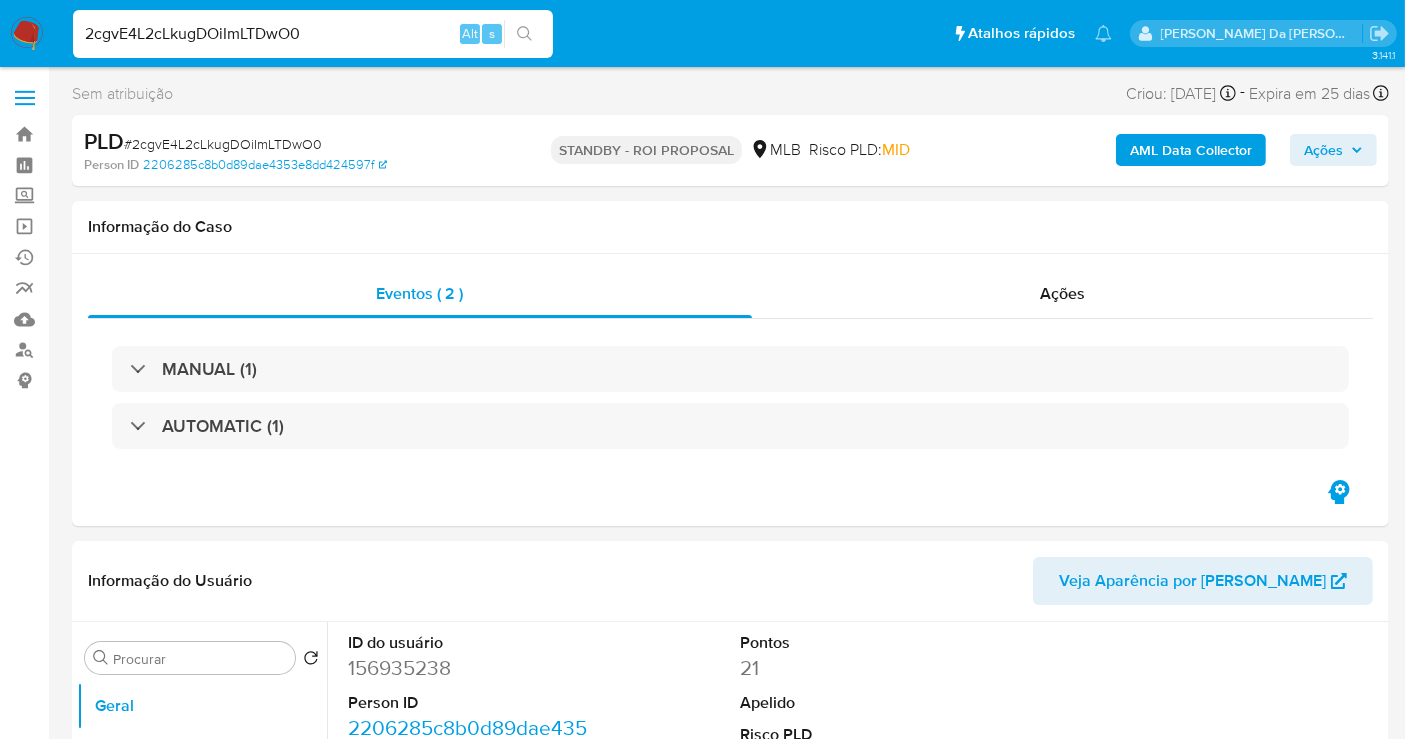 select on "10" 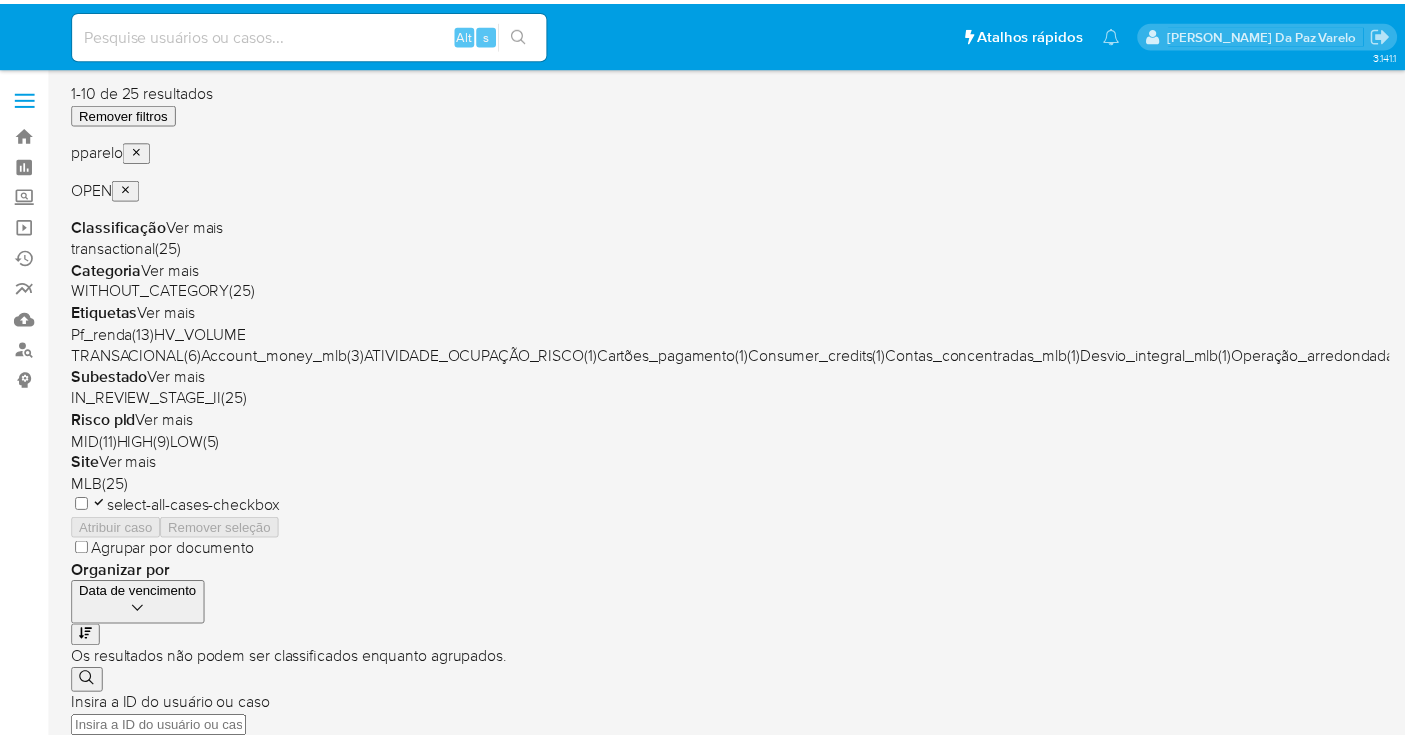 scroll, scrollTop: 0, scrollLeft: 0, axis: both 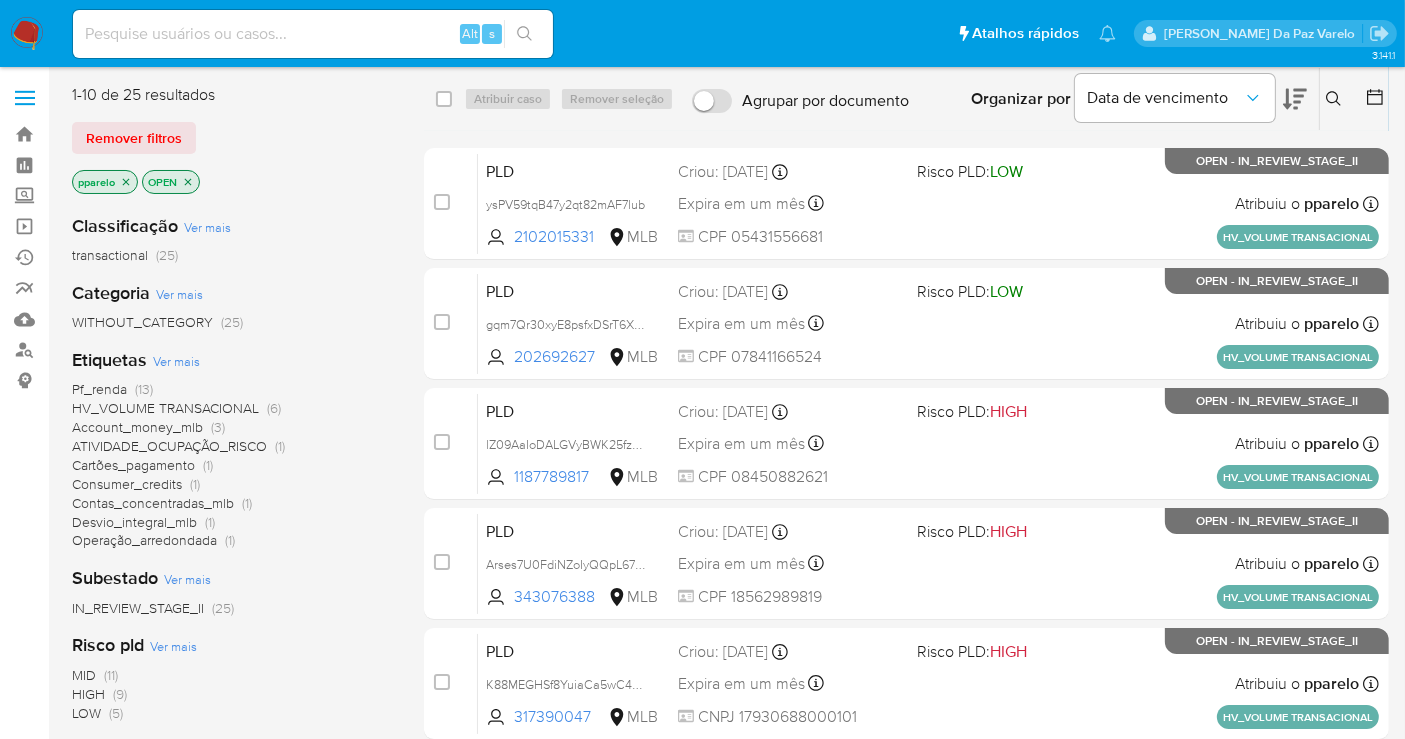 click on "Pausado Ver notificaciones Alt s Atalhos rápidos   Presiona las siguientes teclas para acceder a algunas de las funciones Pesquisar caso ou usuário Alt s Voltar para casa Alt h Patricia Aparecida Da Paz Varelo" at bounding box center (702, 33) 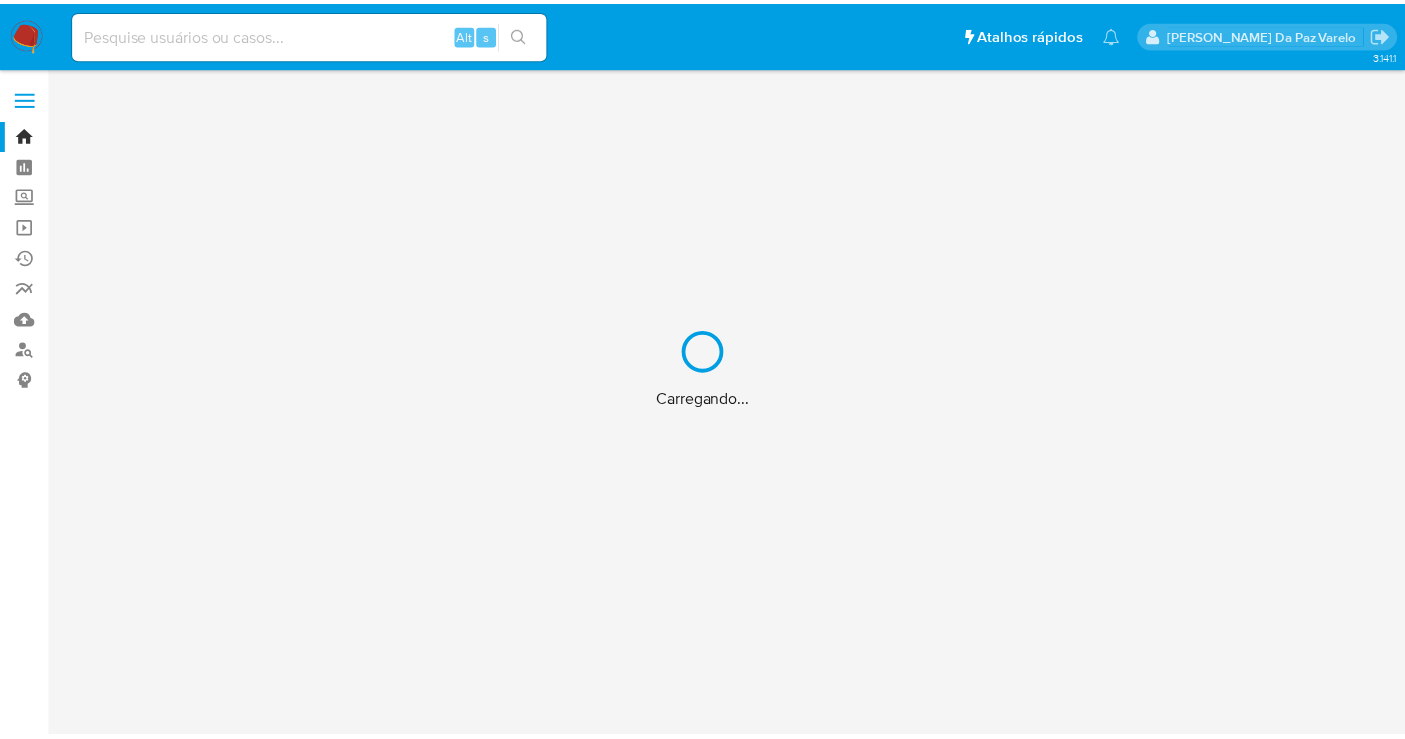 scroll, scrollTop: 0, scrollLeft: 0, axis: both 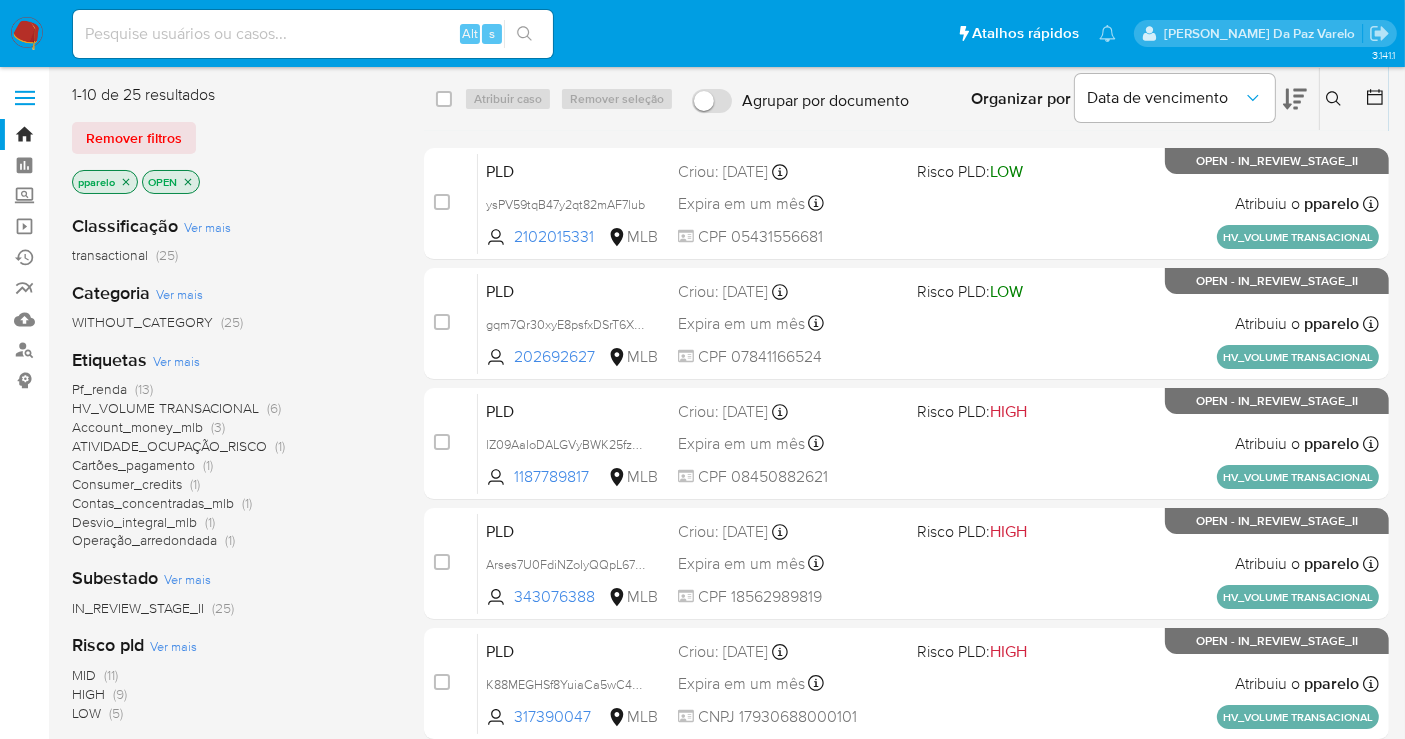 click 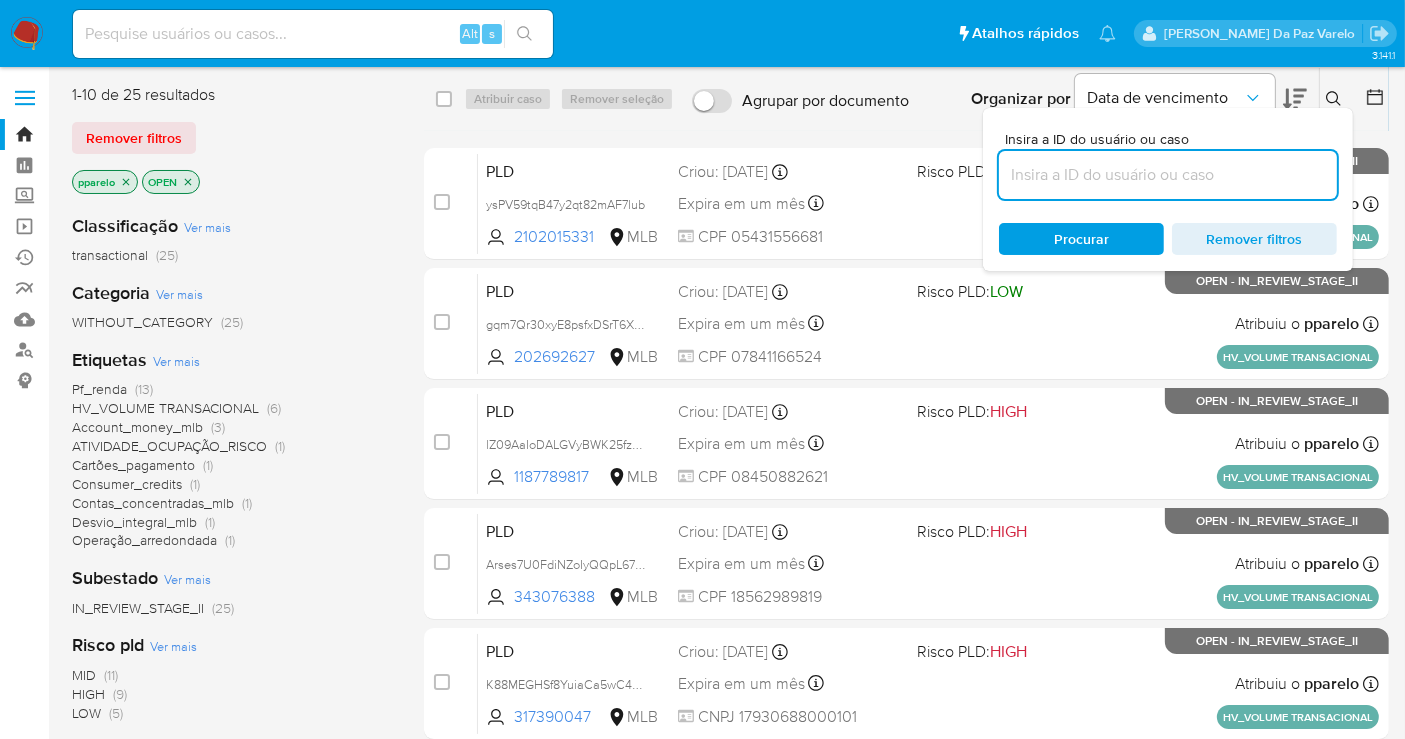 click at bounding box center (1168, 175) 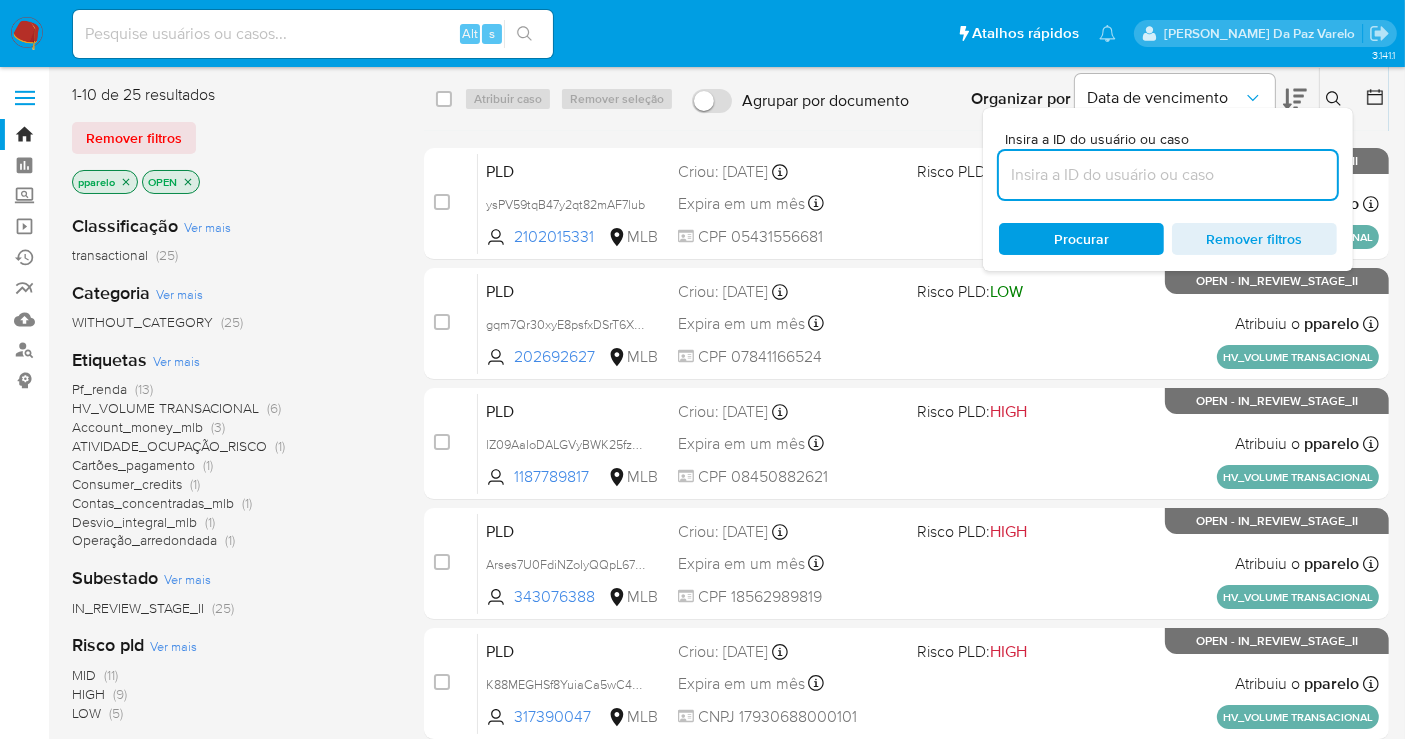 click at bounding box center [27, 34] 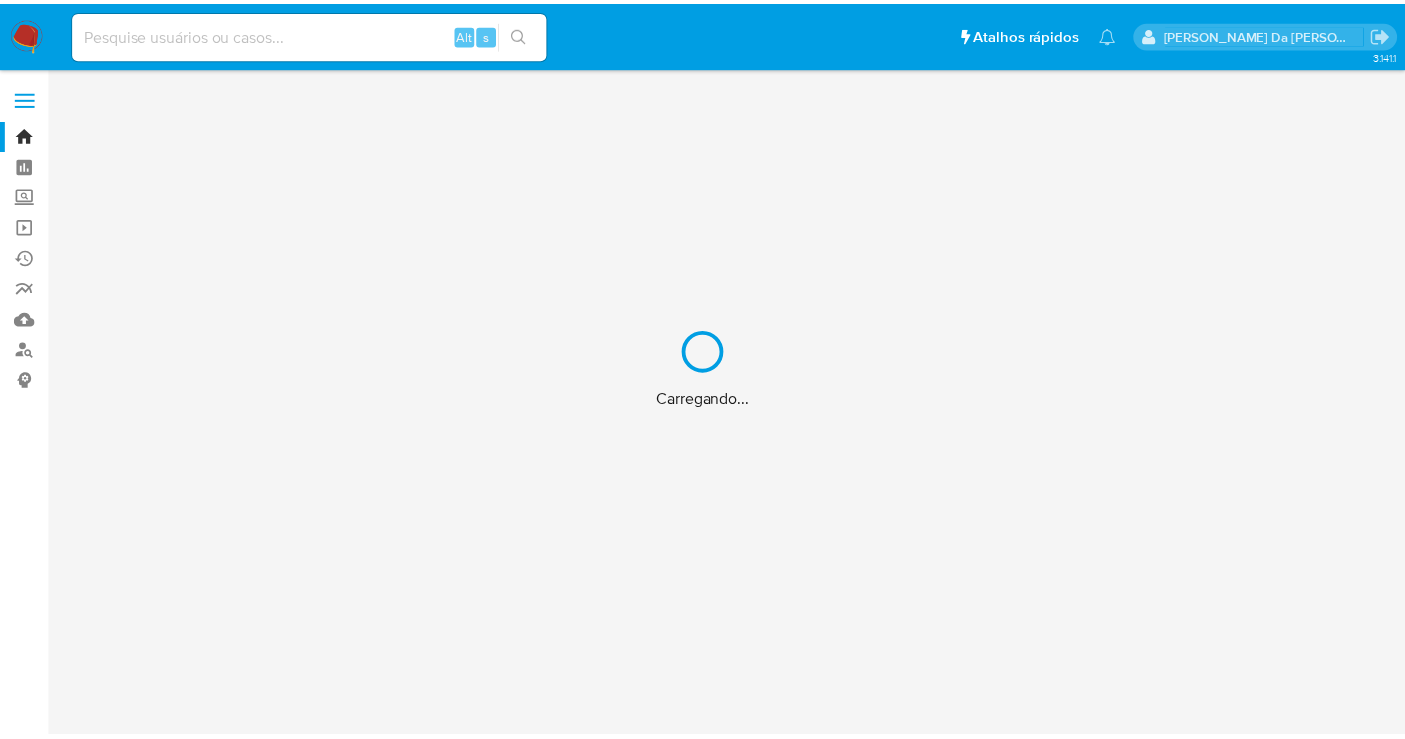 scroll, scrollTop: 0, scrollLeft: 0, axis: both 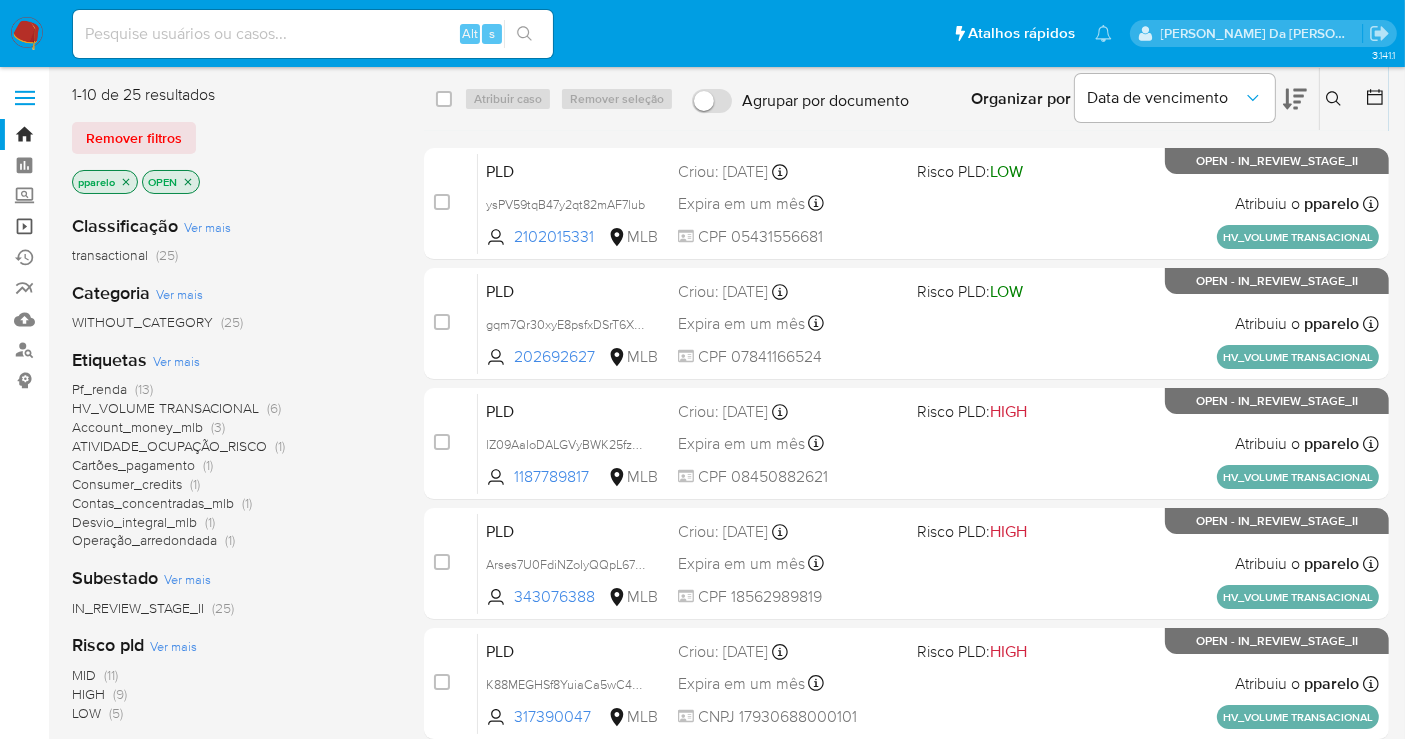 click on "Operações em massa" at bounding box center [119, 226] 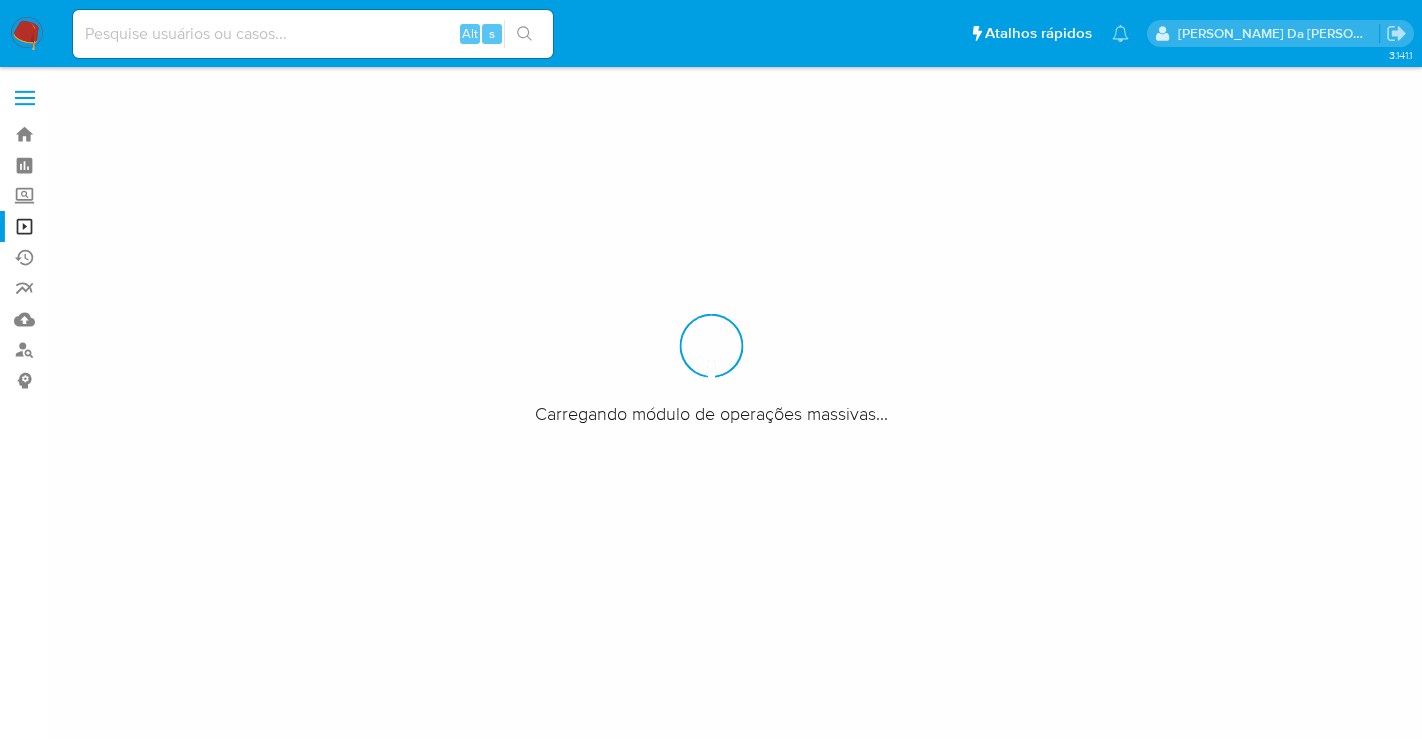 scroll, scrollTop: 0, scrollLeft: 0, axis: both 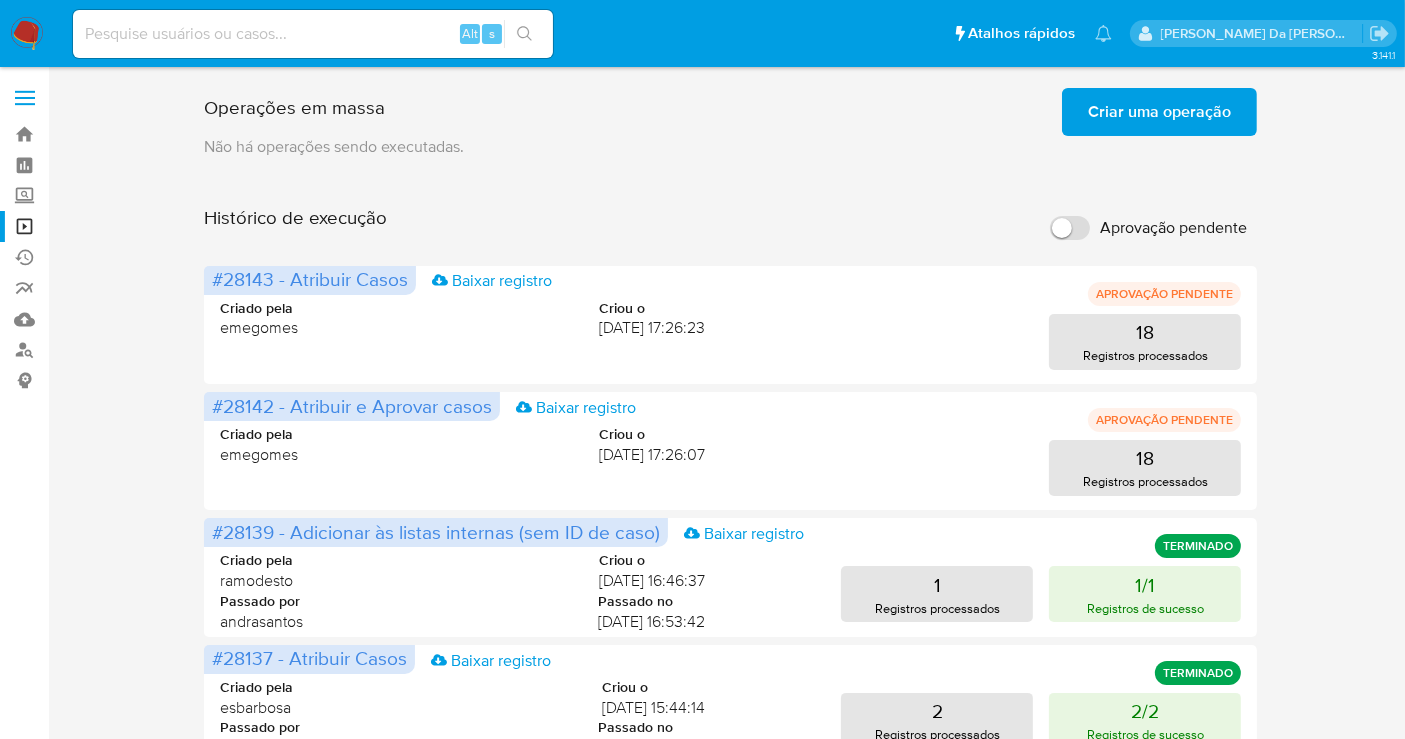 click on "Criar uma operação" at bounding box center (1159, 112) 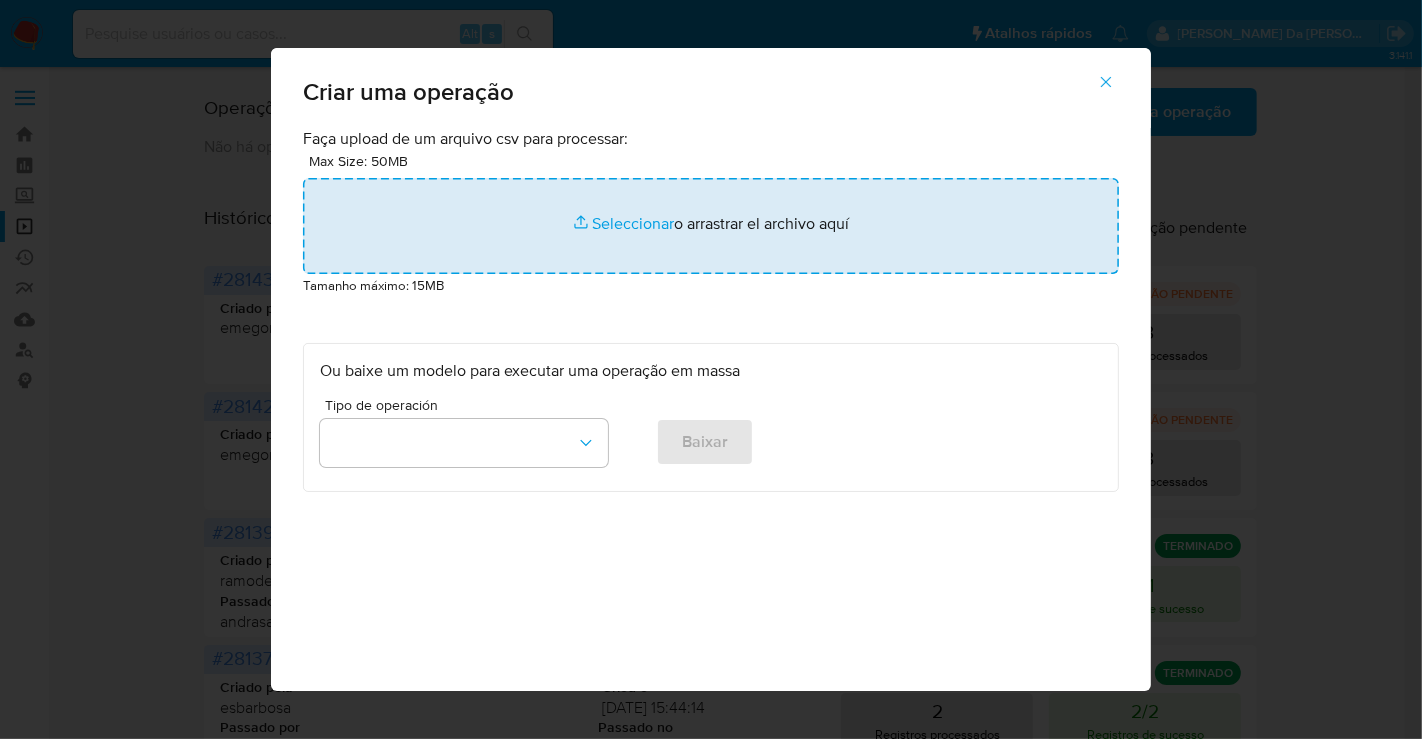 click at bounding box center [711, 226] 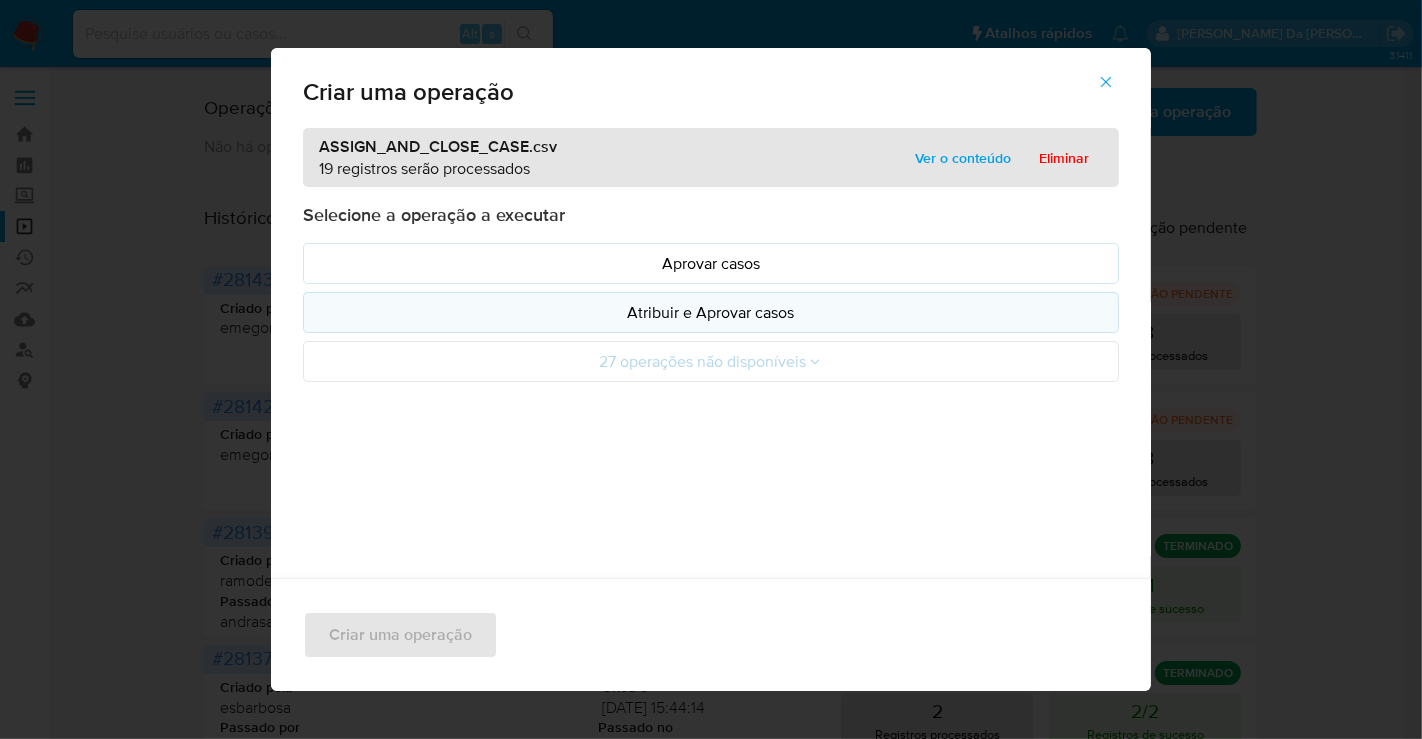click on "Atribuir e Aprovar casos" at bounding box center [711, 312] 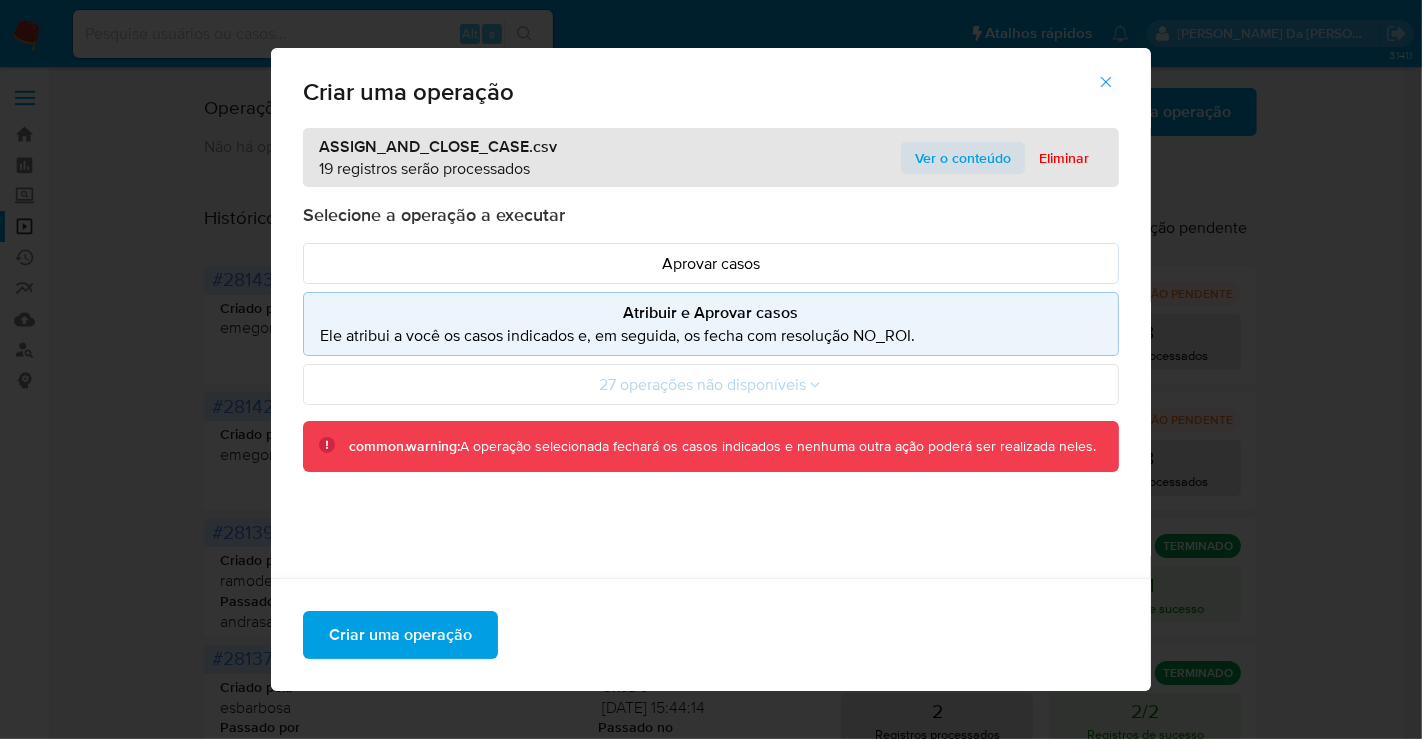 click on "Ver o conteúdo" at bounding box center [963, 158] 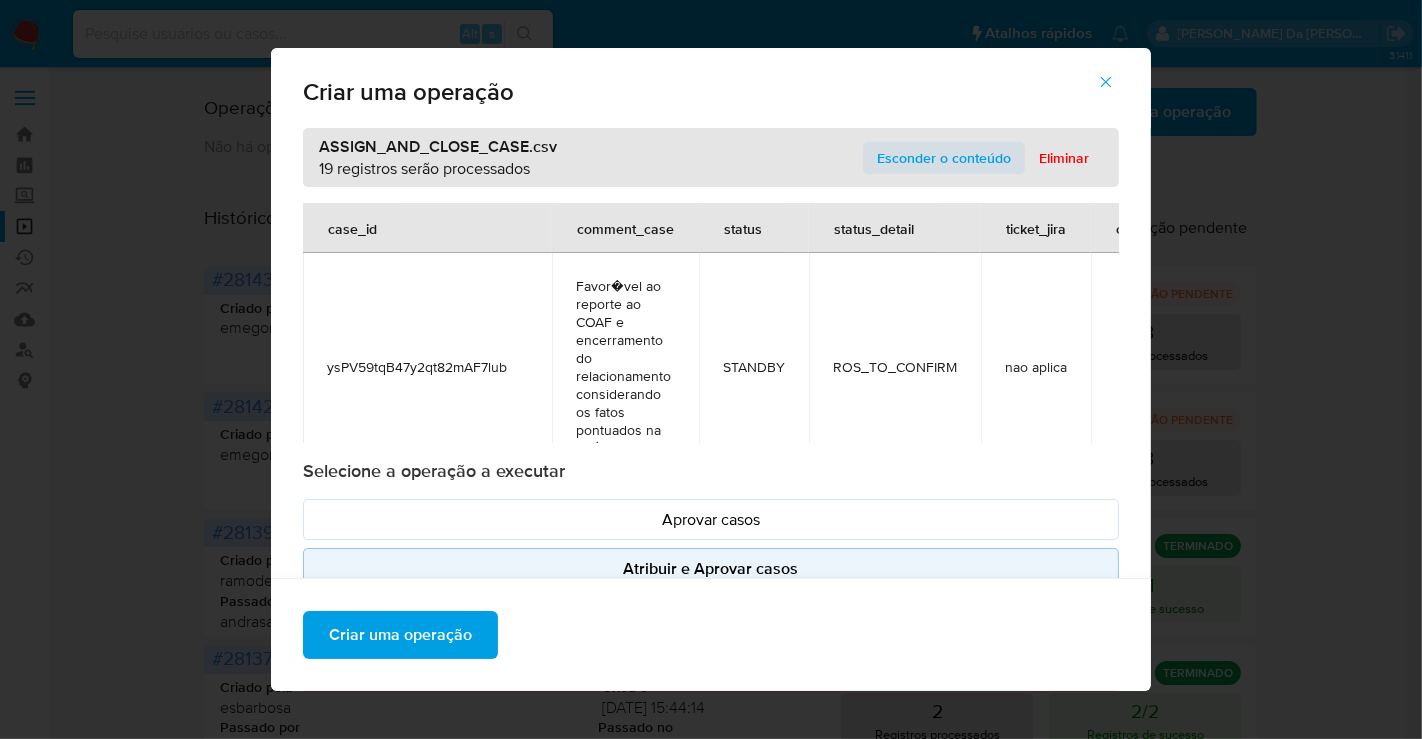 type 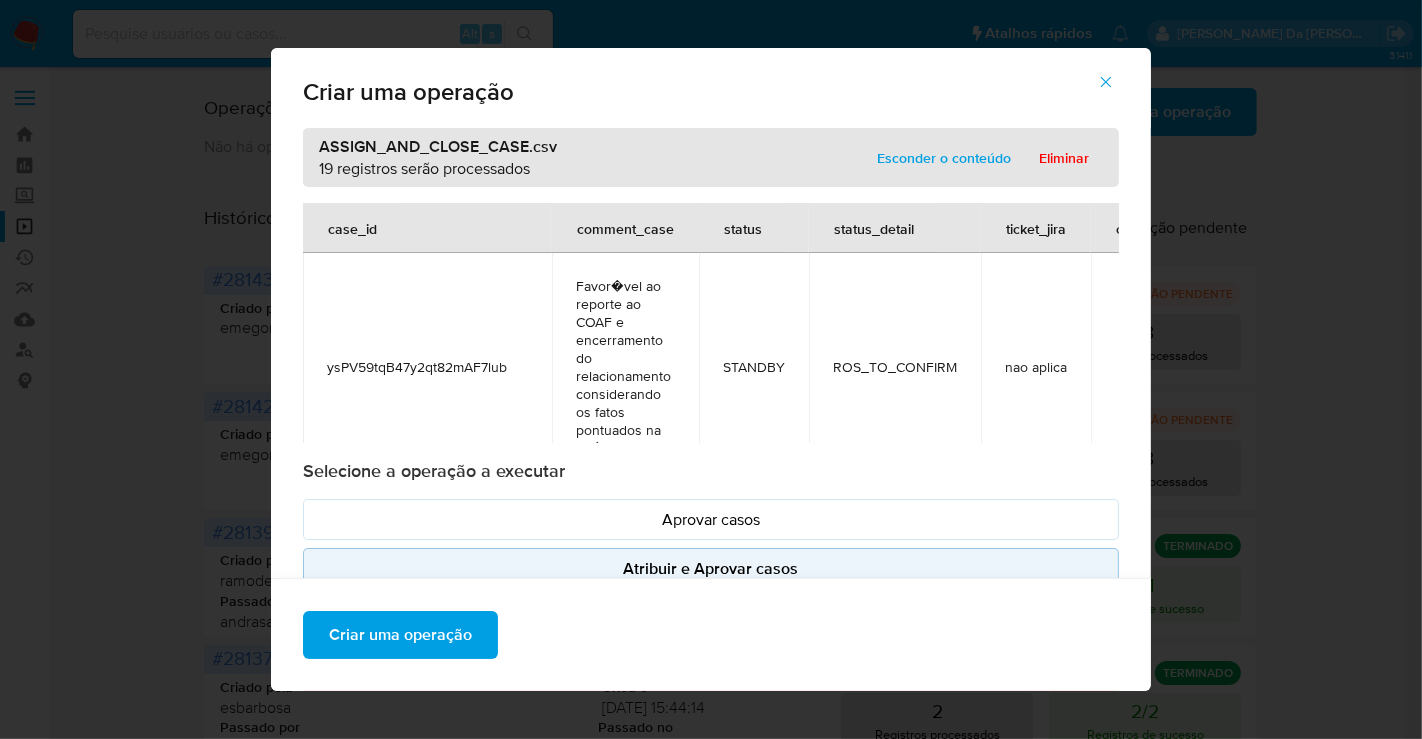 click 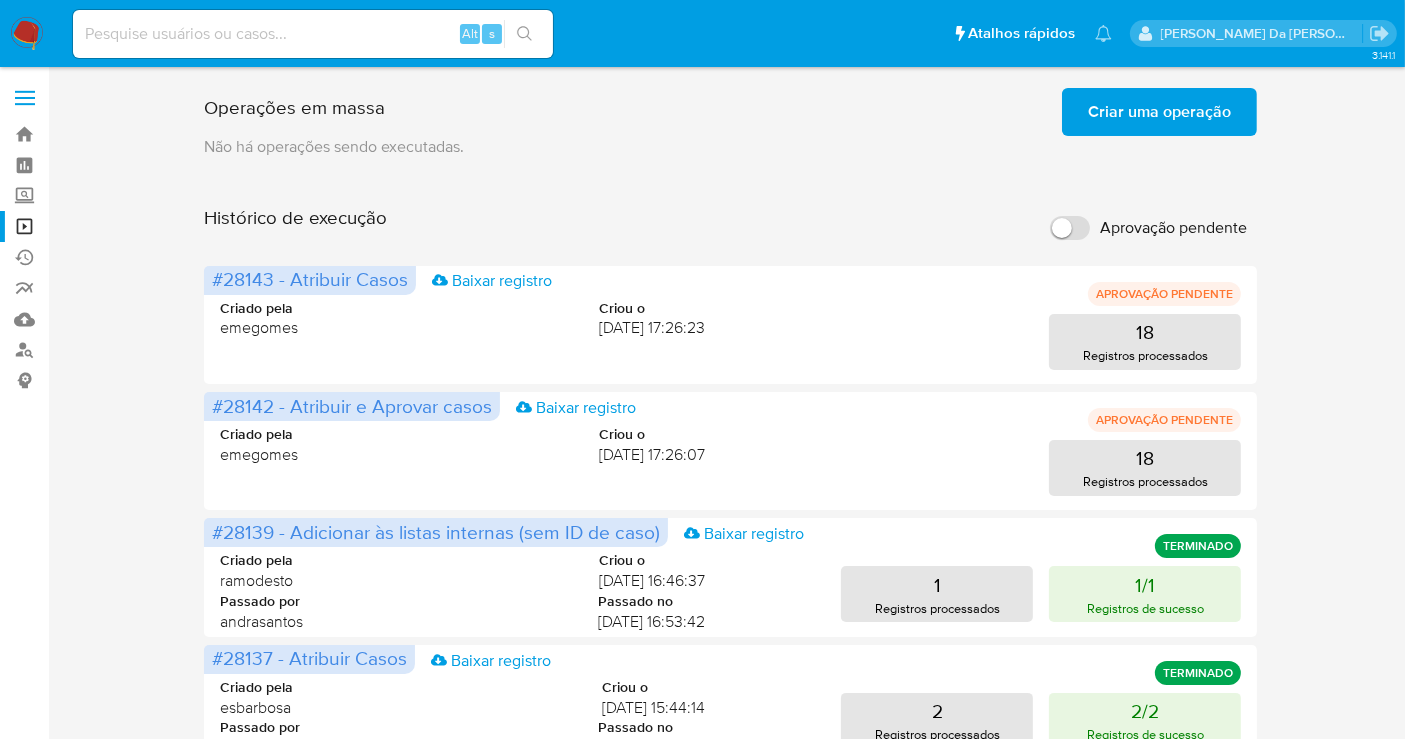 click on "Criar uma operação" at bounding box center (1159, 112) 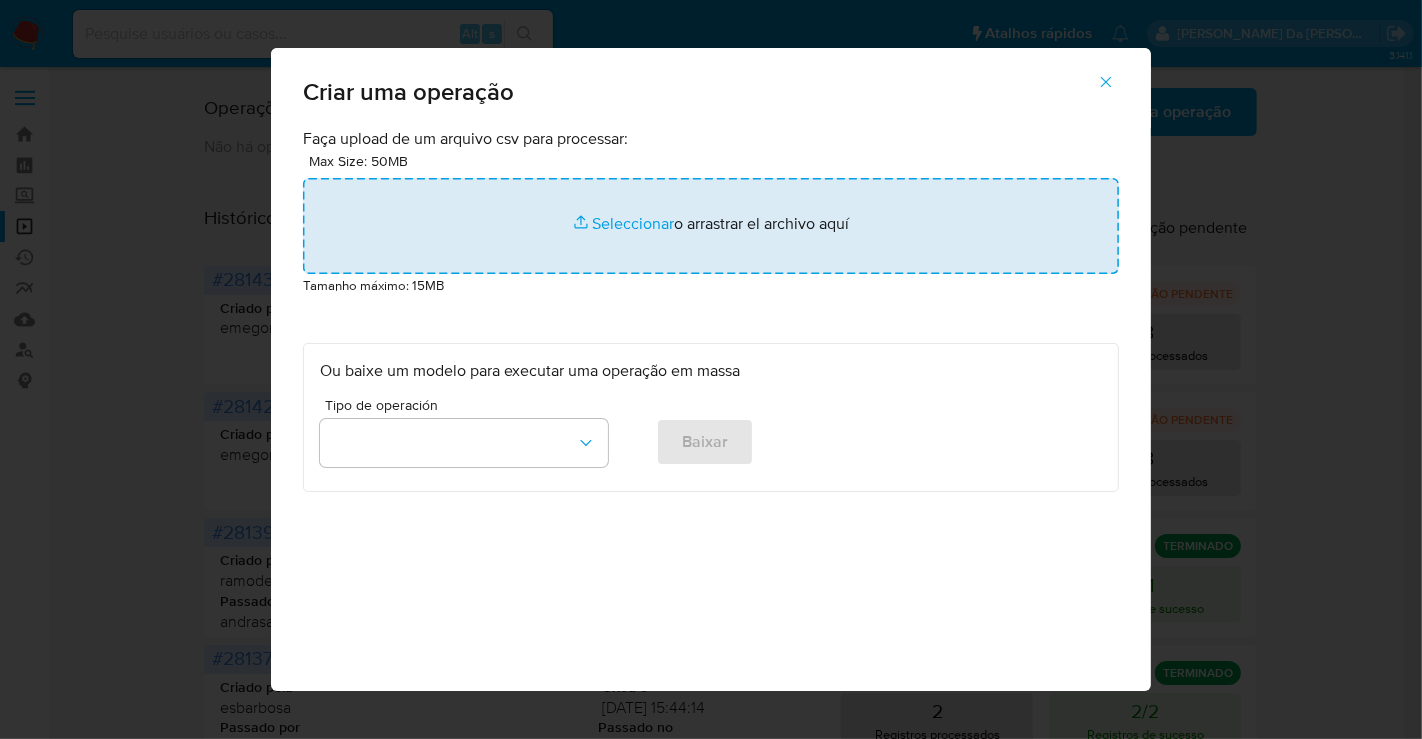 click at bounding box center (711, 226) 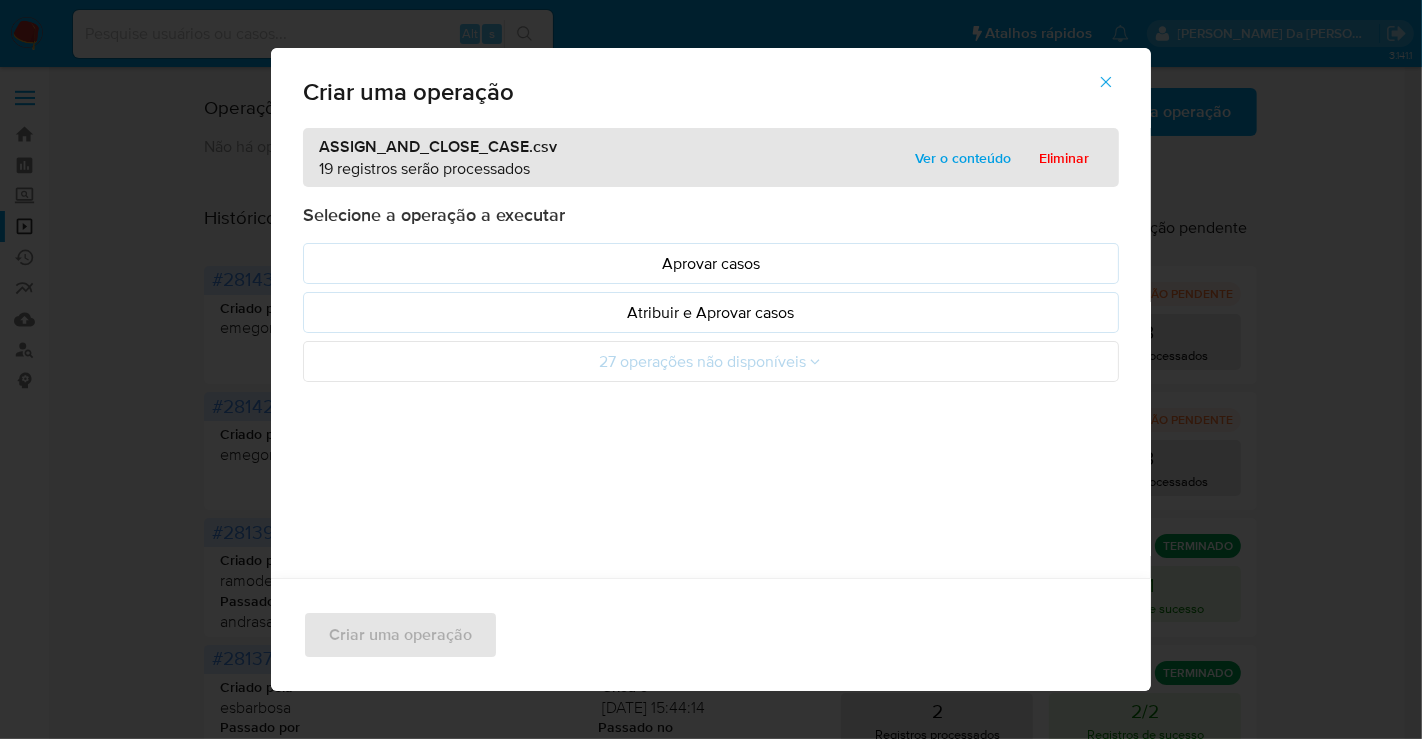 click on "Ver o conteúdo" at bounding box center [963, 158] 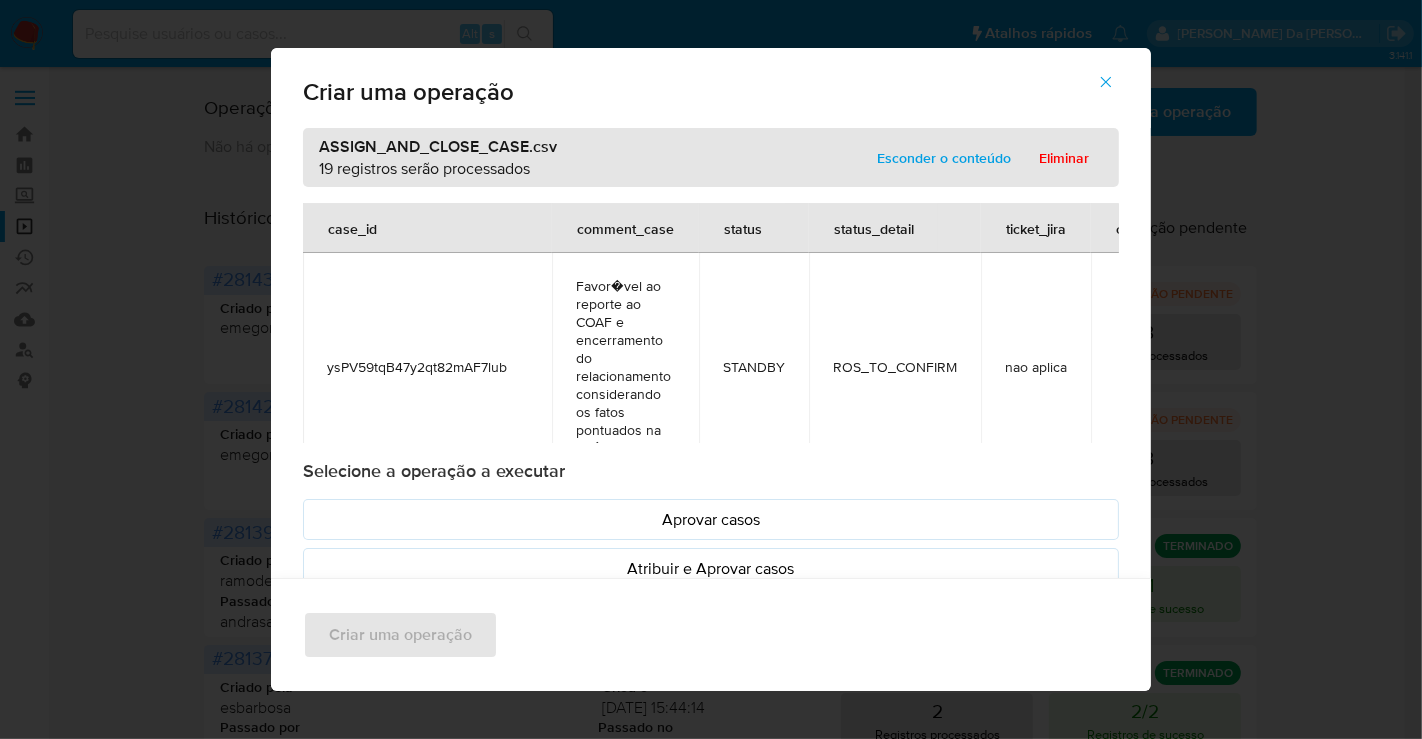 type 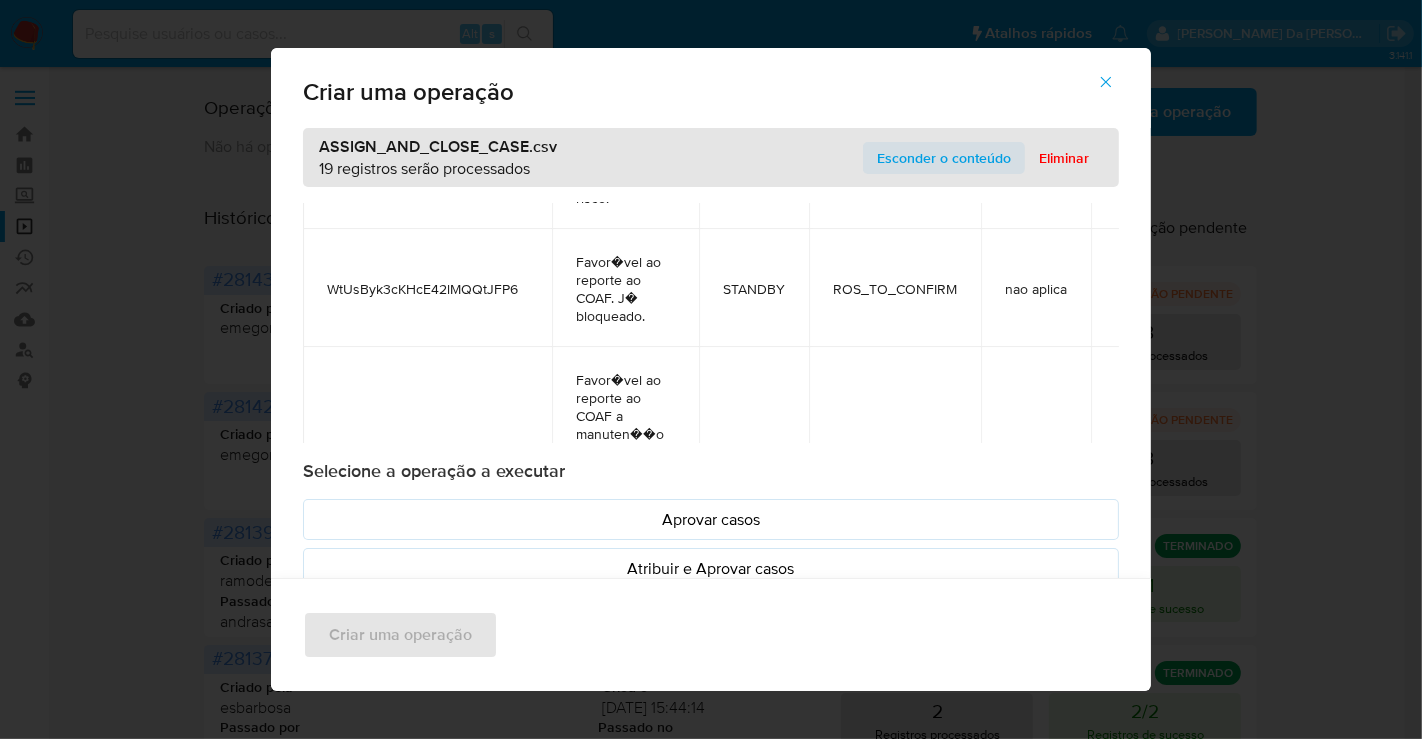 scroll, scrollTop: 530, scrollLeft: 0, axis: vertical 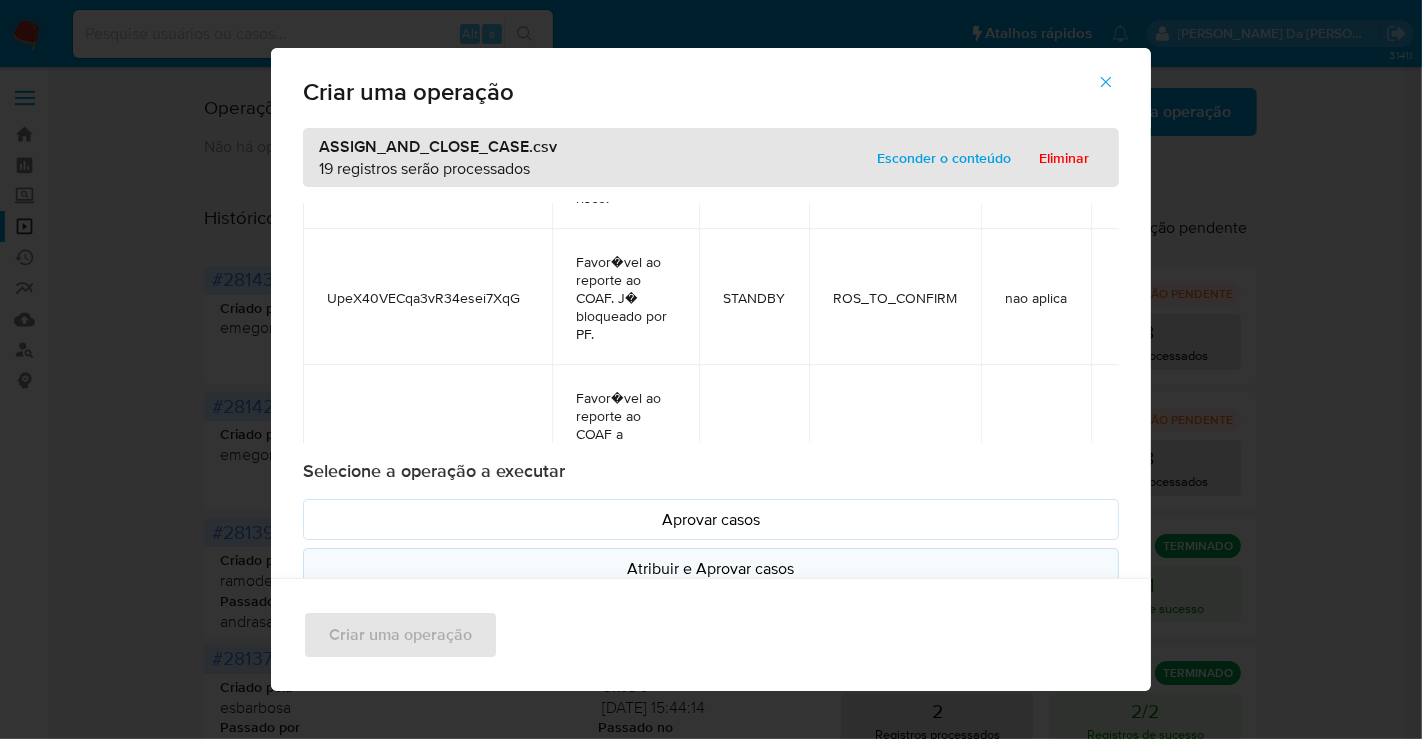 click on "Atribuir e Aprovar casos" at bounding box center (711, 568) 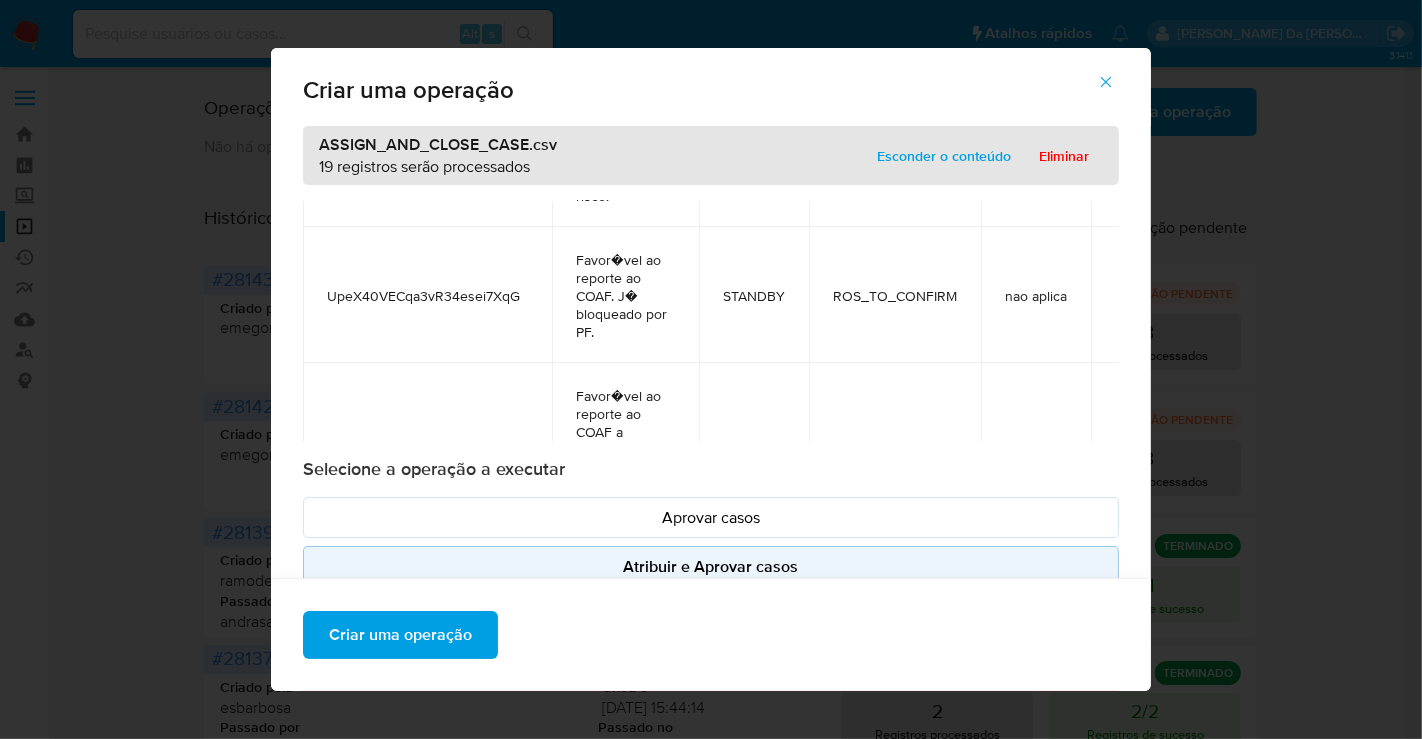 scroll, scrollTop: 0, scrollLeft: 0, axis: both 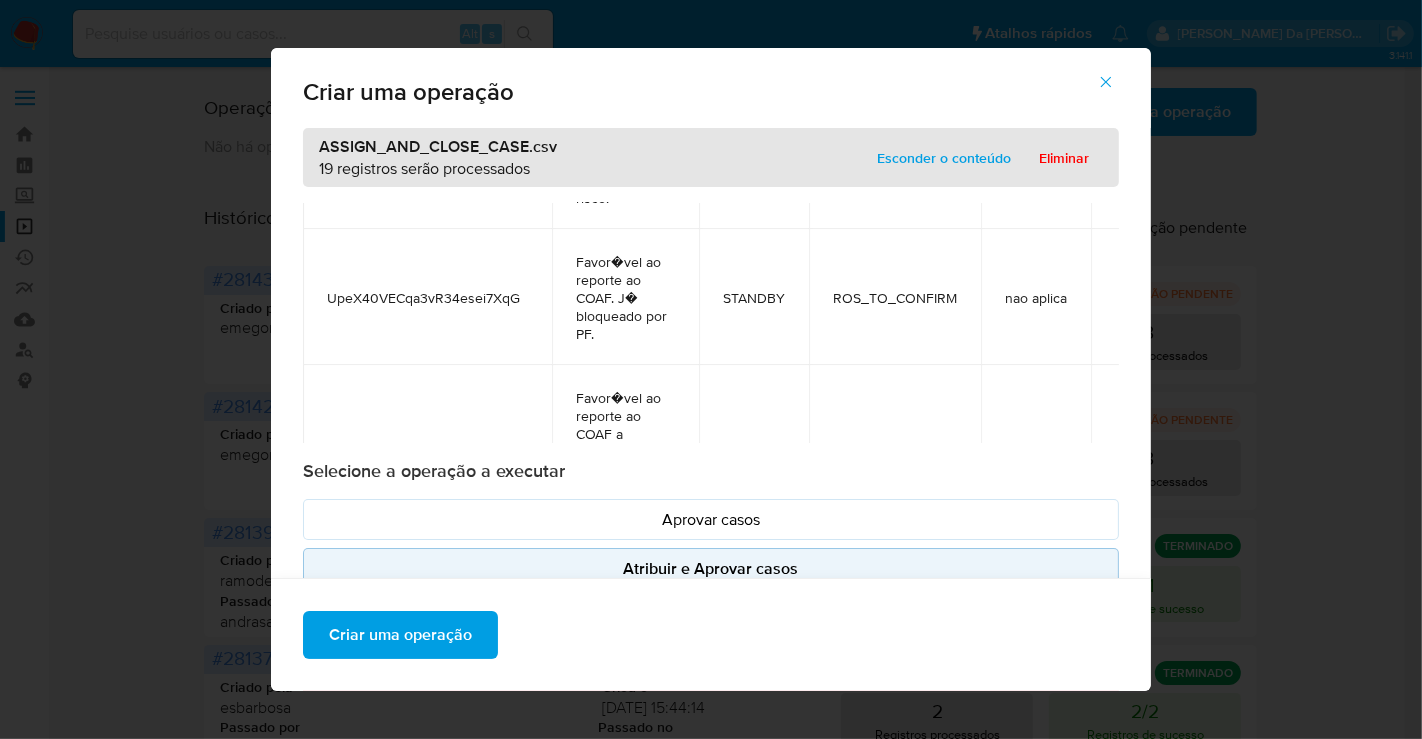 type 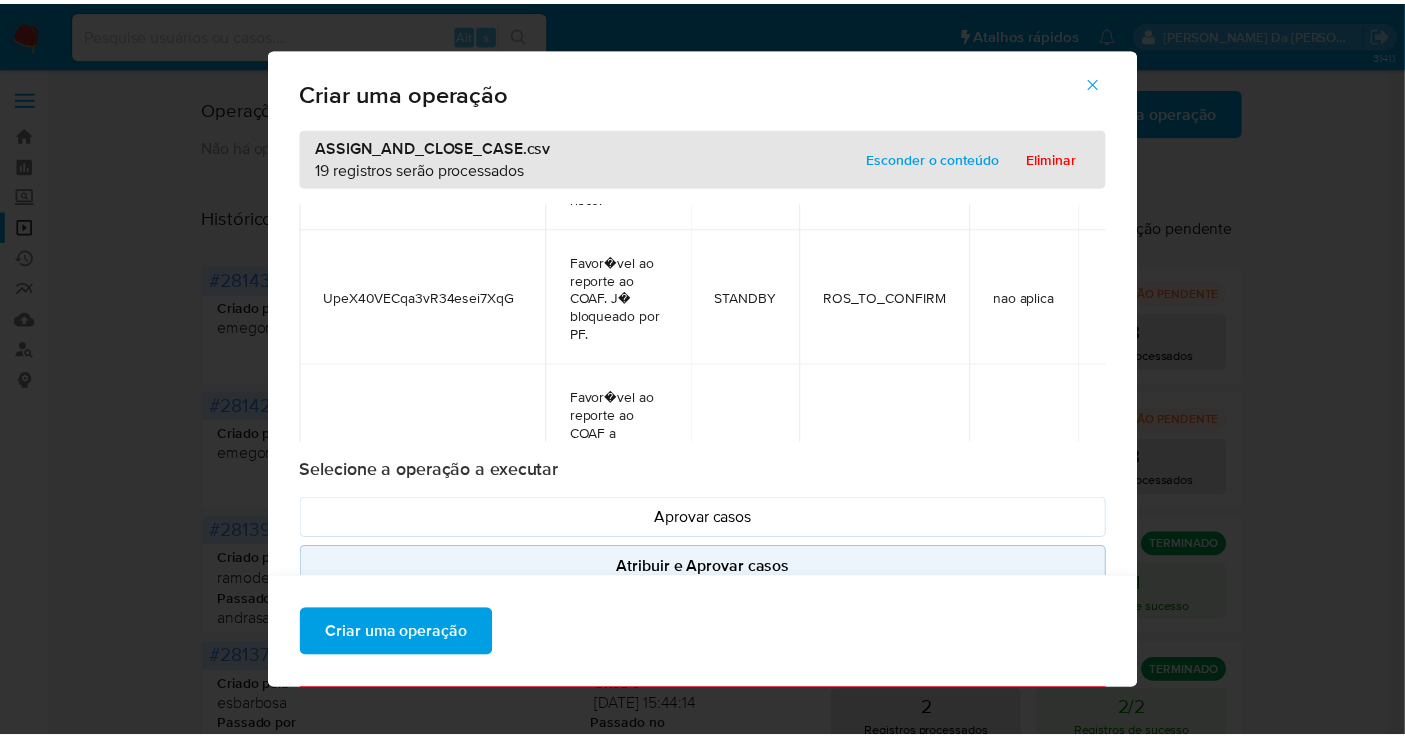 scroll, scrollTop: 25, scrollLeft: 0, axis: vertical 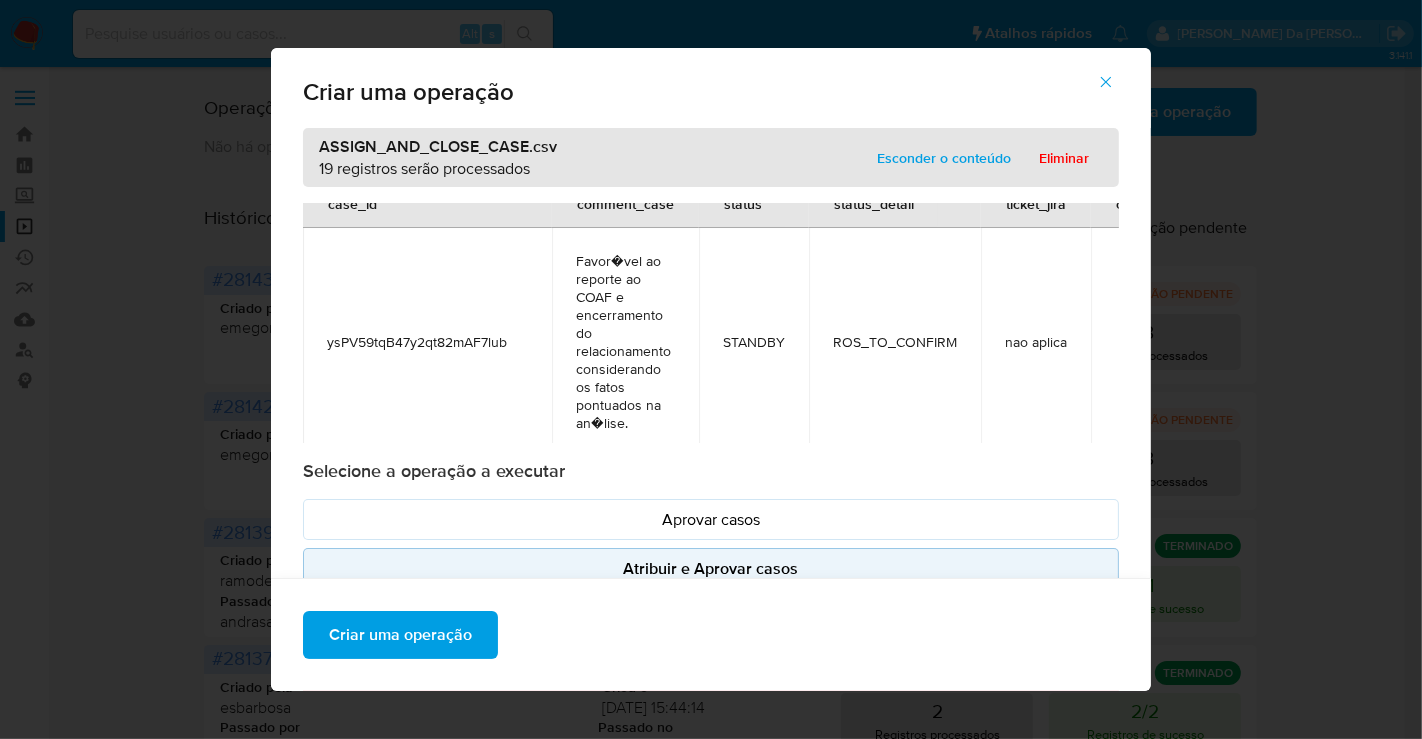click on "Criar uma operação" at bounding box center [400, 635] 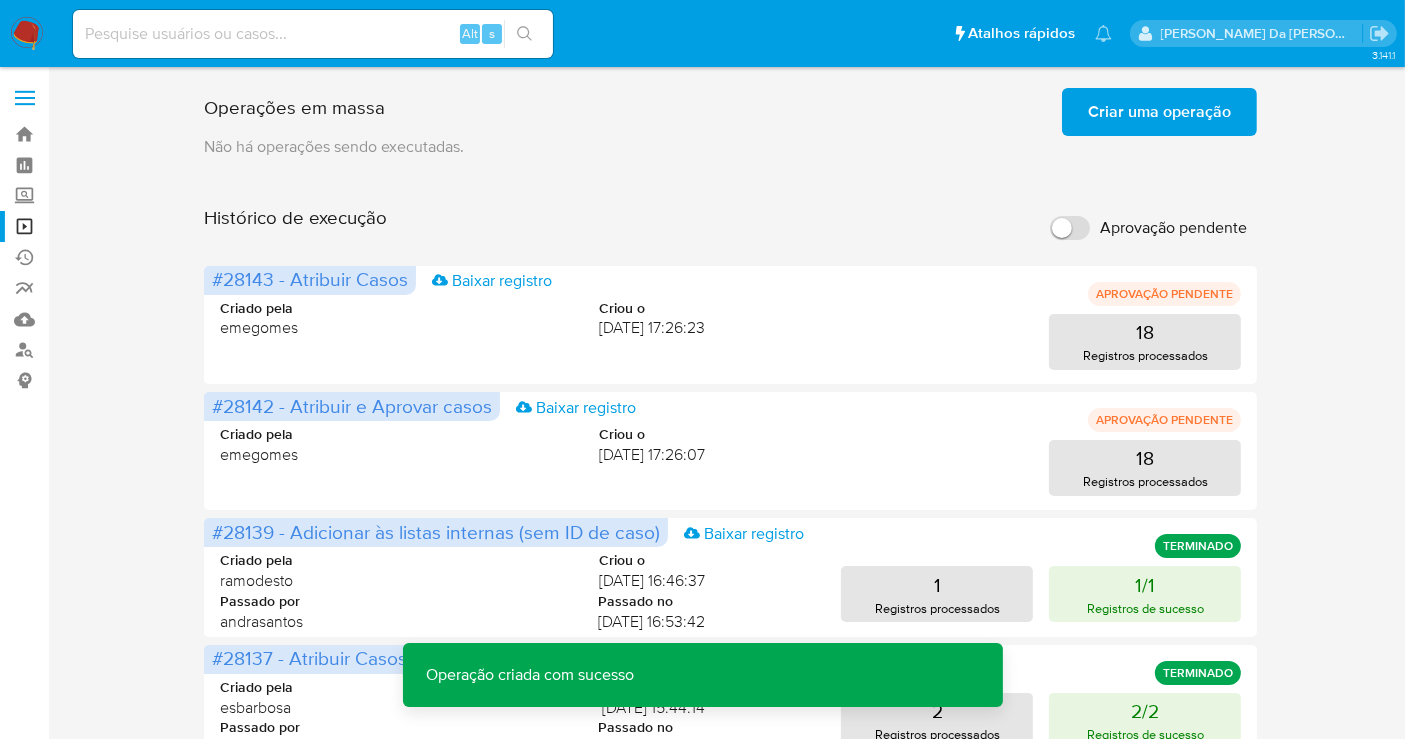 click on "Criar uma operação" at bounding box center [1159, 112] 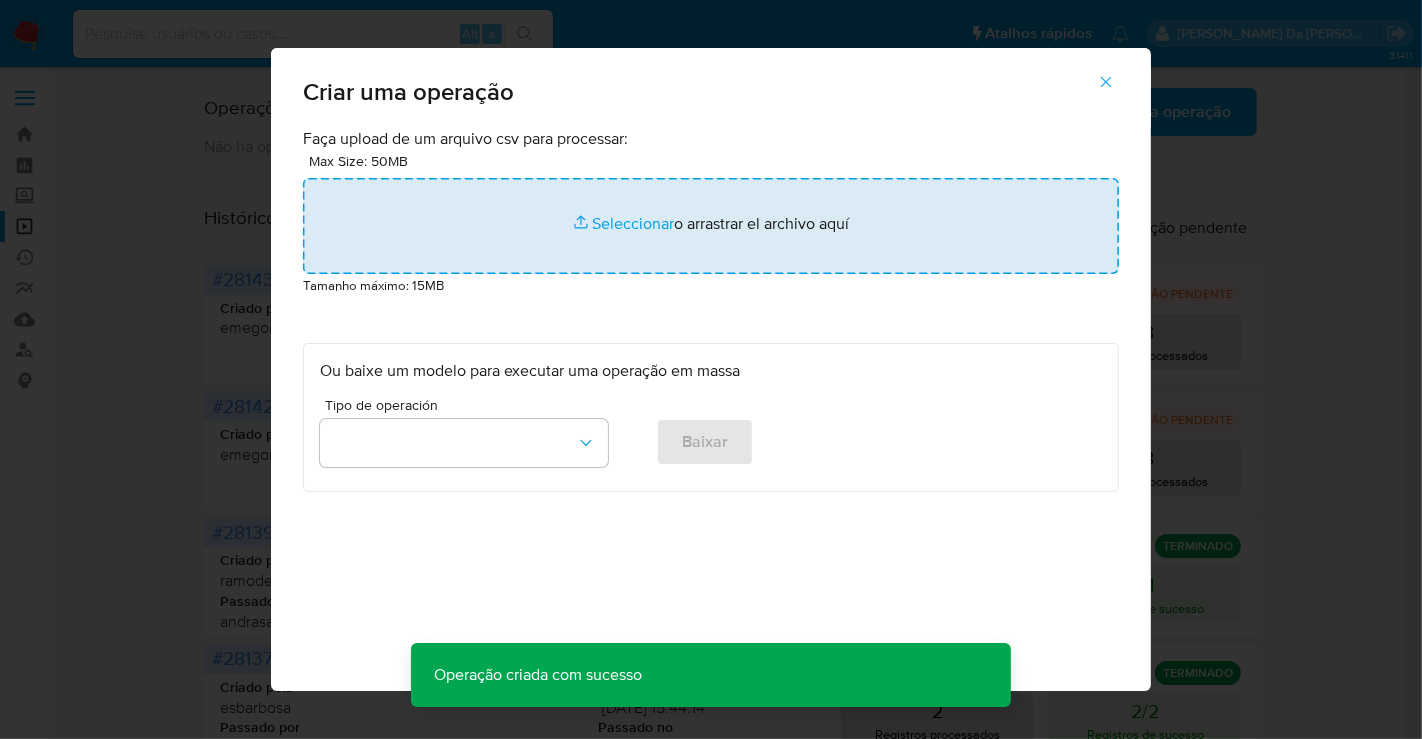 click at bounding box center [711, 226] 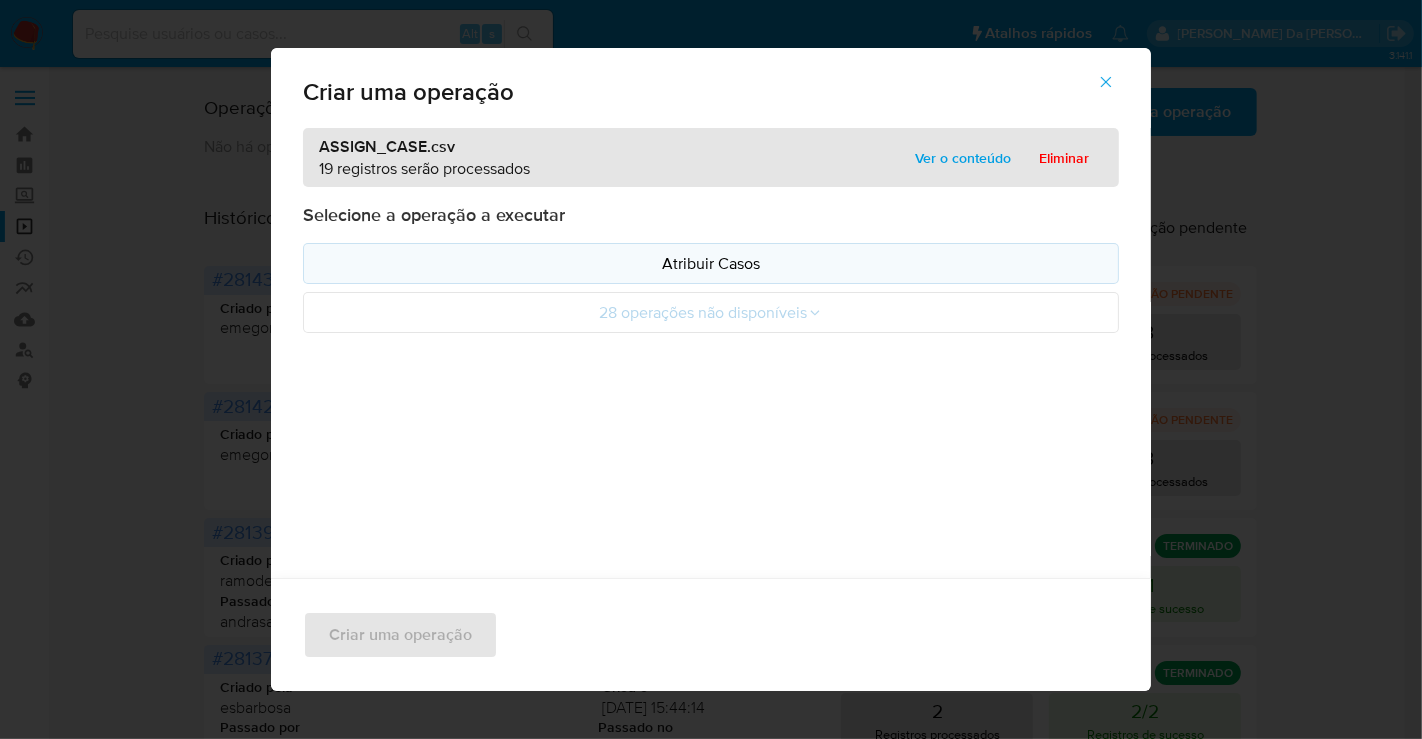 click on "Atribuir Casos" at bounding box center [711, 263] 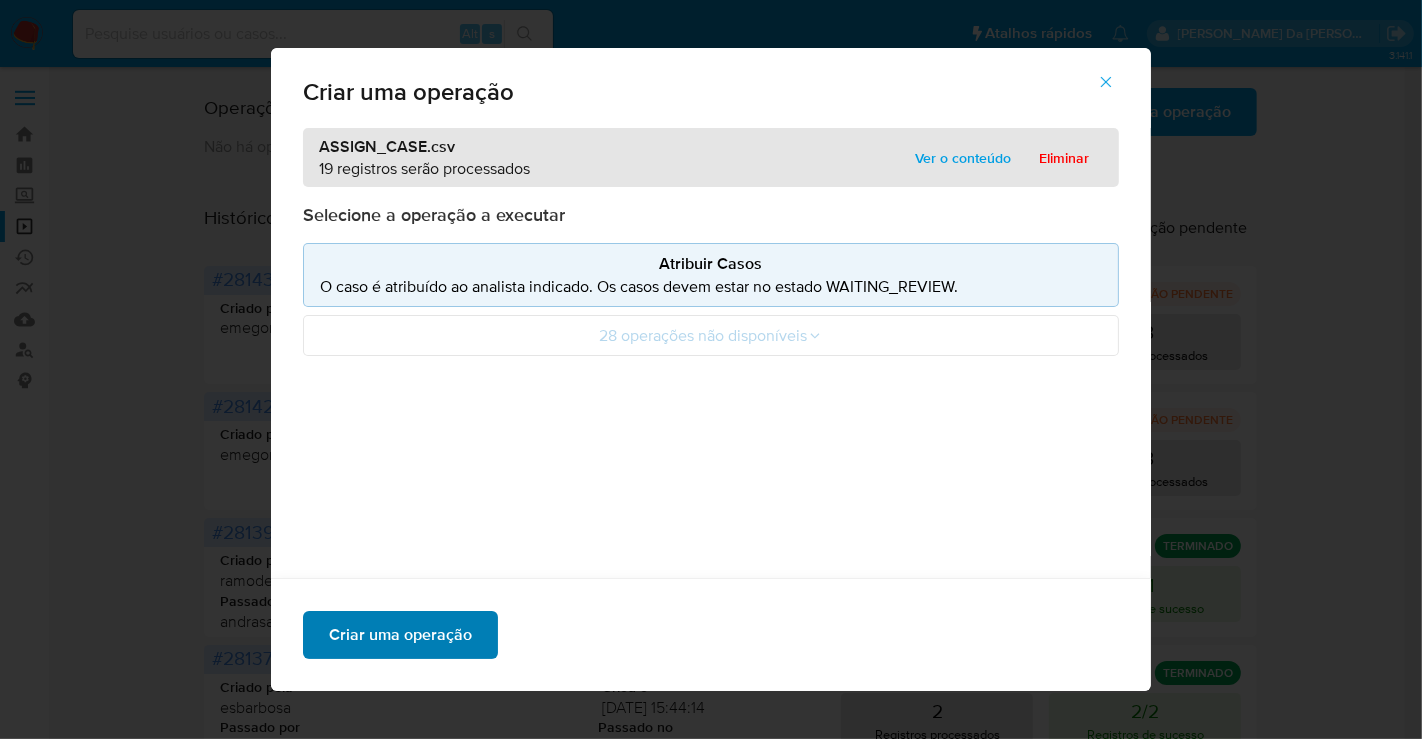 click on "Criar uma operação" at bounding box center (400, 635) 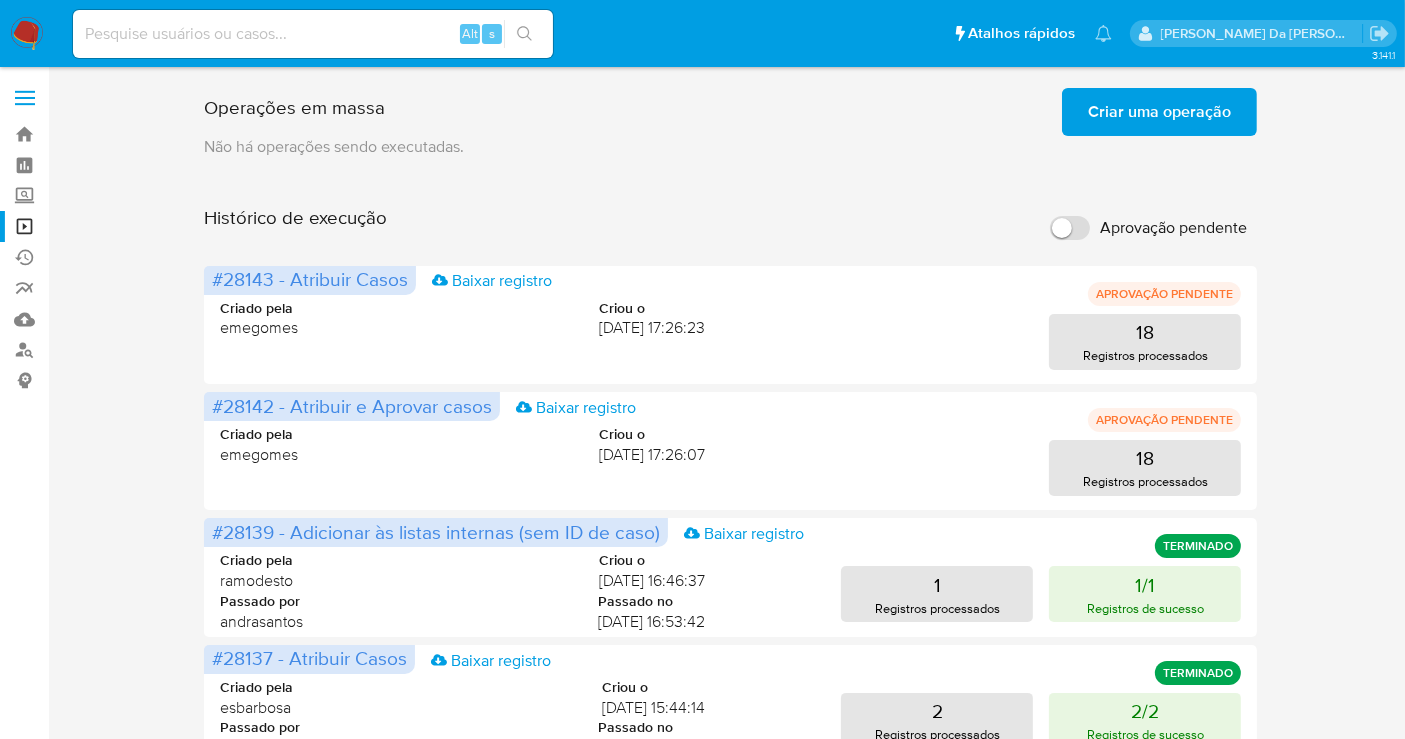 click on "Aprovação pendente" at bounding box center (1148, 228) 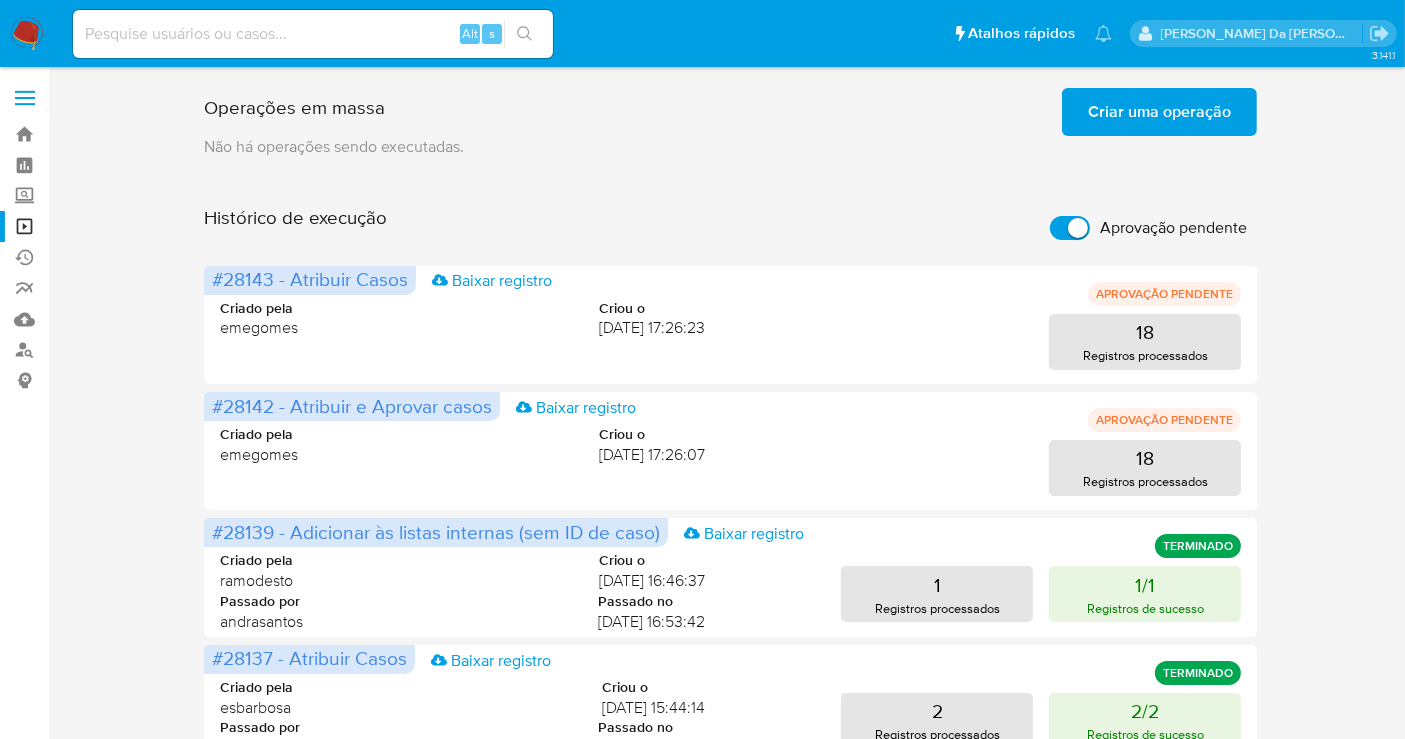 checkbox on "true" 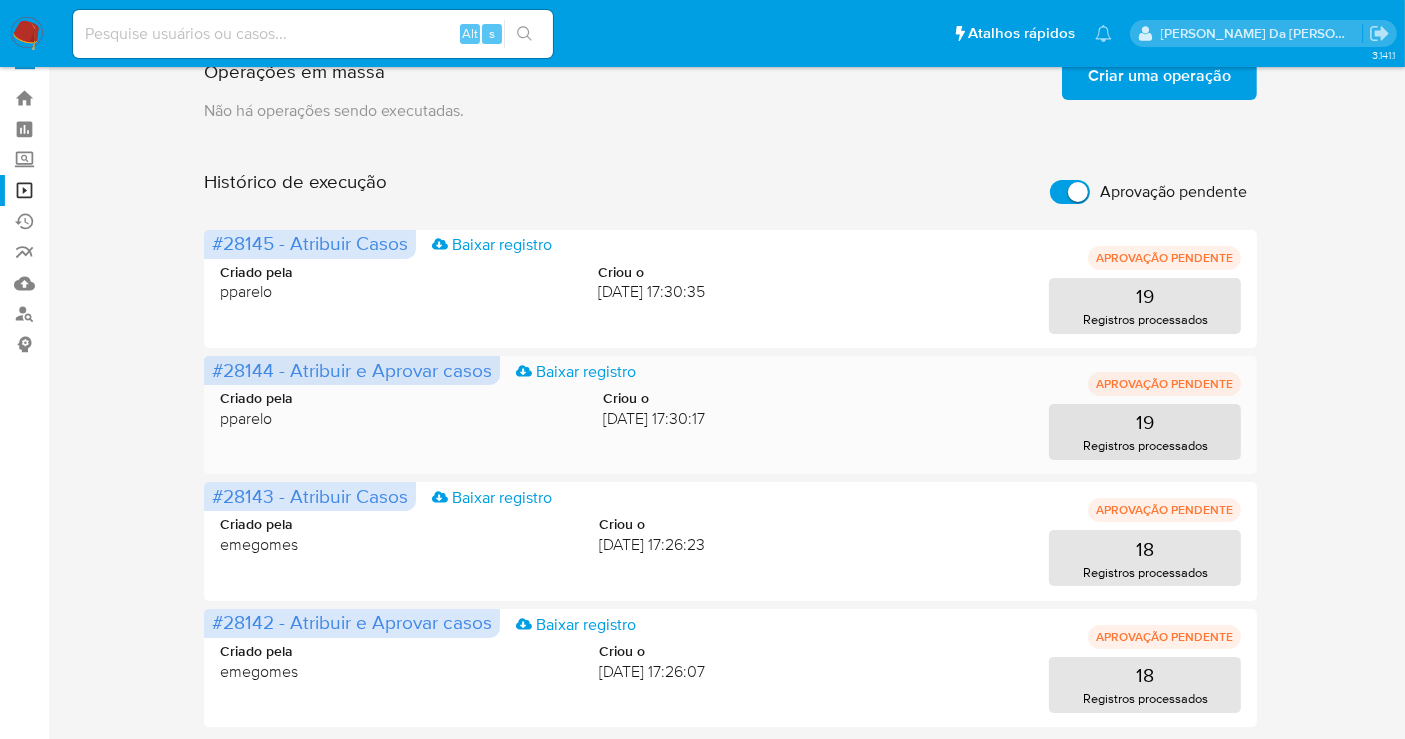 scroll, scrollTop: 0, scrollLeft: 0, axis: both 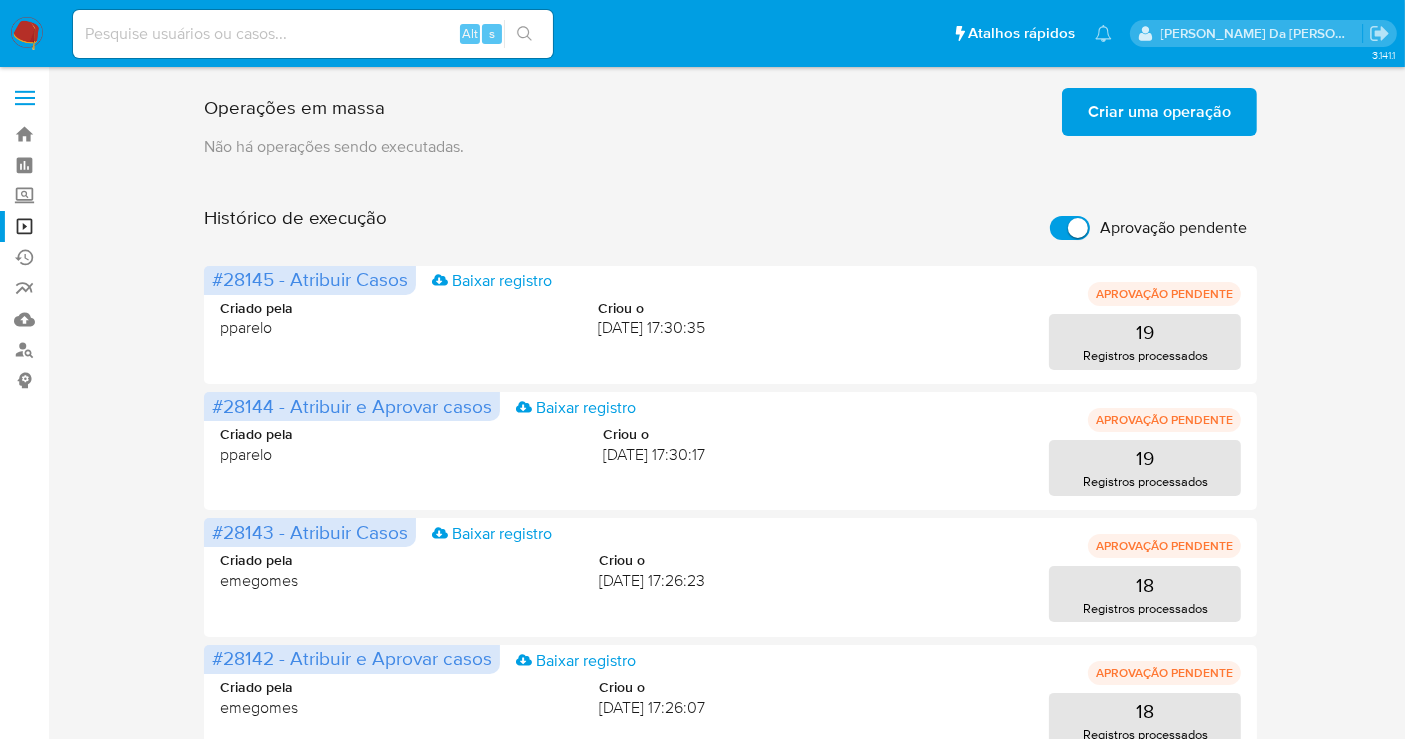 click at bounding box center [27, 34] 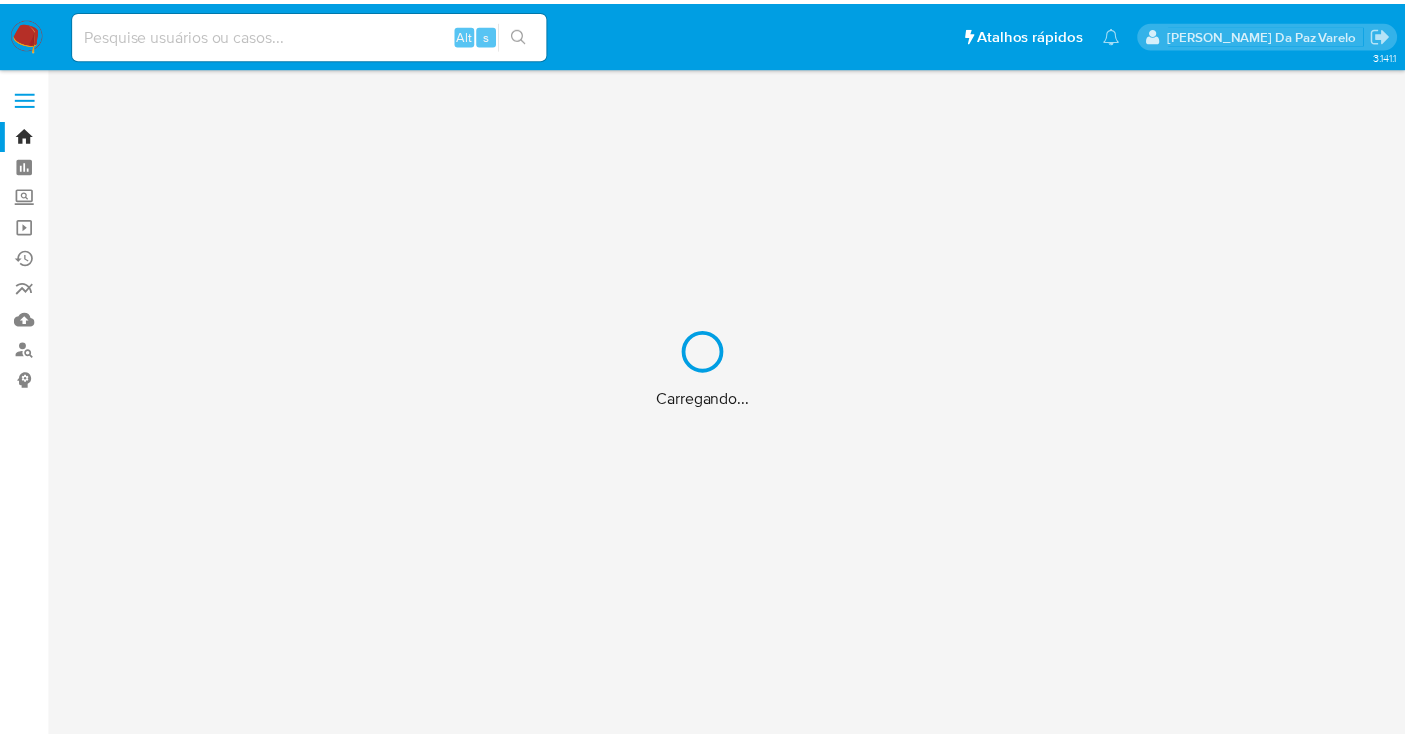 scroll, scrollTop: 0, scrollLeft: 0, axis: both 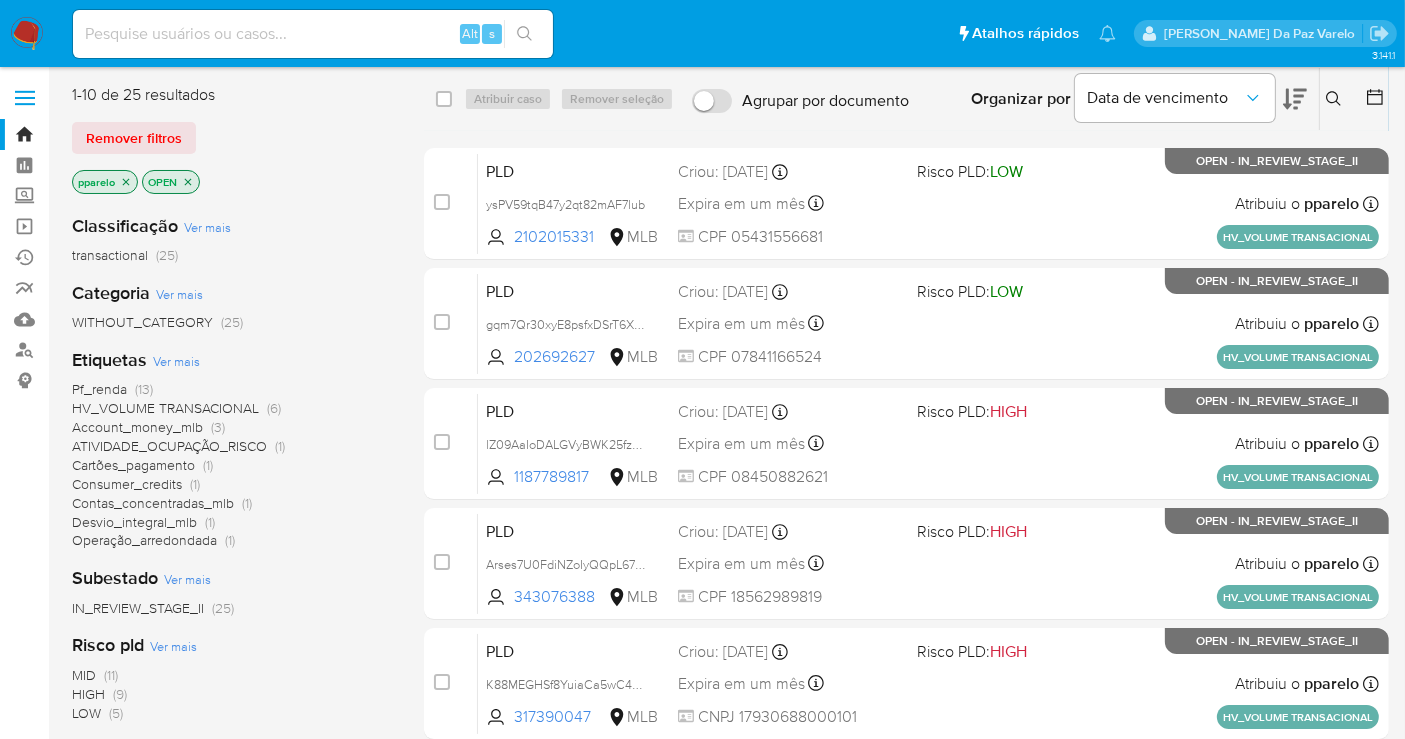 click at bounding box center [27, 34] 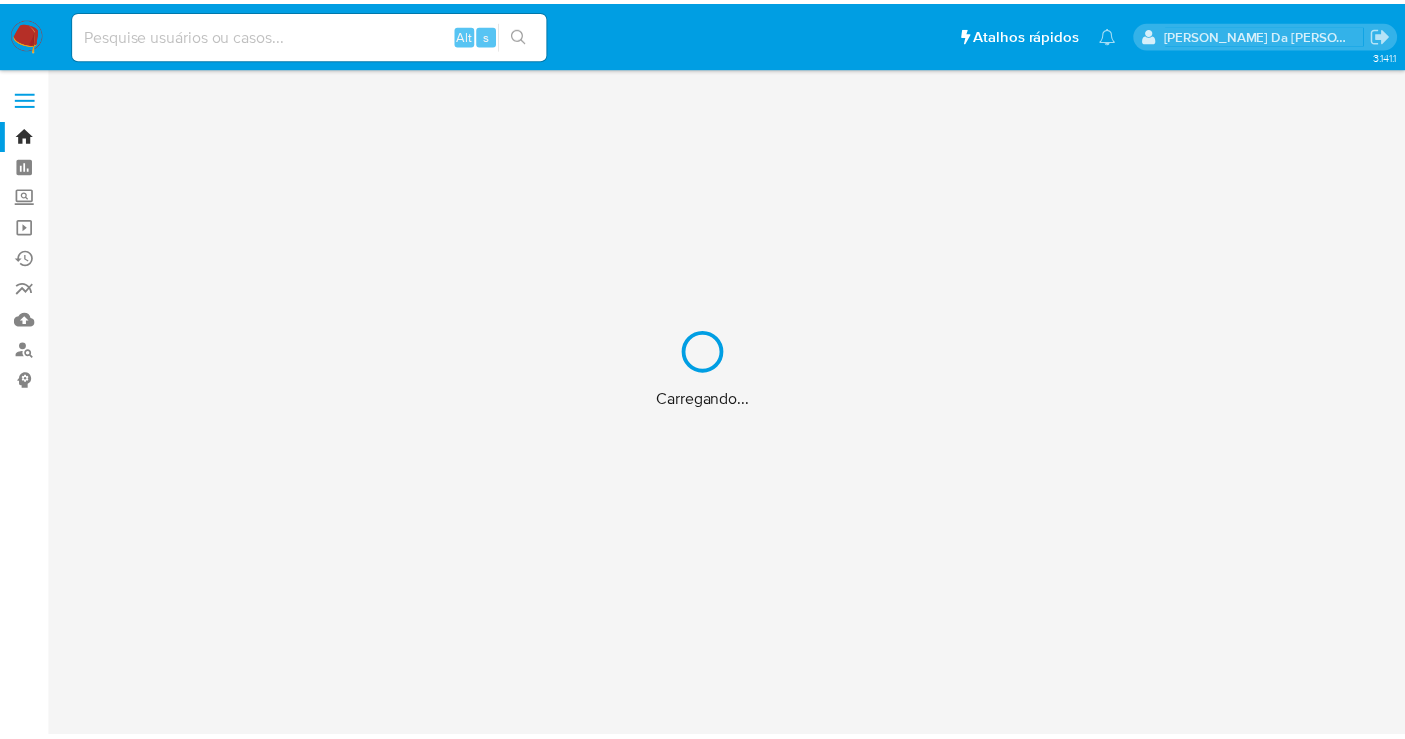 scroll, scrollTop: 0, scrollLeft: 0, axis: both 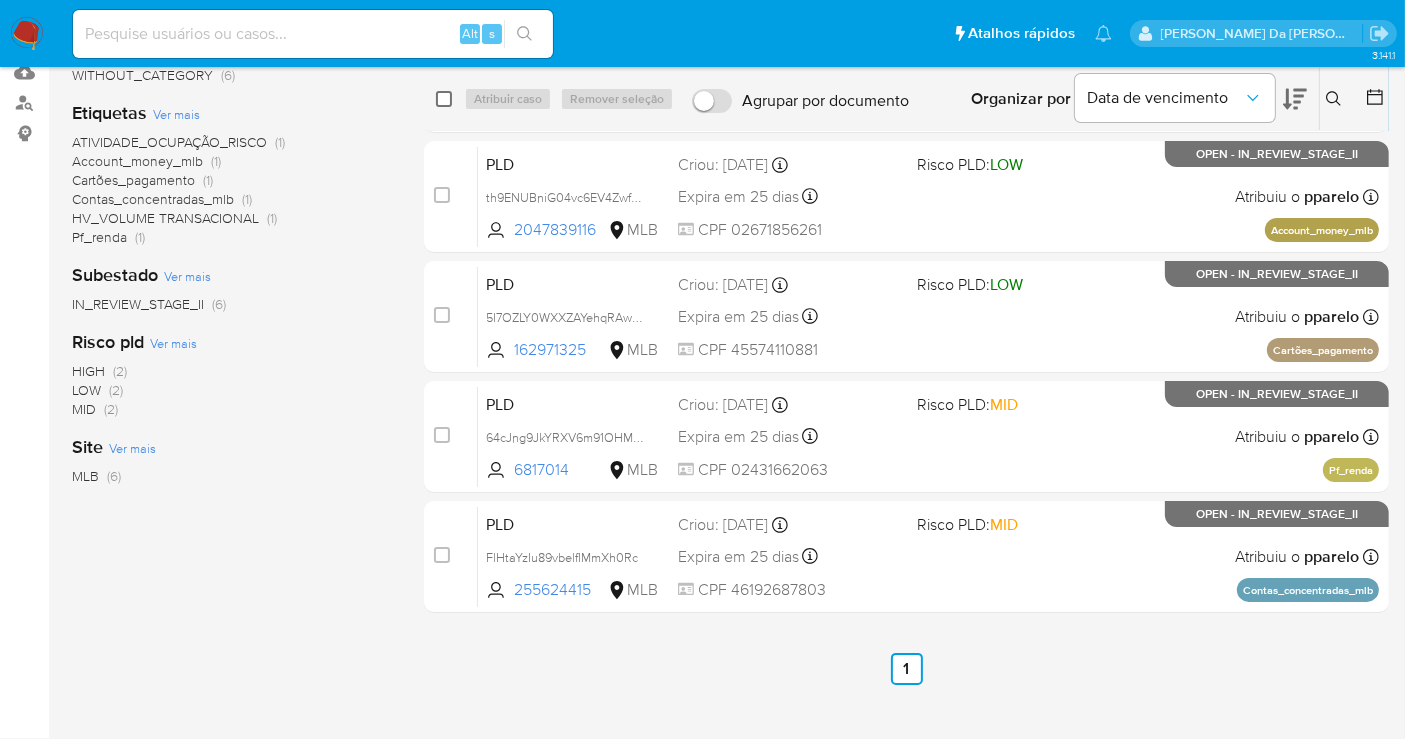 click at bounding box center [444, 99] 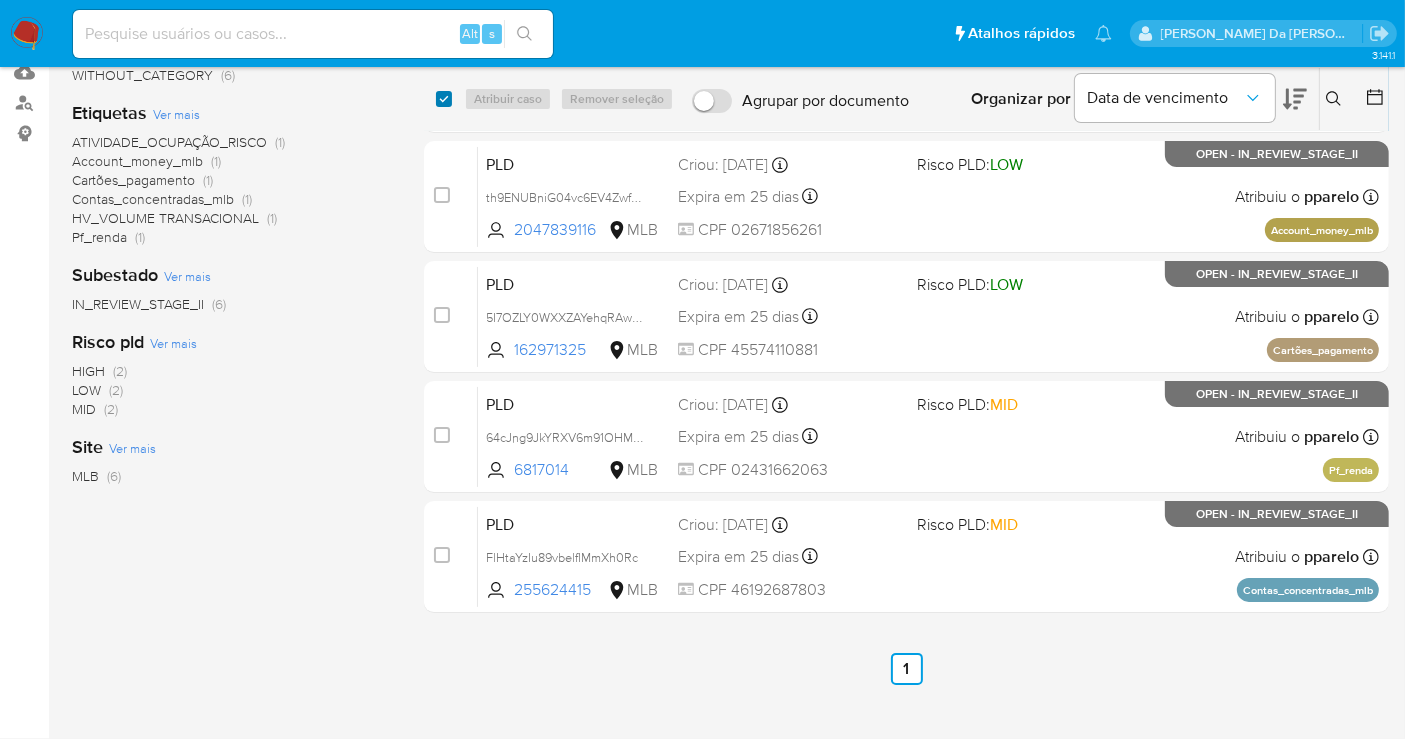 checkbox on "true" 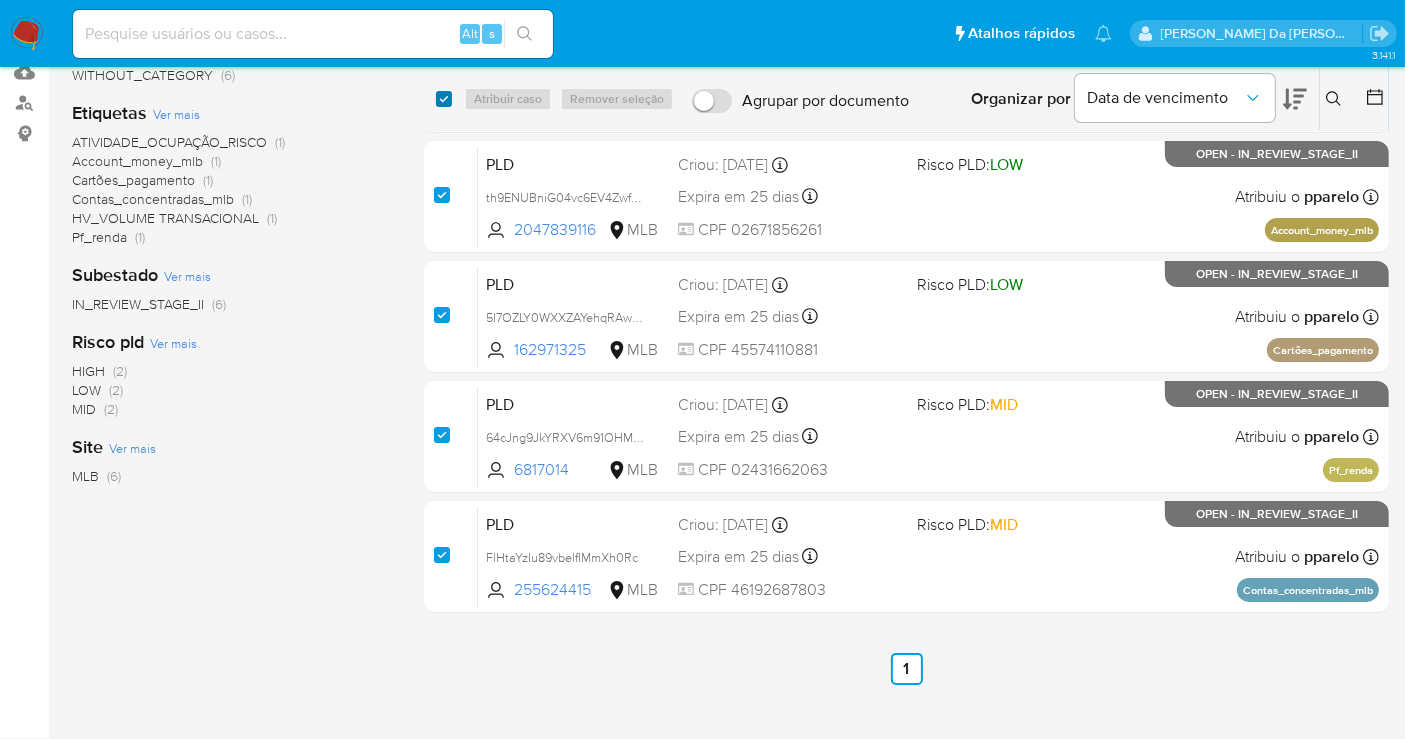 checkbox on "true" 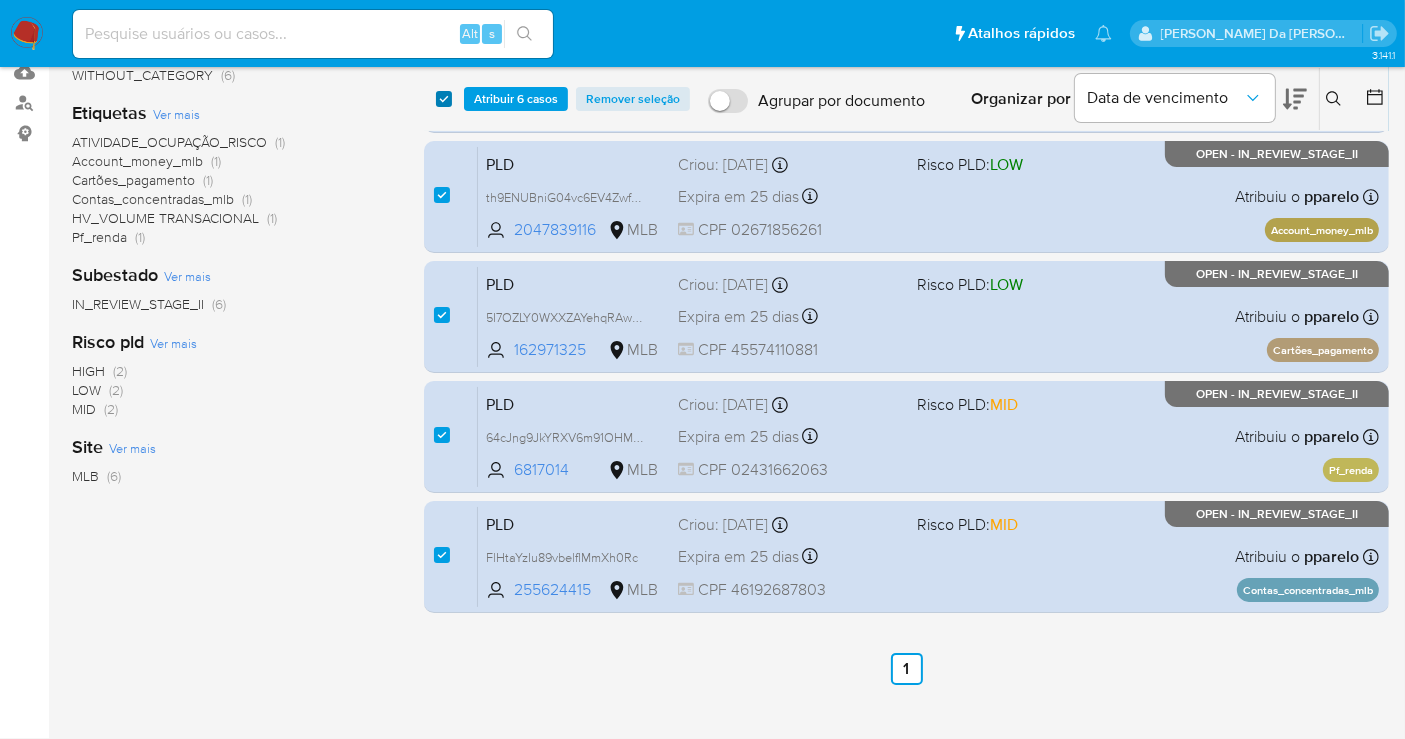 click at bounding box center [444, 99] 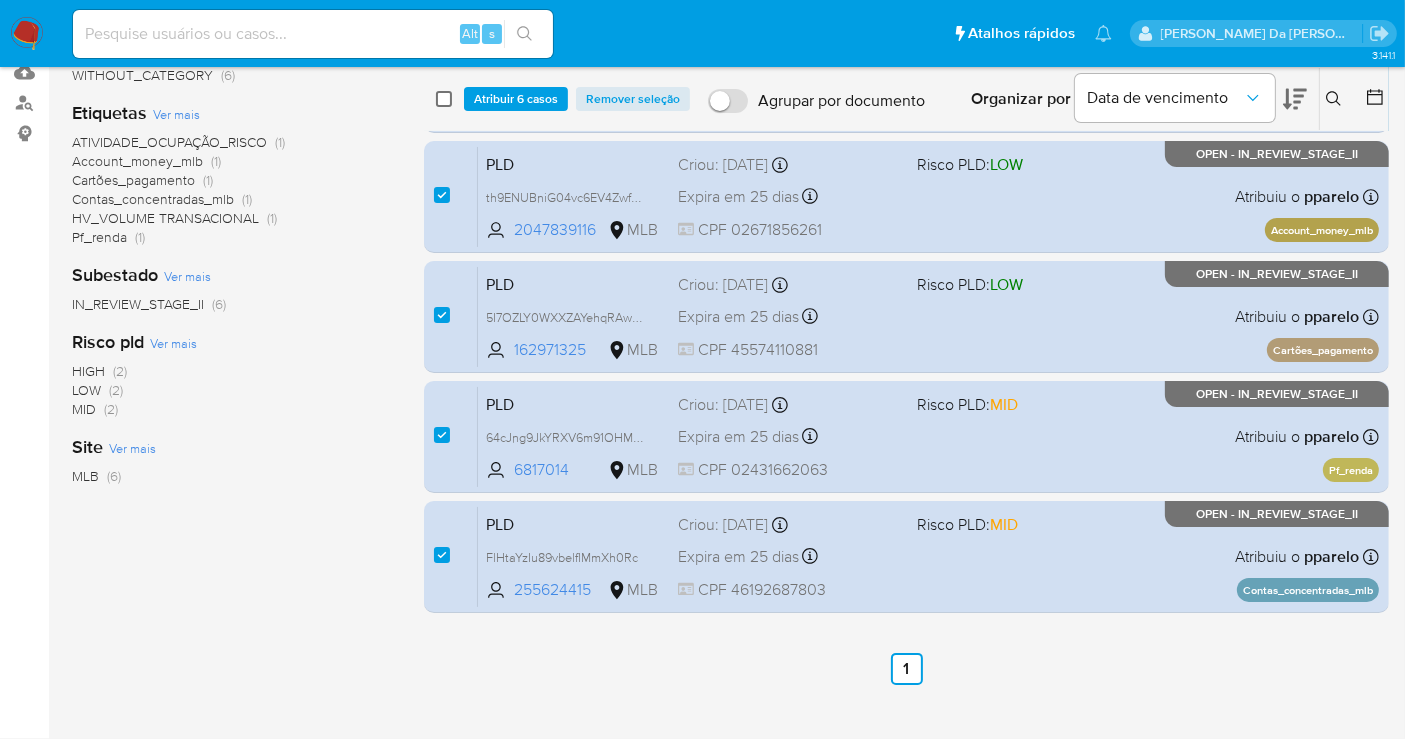 checkbox on "false" 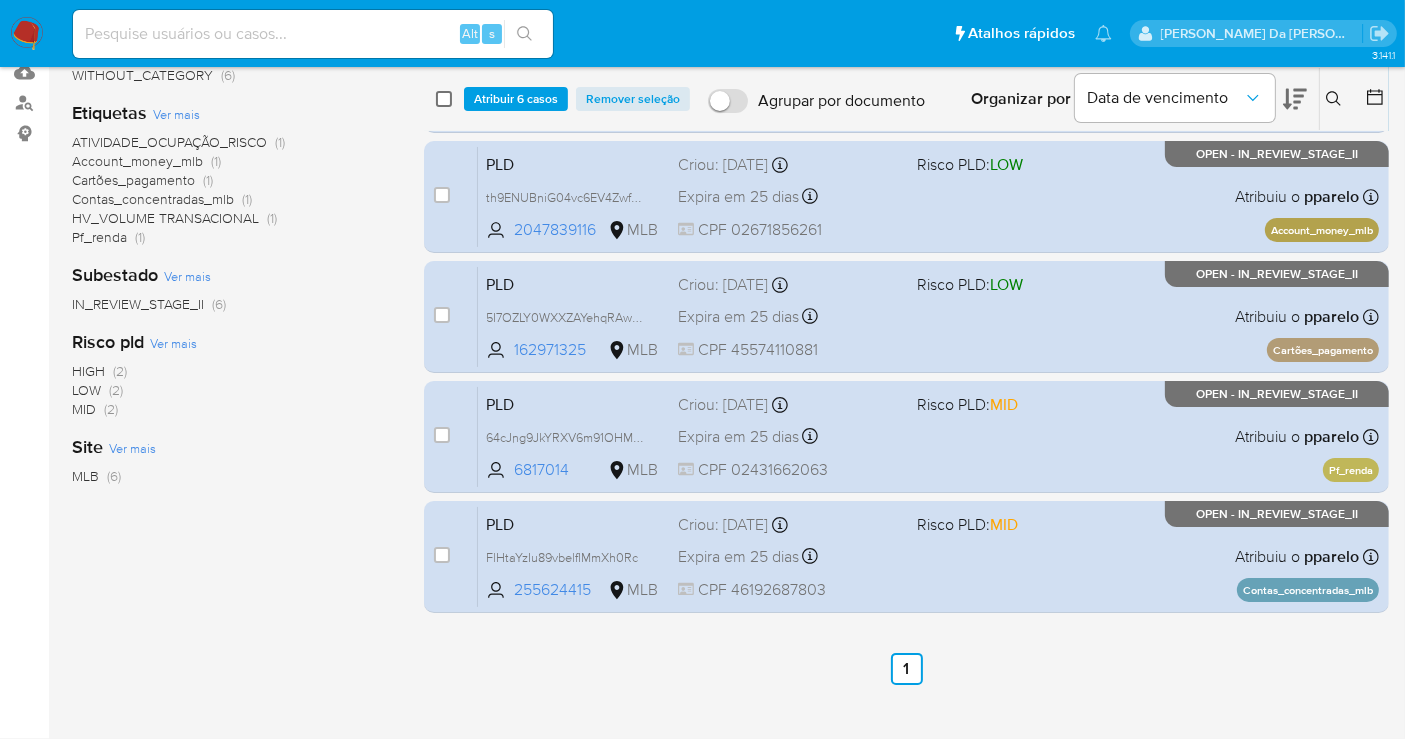 checkbox on "false" 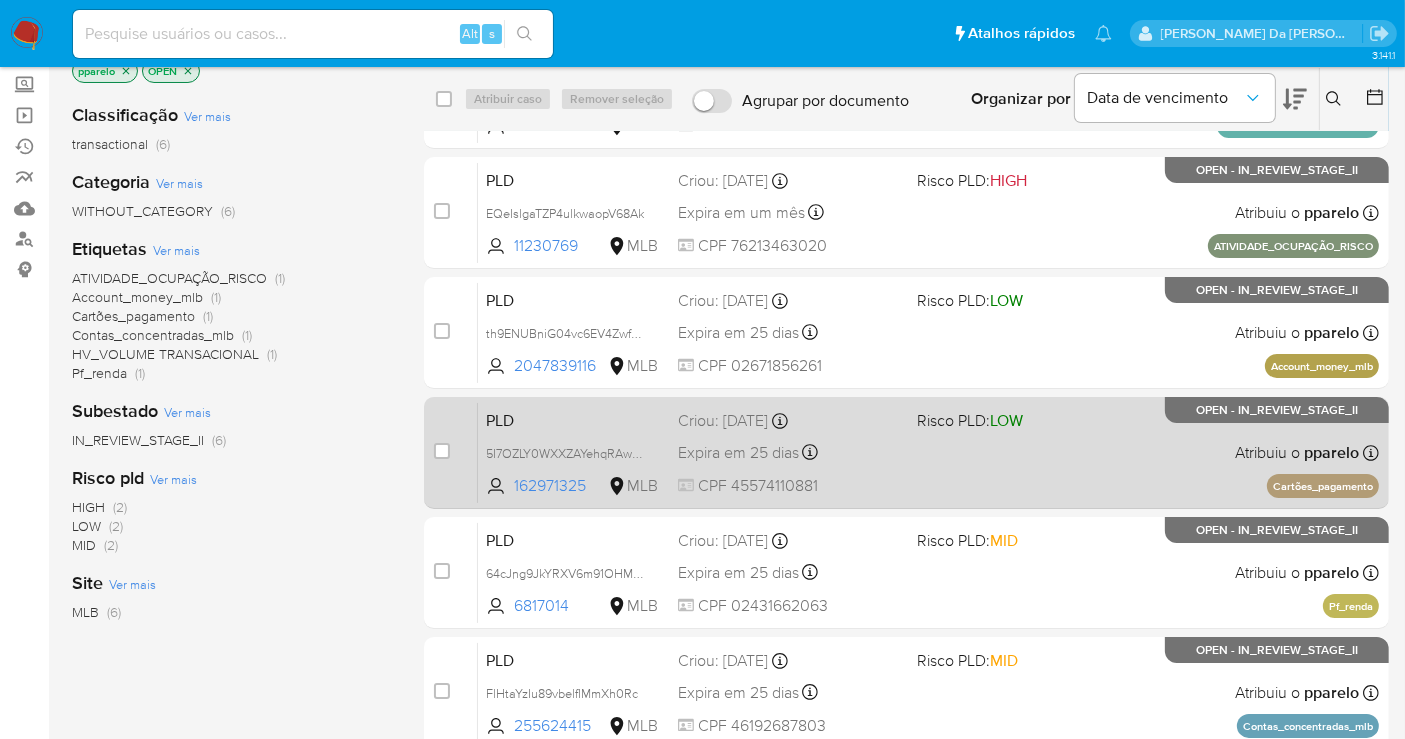 scroll, scrollTop: 0, scrollLeft: 0, axis: both 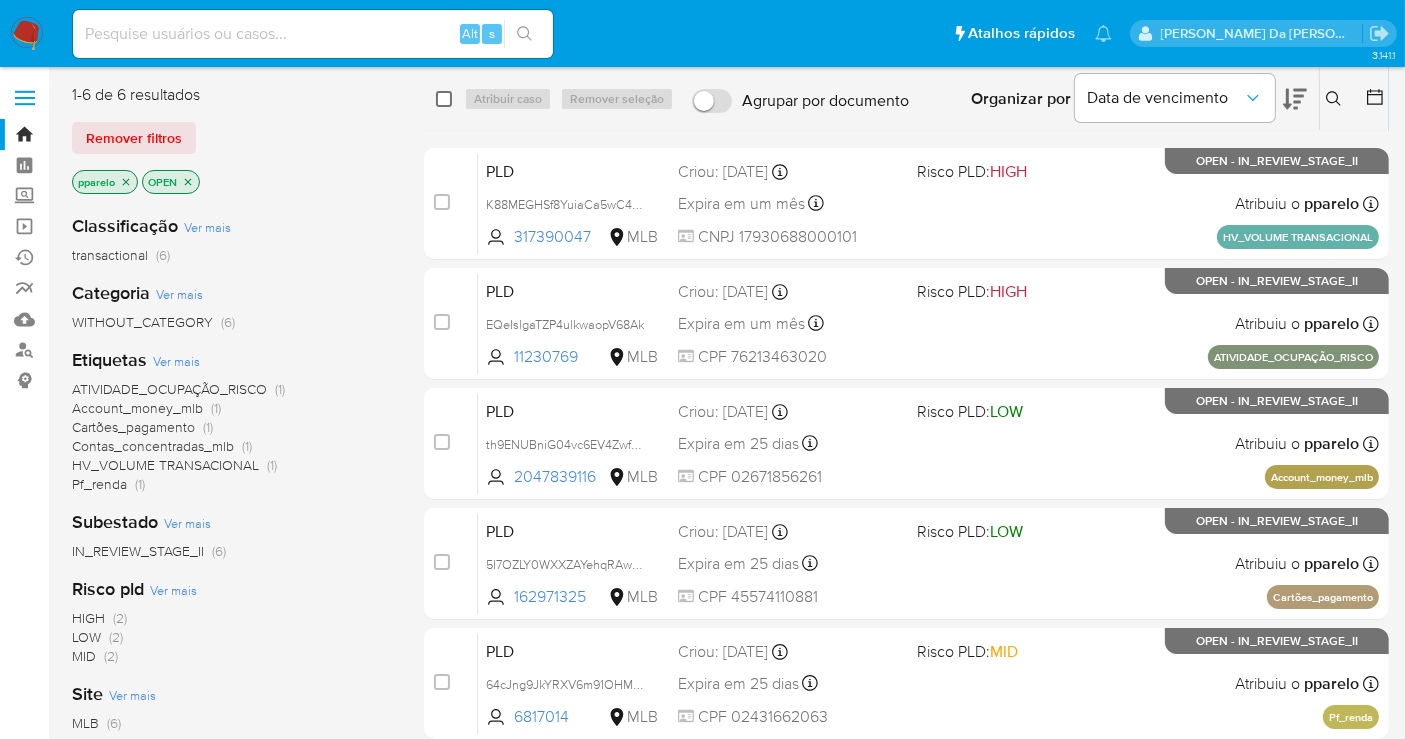click at bounding box center (444, 99) 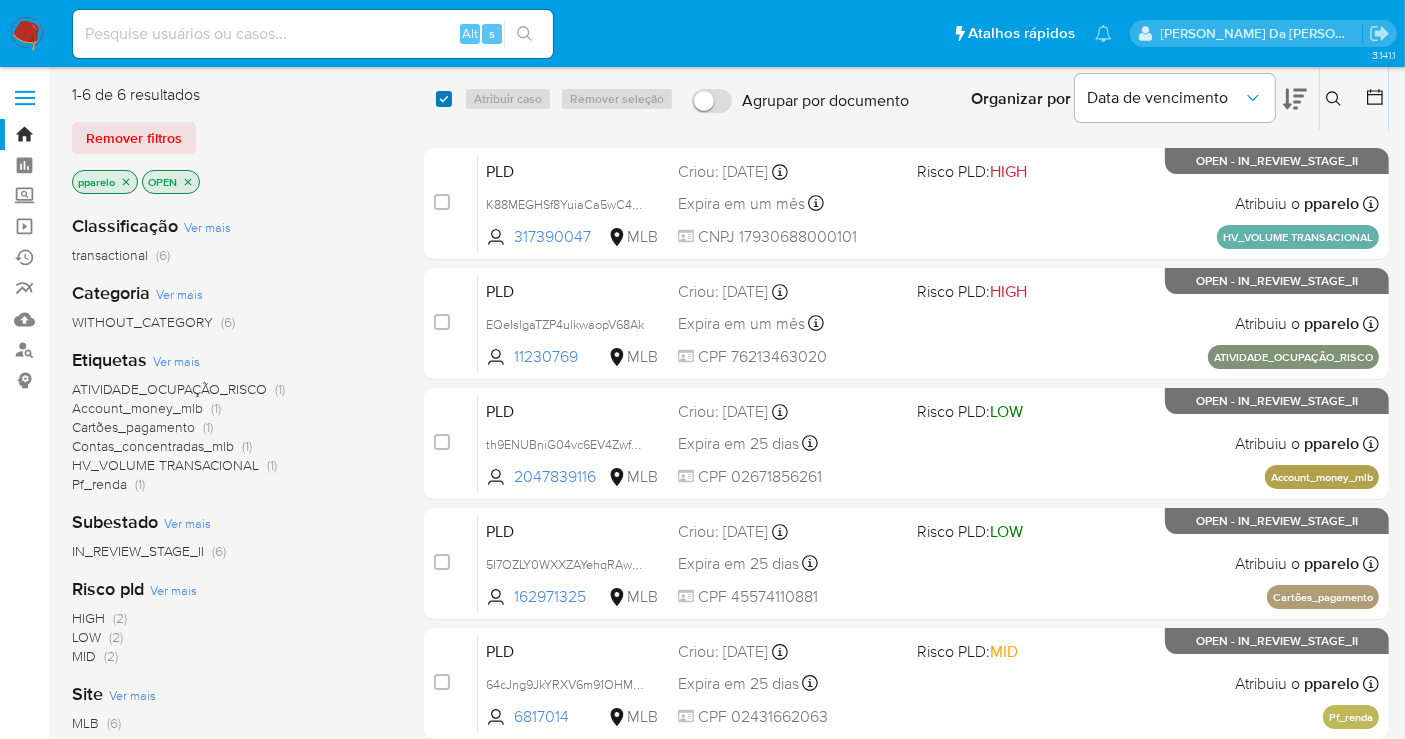 checkbox on "true" 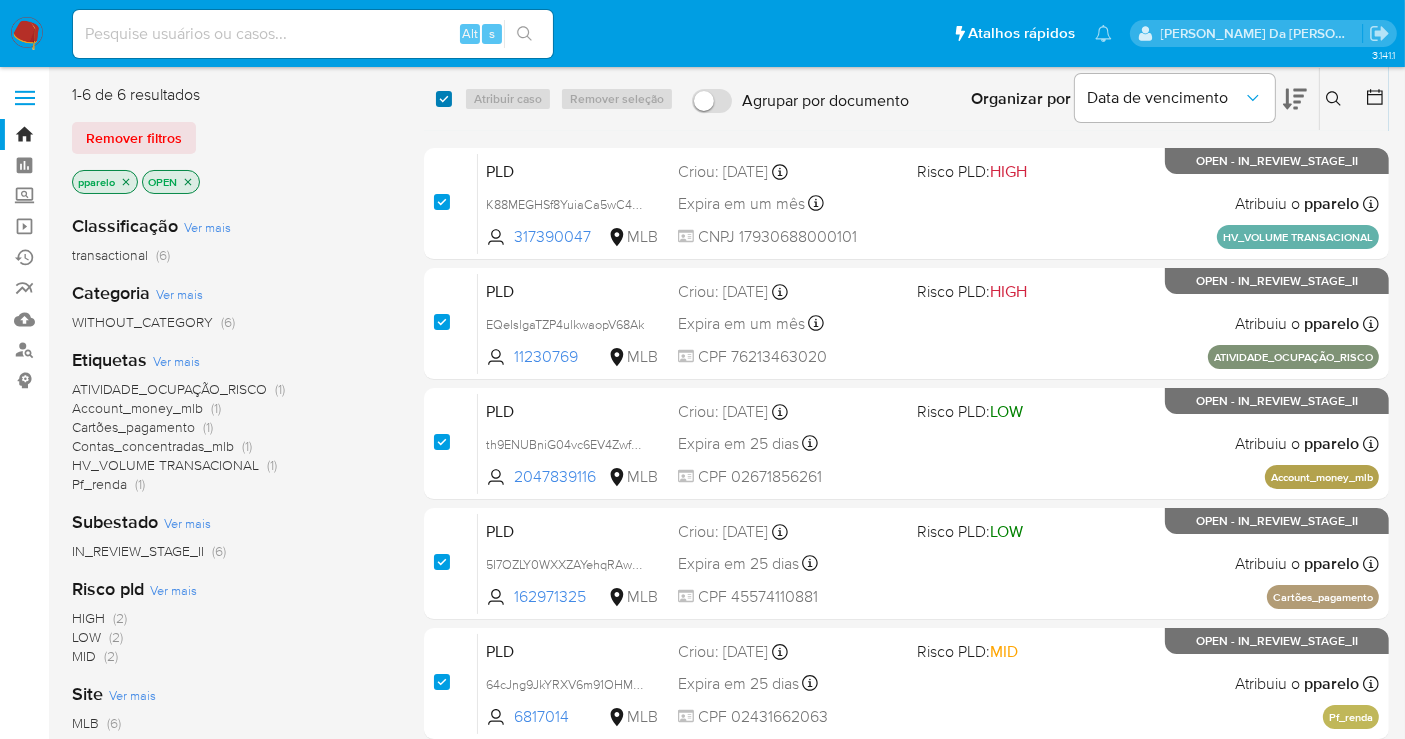 checkbox on "true" 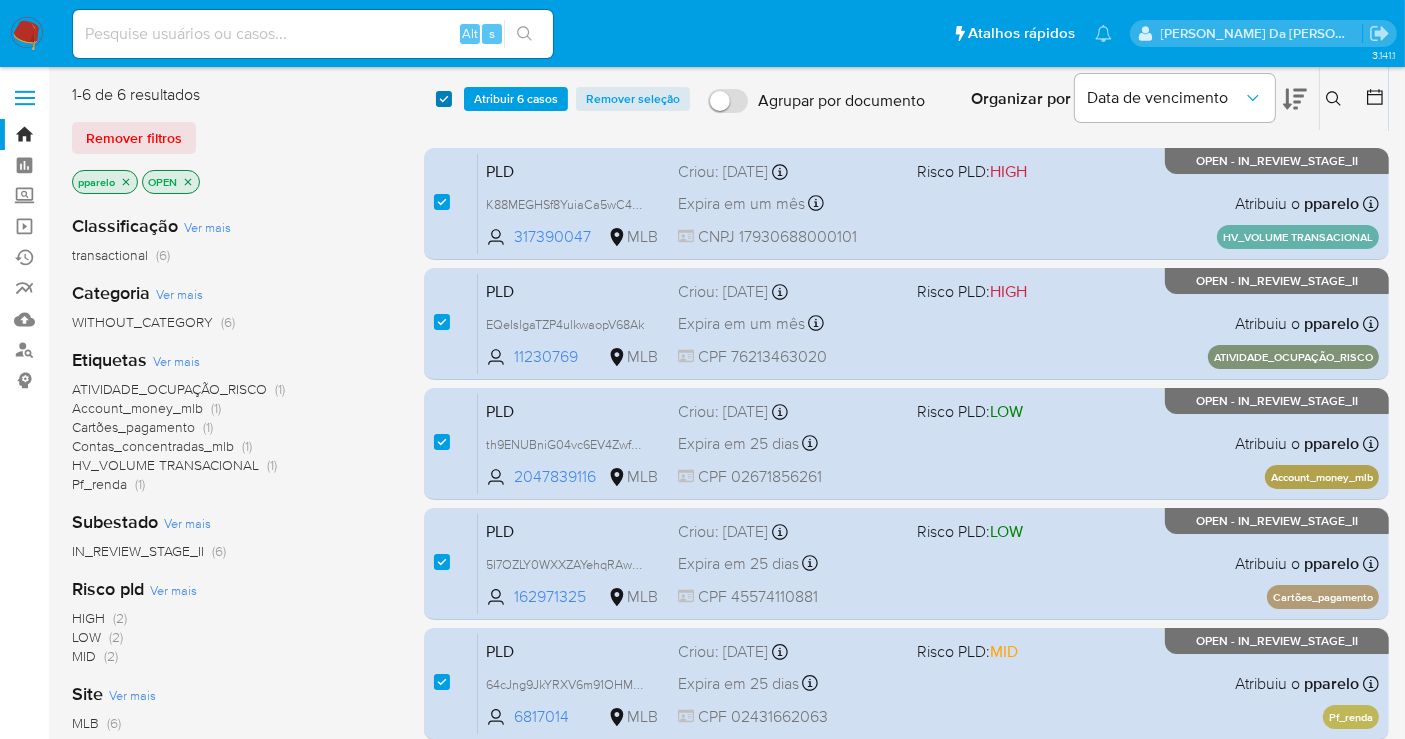 click at bounding box center (444, 99) 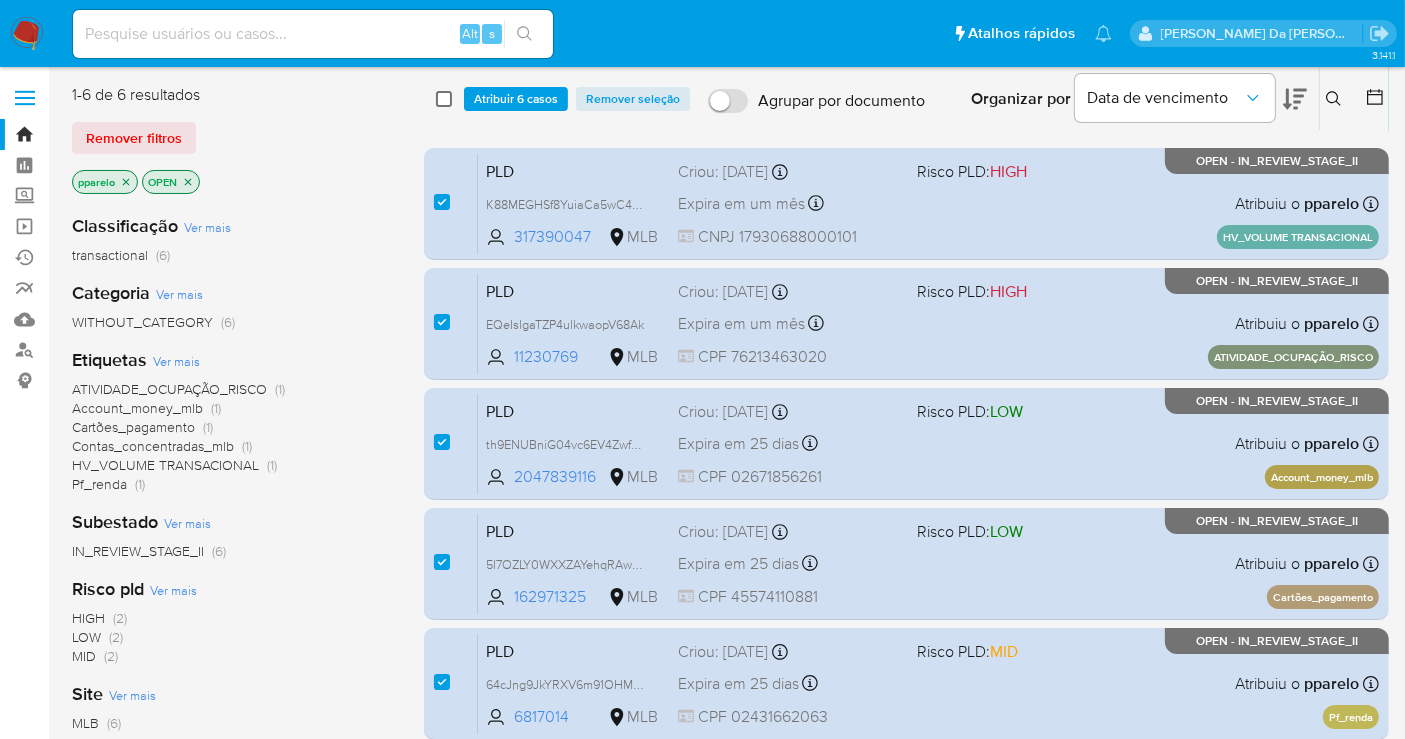 checkbox on "false" 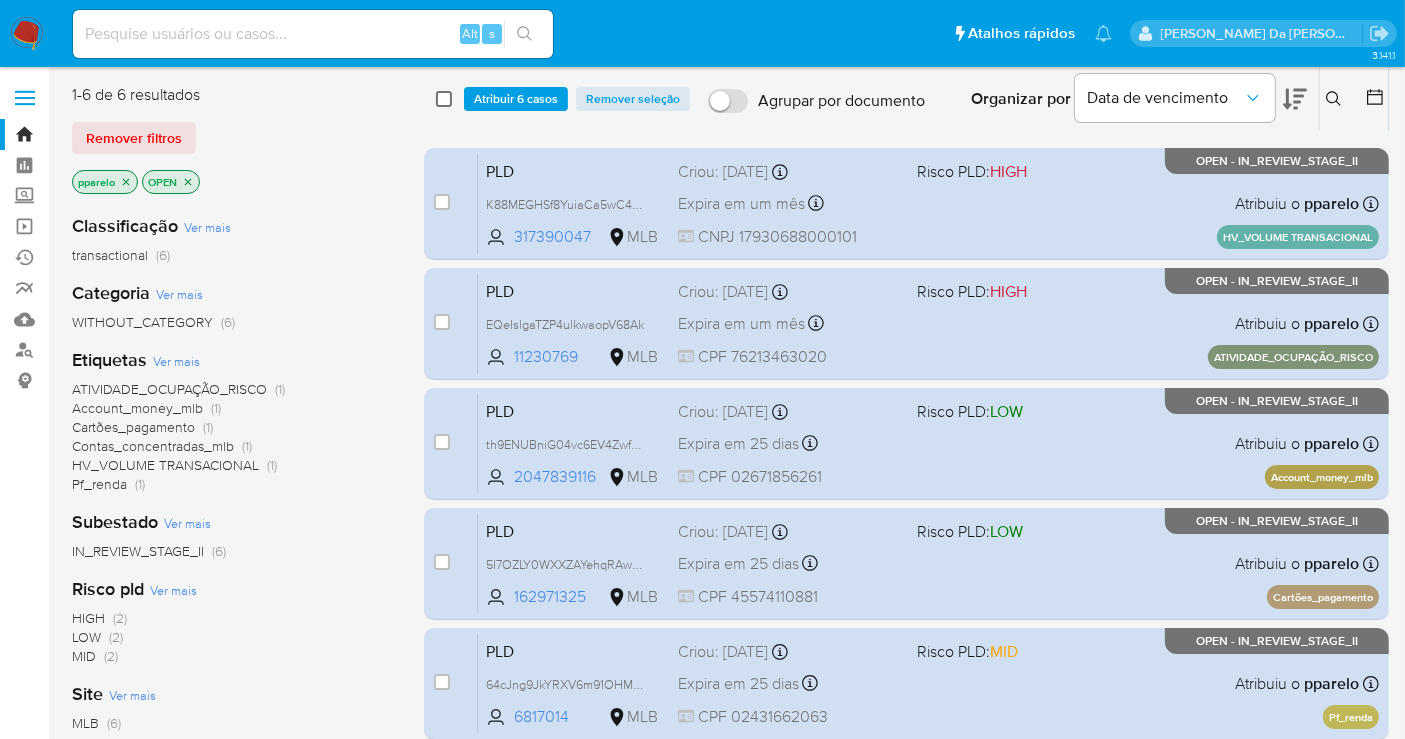 checkbox on "false" 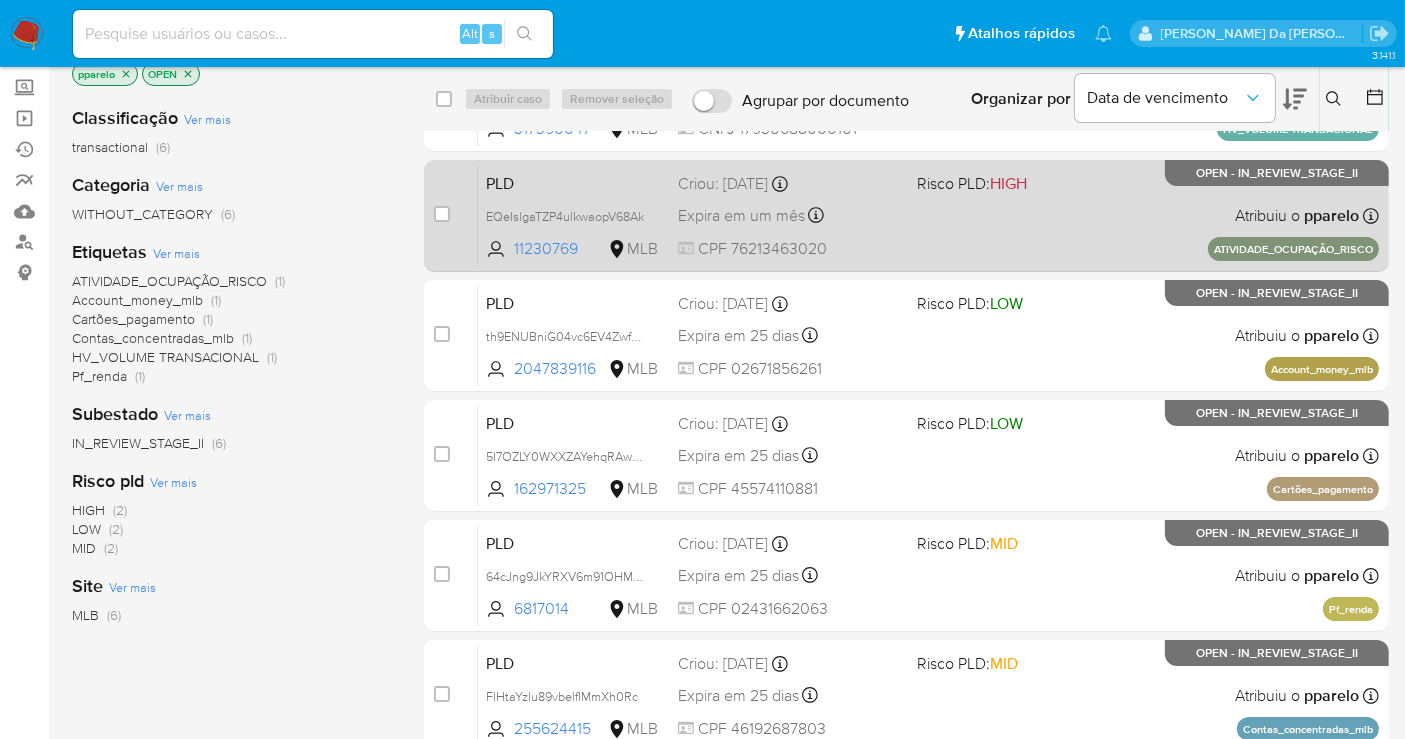 scroll, scrollTop: 0, scrollLeft: 0, axis: both 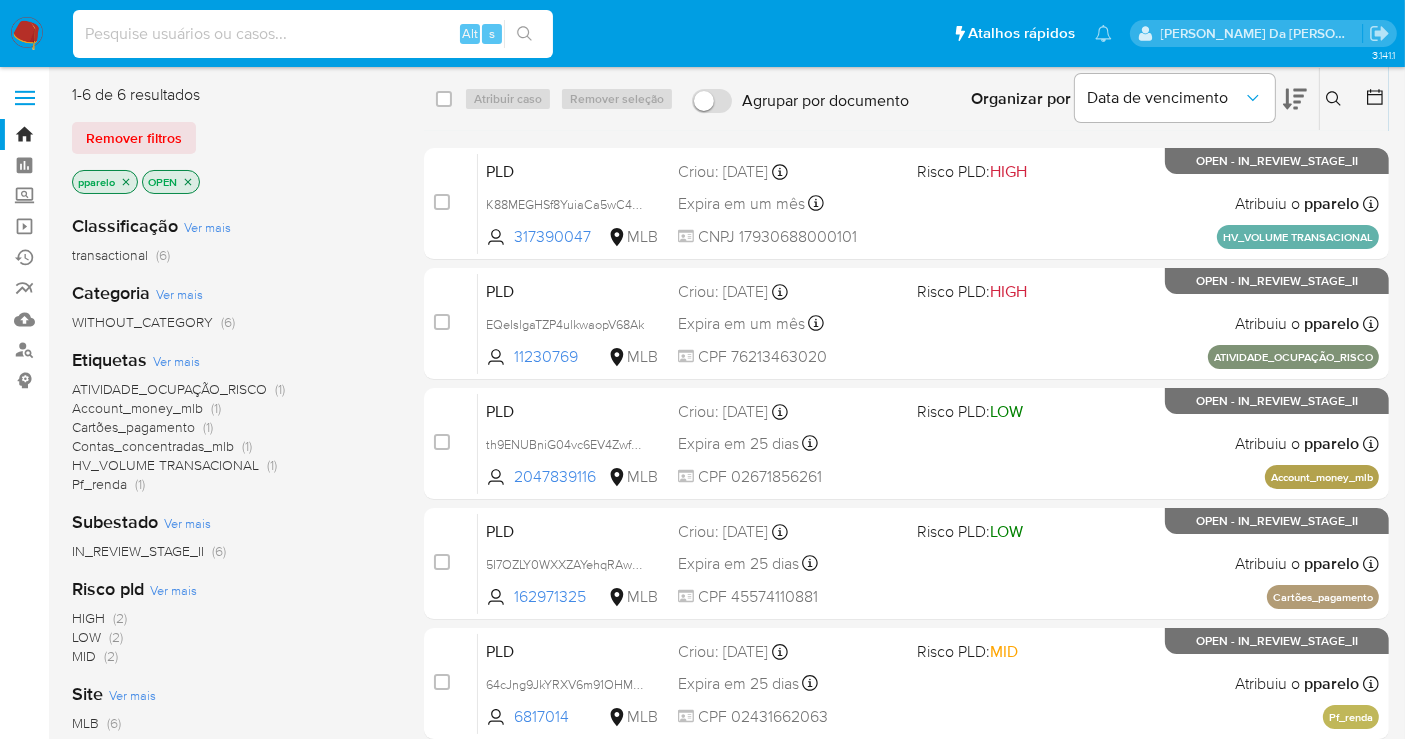 click at bounding box center [313, 34] 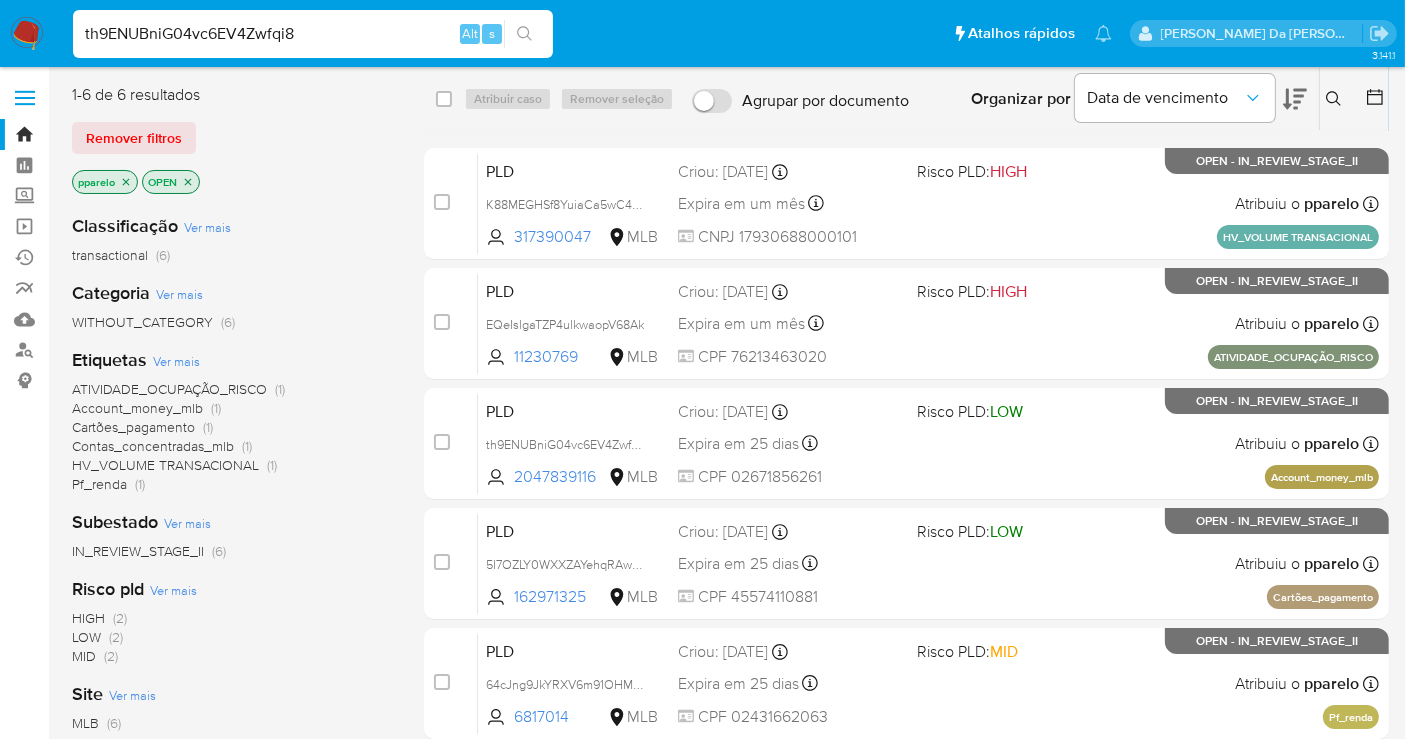 type on "th9ENUBniG04vc6EV4Zwfqi8" 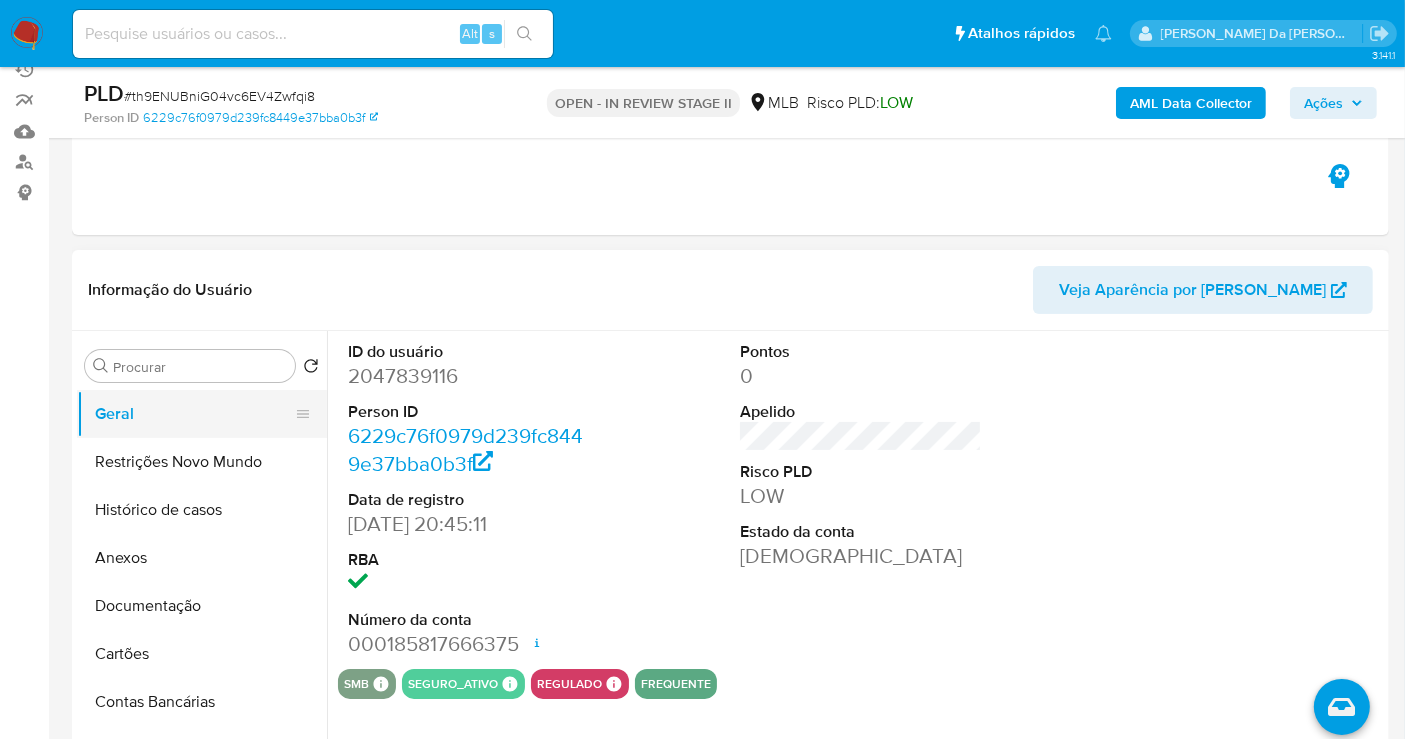 scroll, scrollTop: 222, scrollLeft: 0, axis: vertical 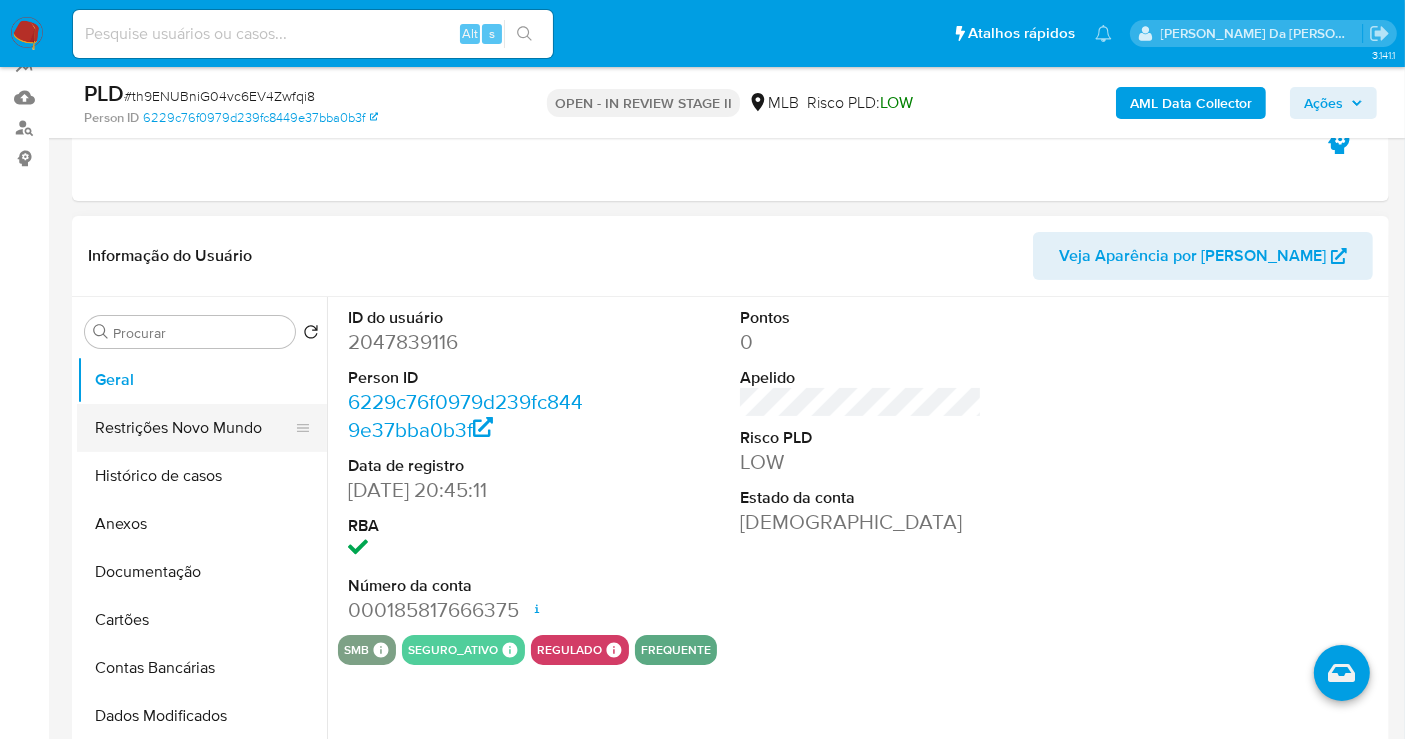select on "10" 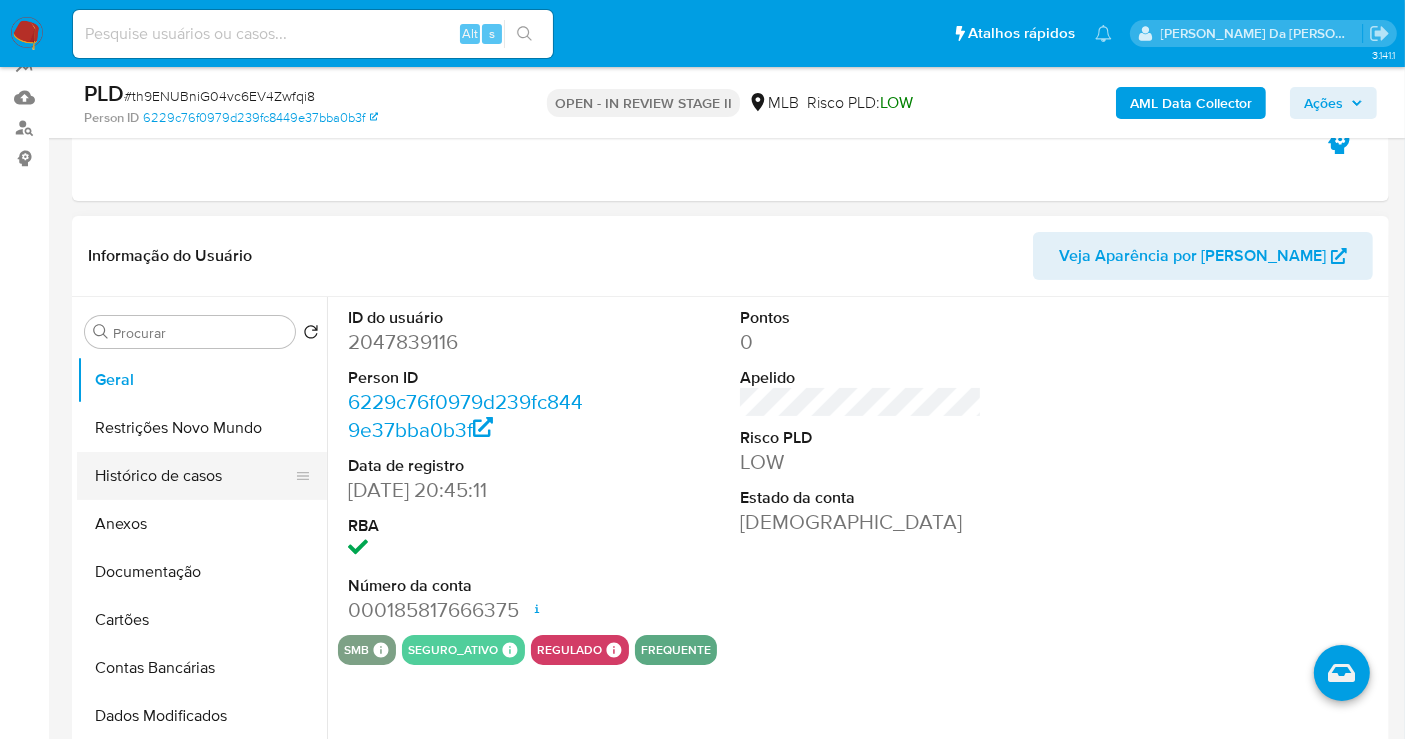 click on "Histórico de casos" at bounding box center (194, 476) 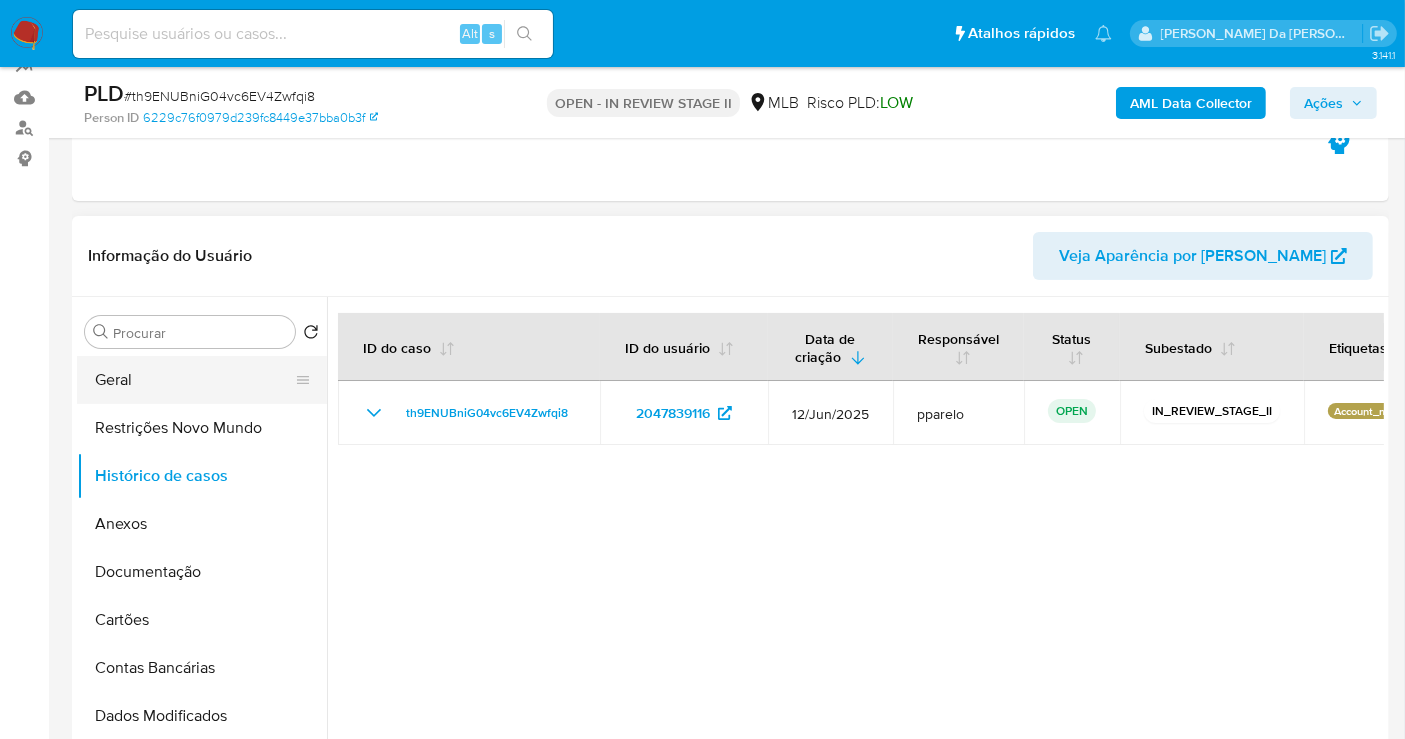 click on "Geral" at bounding box center (194, 380) 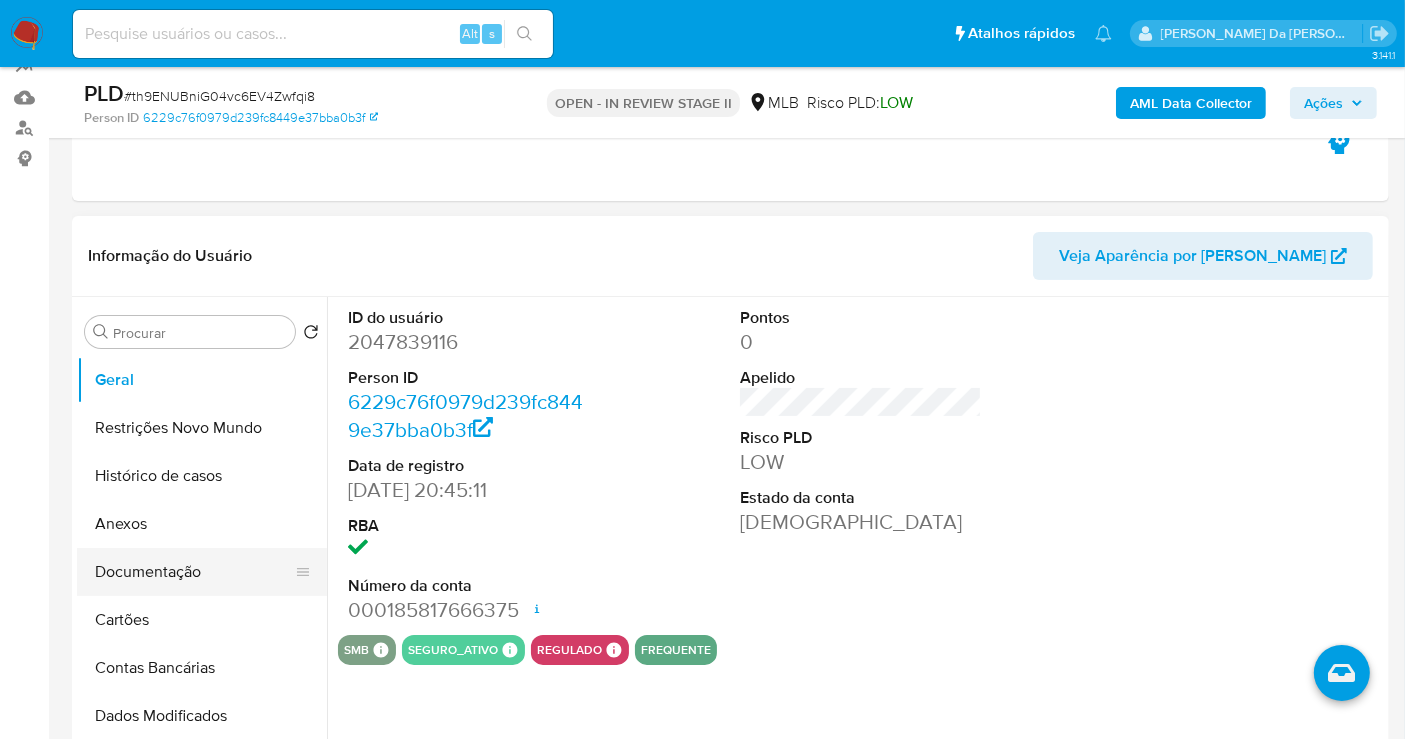 click on "Documentação" at bounding box center [194, 572] 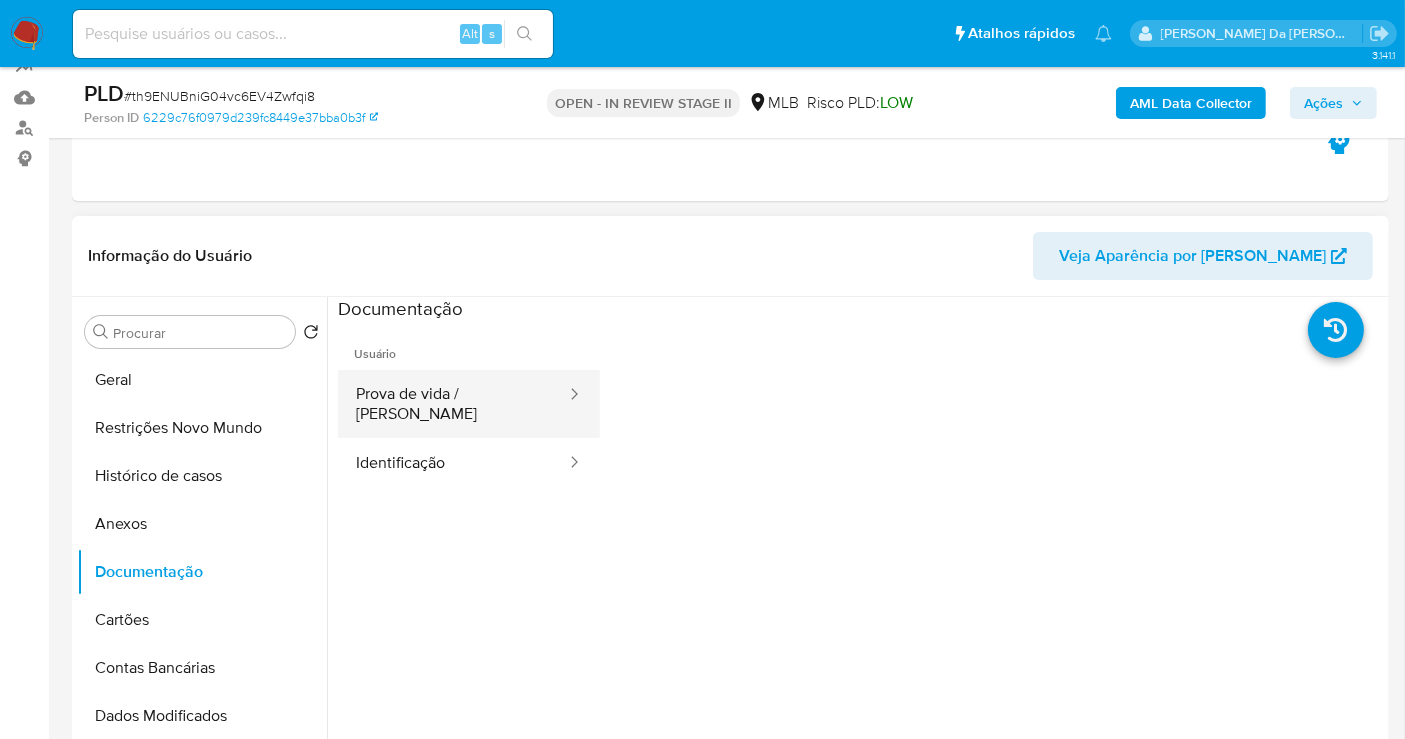click on "Prova de vida / [PERSON_NAME]" at bounding box center [453, 404] 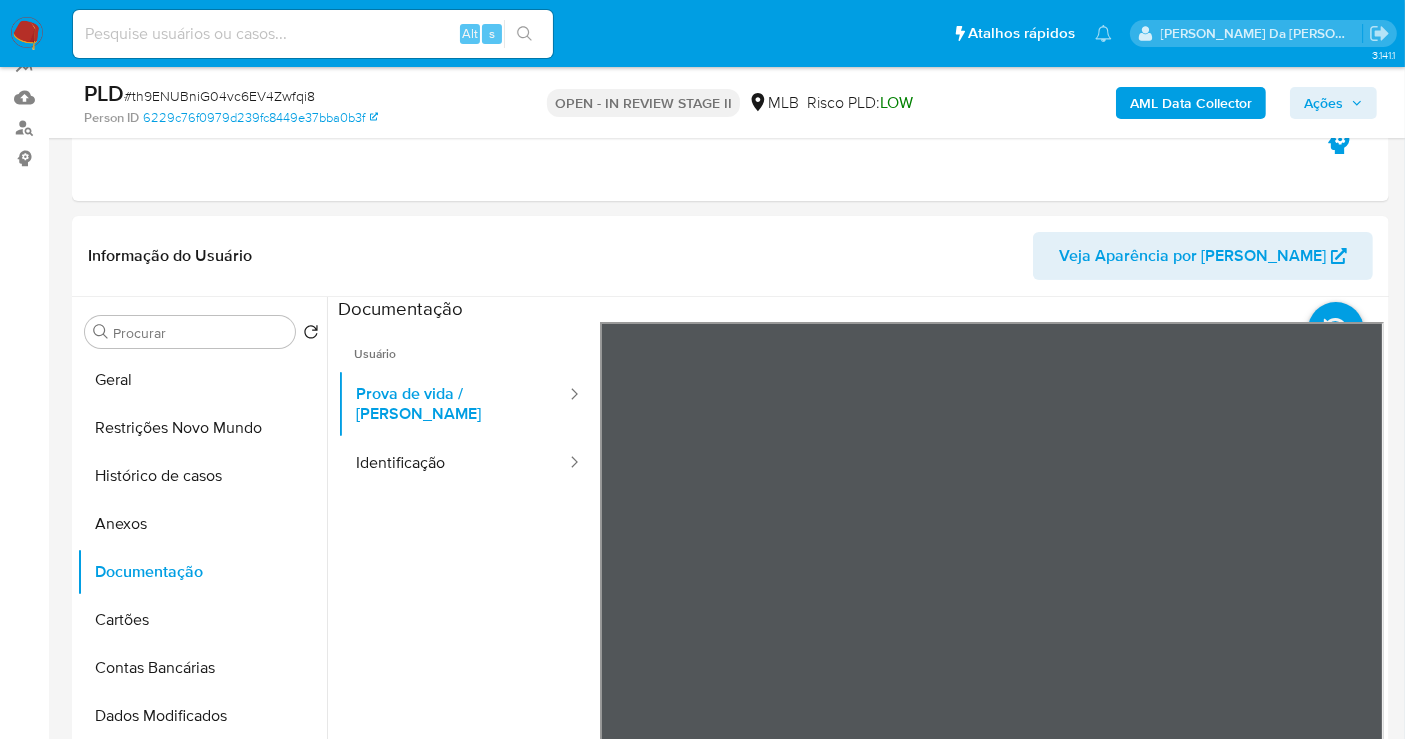 click at bounding box center (313, 34) 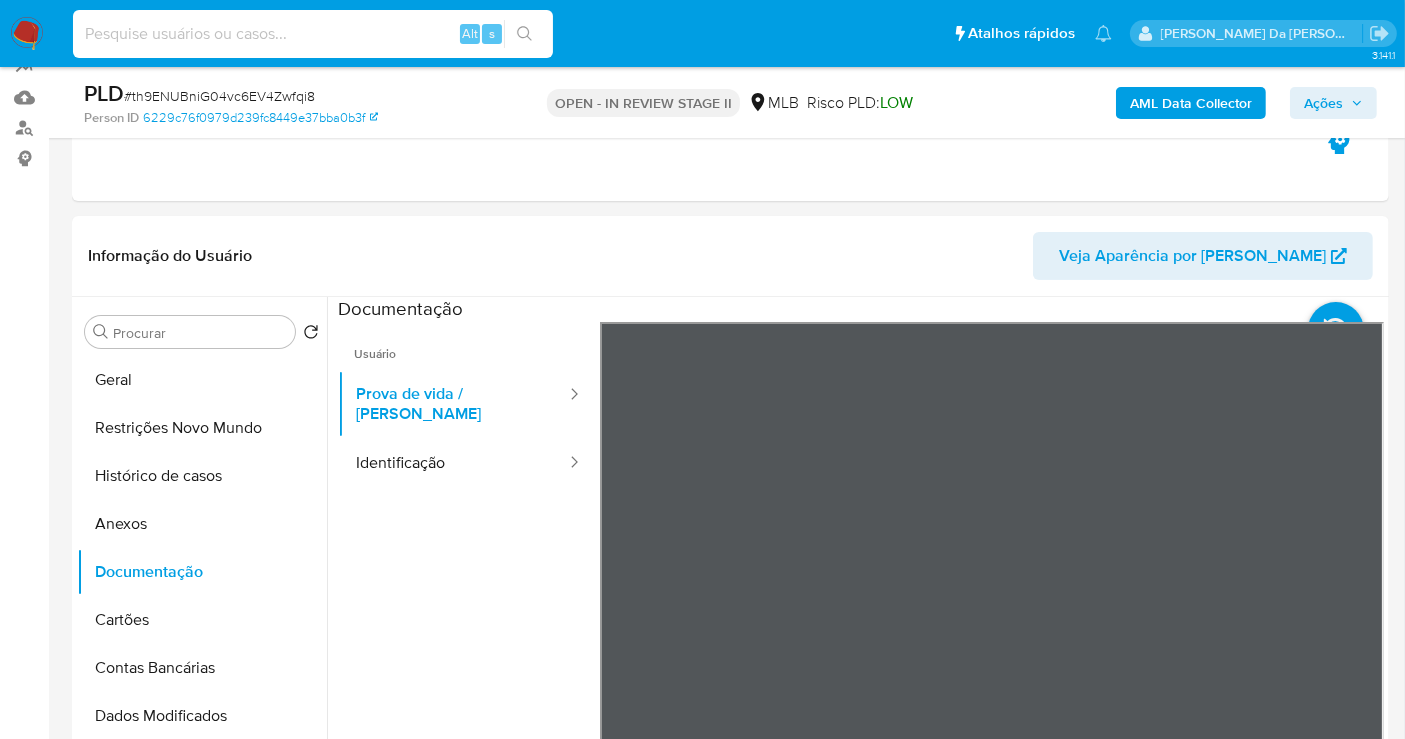 paste on "2cgvE4L2cLkugDOiImLTDwO0" 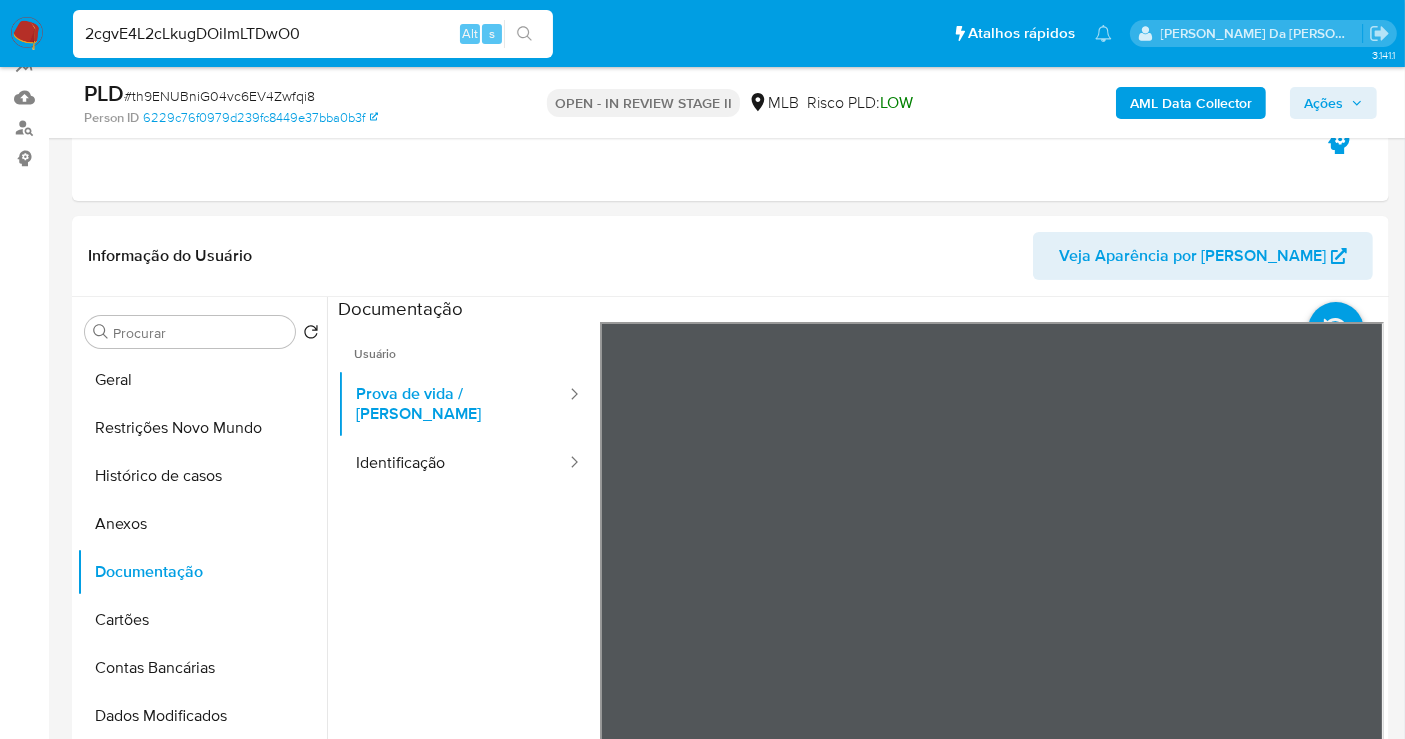 type on "2cgvE4L2cLkugDOiImLTDwO0" 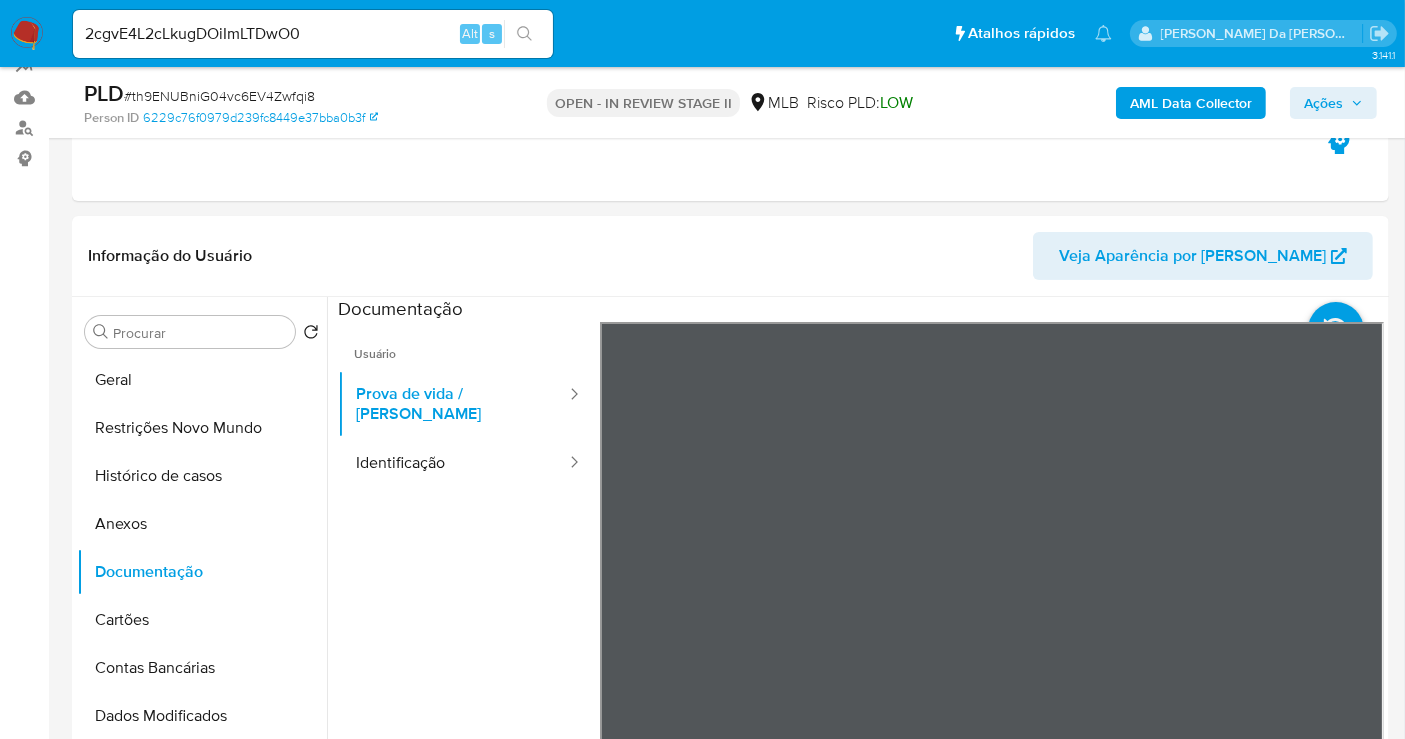 click 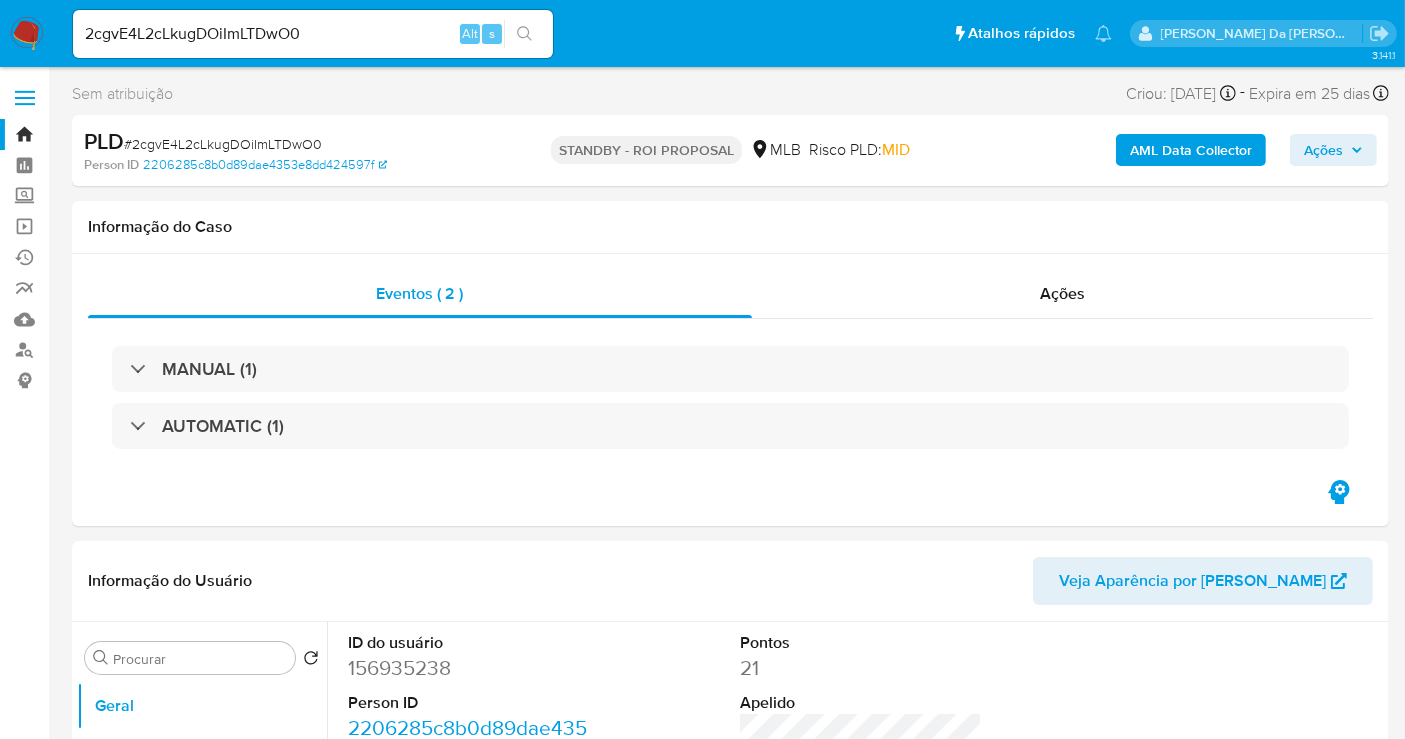 drag, startPoint x: 31, startPoint y: 32, endPoint x: 51, endPoint y: 28, distance: 20.396078 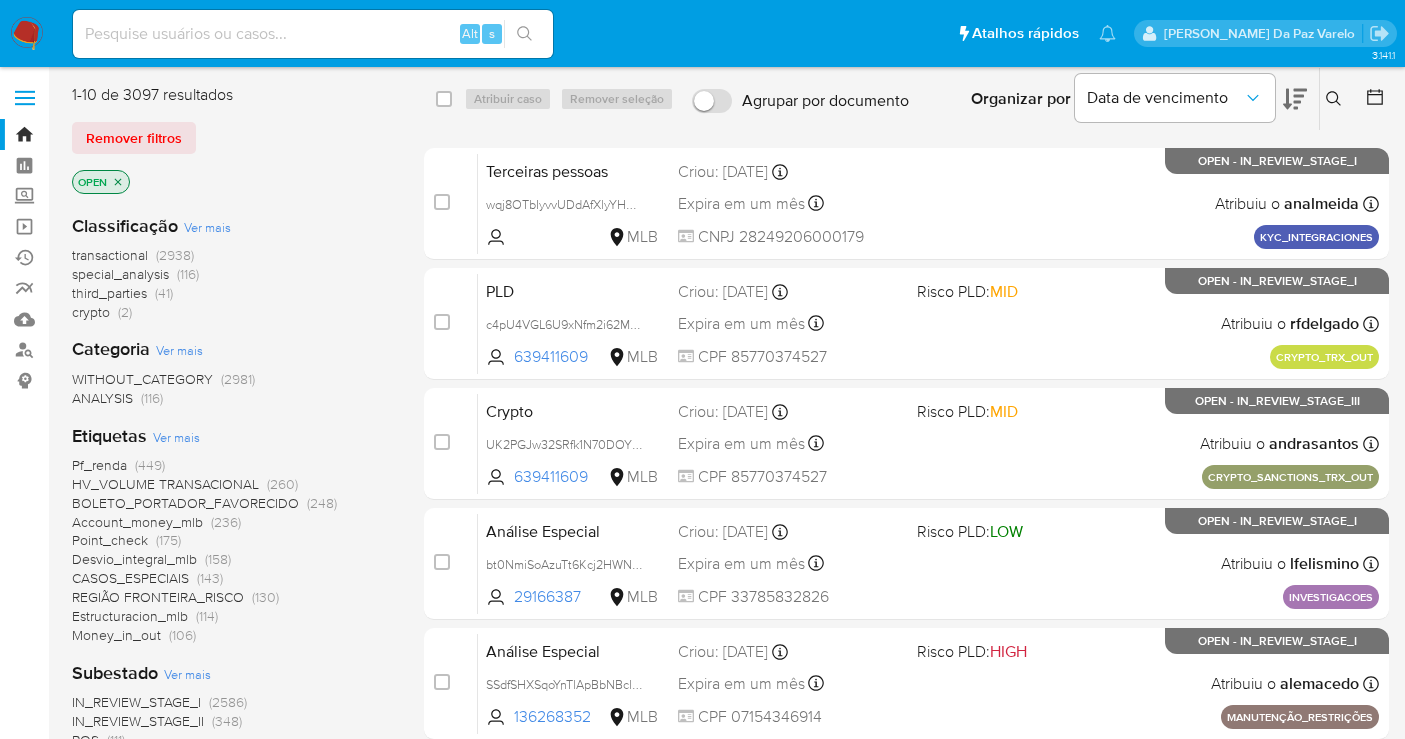 scroll, scrollTop: 555, scrollLeft: 0, axis: vertical 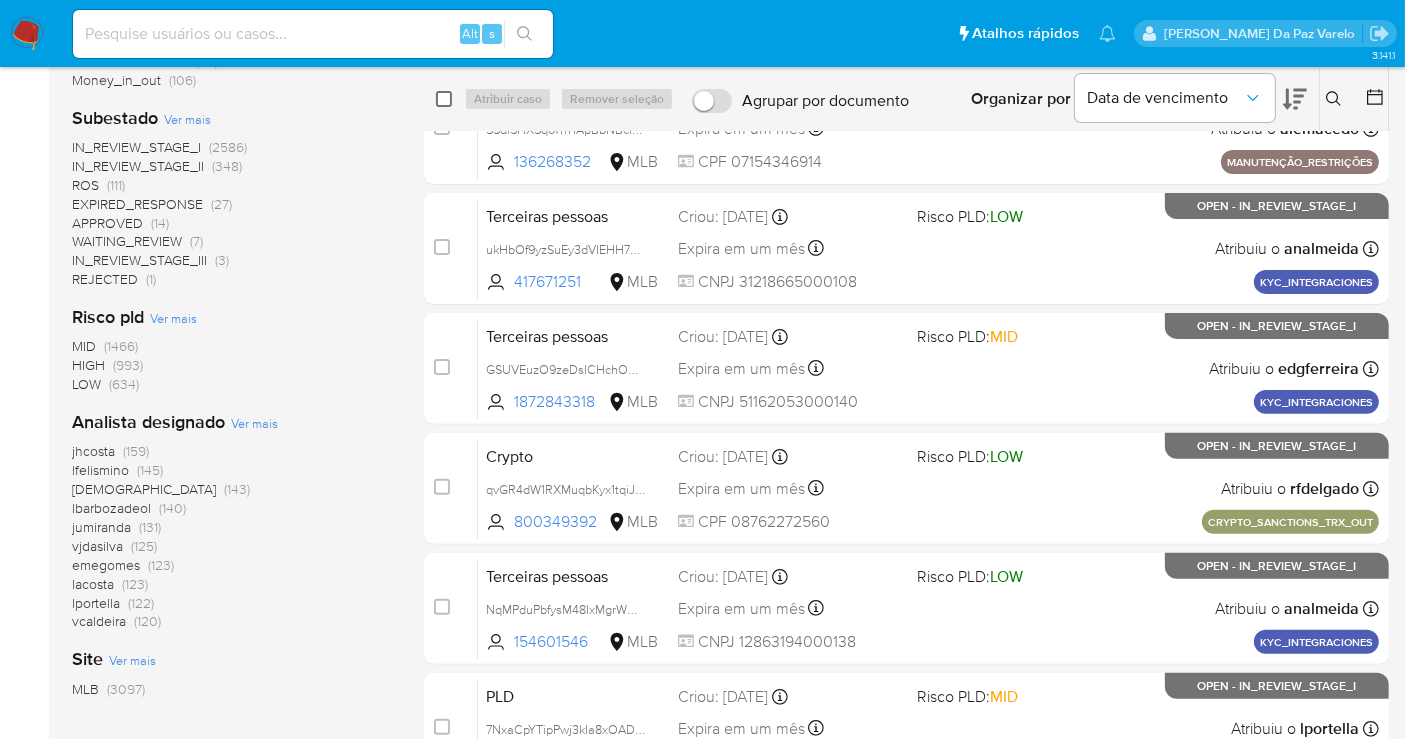 click at bounding box center [444, 99] 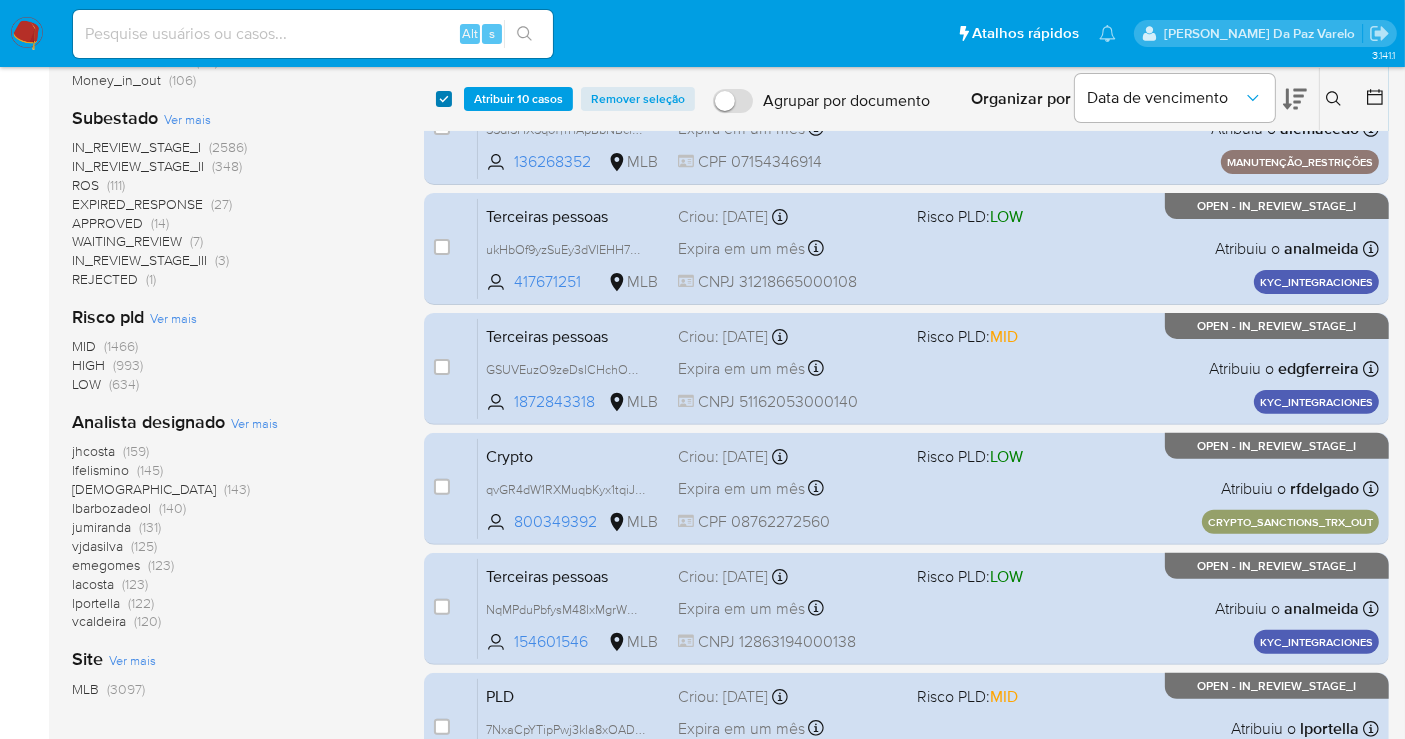 click at bounding box center (444, 99) 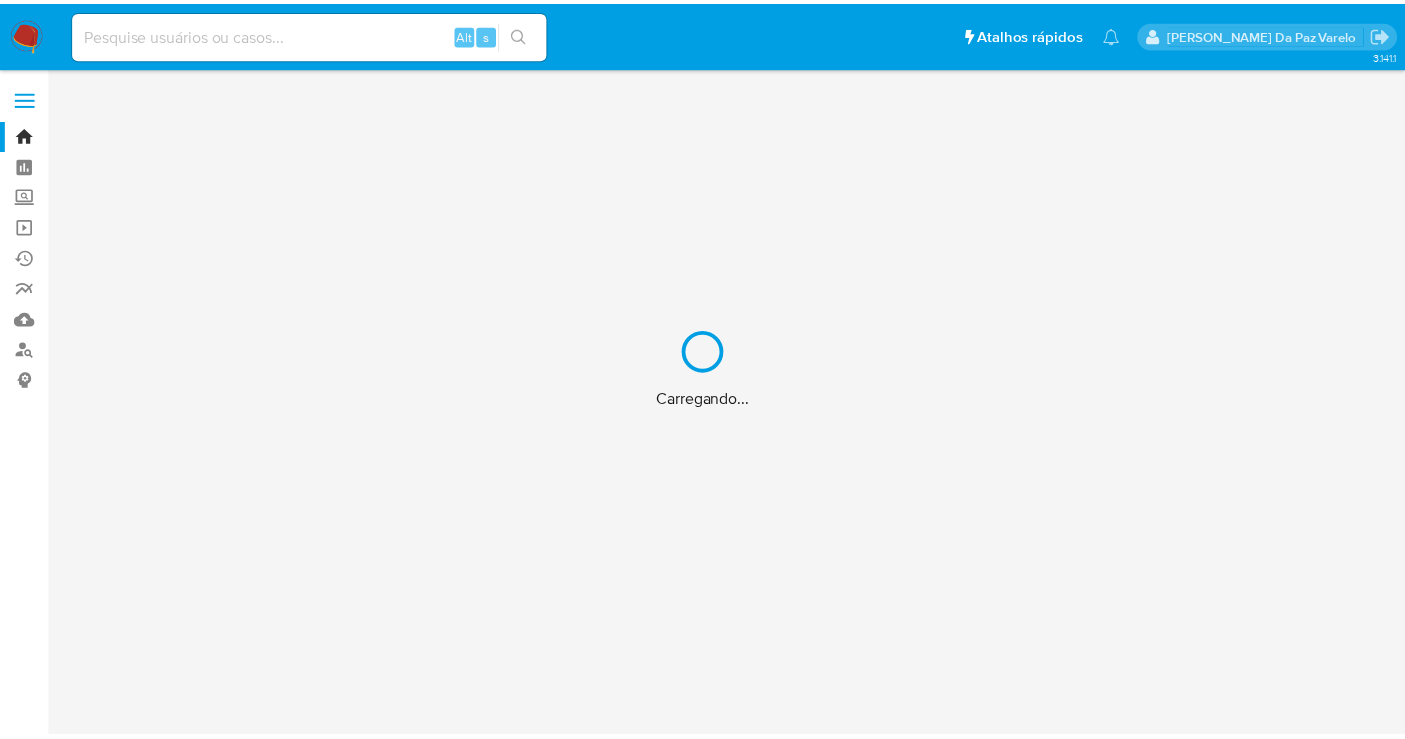 scroll, scrollTop: 0, scrollLeft: 0, axis: both 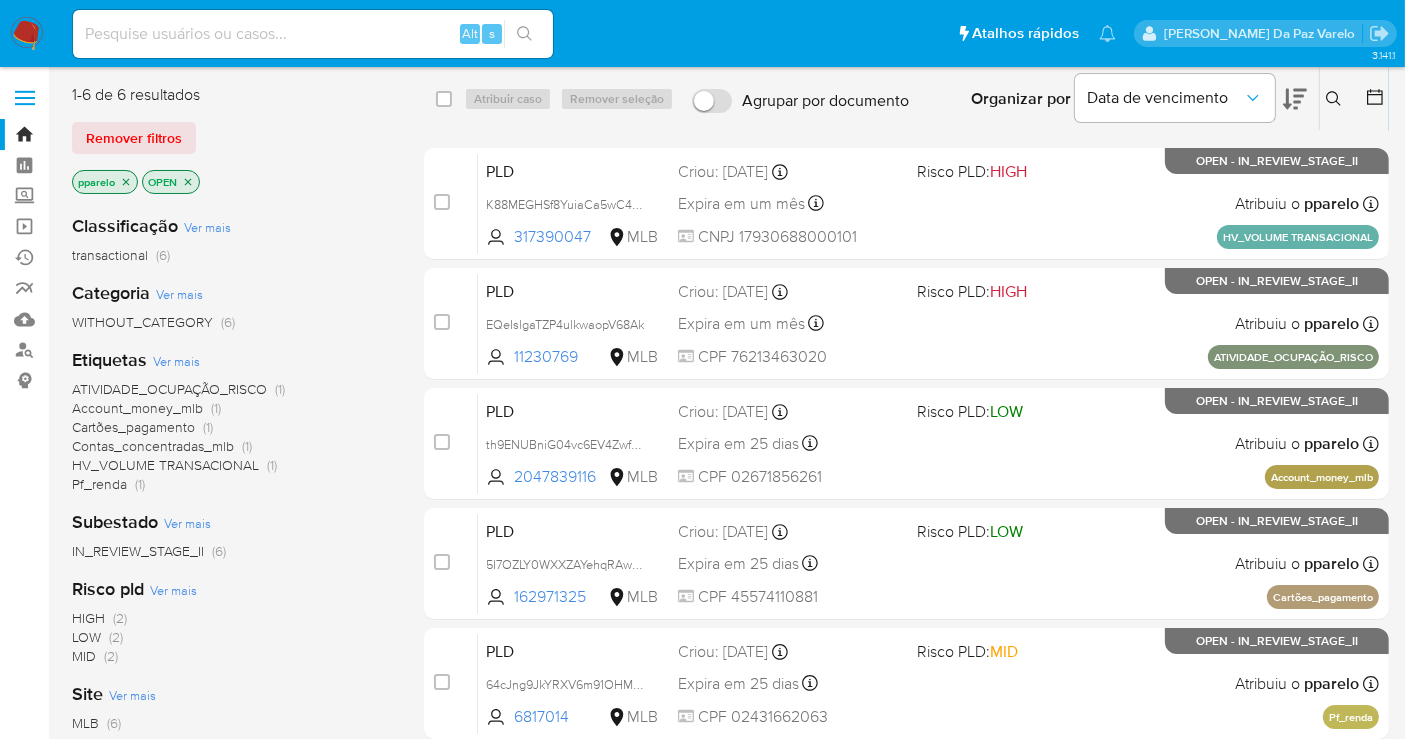 click 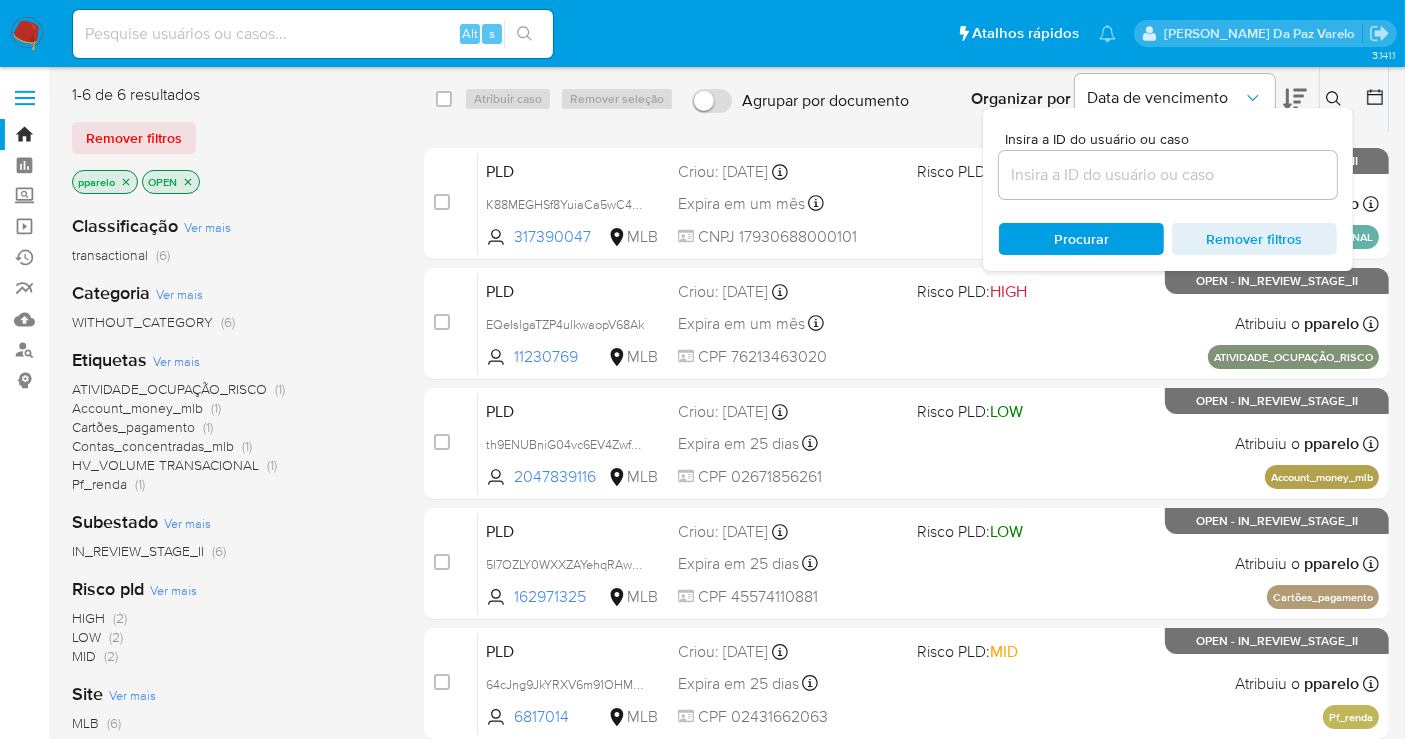 click at bounding box center (1168, 175) 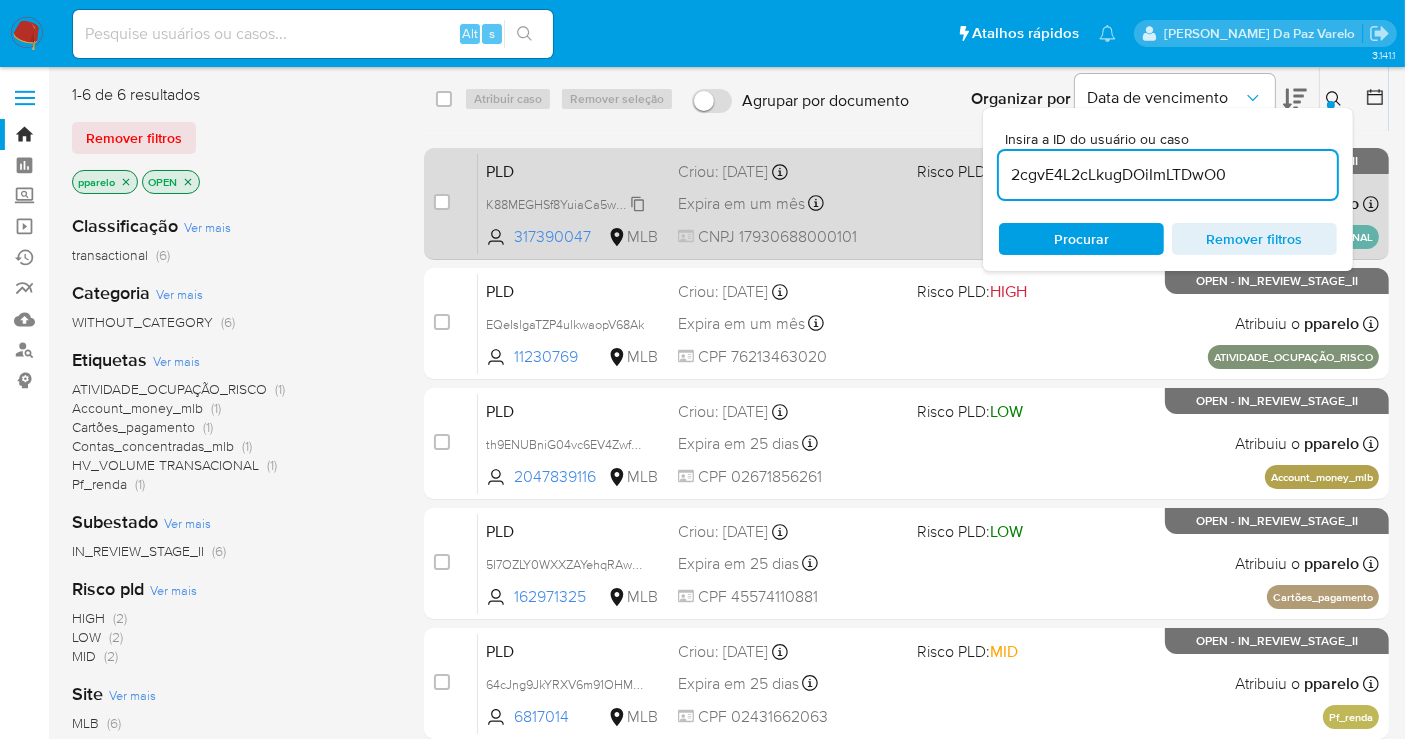 type on "2cgvE4L2cLkugDOiImLTDwO0" 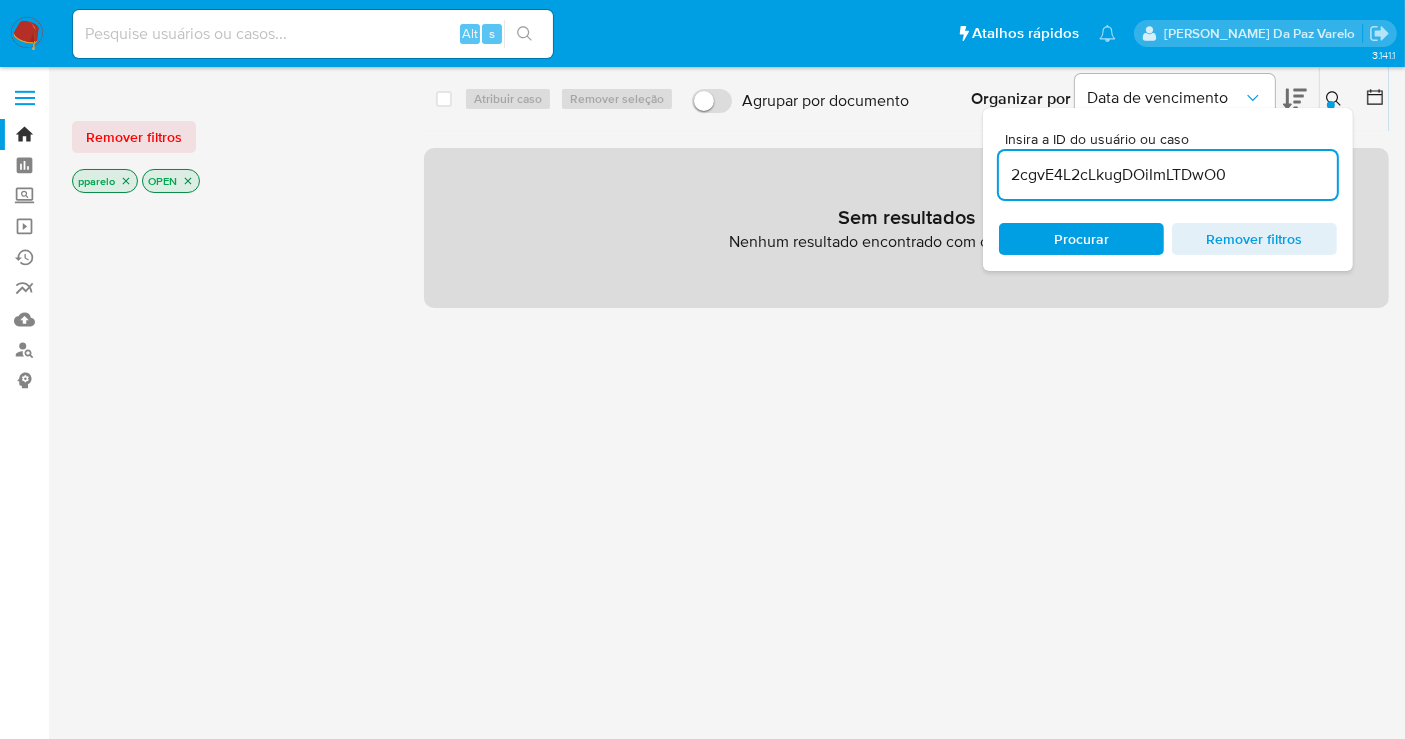 click on "pparelo" at bounding box center [105, 181] 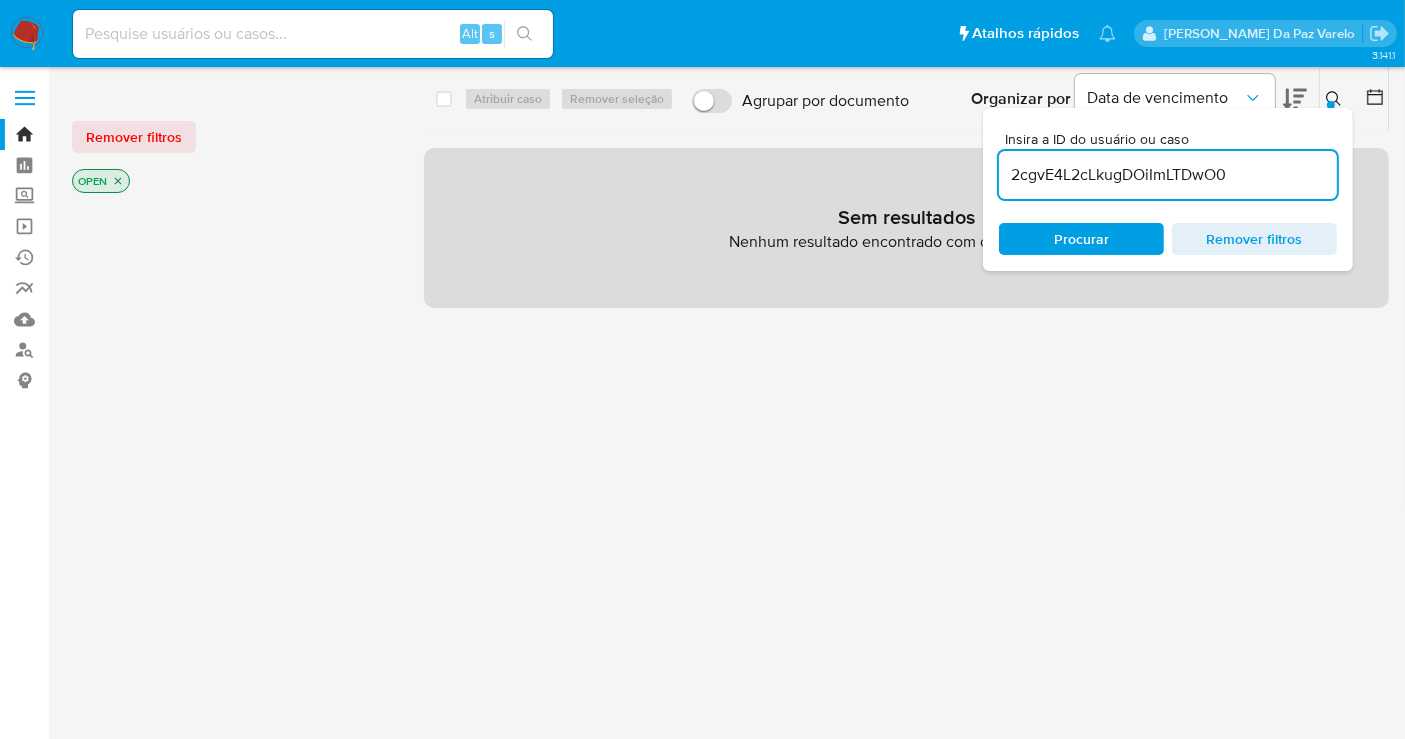 click 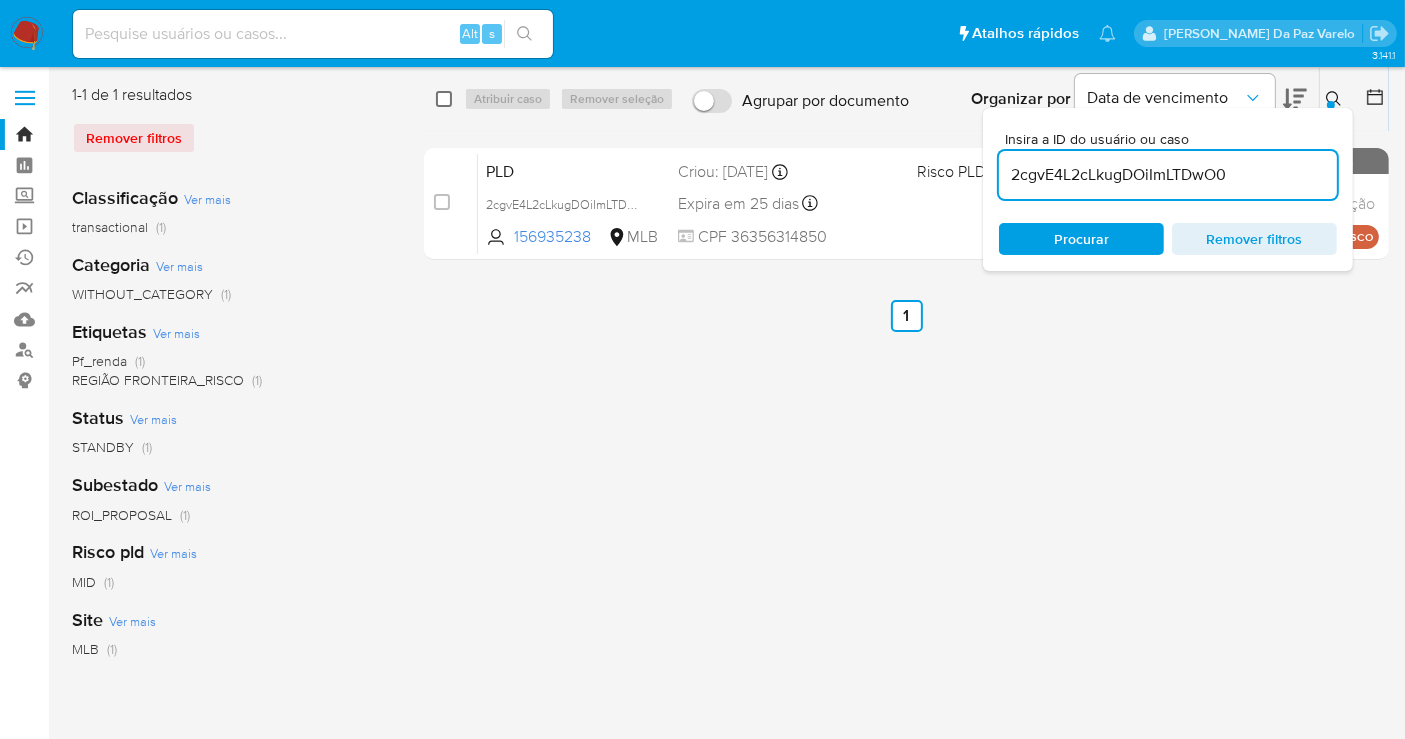 click at bounding box center (444, 99) 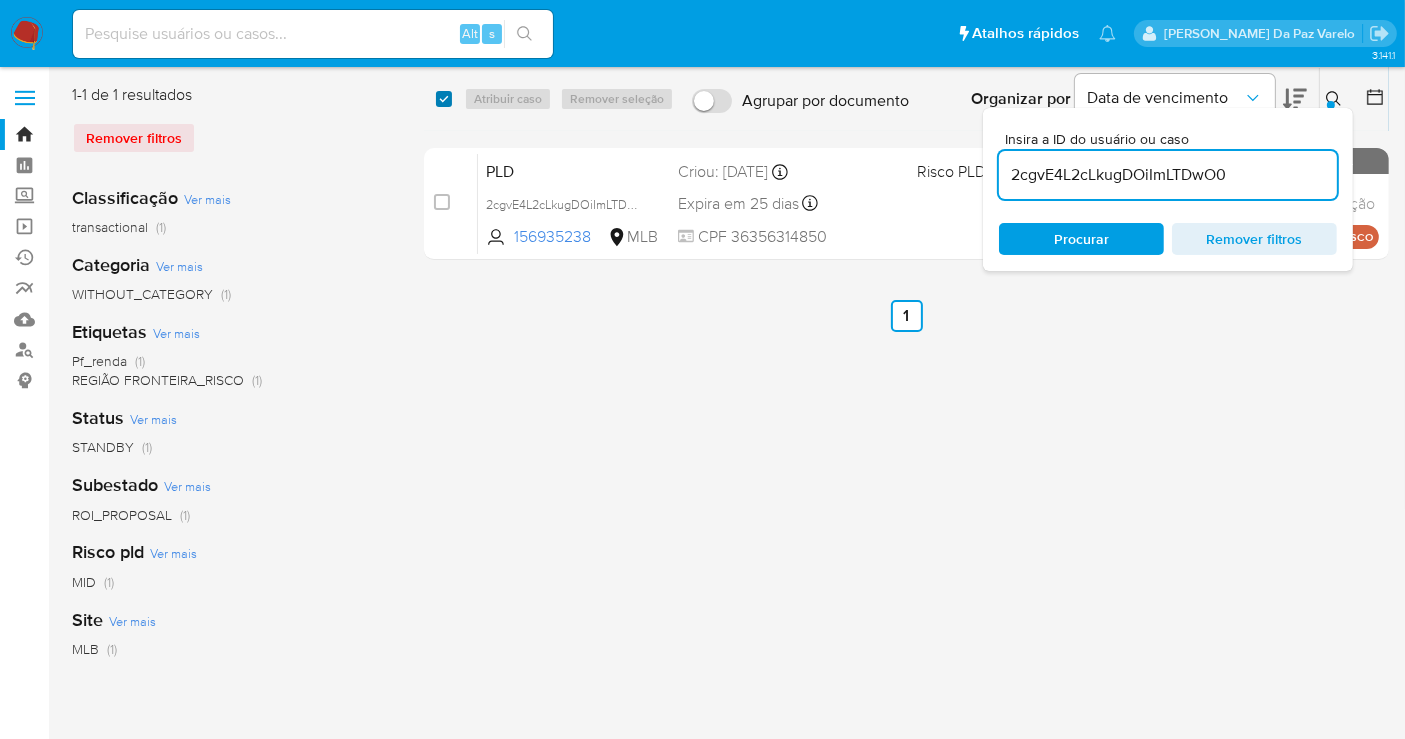 checkbox on "true" 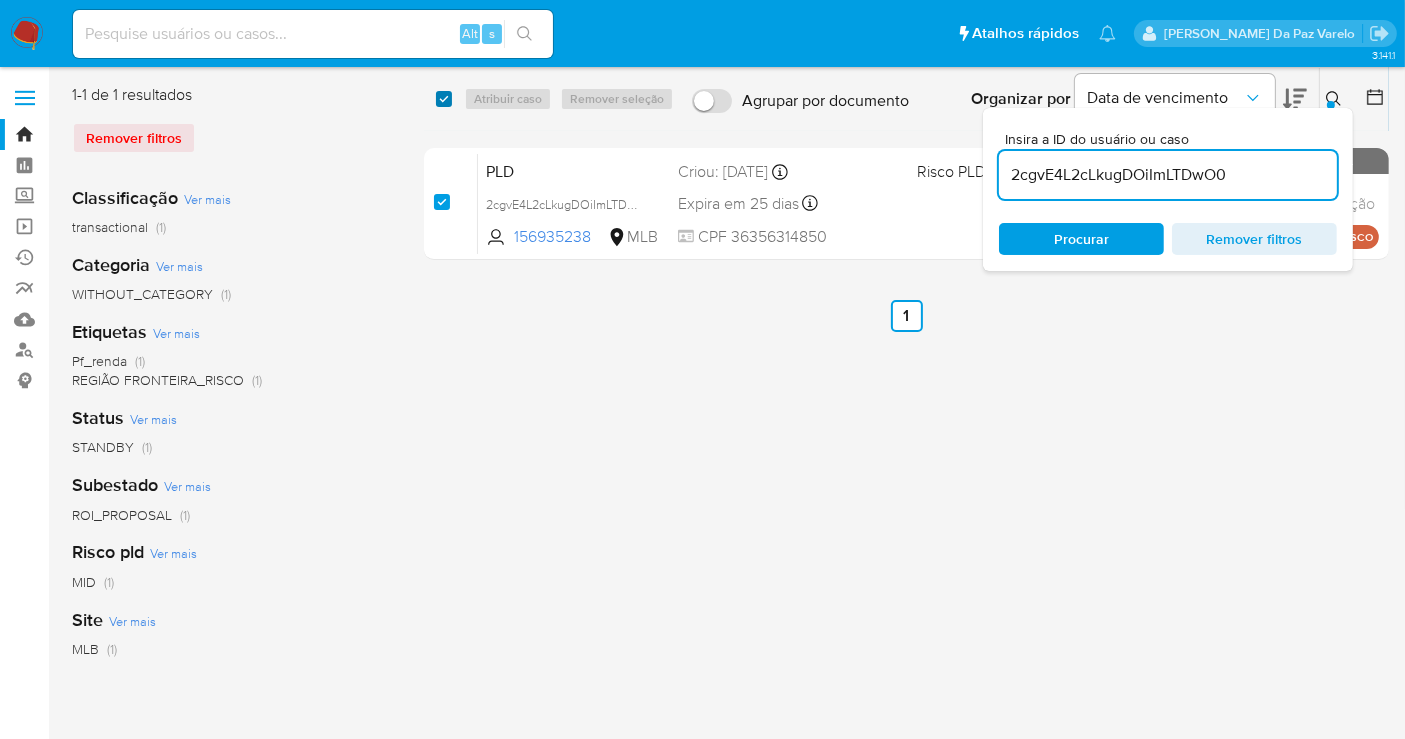 checkbox on "true" 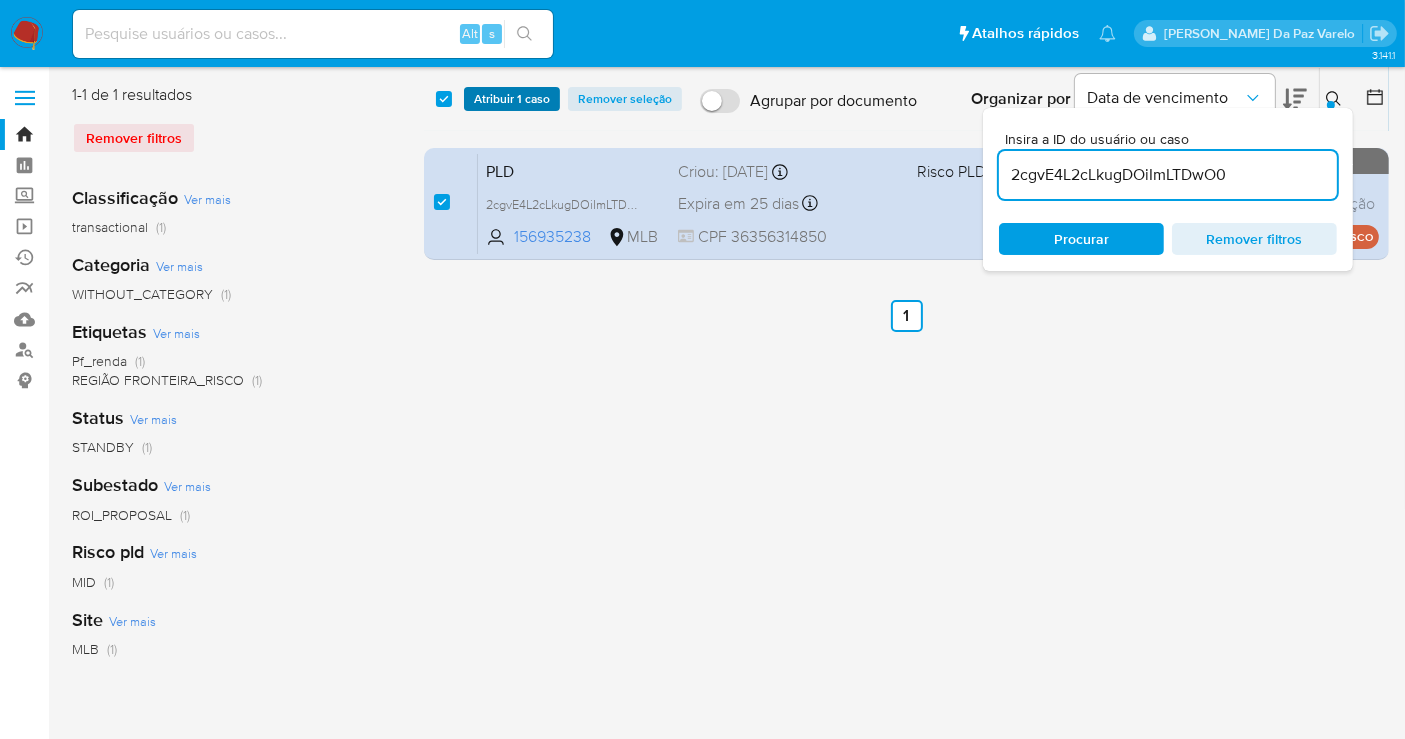 click on "Atribuir 1 caso" at bounding box center [512, 99] 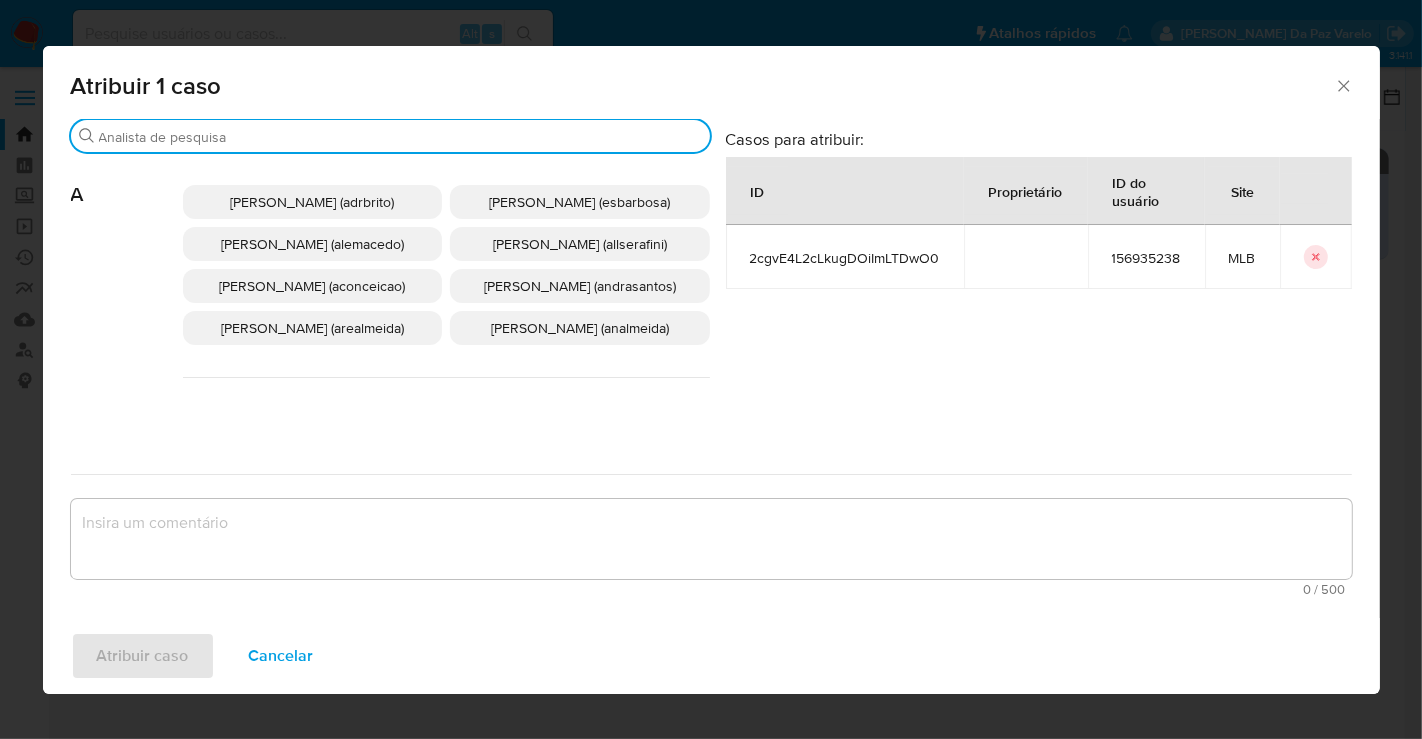 click on "Procurar" at bounding box center (400, 137) 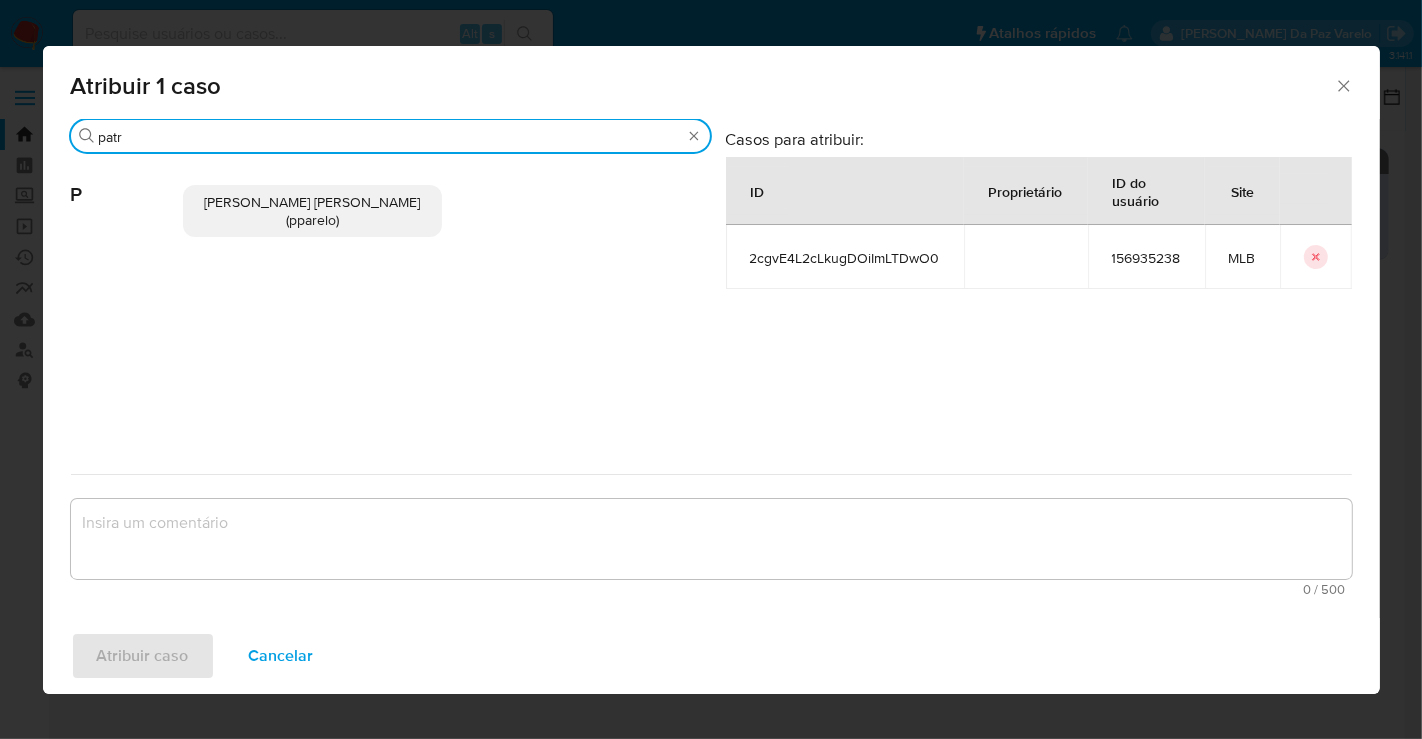 type on "patr" 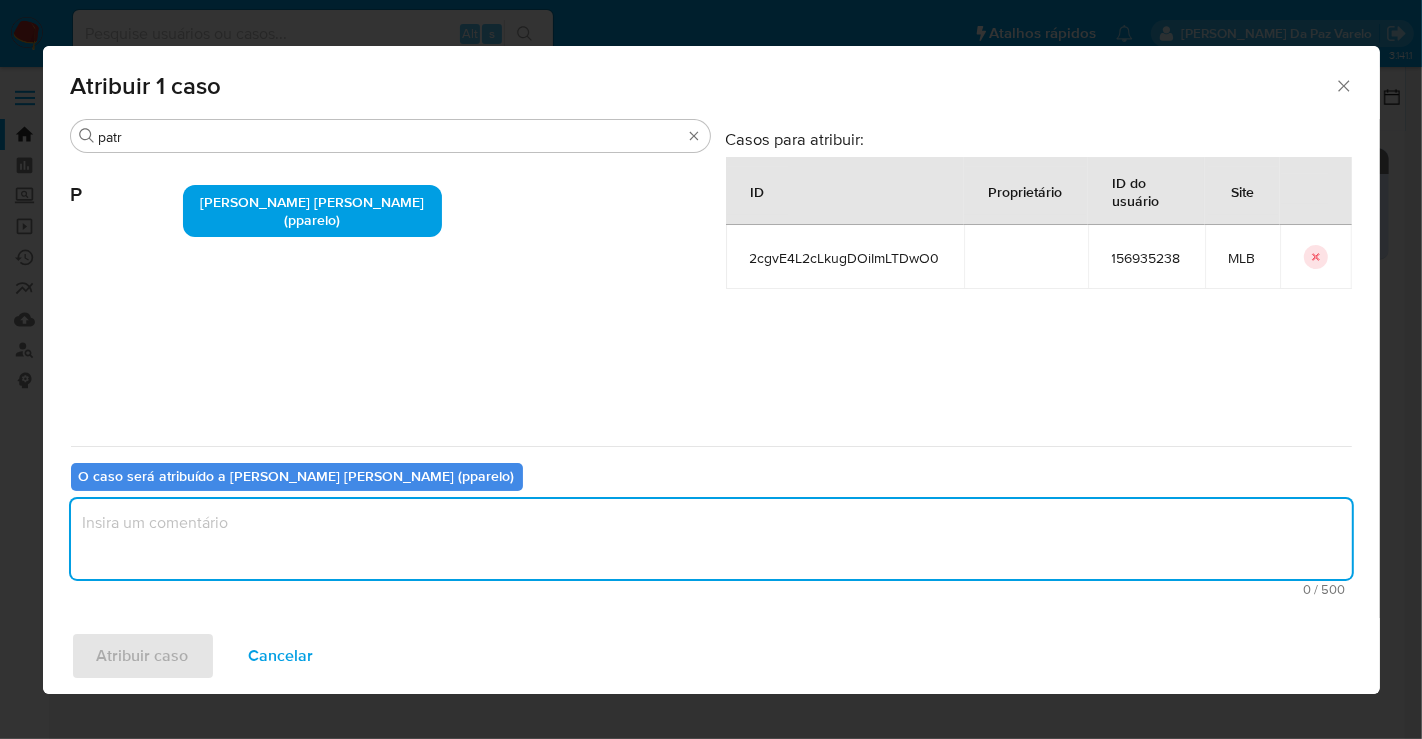 click at bounding box center (711, 539) 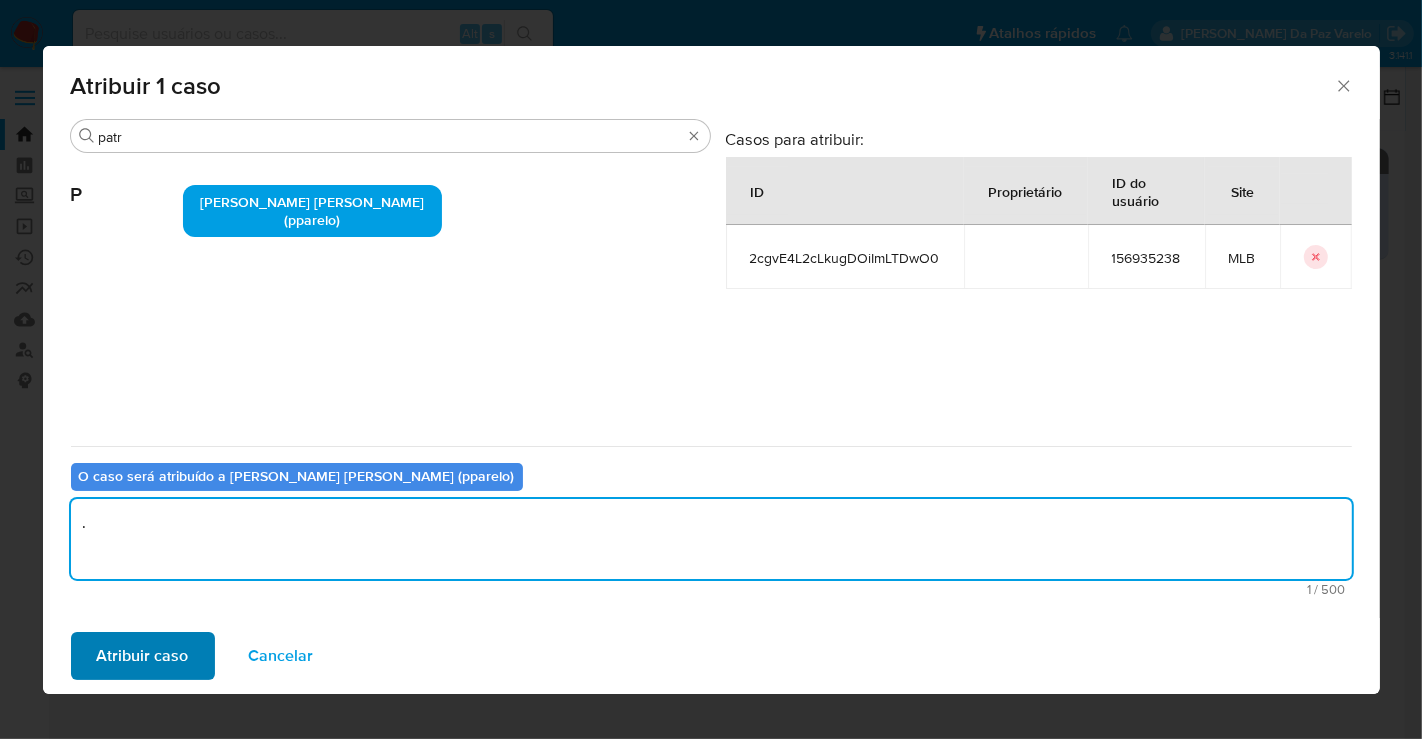 type on "." 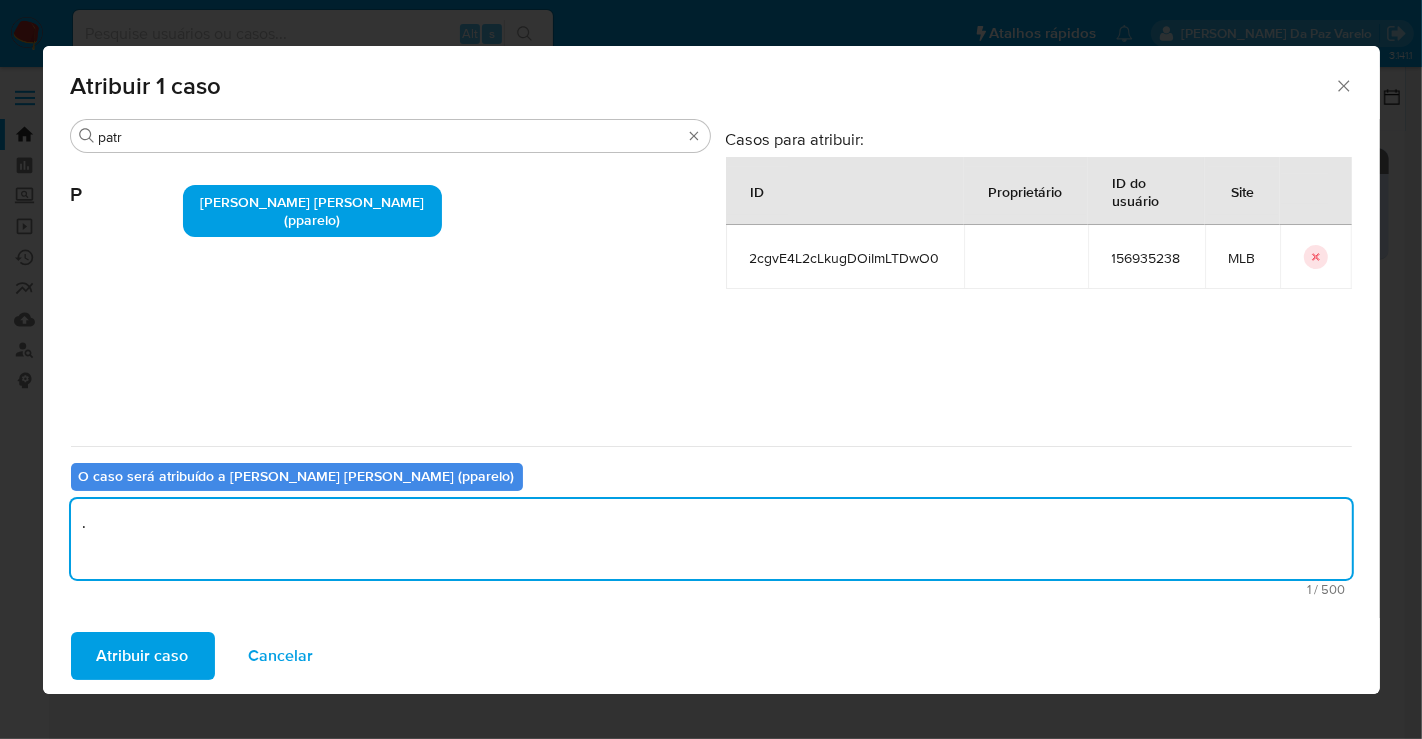 click on "Atribuir caso" at bounding box center (143, 656) 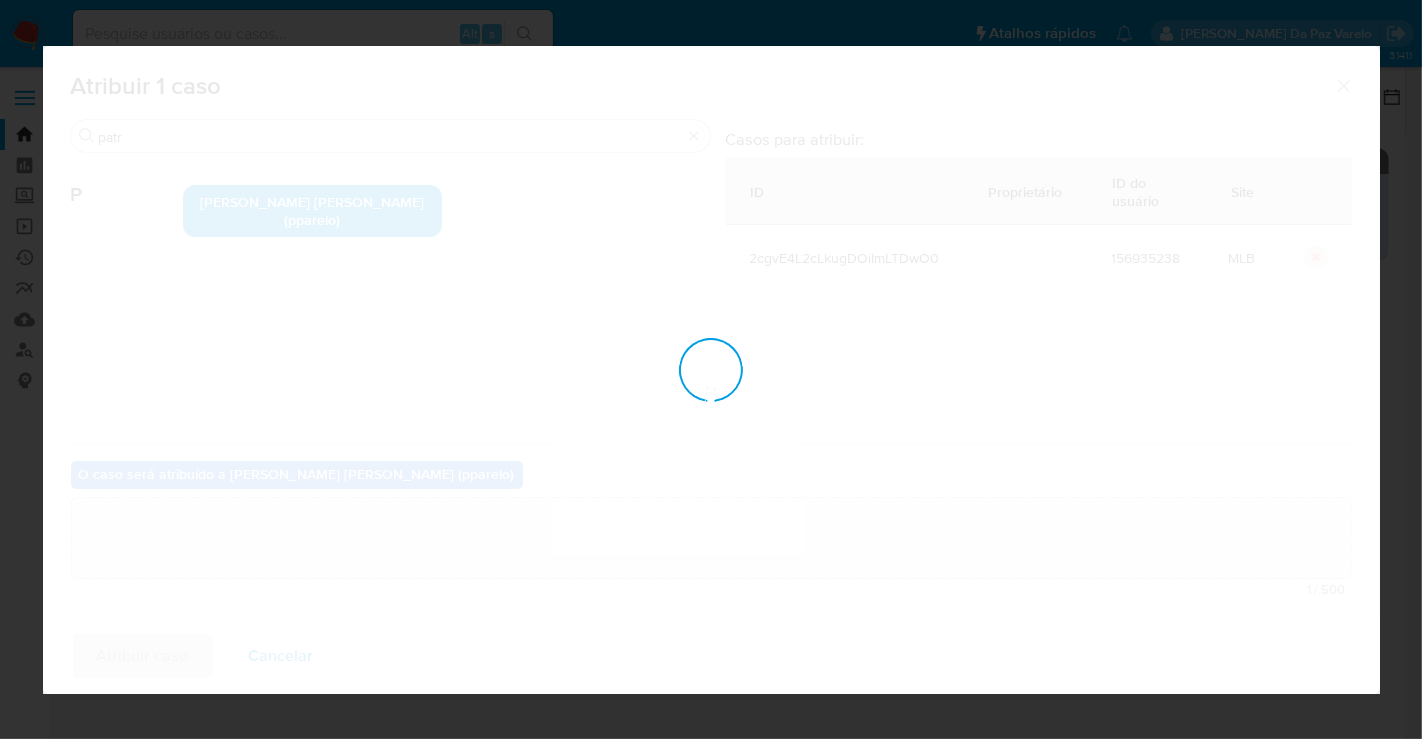 type 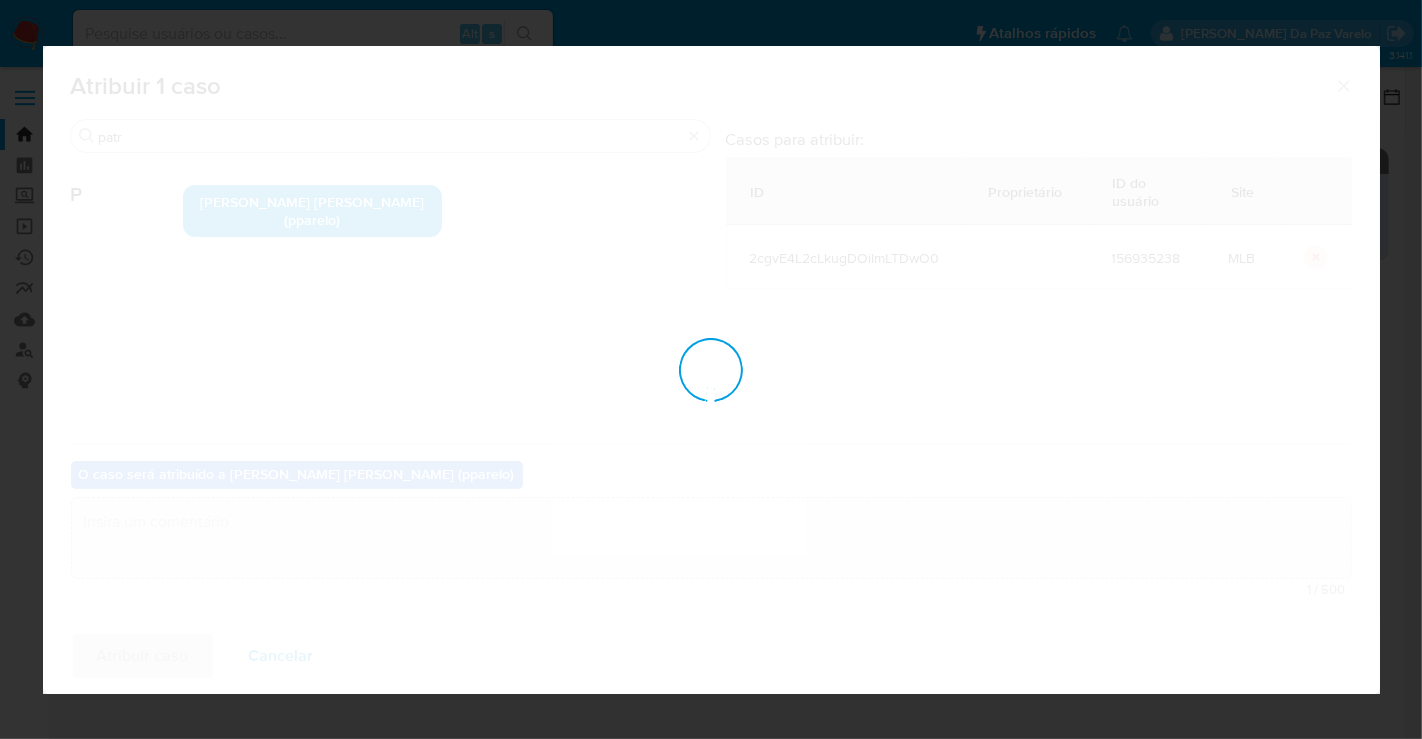 checkbox on "false" 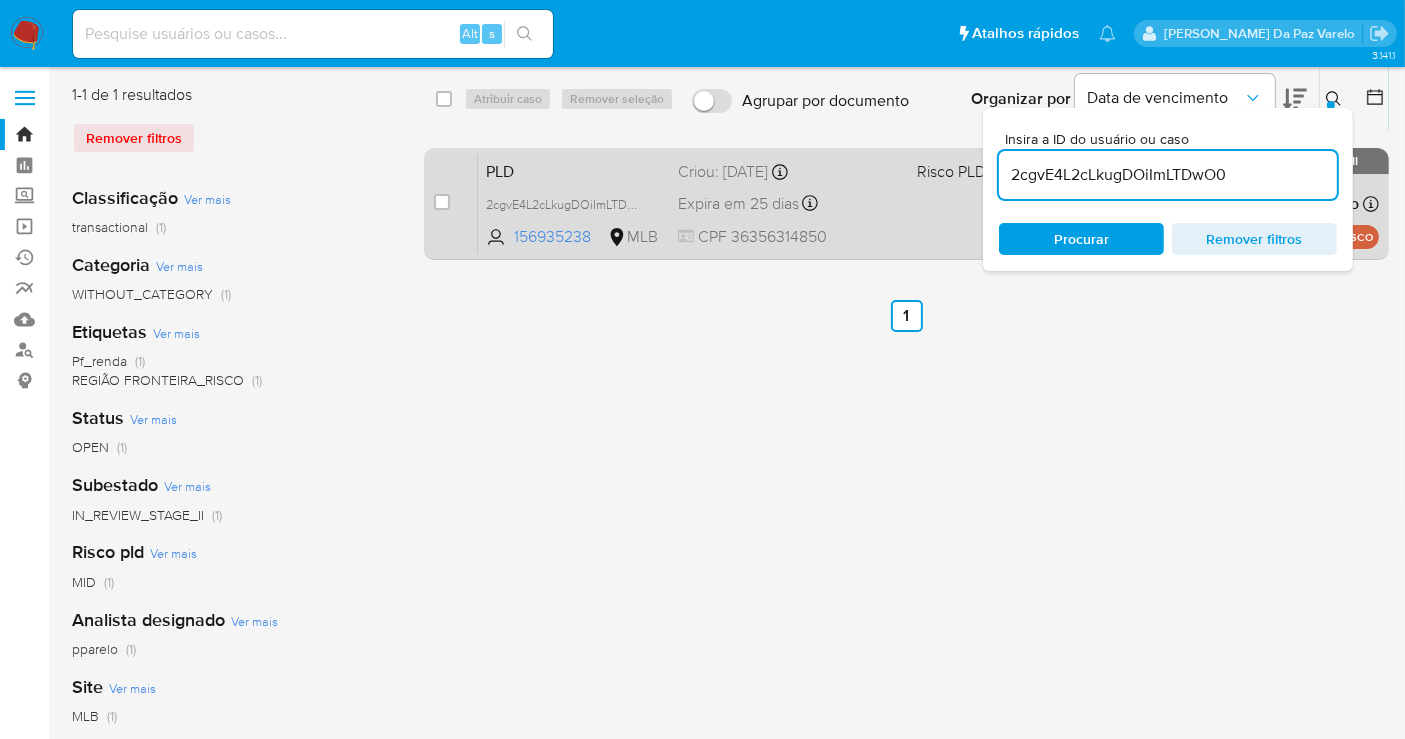 click on "PLD 2cgvE4L2cLkugDOiImLTDwO0 156935238 MLB Risco PLD:  MID Criou: 12/06/2025   Criou: 12/06/2025 00:27:47 Expira em 25 dias   Expira em 27/07/2025 00:27:48 CPF   36356314850 Atribuiu o   pparelo   Asignado el: 13/06/2025 15:06:54 Pf_renda REGIÃO FRONTEIRA_RISCO OPEN - IN_REVIEW_STAGE_II" at bounding box center [928, 203] 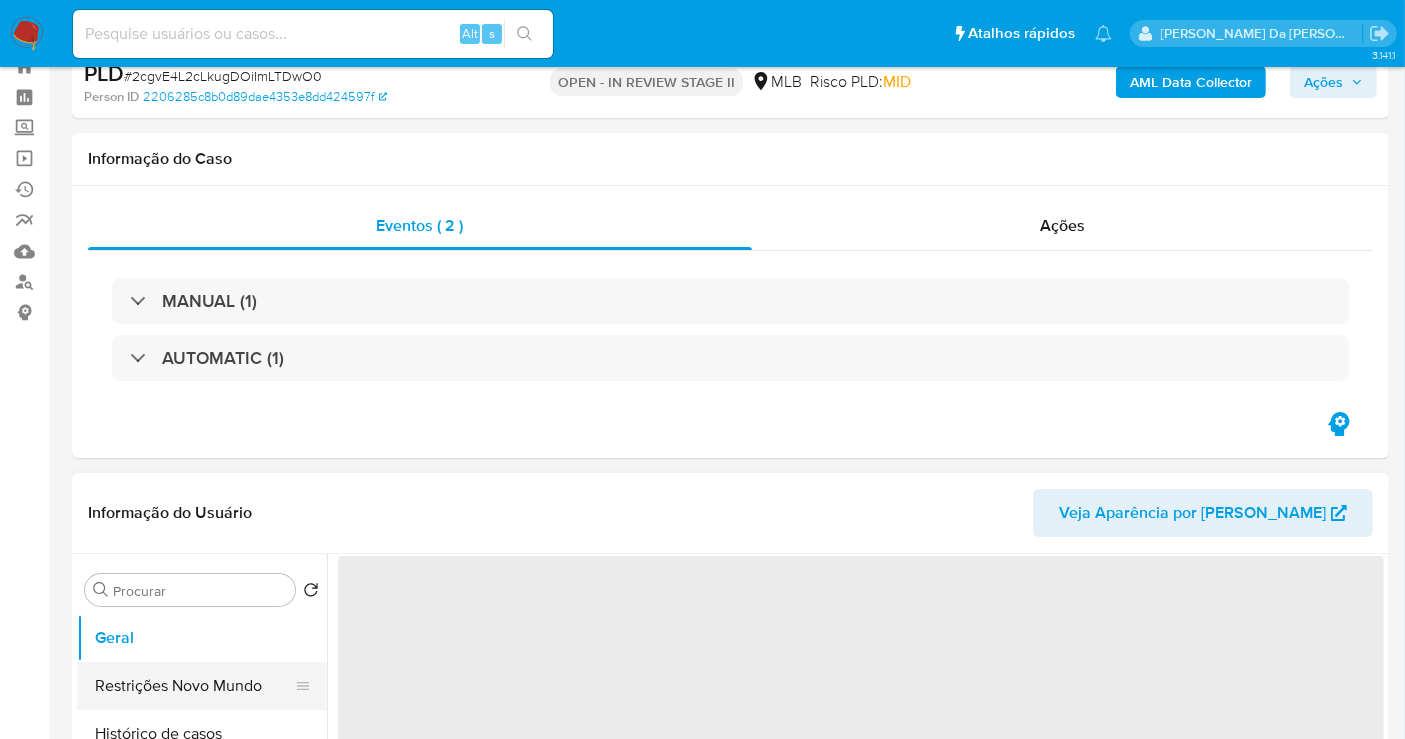 scroll, scrollTop: 222, scrollLeft: 0, axis: vertical 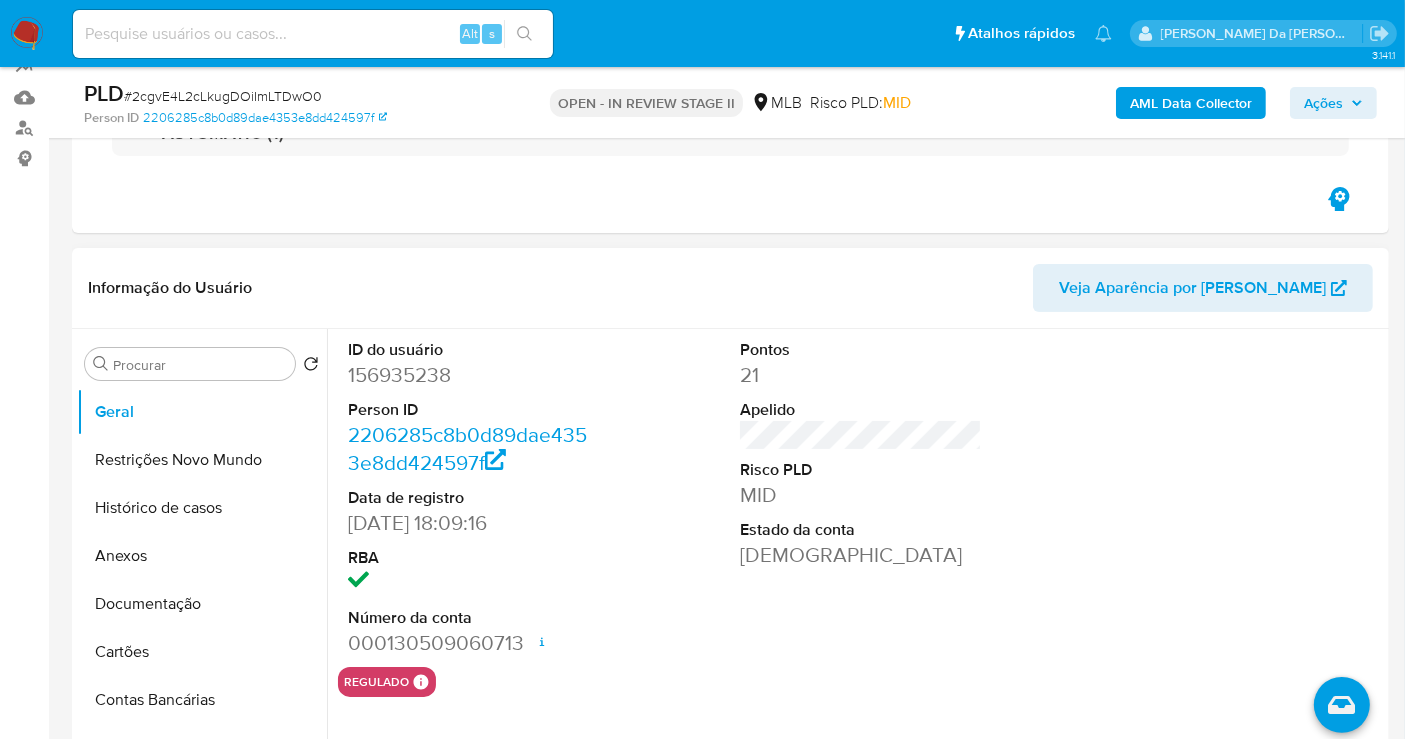 click on "Procurar   Retornar ao pedido padrão Geral Restrições Novo Mundo Histórico de casos Anexos Documentação Cartões Contas Bancárias Dados Modificados Detalhe da geolocalização Devices Geolocation Dispositivos Point Empréstimos Endereços Fecha Compliant Financiamento de Veículos Histórico de conversas IV Challenges Histórico de Risco PLD Insurtech Items KYC Lista Interna Listas Externas Marcas AML Perfis Relacionados Adiantamentos de Dinheiro" at bounding box center [202, 586] 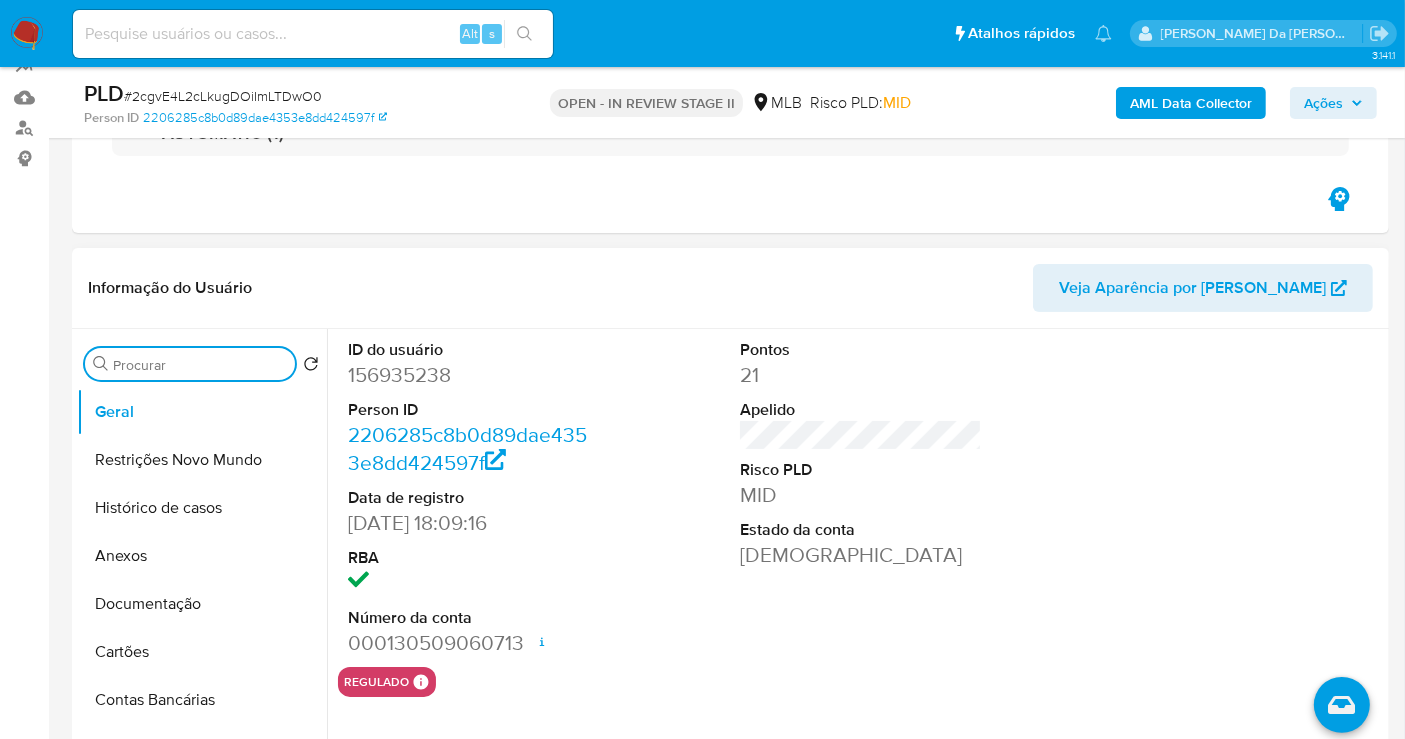 click on "Procurar" at bounding box center (200, 365) 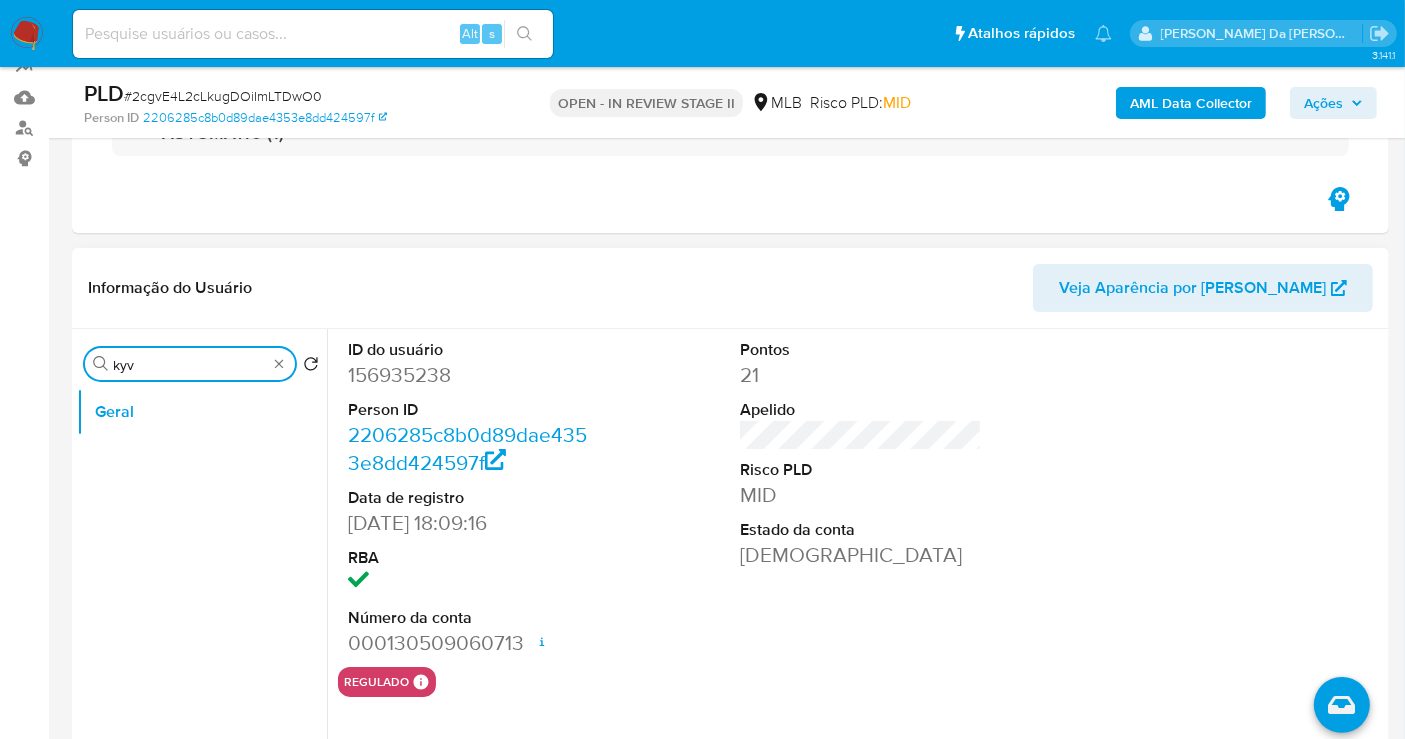 click on "kyv" at bounding box center [190, 365] 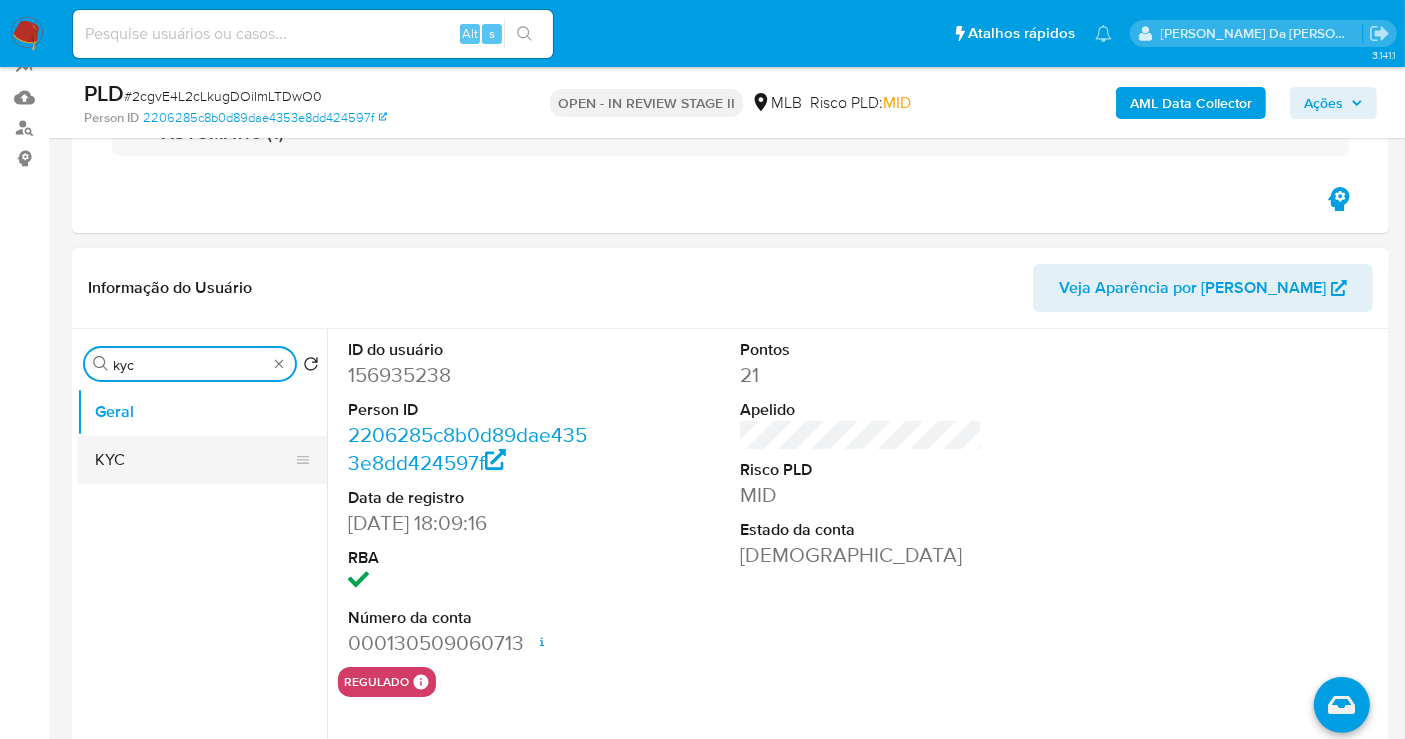 type on "kyc" 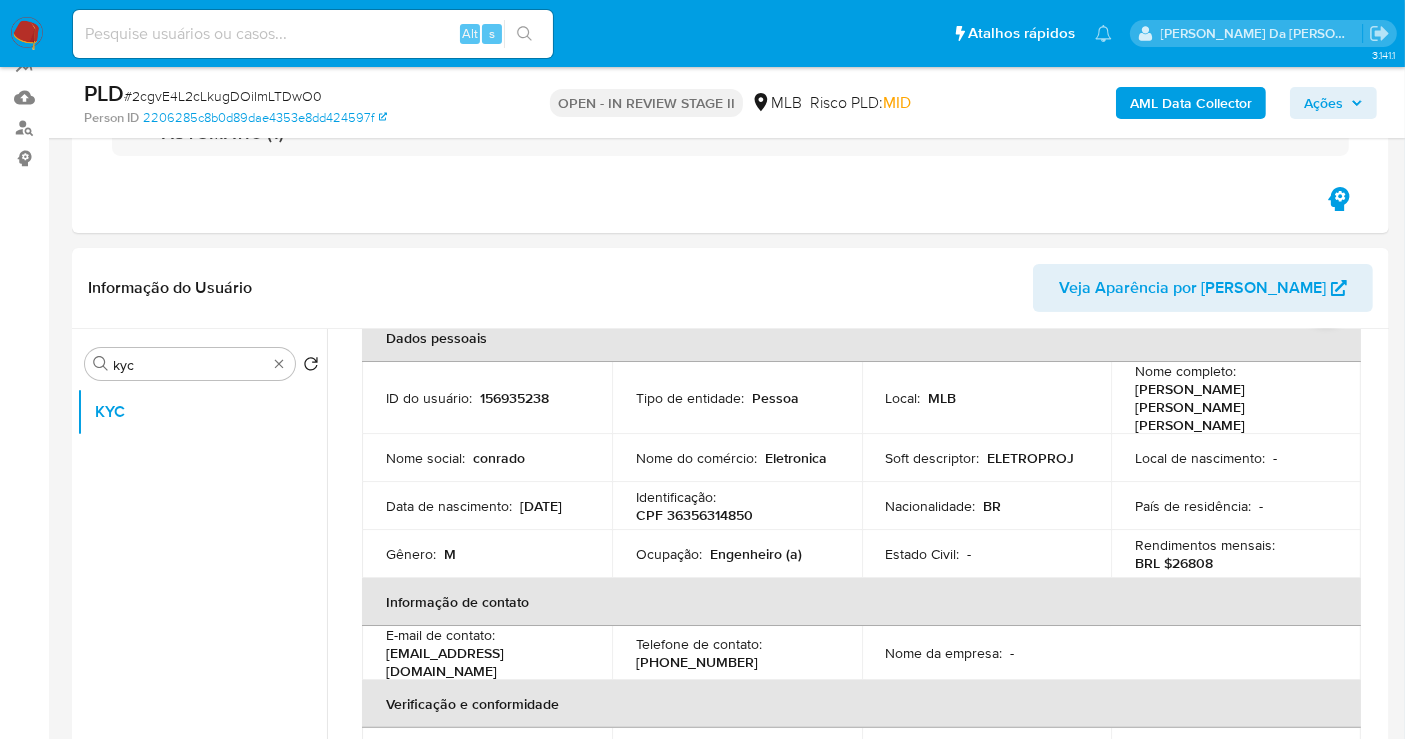 scroll, scrollTop: 0, scrollLeft: 0, axis: both 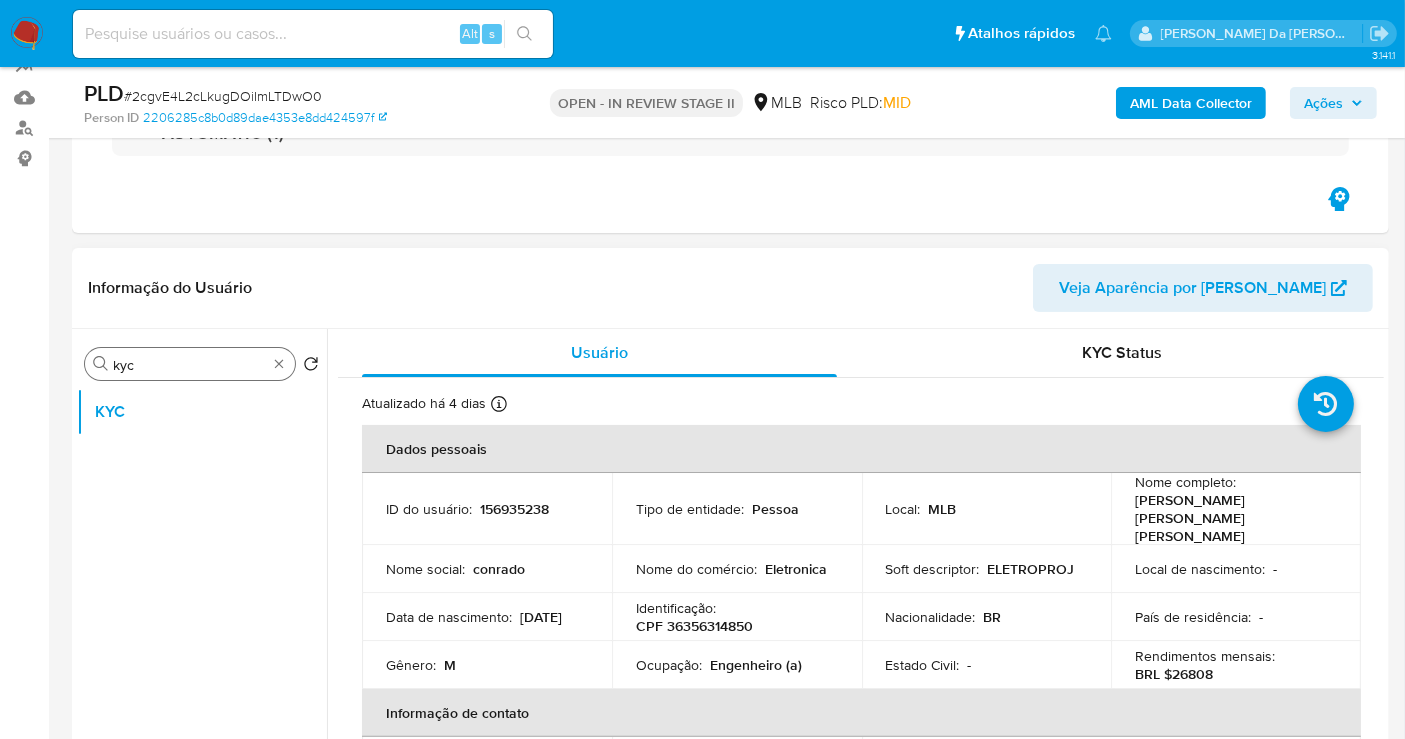 type 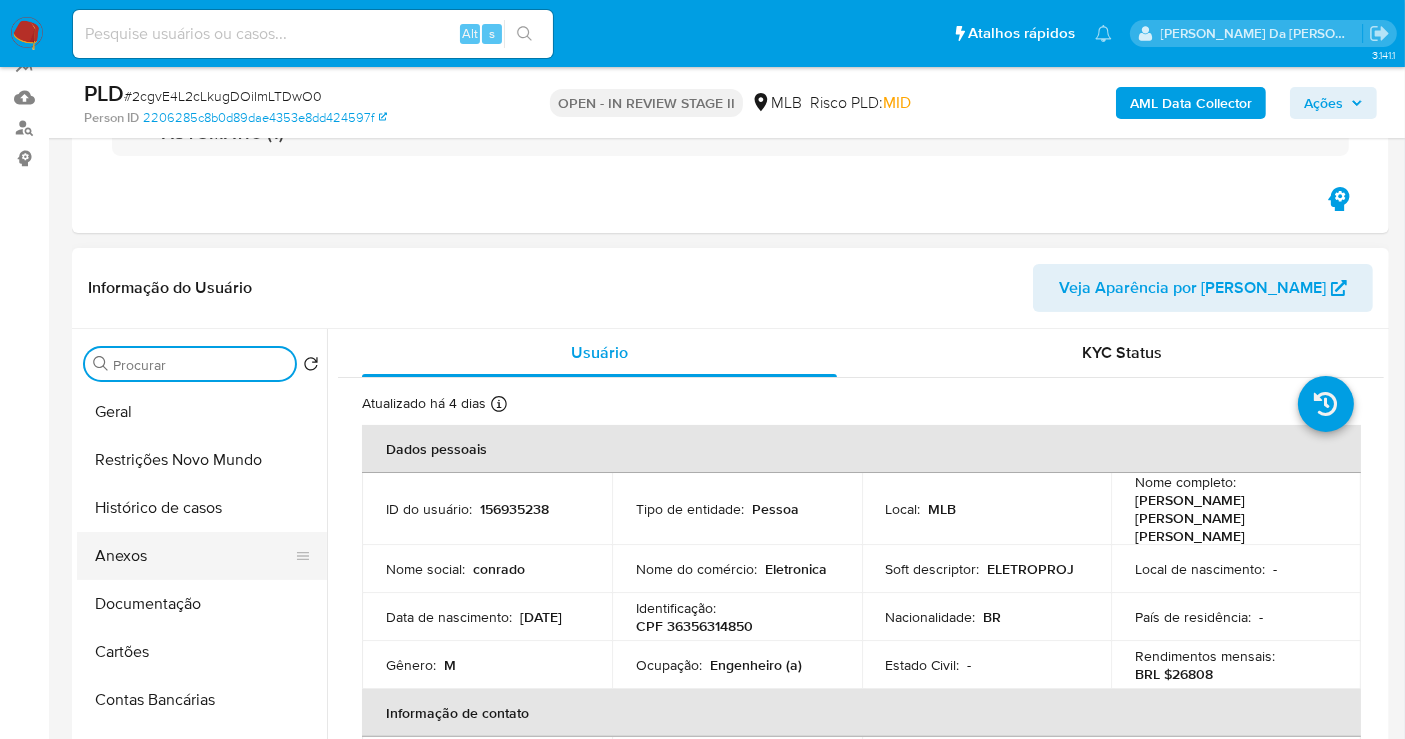 click on "Documentação" at bounding box center (202, 604) 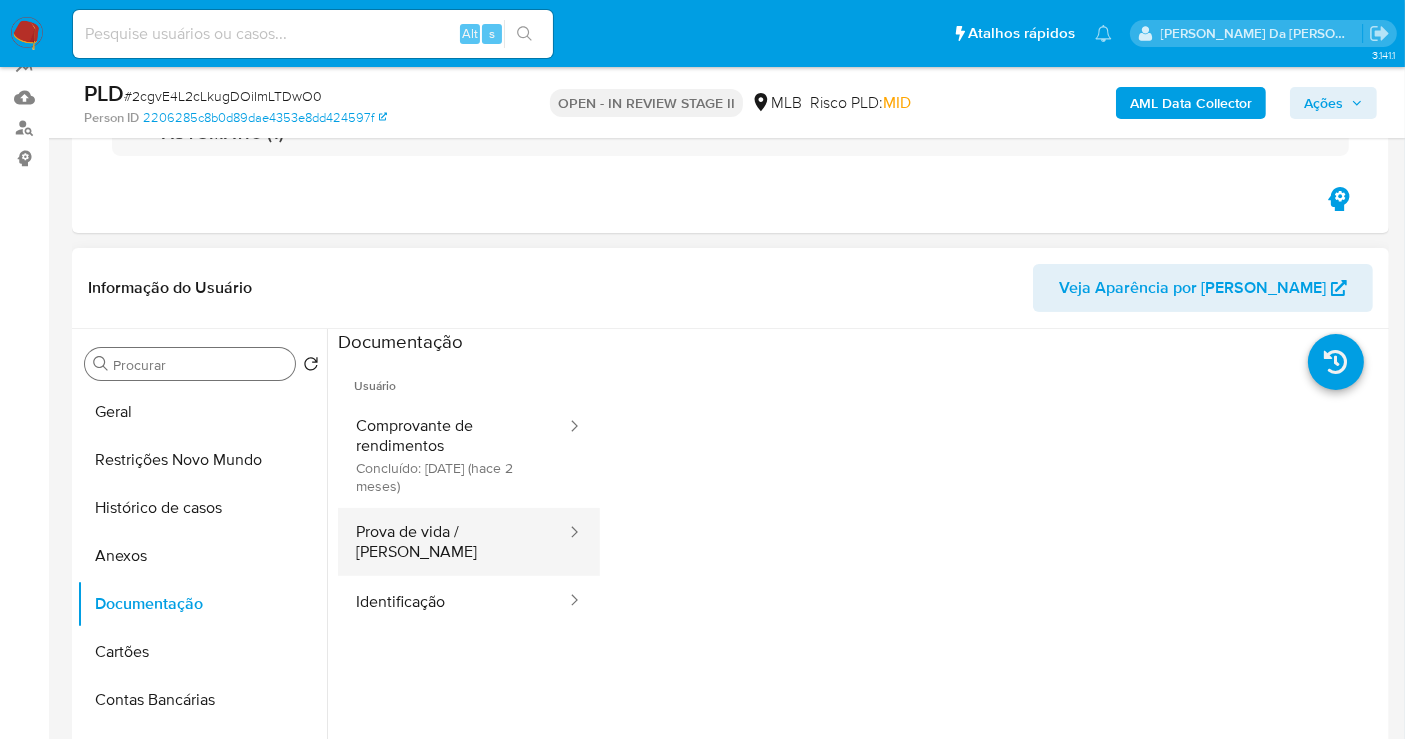 click on "Prova de vida / [PERSON_NAME]" at bounding box center (453, 542) 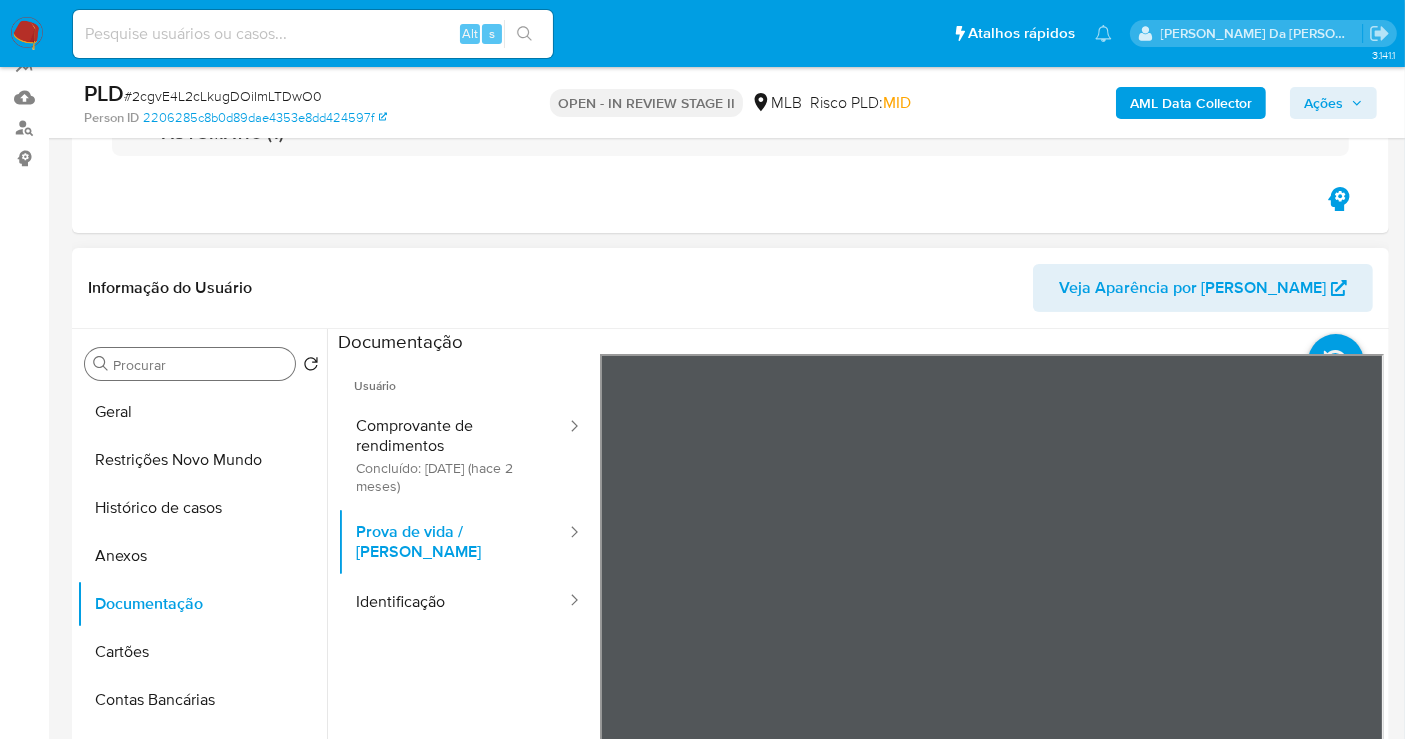 scroll, scrollTop: 61, scrollLeft: 0, axis: vertical 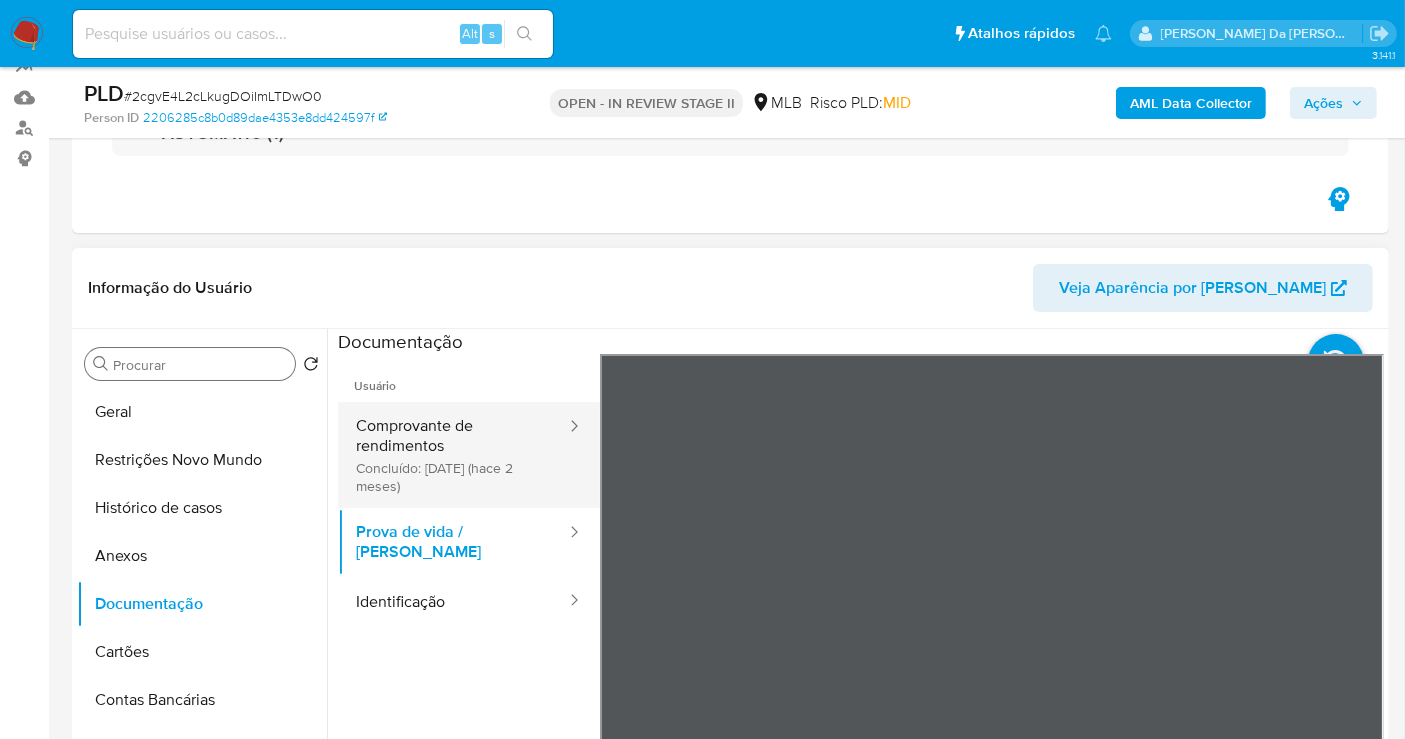click on "Comprovante de rendimentos Concluído: [DATE] (hace 2 meses)" at bounding box center (453, 455) 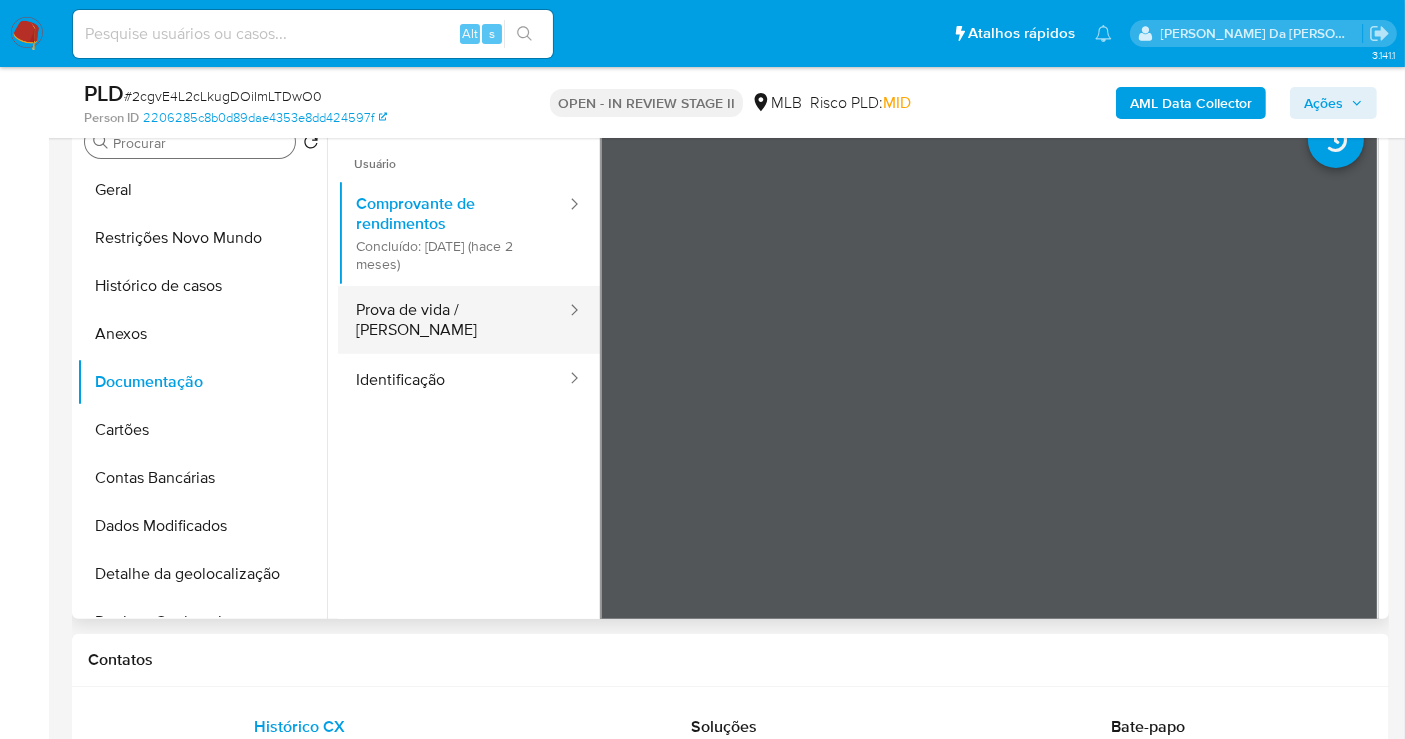 scroll, scrollTop: 333, scrollLeft: 0, axis: vertical 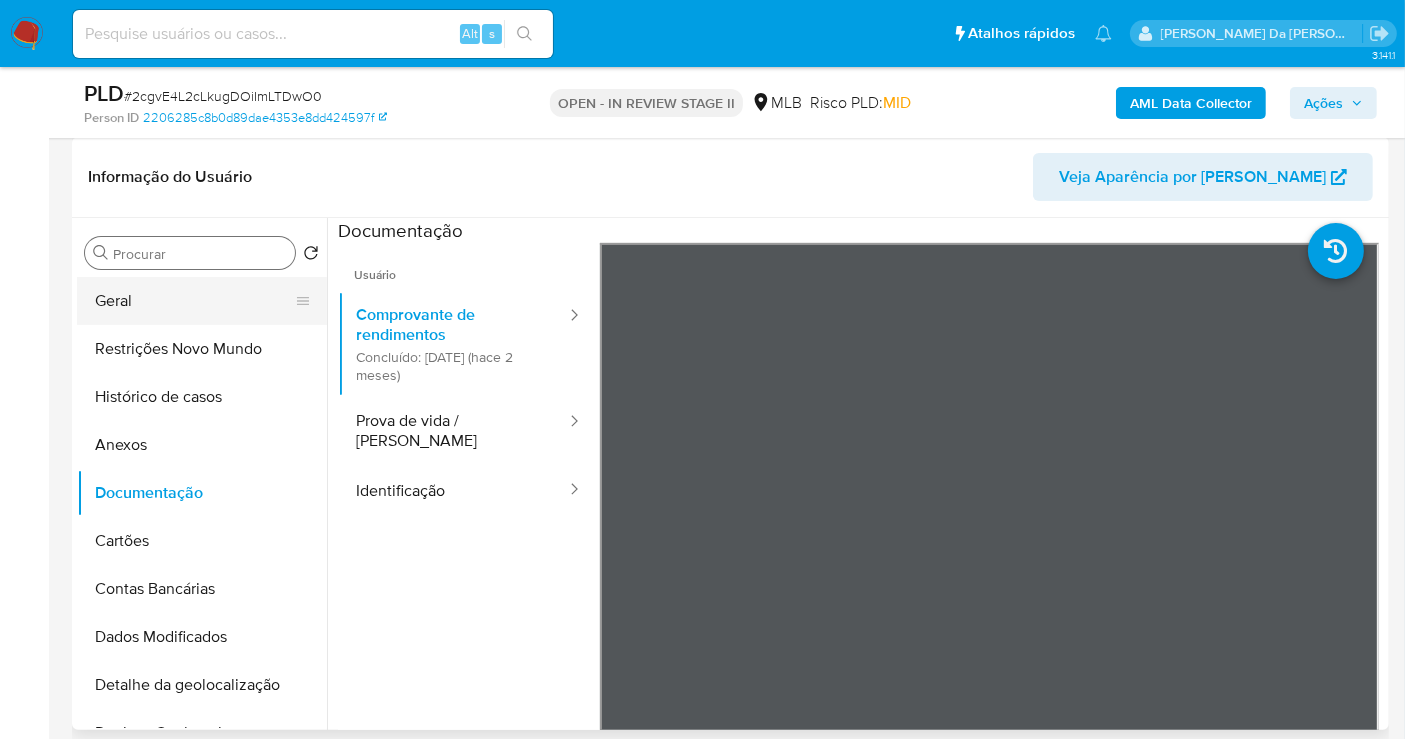 click on "Geral" at bounding box center [194, 301] 